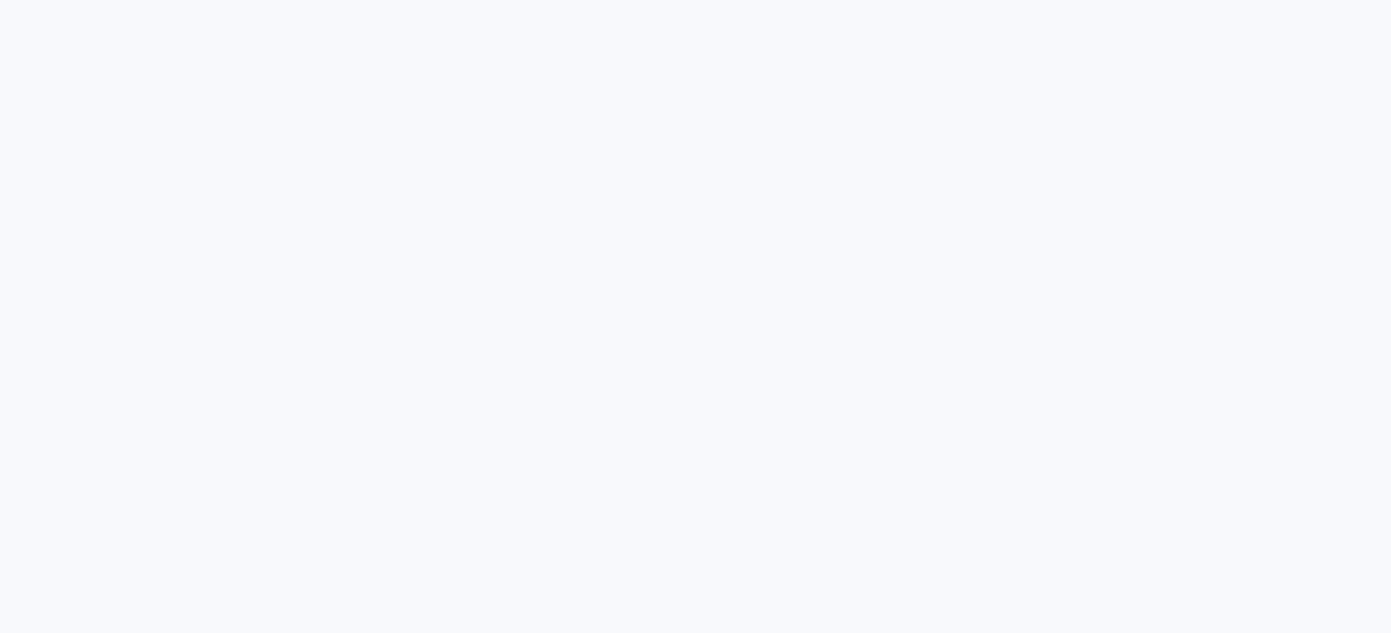 scroll, scrollTop: 0, scrollLeft: 0, axis: both 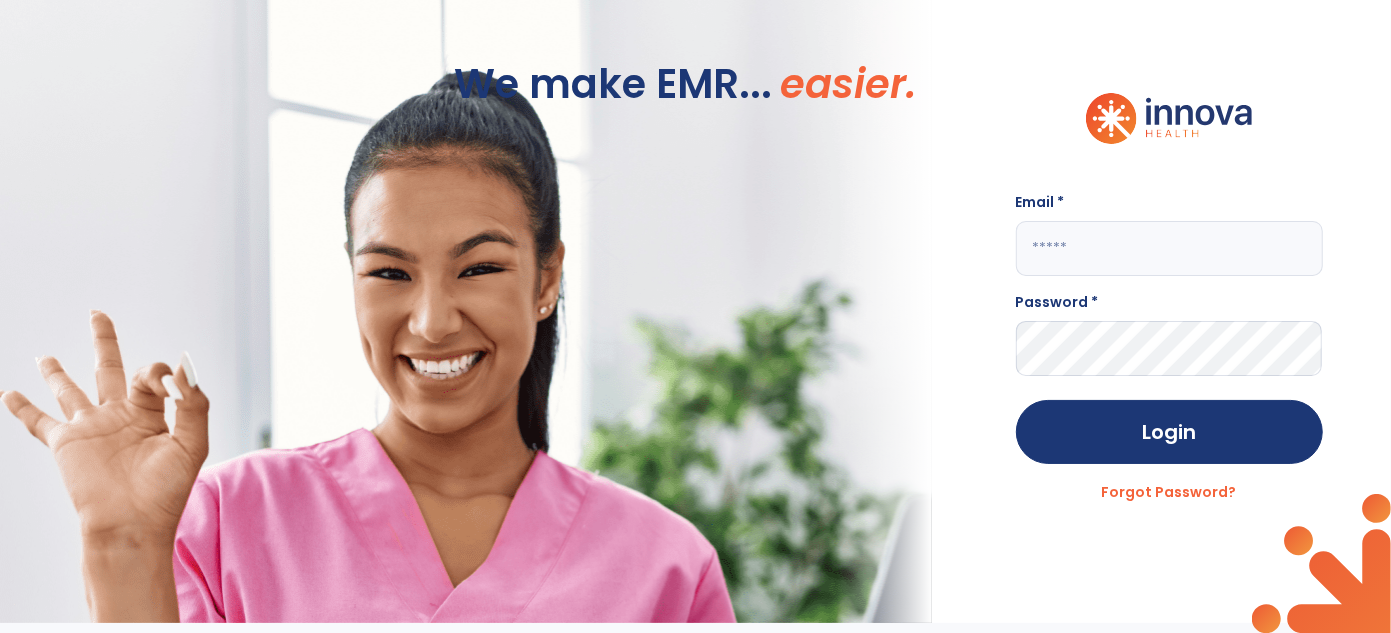 click 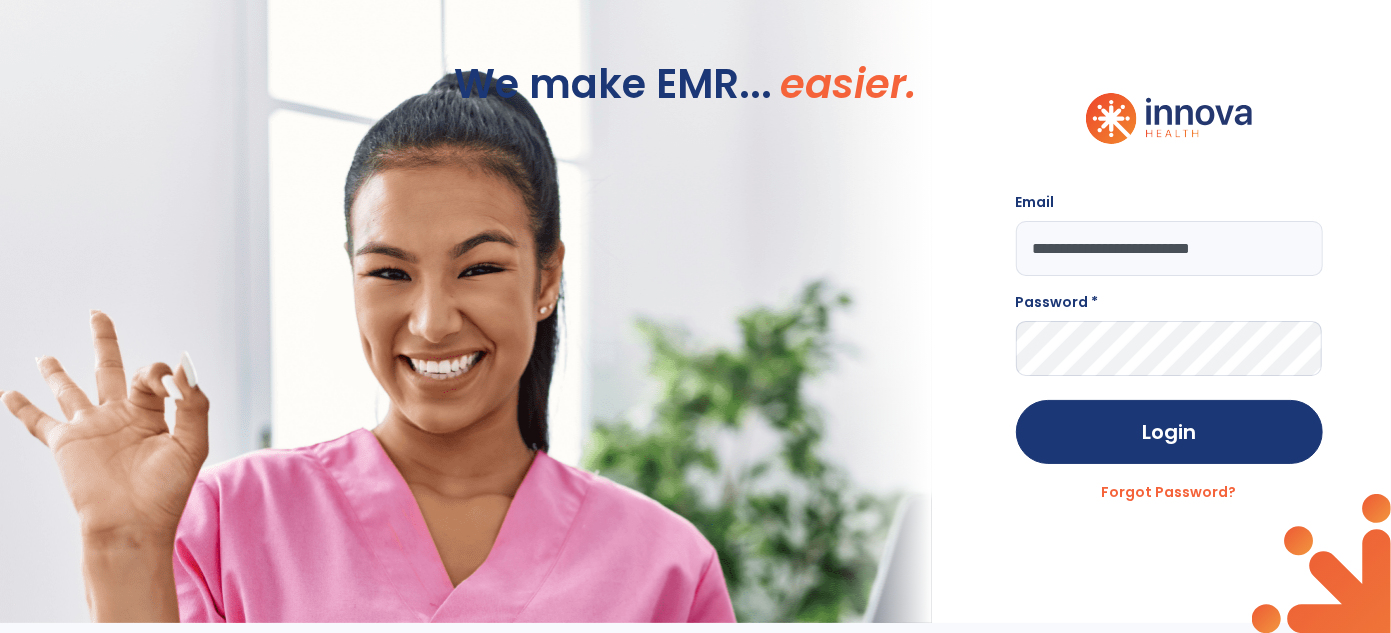 type on "**********" 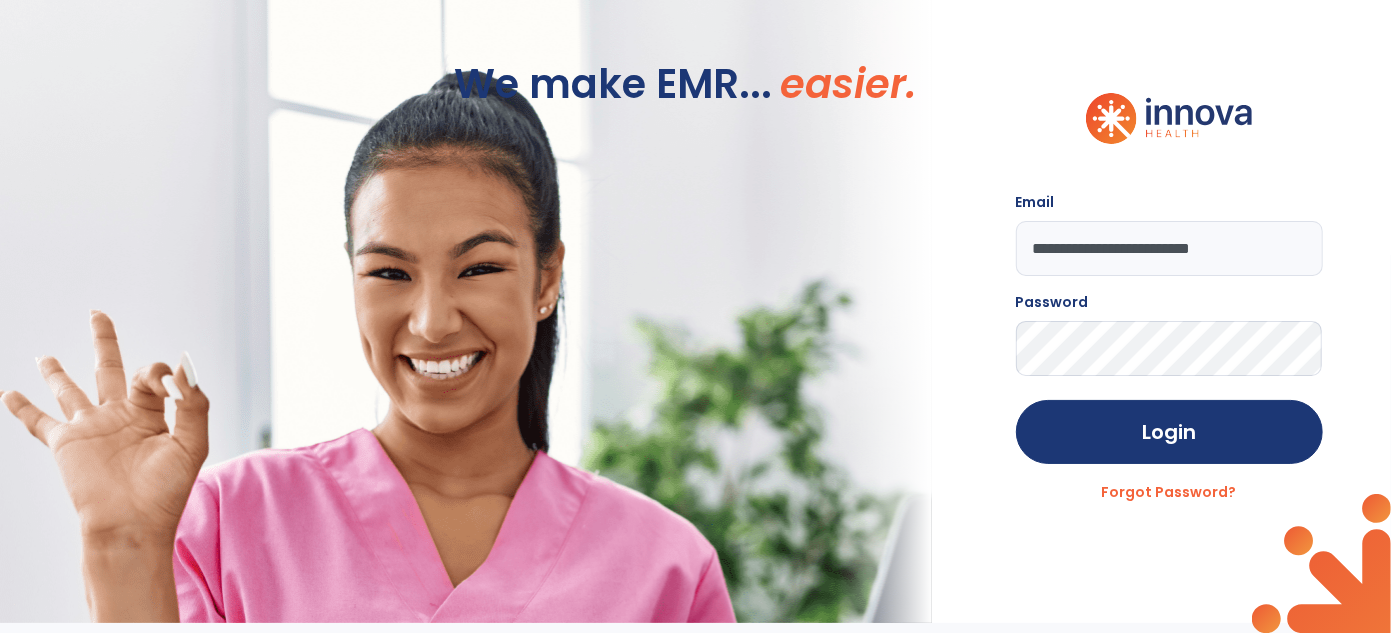click on "Login" 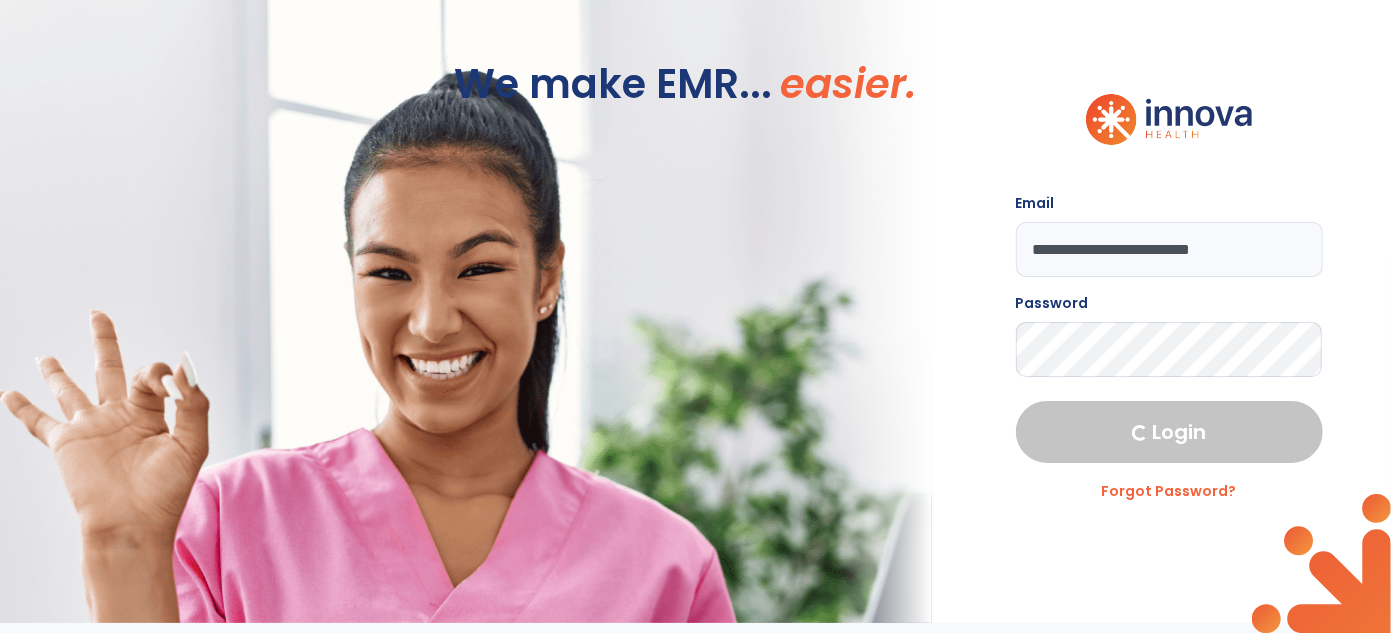 select on "***" 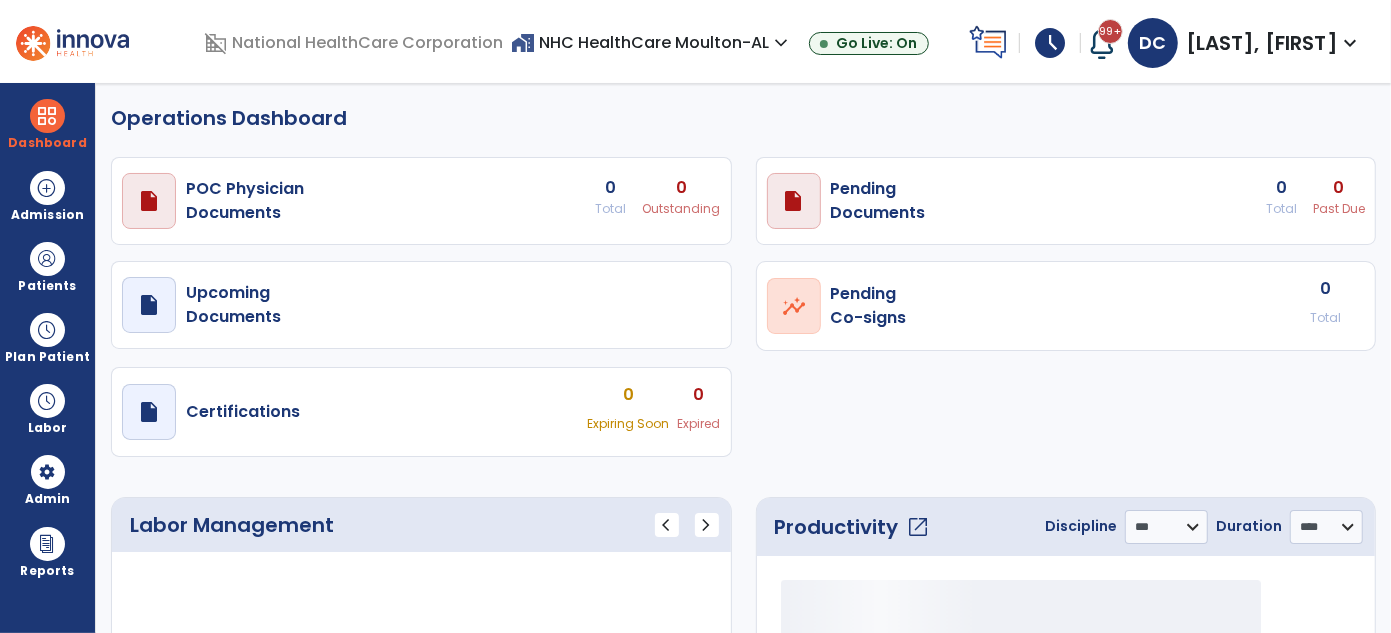 select on "***" 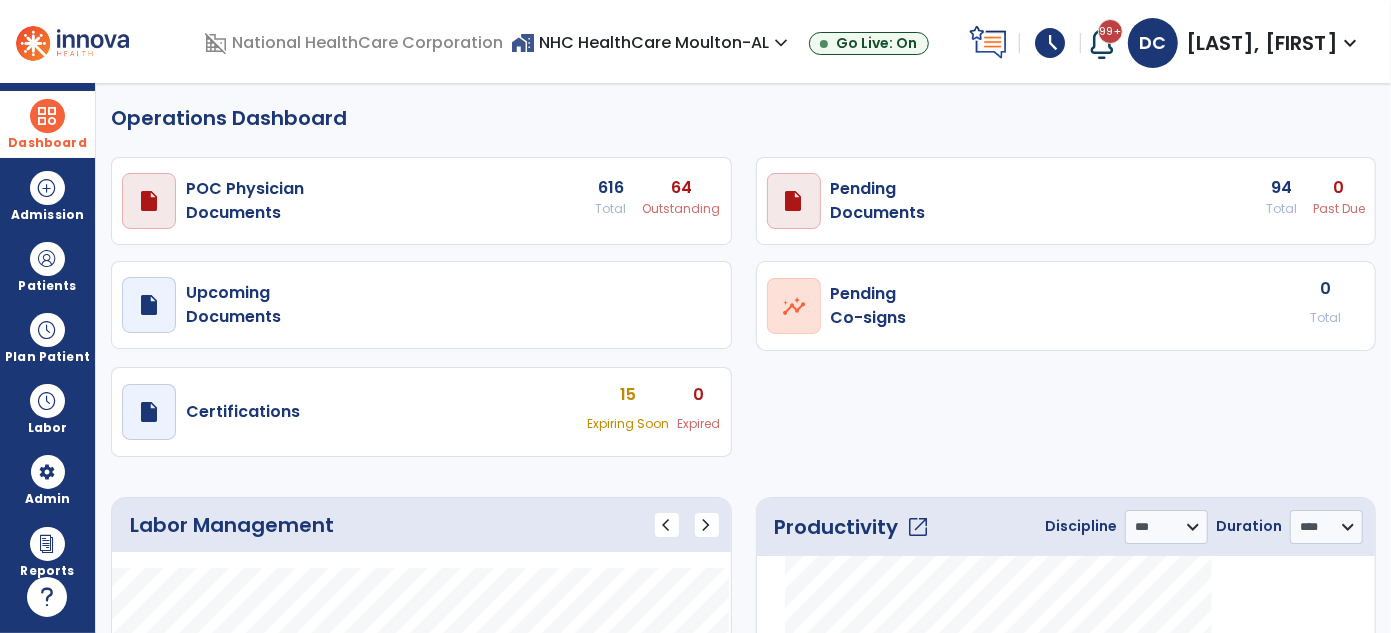 click on "Dashboard" at bounding box center [47, 124] 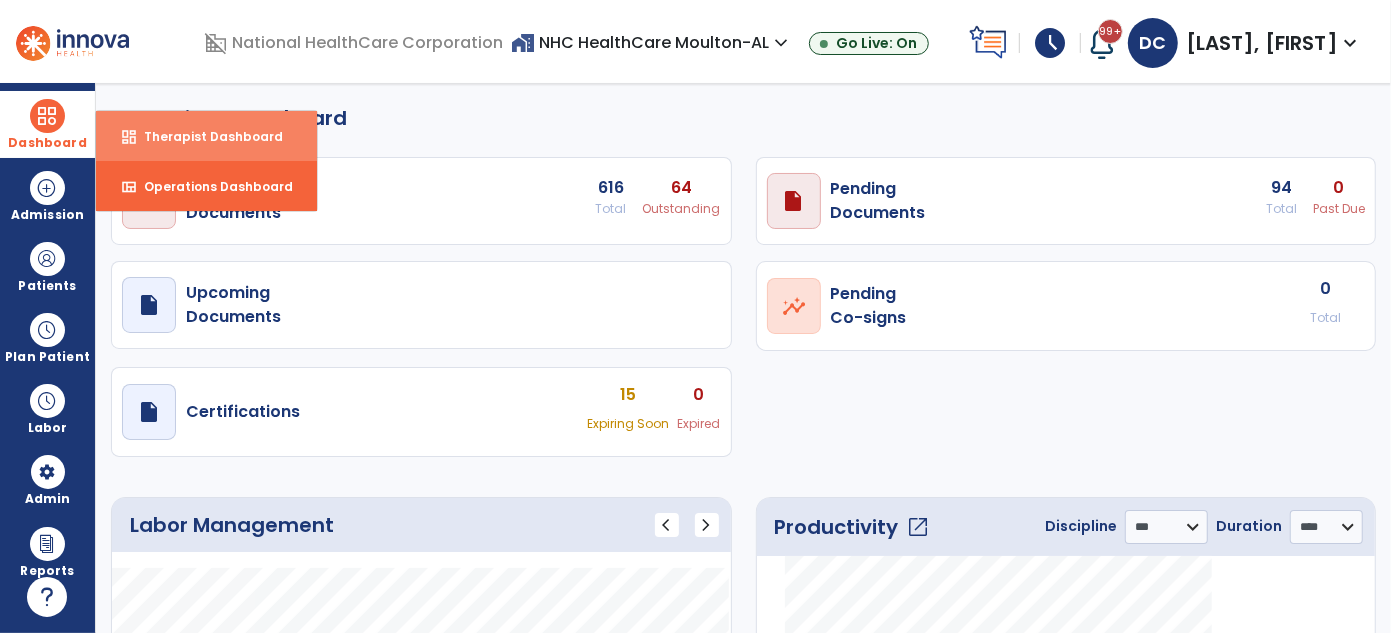 click on "dashboard  Therapist Dashboard" at bounding box center [206, 136] 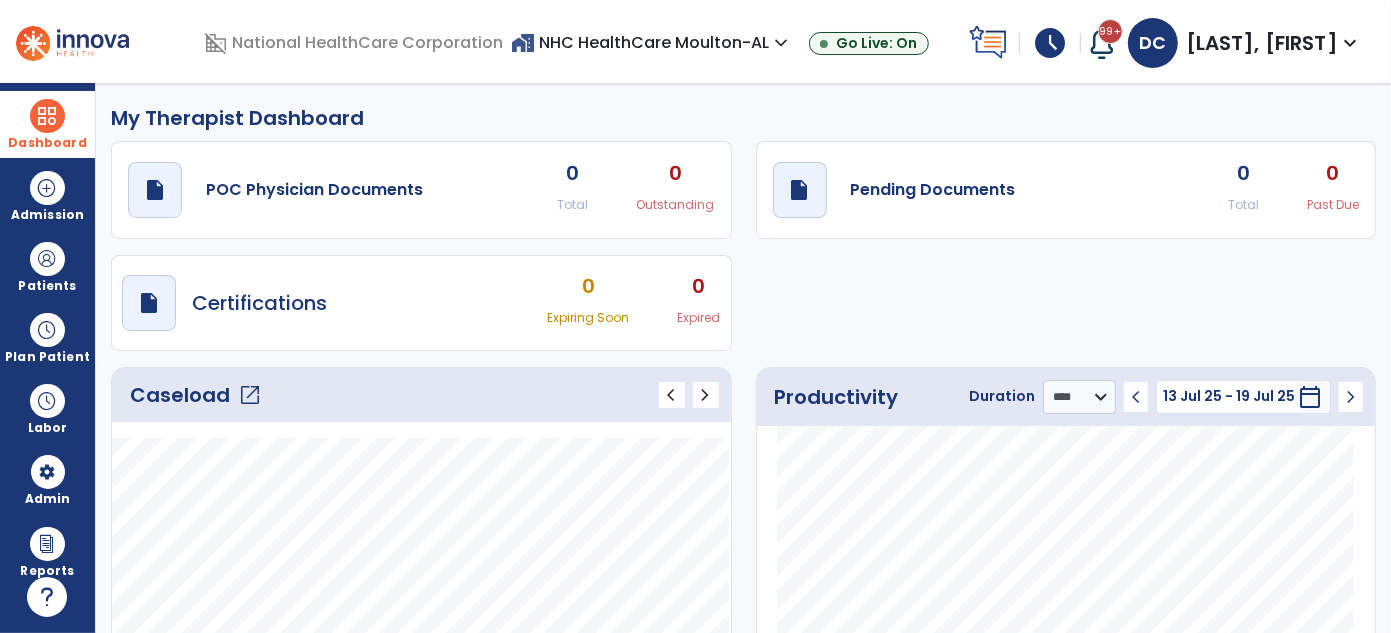 click on "open_in_new" 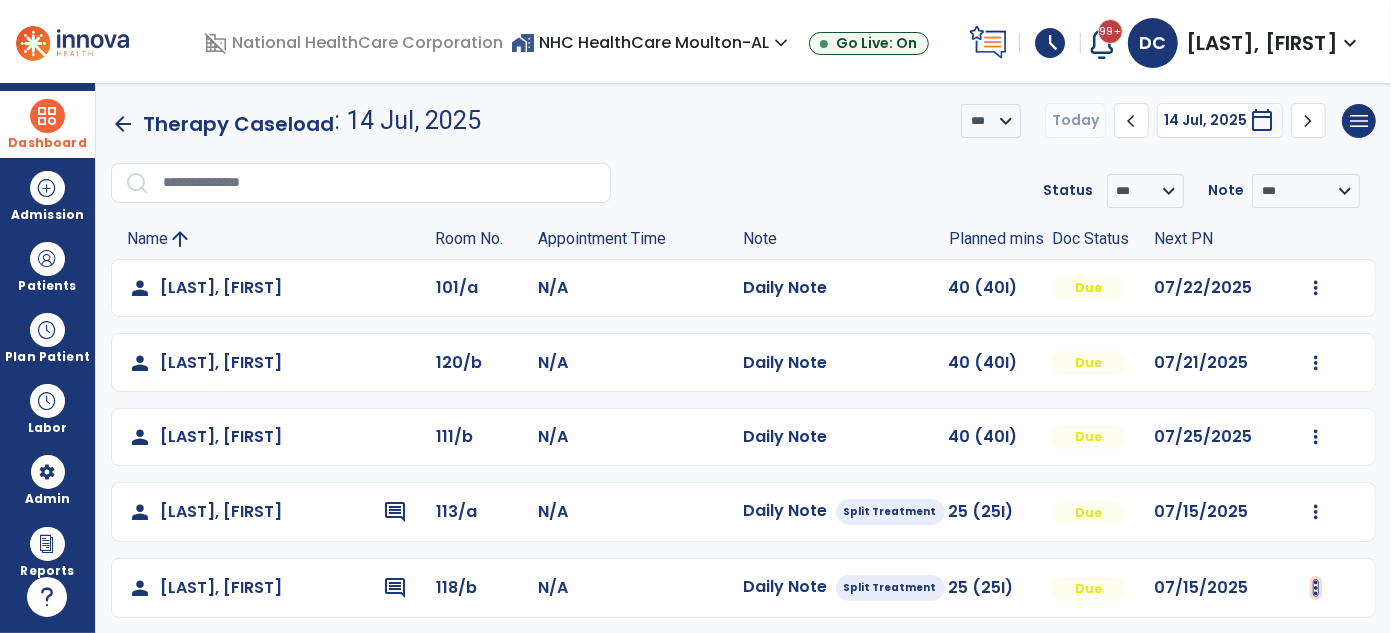 click at bounding box center [1316, 288] 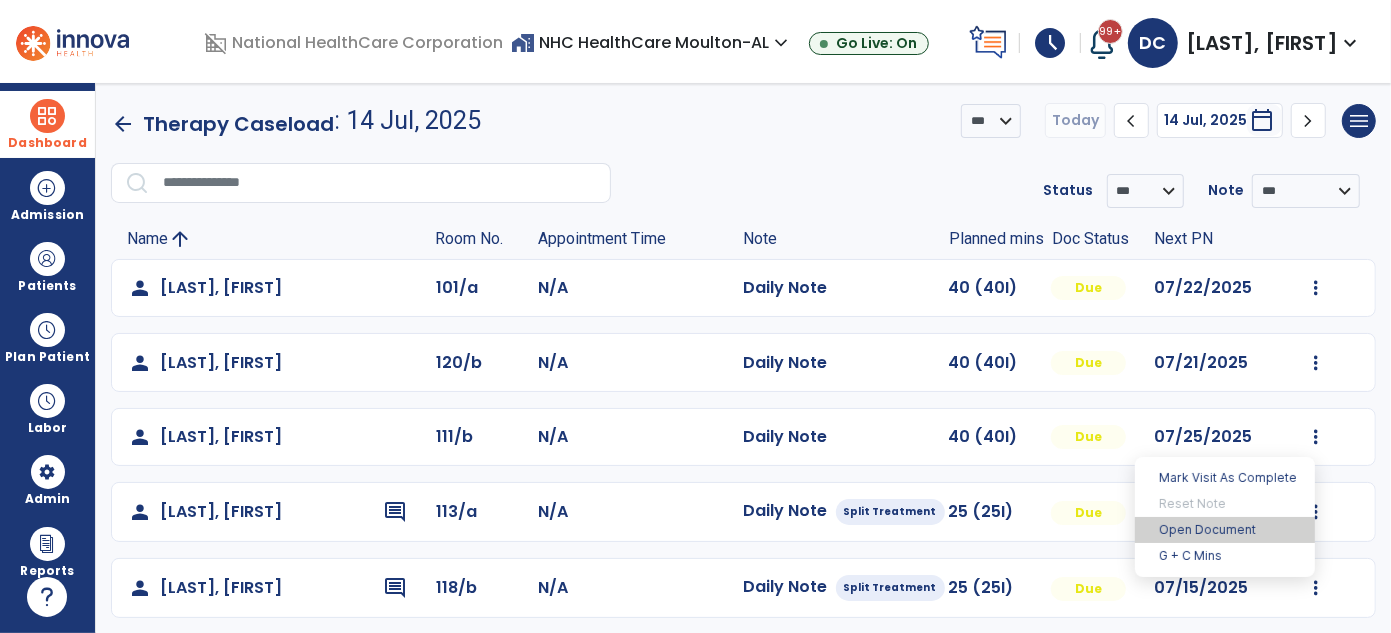 click on "Open Document" at bounding box center [1225, 530] 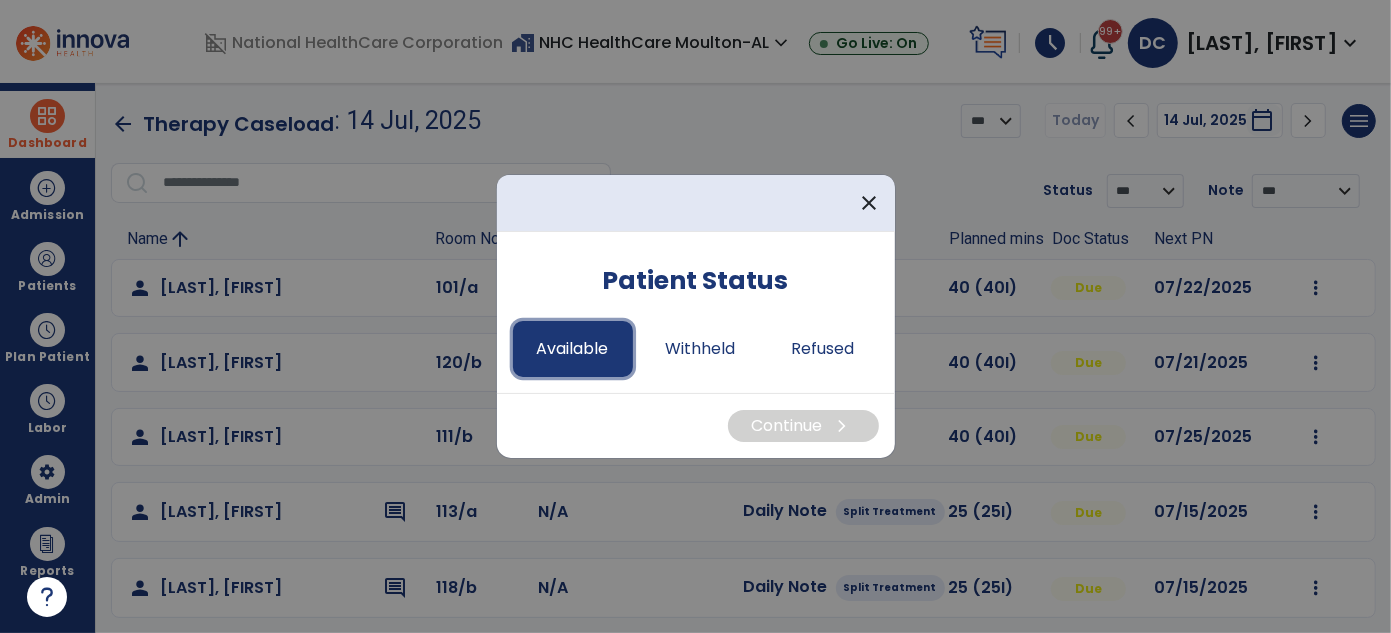 click on "Available" at bounding box center [573, 349] 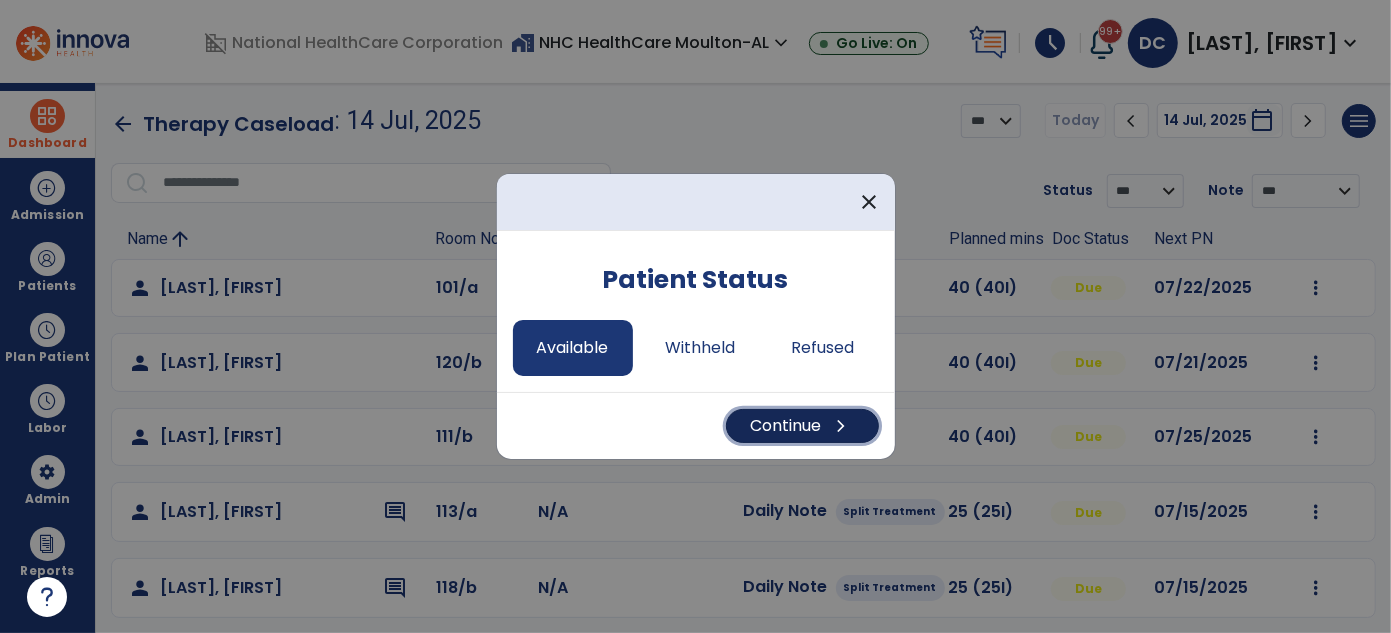 click on "Continue   chevron_right" at bounding box center (802, 426) 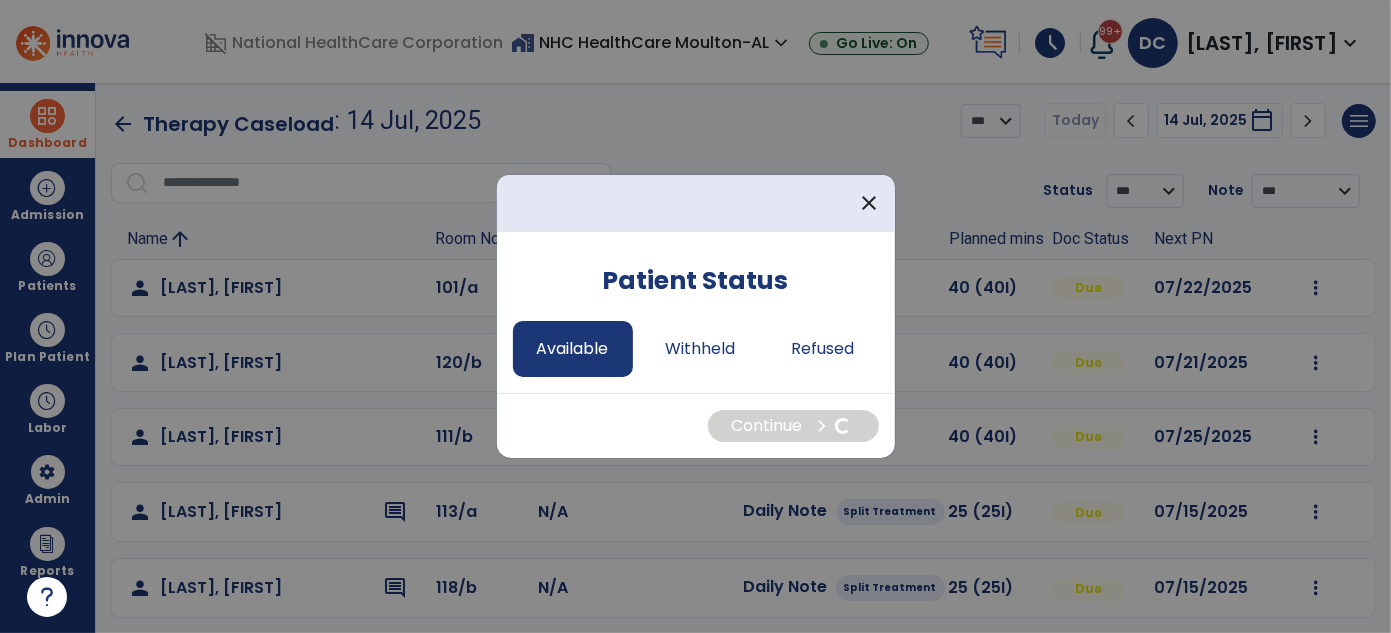 select on "*" 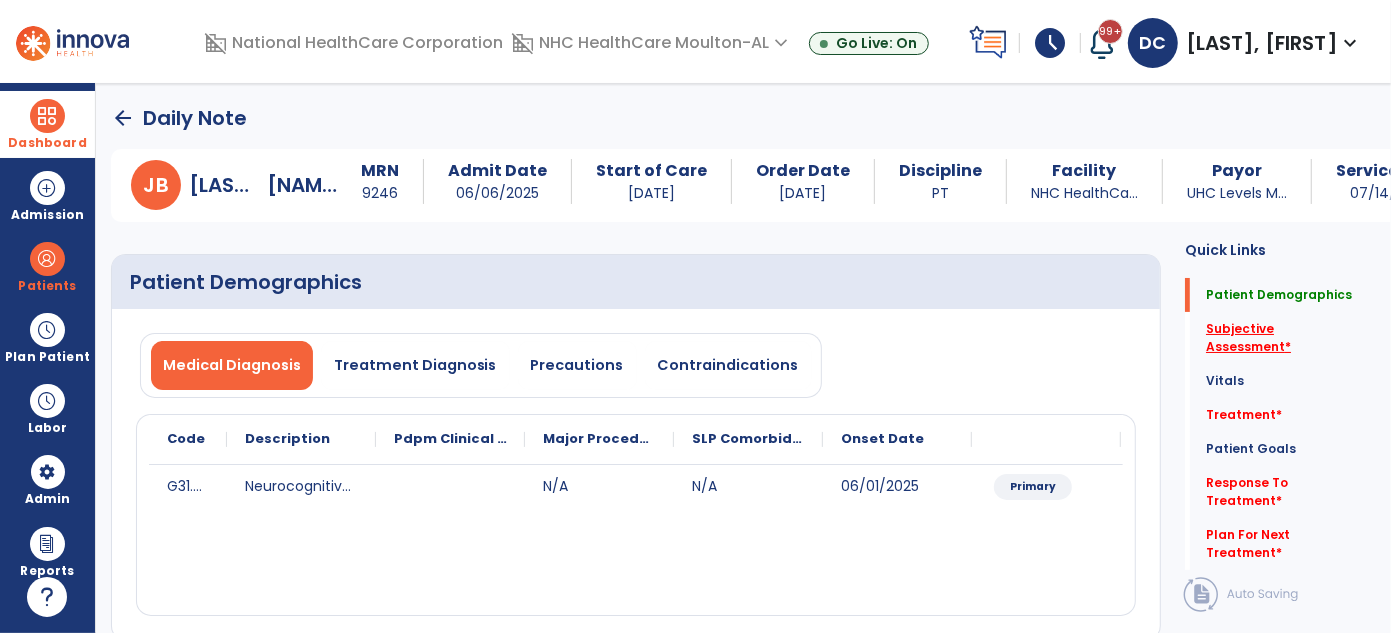 click on "Subjective Assessment   *" 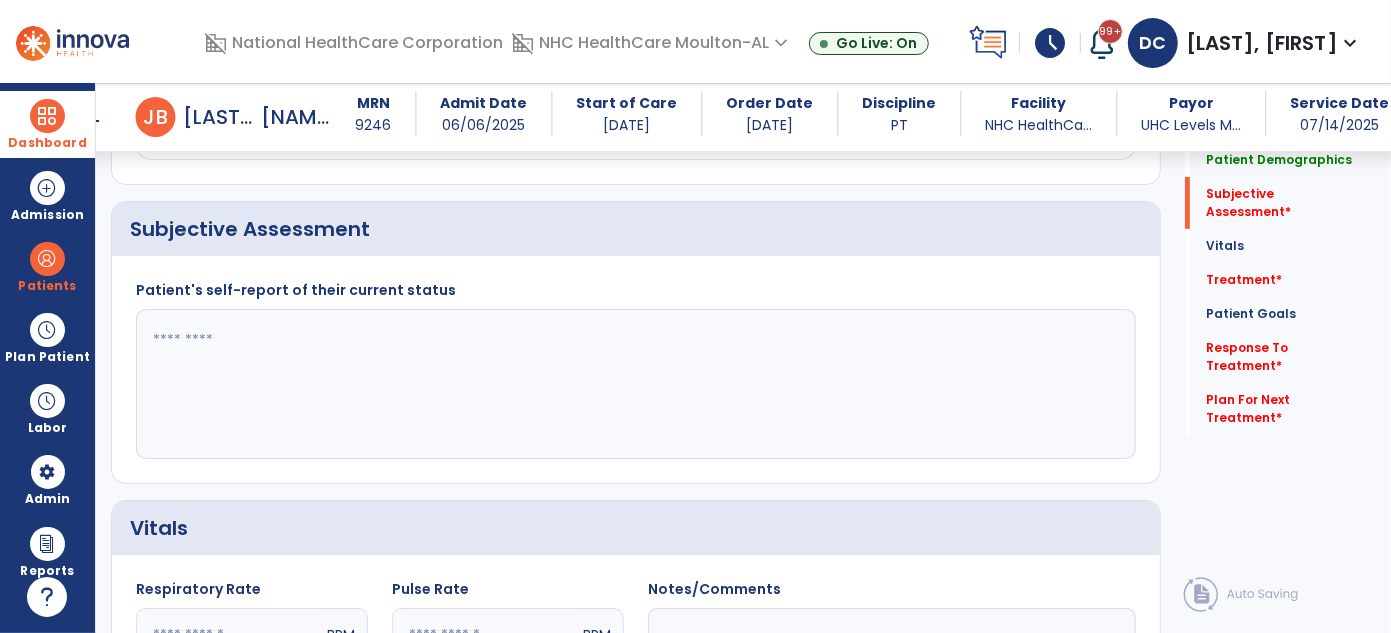 scroll, scrollTop: 438, scrollLeft: 0, axis: vertical 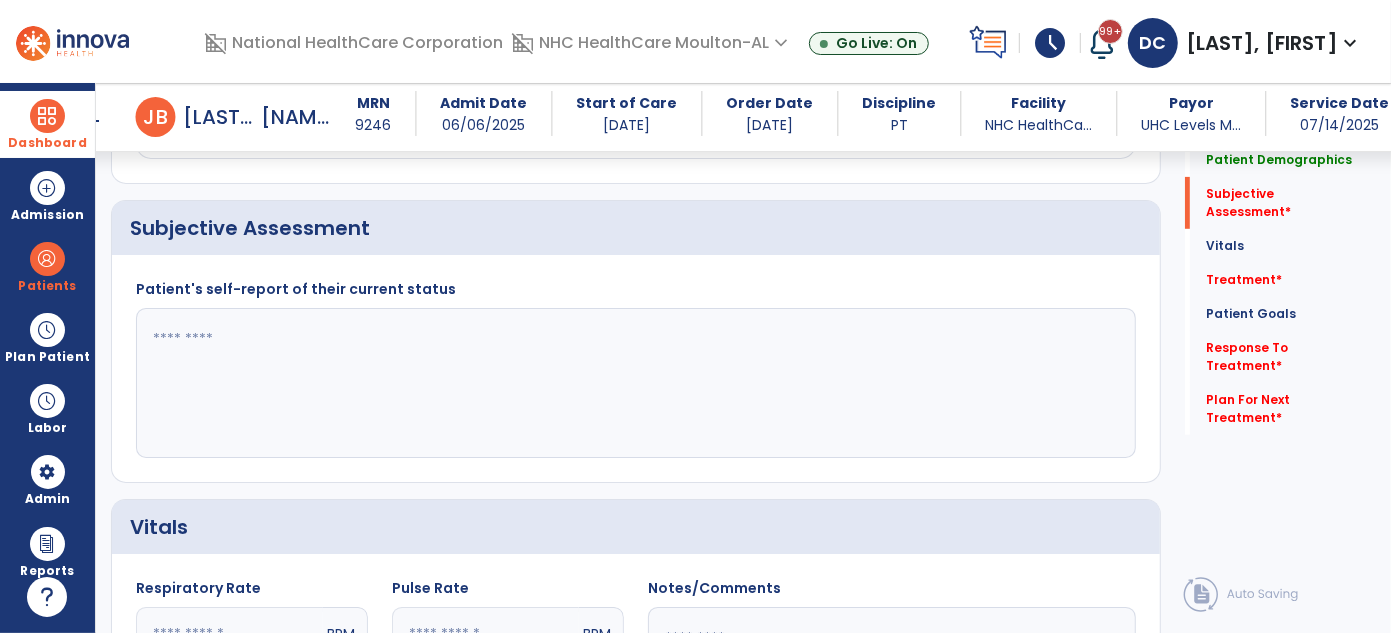 click 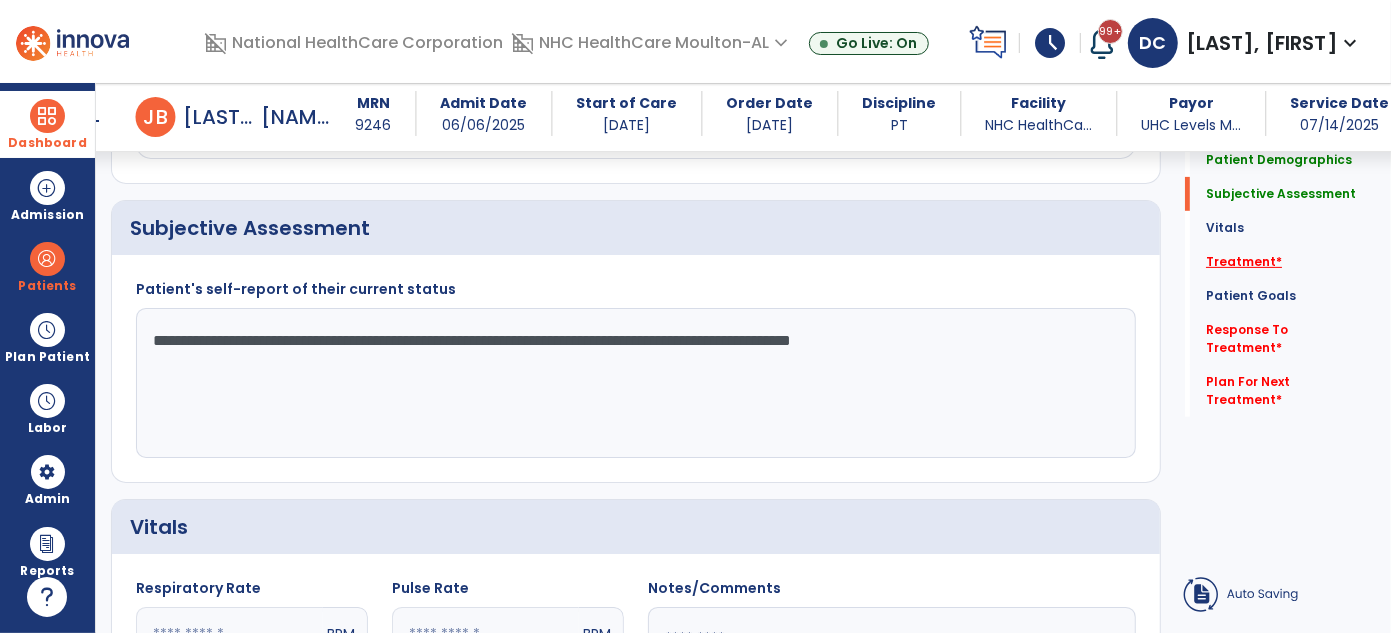 type on "**********" 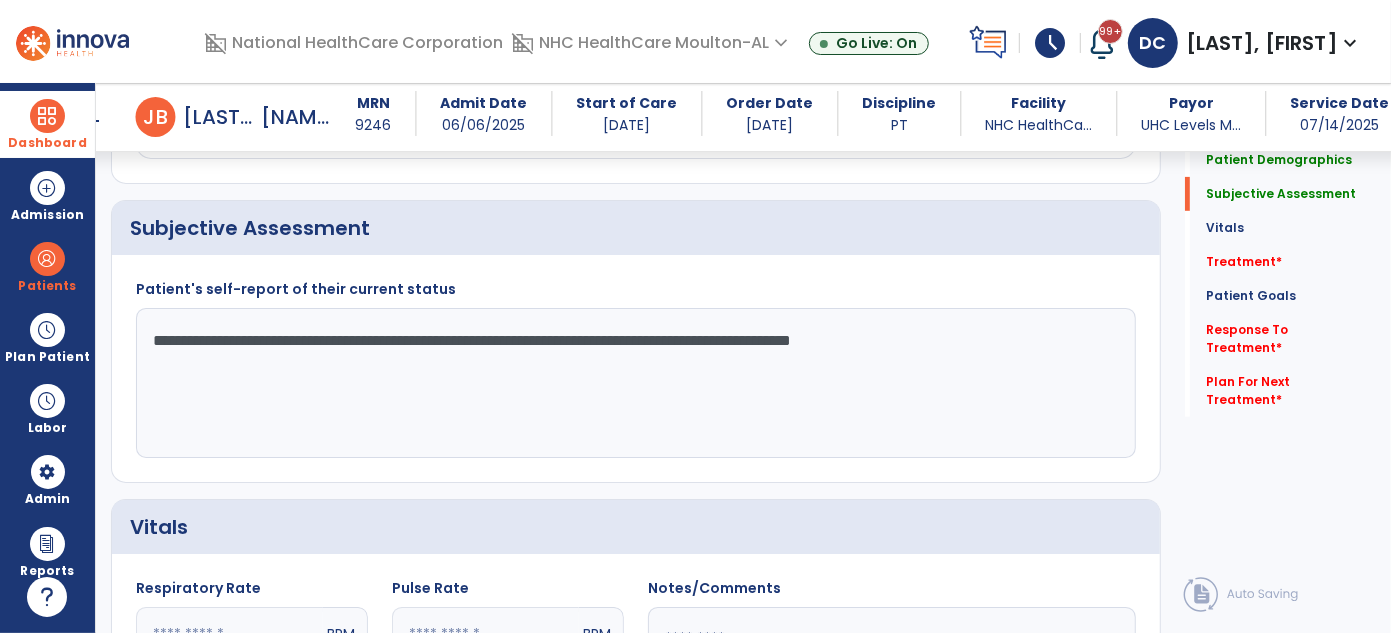 drag, startPoint x: 1260, startPoint y: 263, endPoint x: 924, endPoint y: 261, distance: 336.00595 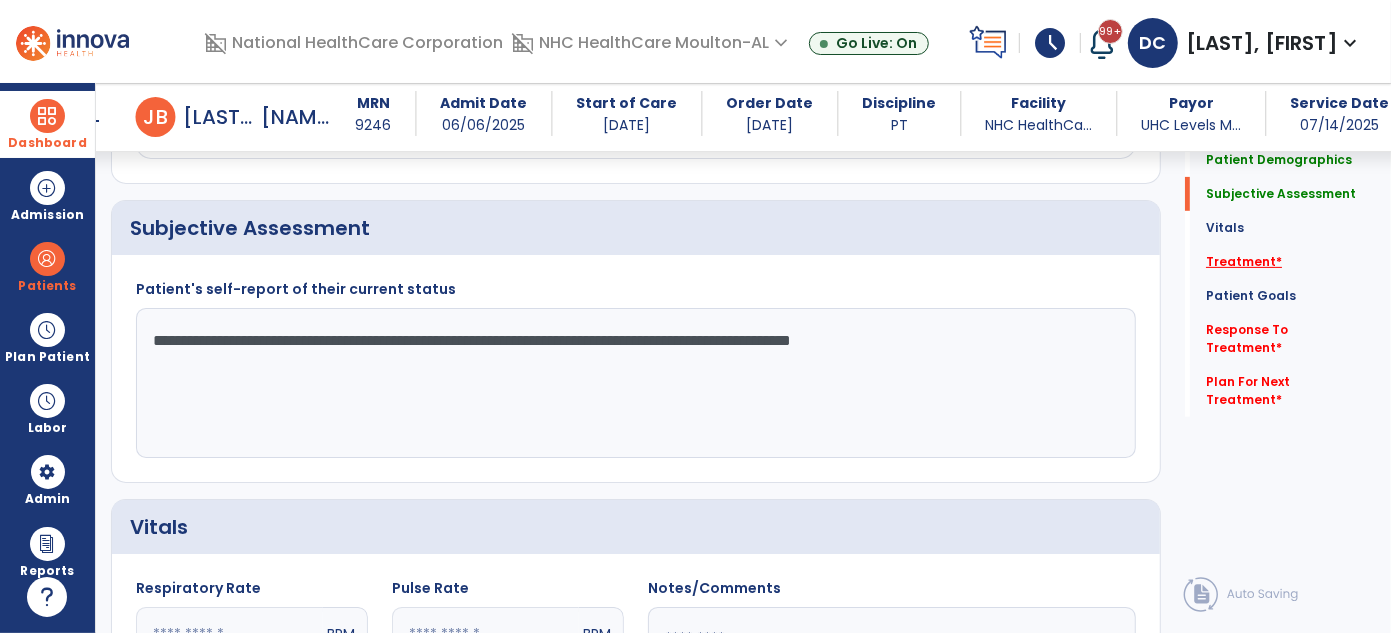 click on "Treatment   *" 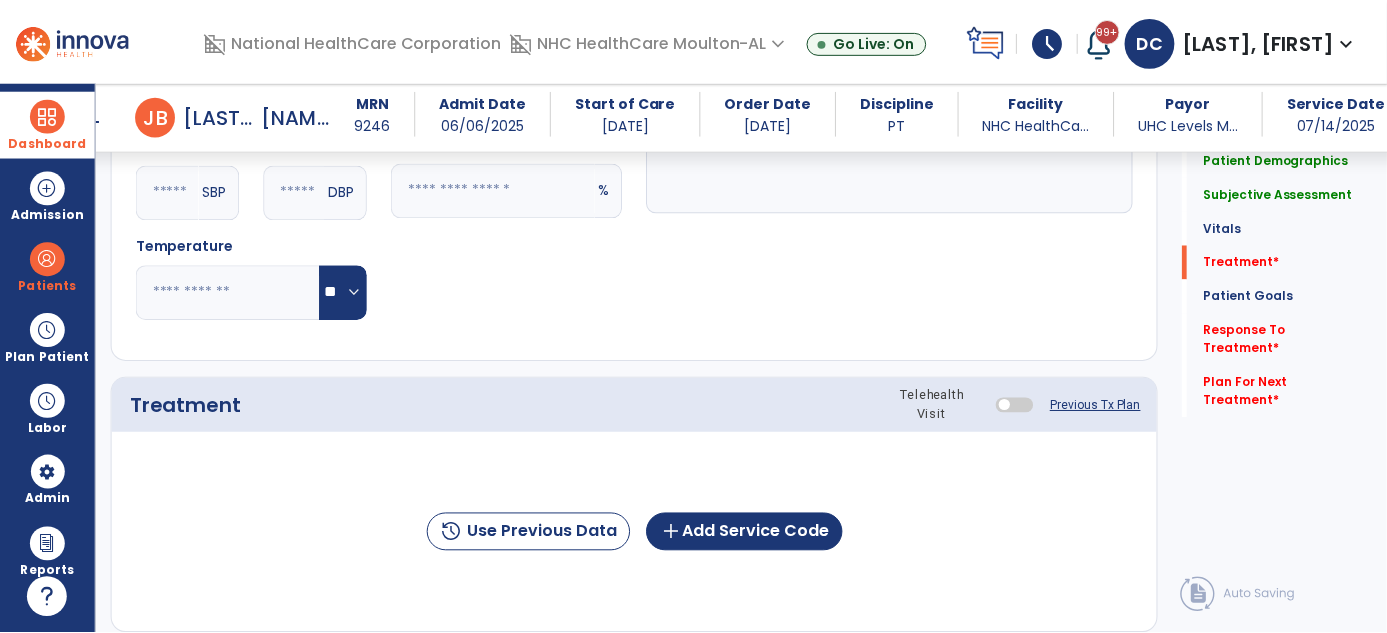 scroll, scrollTop: 1128, scrollLeft: 0, axis: vertical 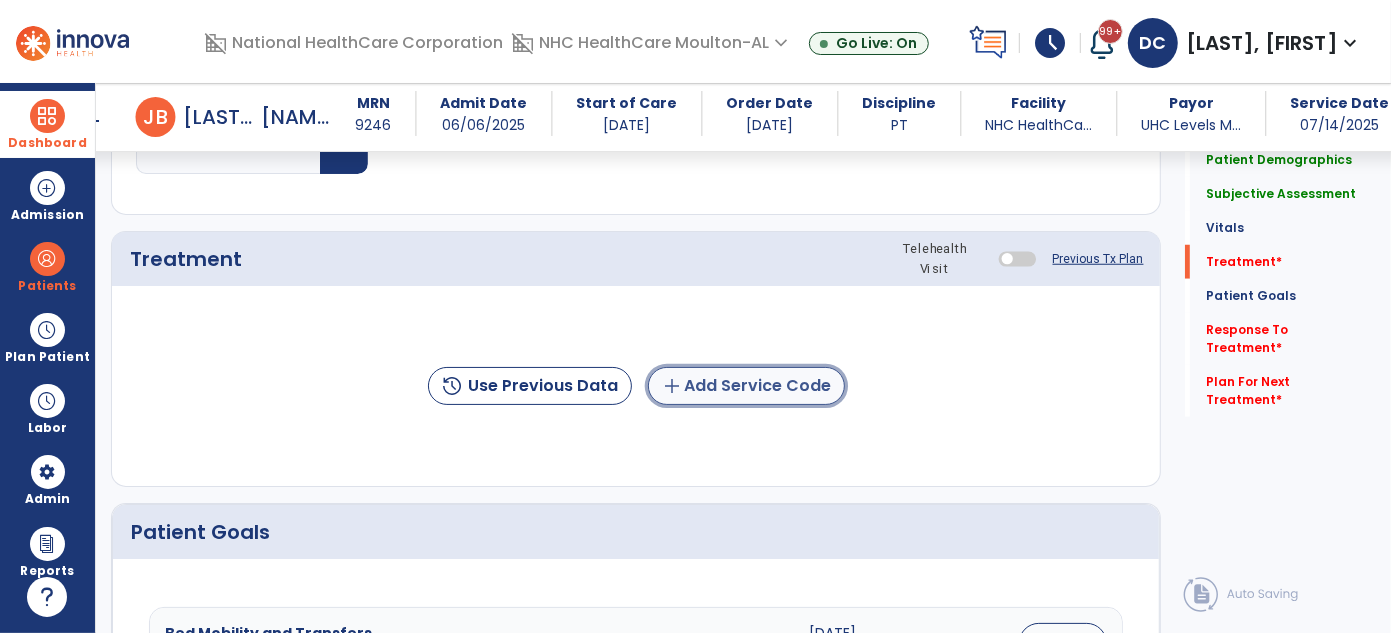 click on "add  Add Service Code" 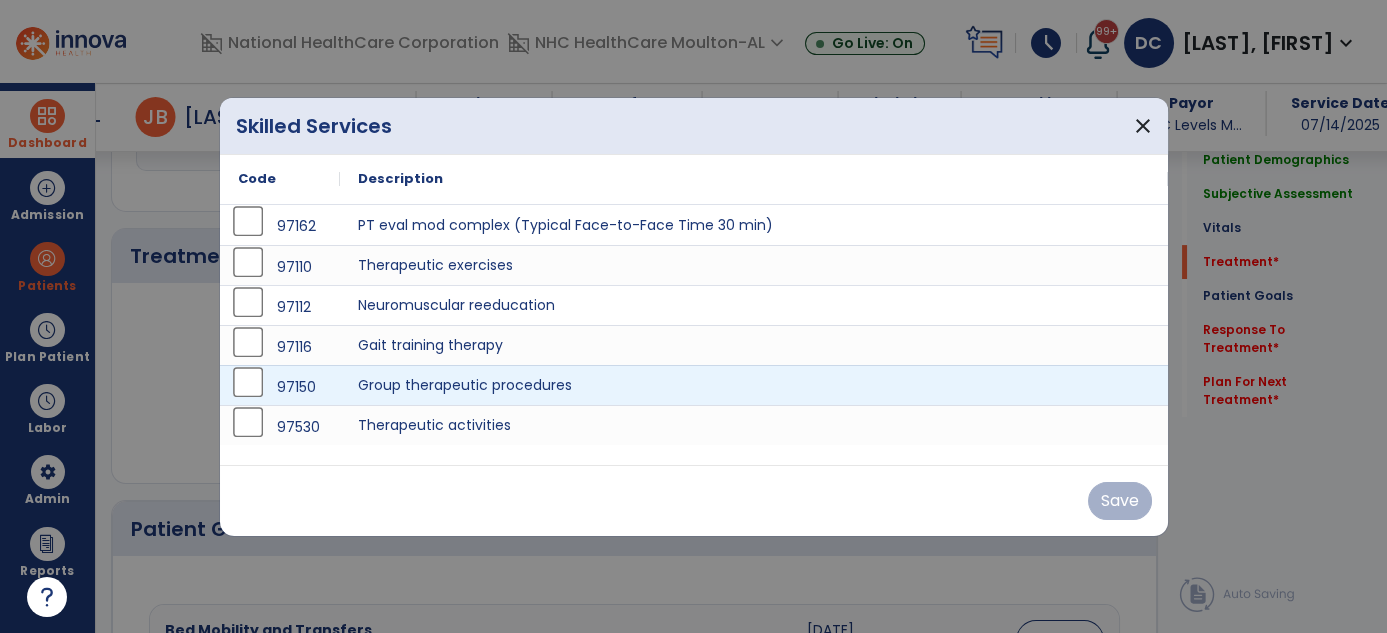 scroll, scrollTop: 1128, scrollLeft: 0, axis: vertical 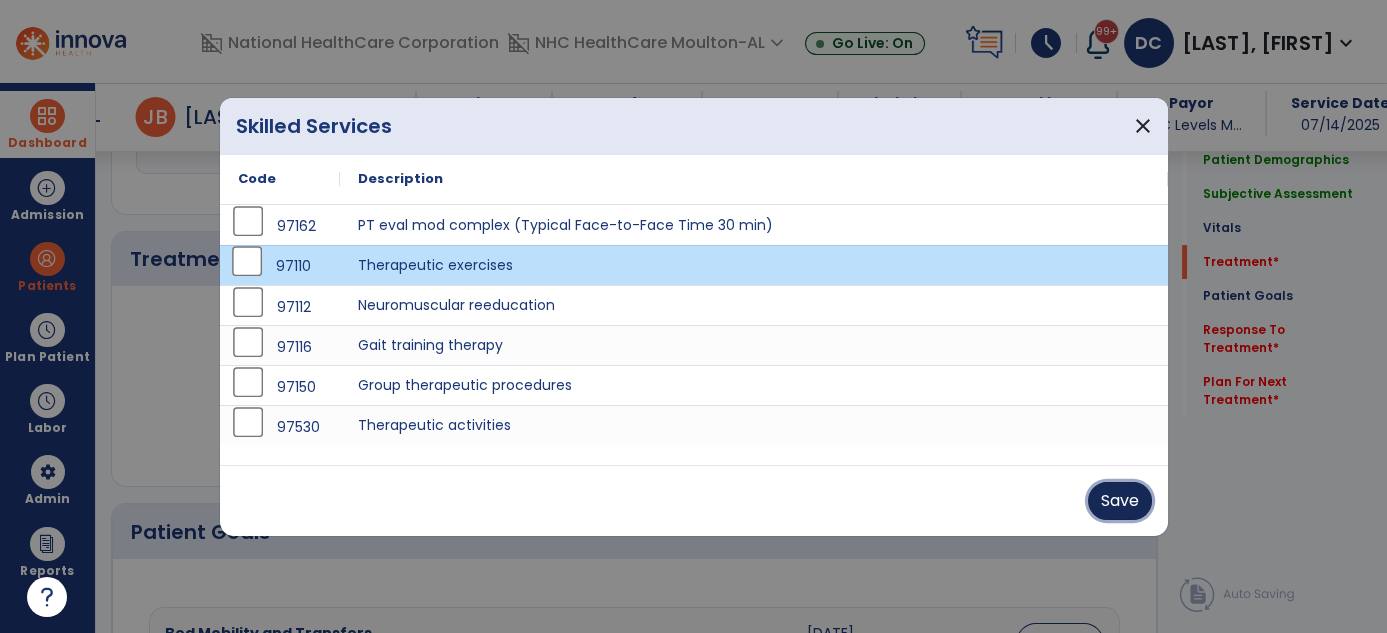 click on "Save" at bounding box center (1120, 501) 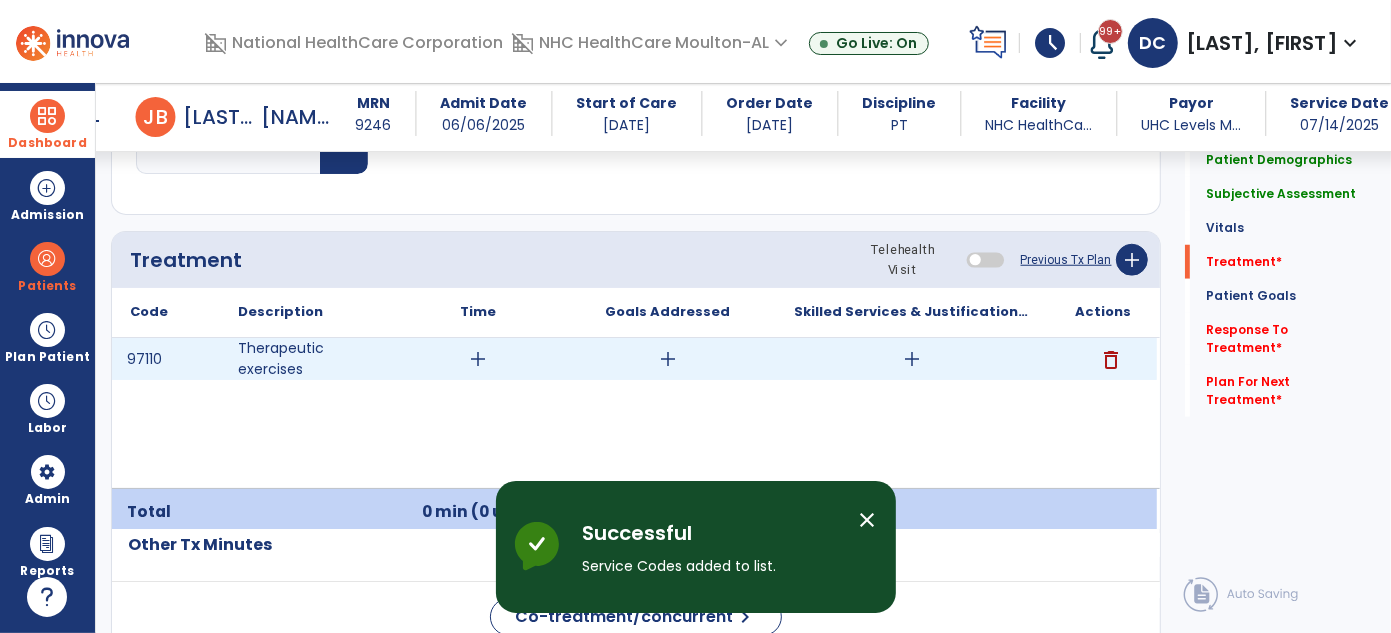click on "add" at bounding box center (478, 359) 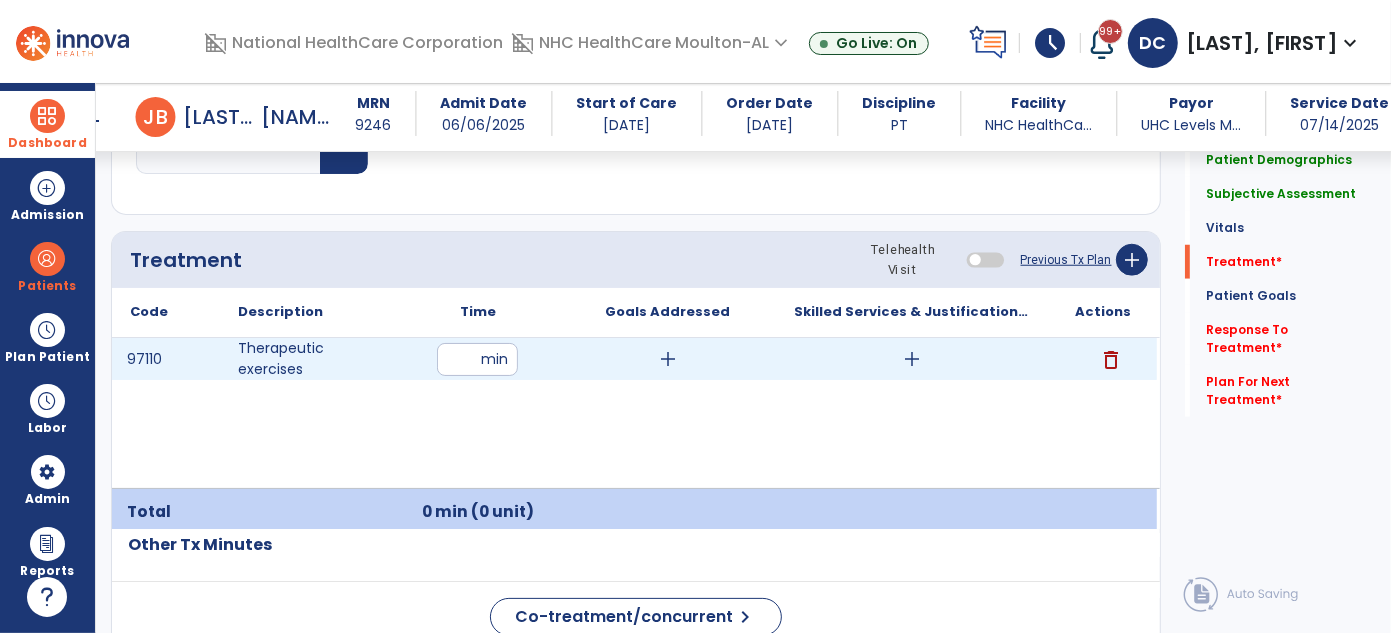 type on "**" 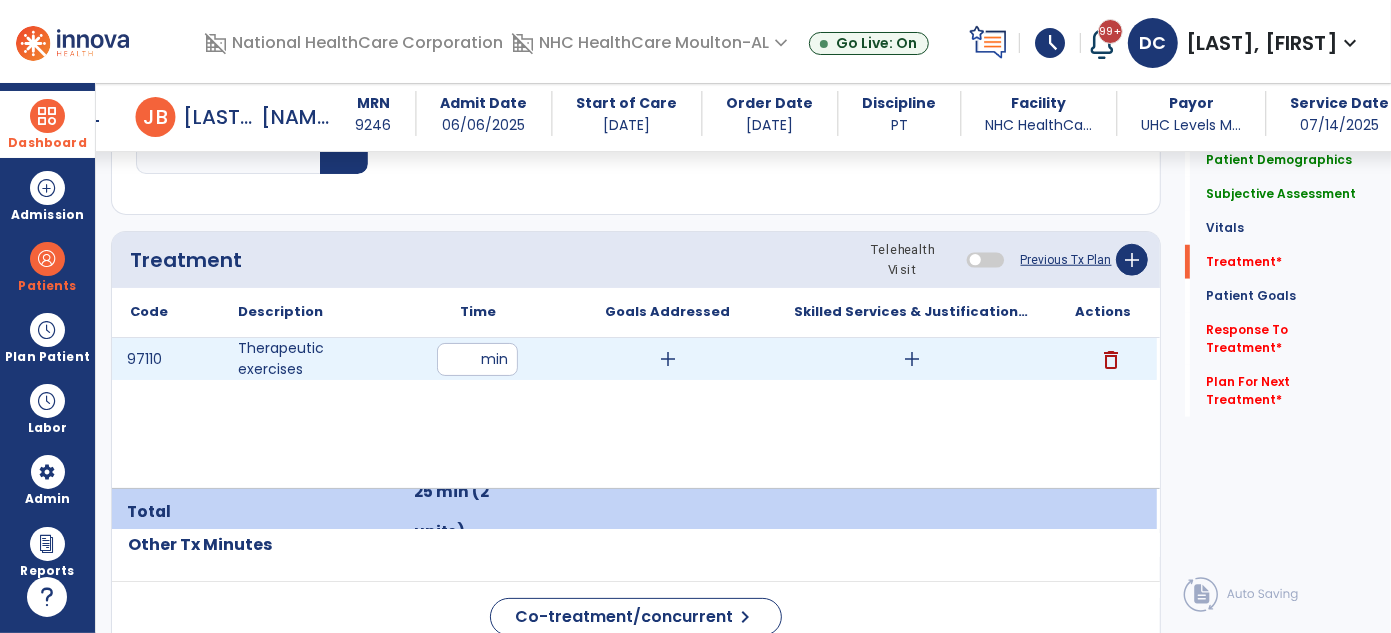 click on "add" at bounding box center (912, 359) 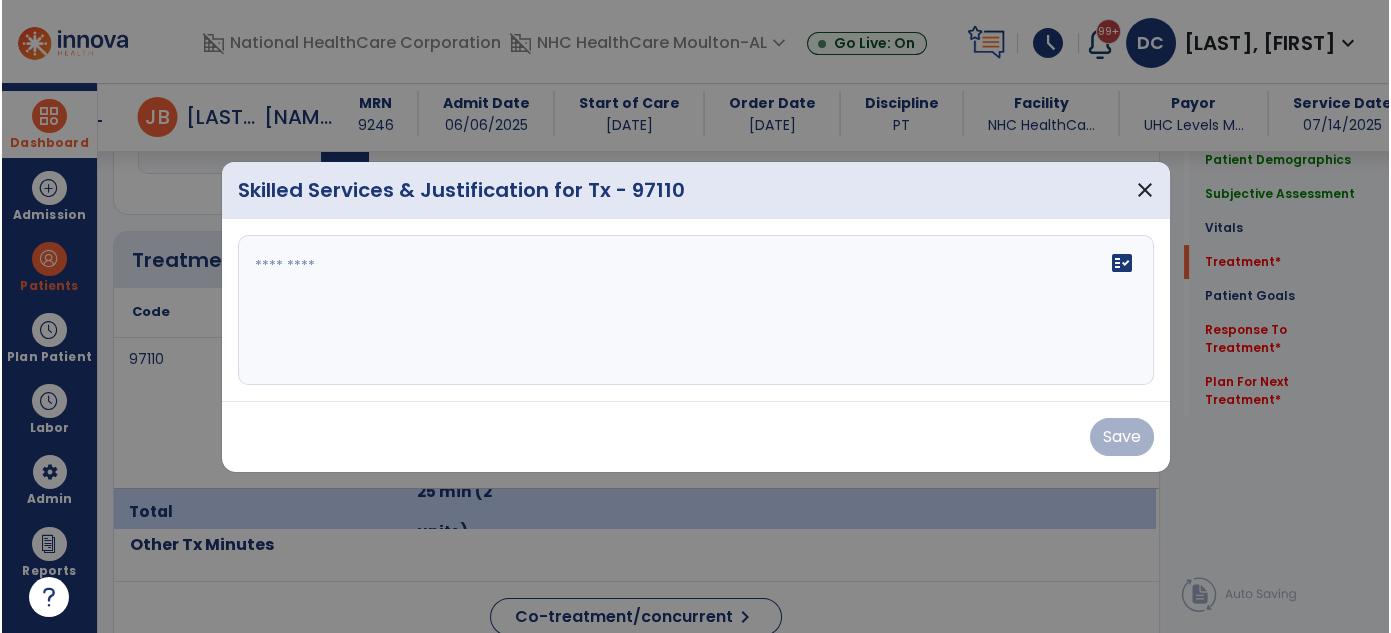 scroll, scrollTop: 1128, scrollLeft: 0, axis: vertical 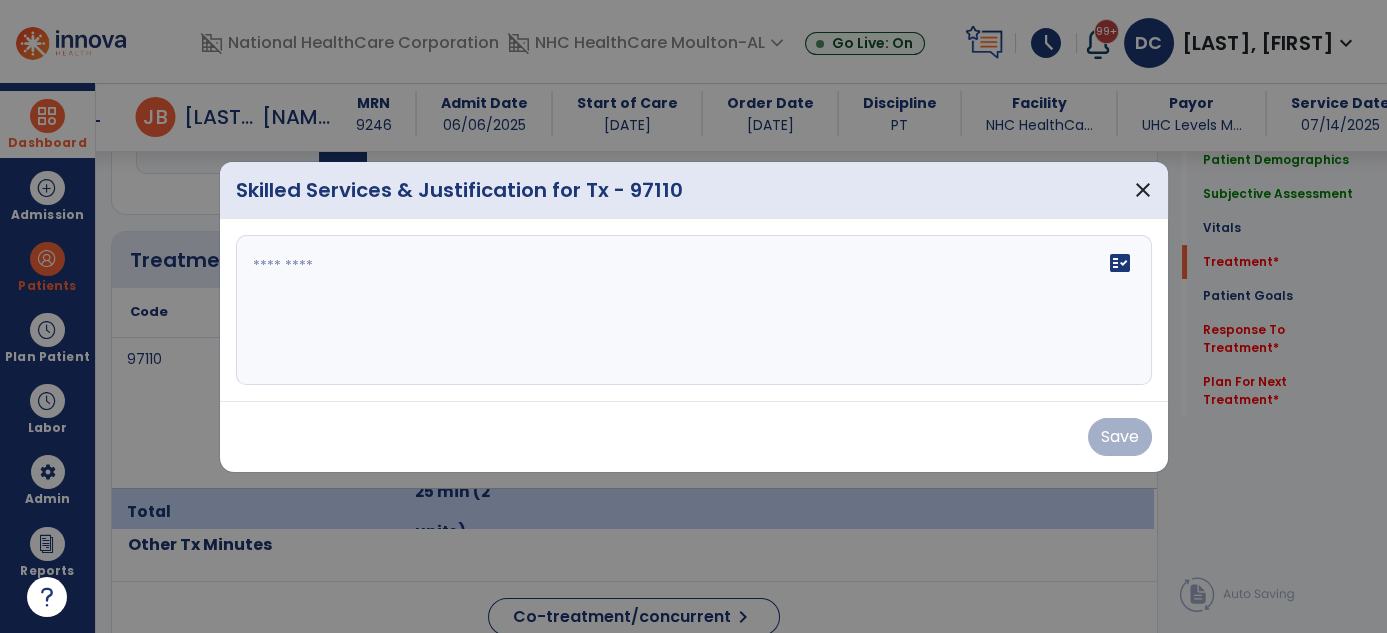 click on "fact_check" at bounding box center [694, 310] 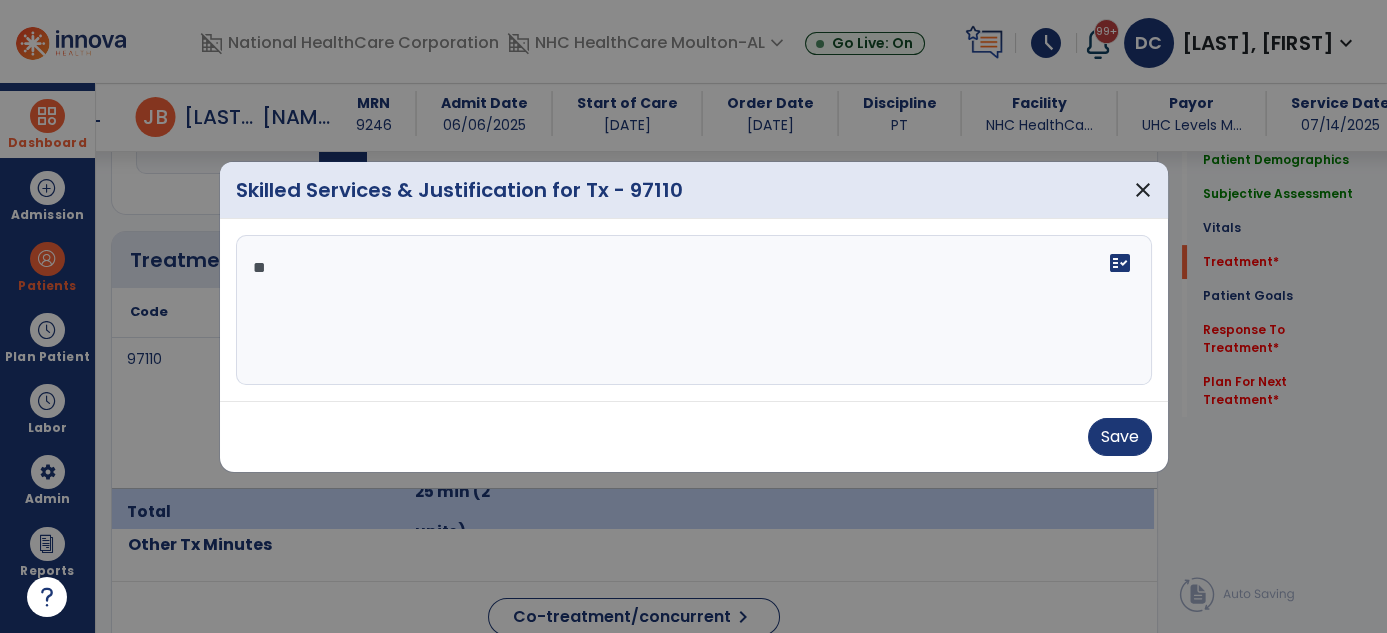type on "*" 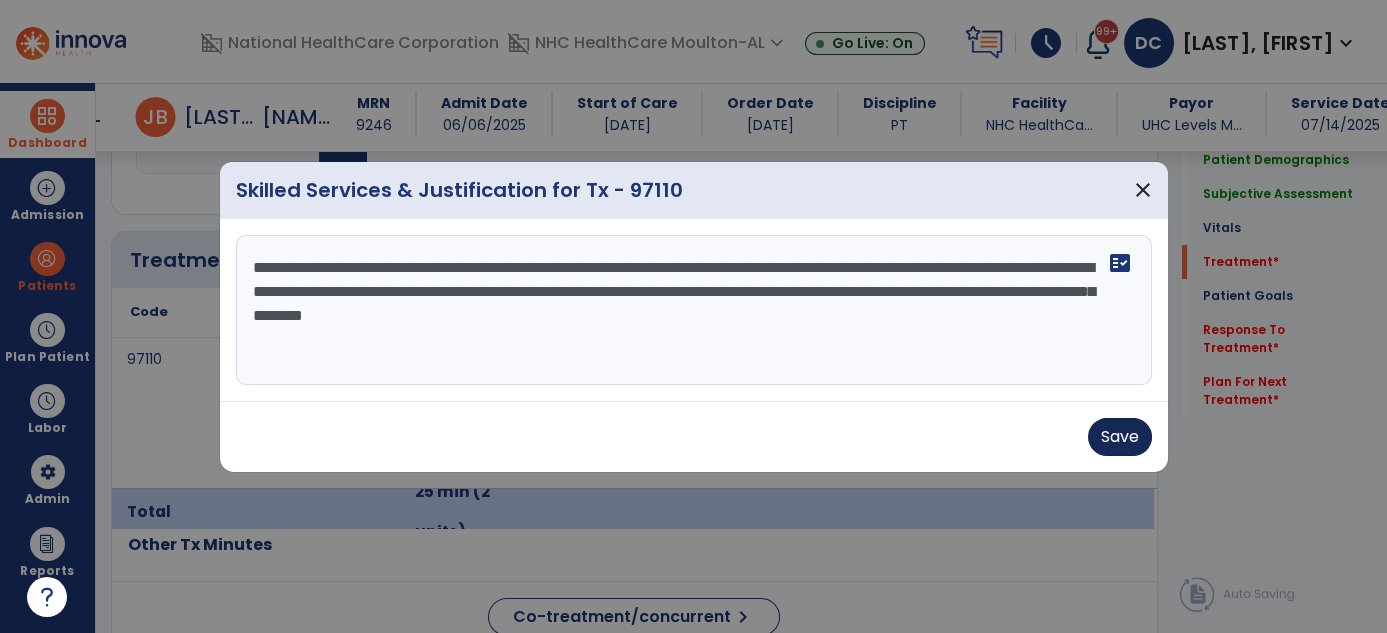 type on "**********" 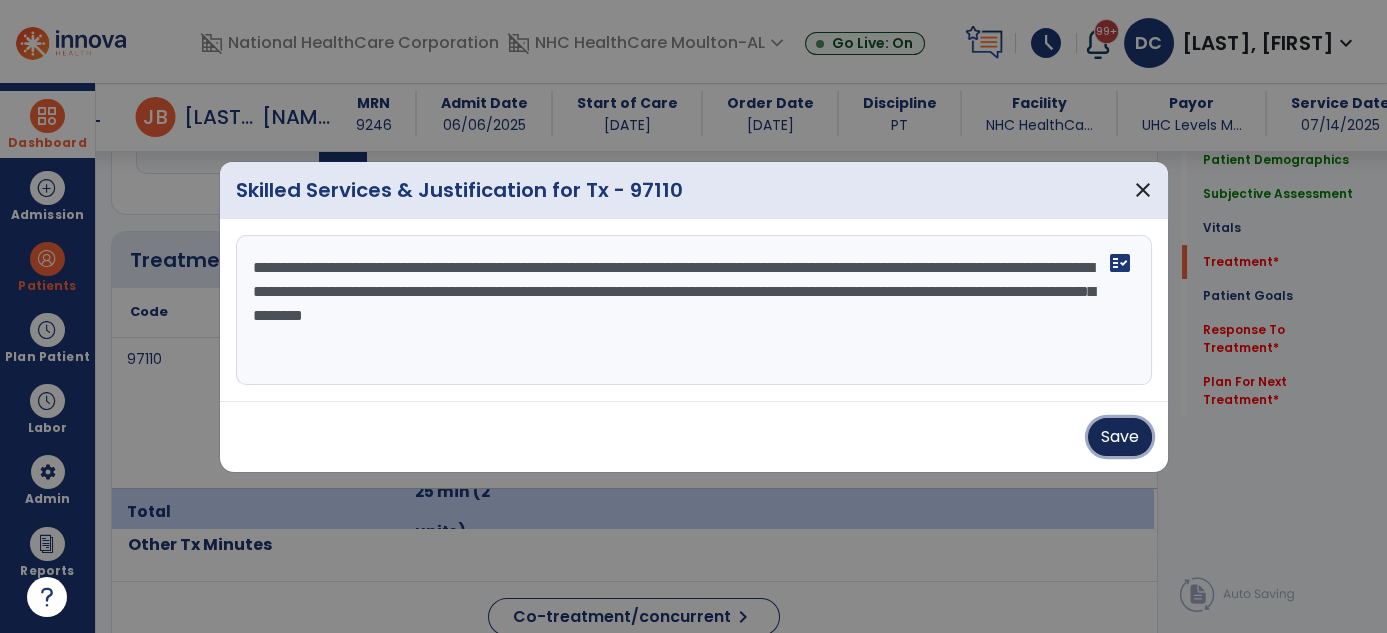 click on "Save" at bounding box center [1120, 437] 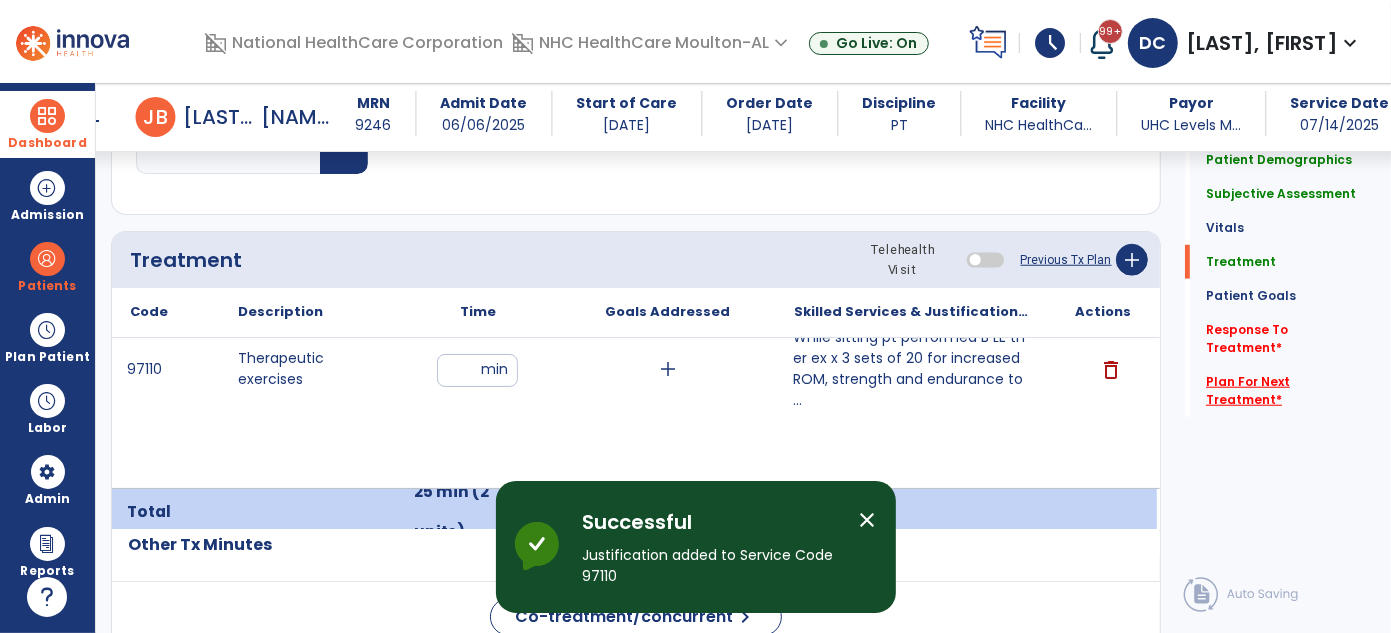 click on "Plan For Next Treatment   *" 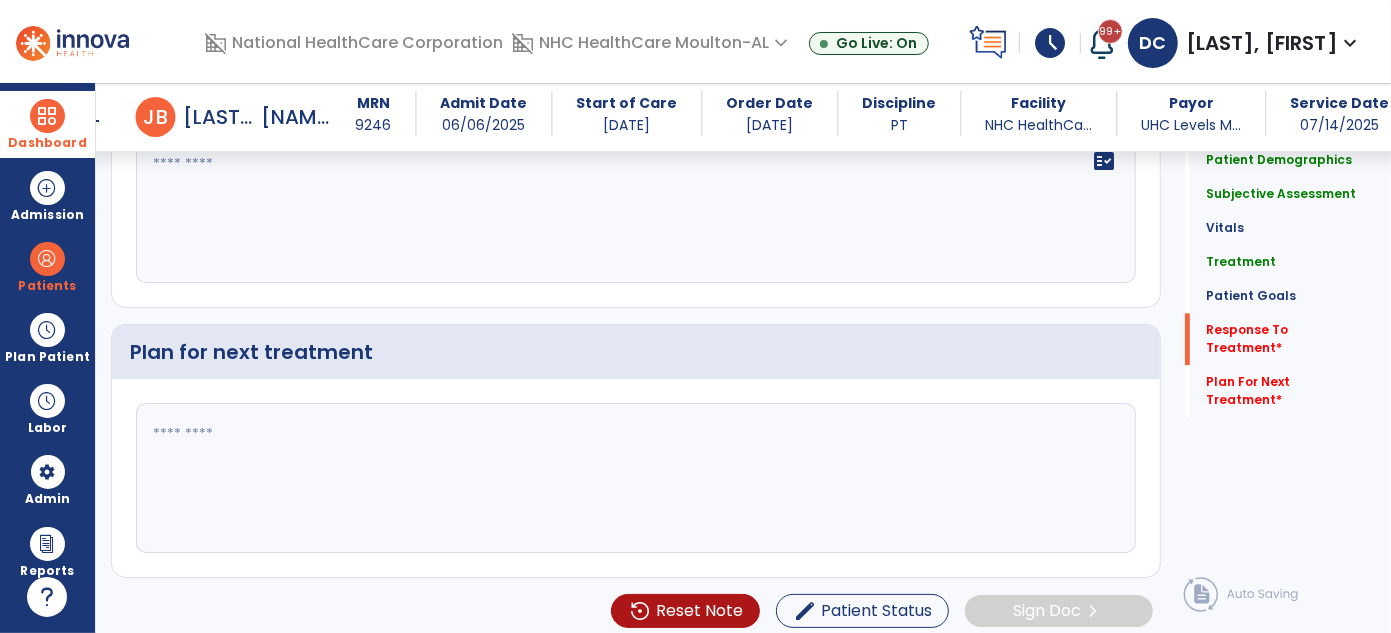 scroll, scrollTop: 3163, scrollLeft: 0, axis: vertical 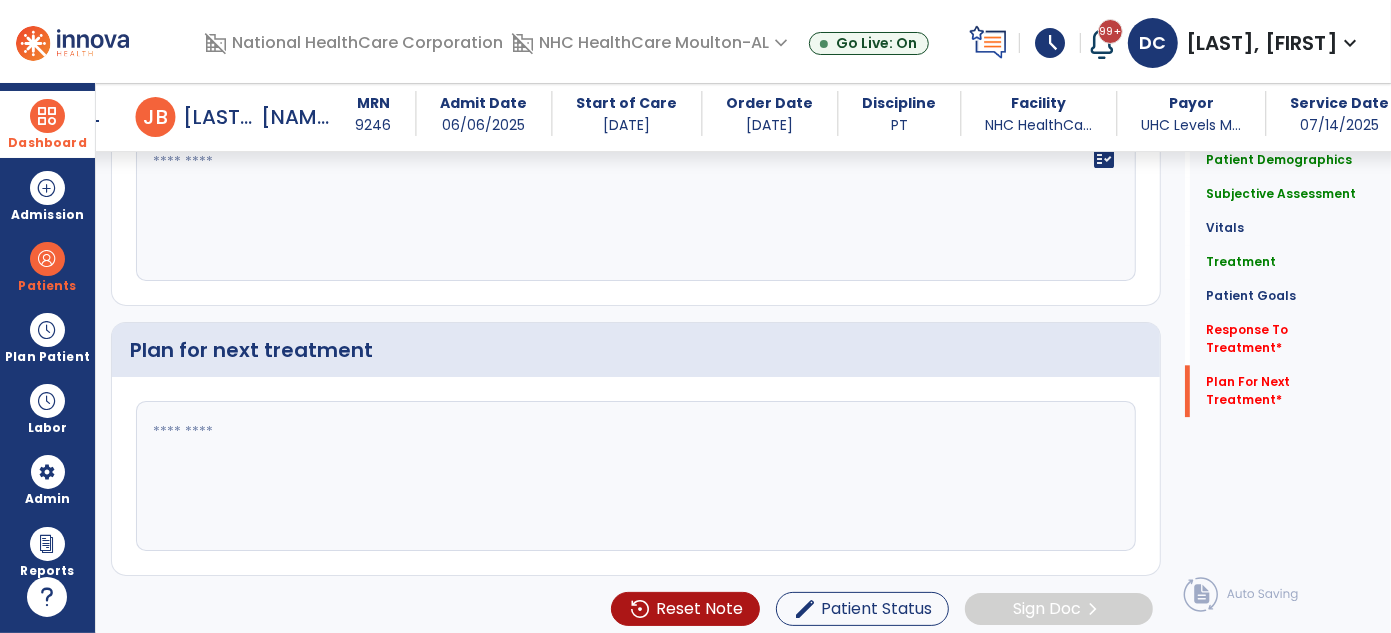click 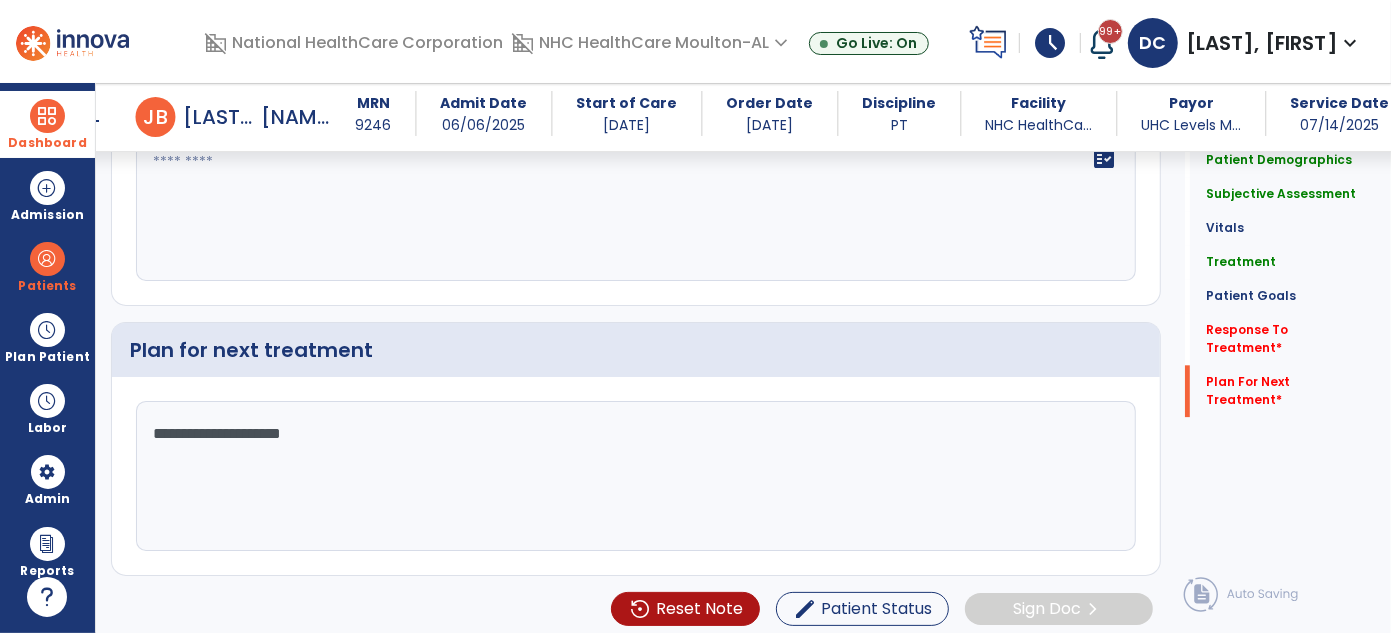 type on "**********" 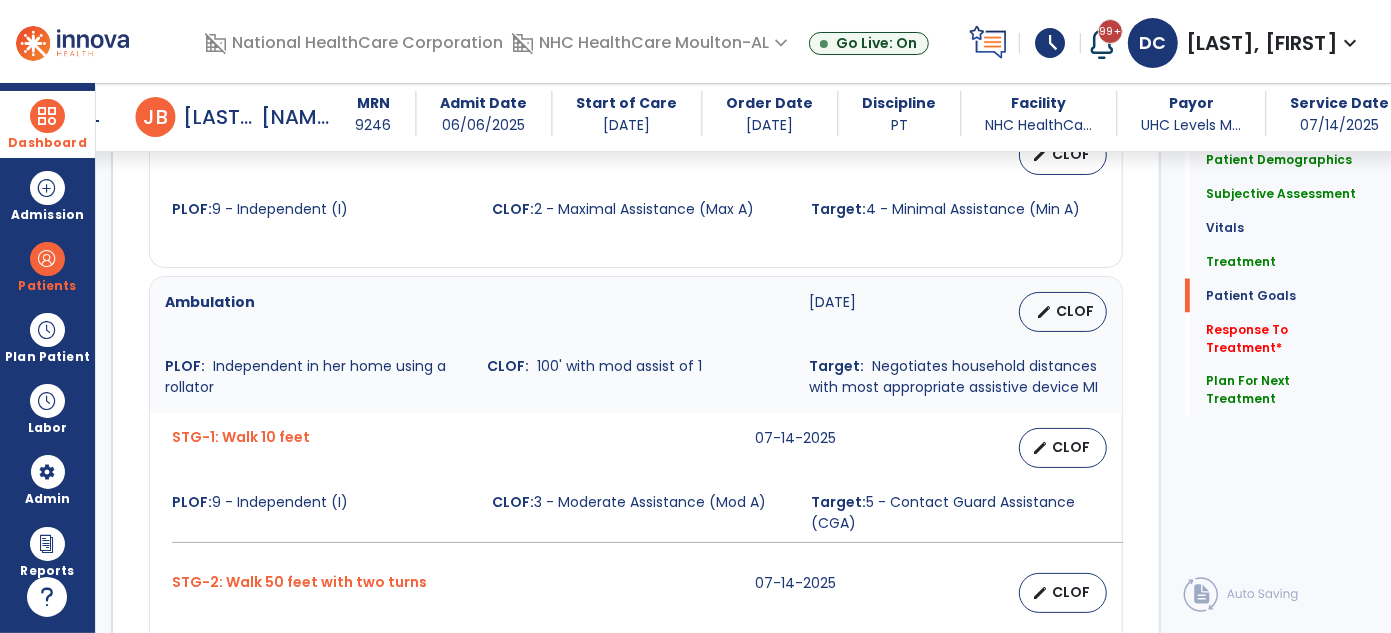 scroll, scrollTop: 2293, scrollLeft: 0, axis: vertical 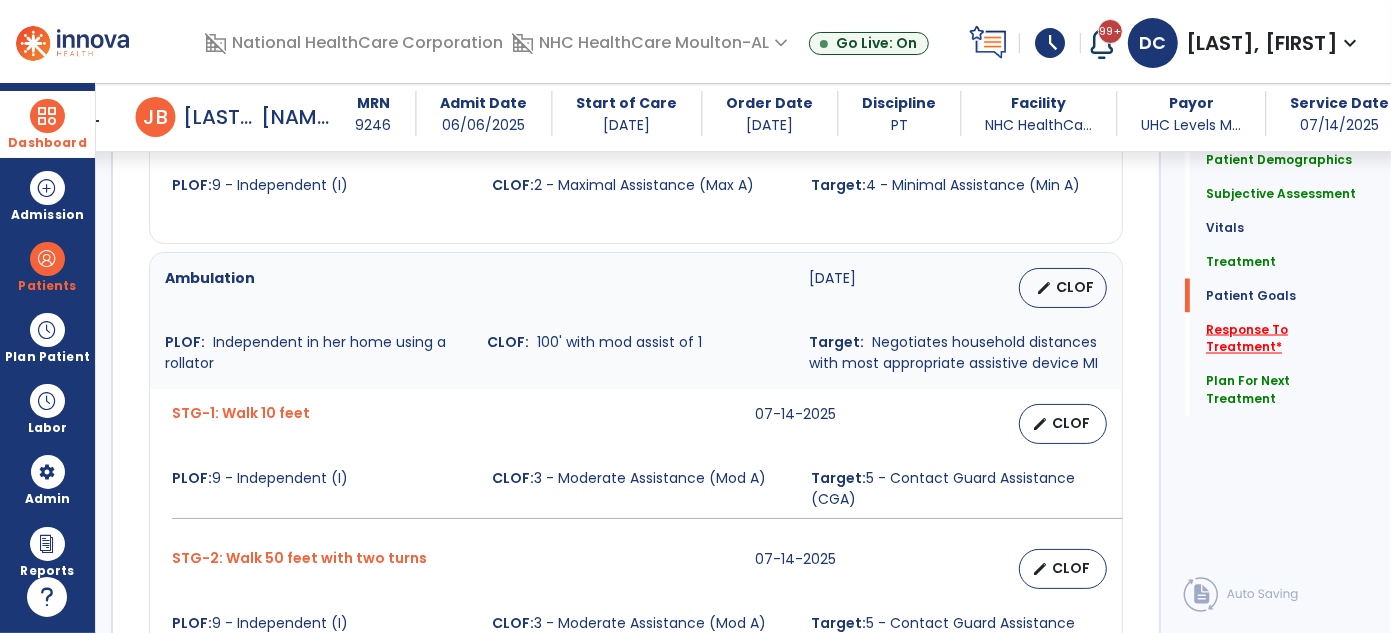 click on "Response To Treatment   *" 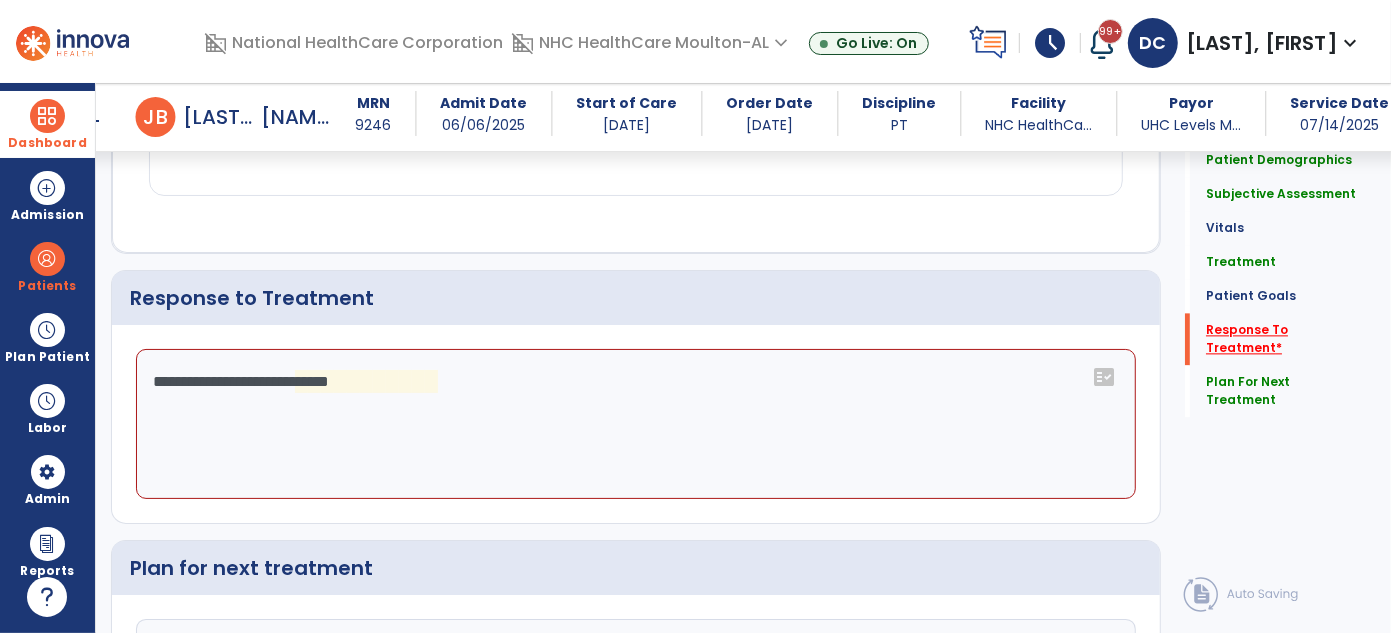 scroll, scrollTop: 2977, scrollLeft: 0, axis: vertical 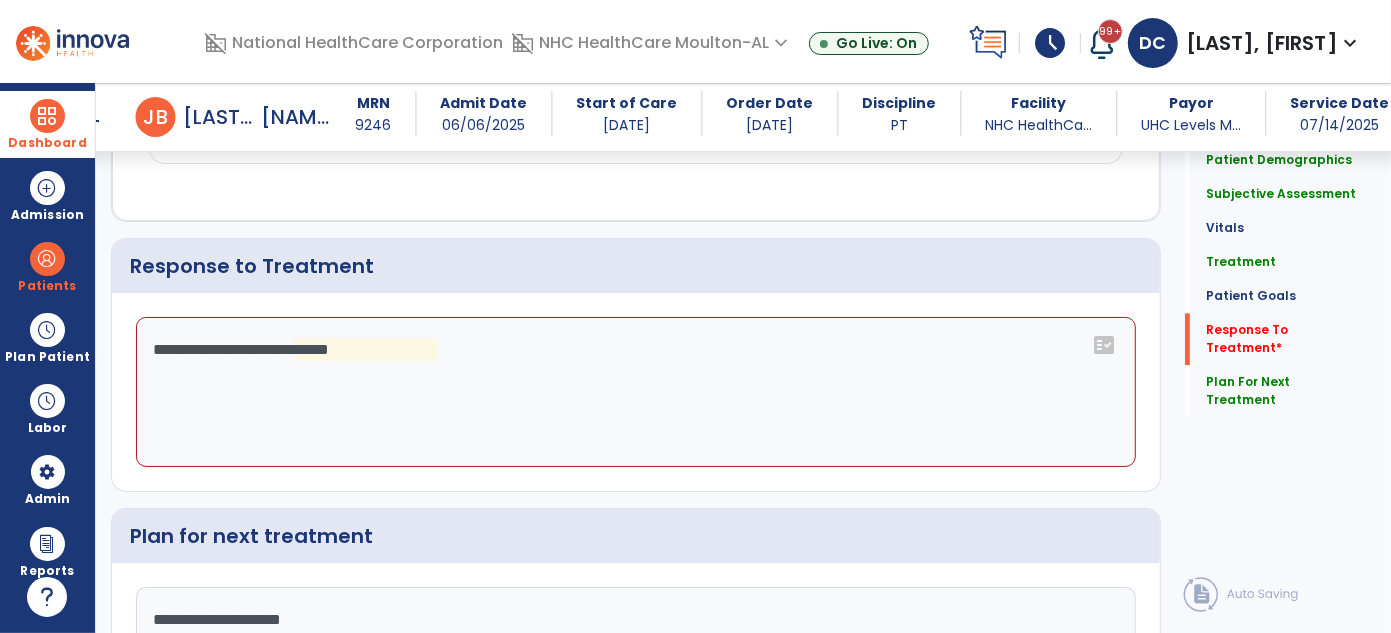 click on "**********" 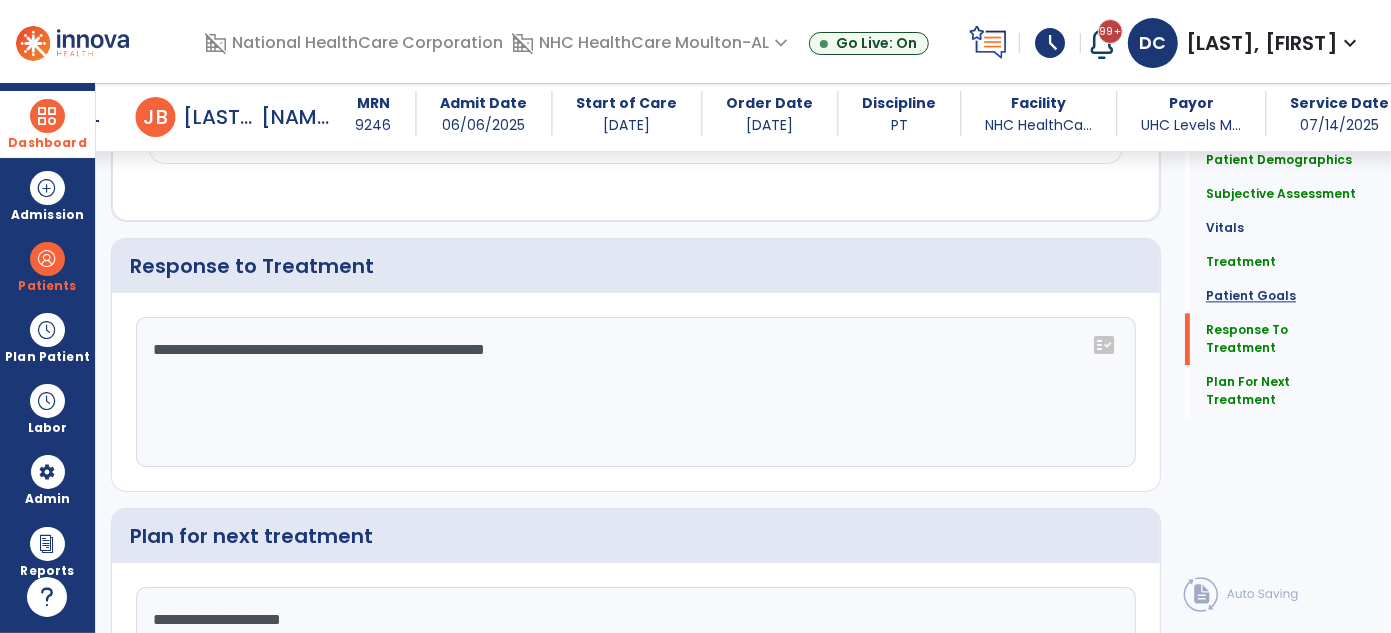 type on "**********" 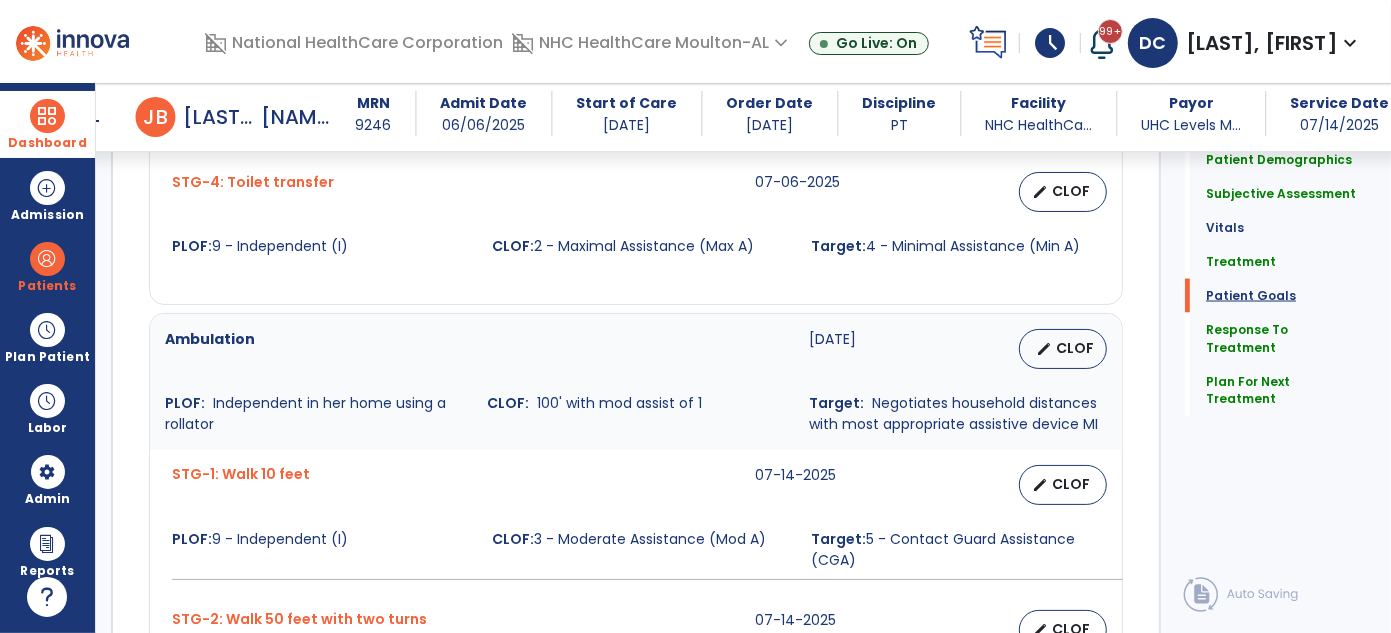 scroll, scrollTop: 2136, scrollLeft: 0, axis: vertical 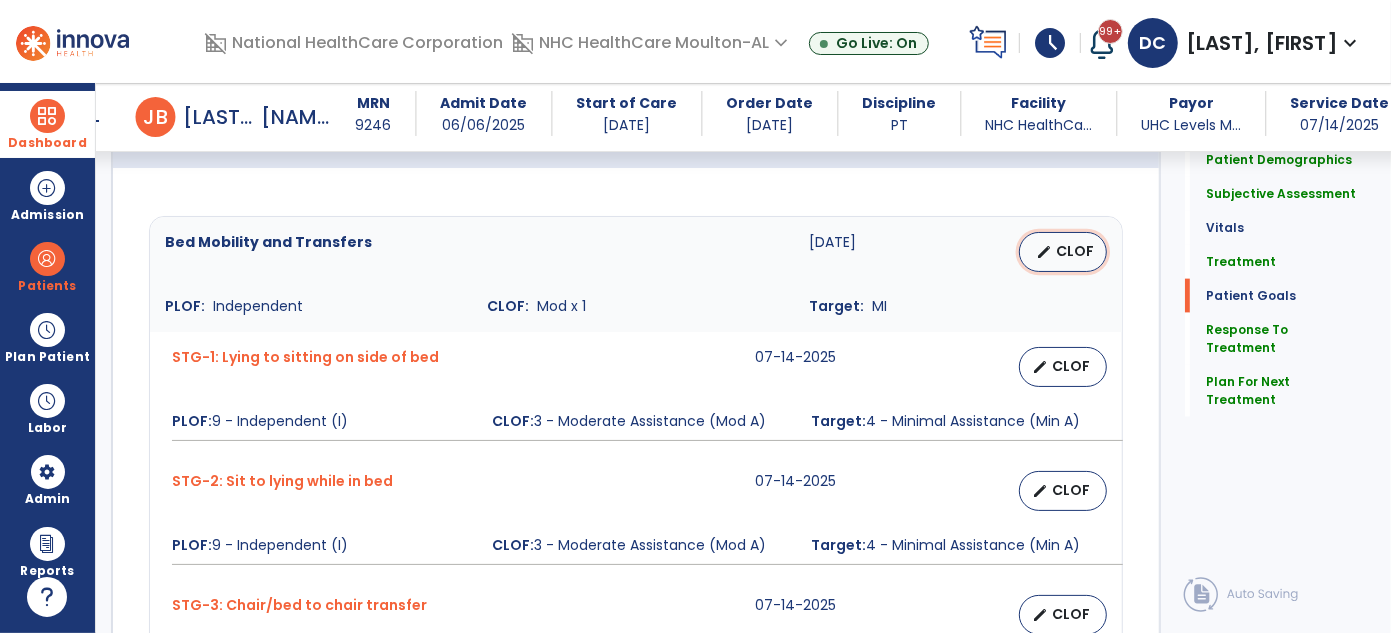 click on "CLOF" at bounding box center [1075, 251] 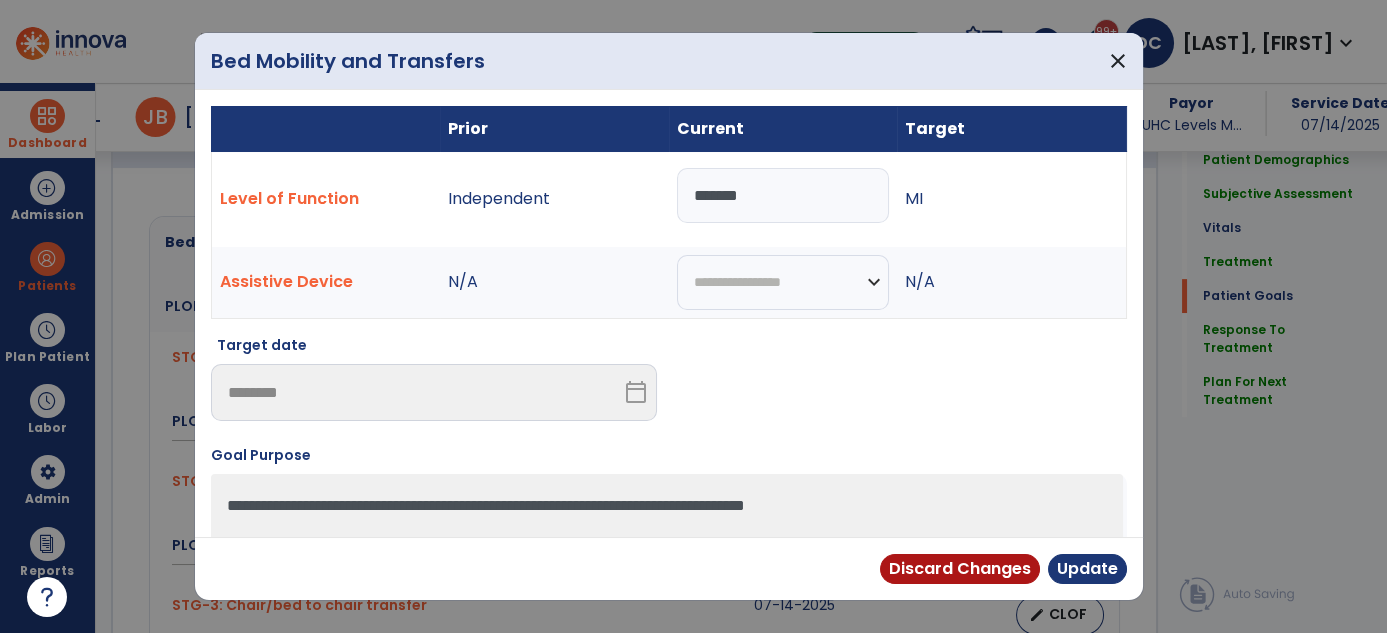 scroll, scrollTop: 1685, scrollLeft: 0, axis: vertical 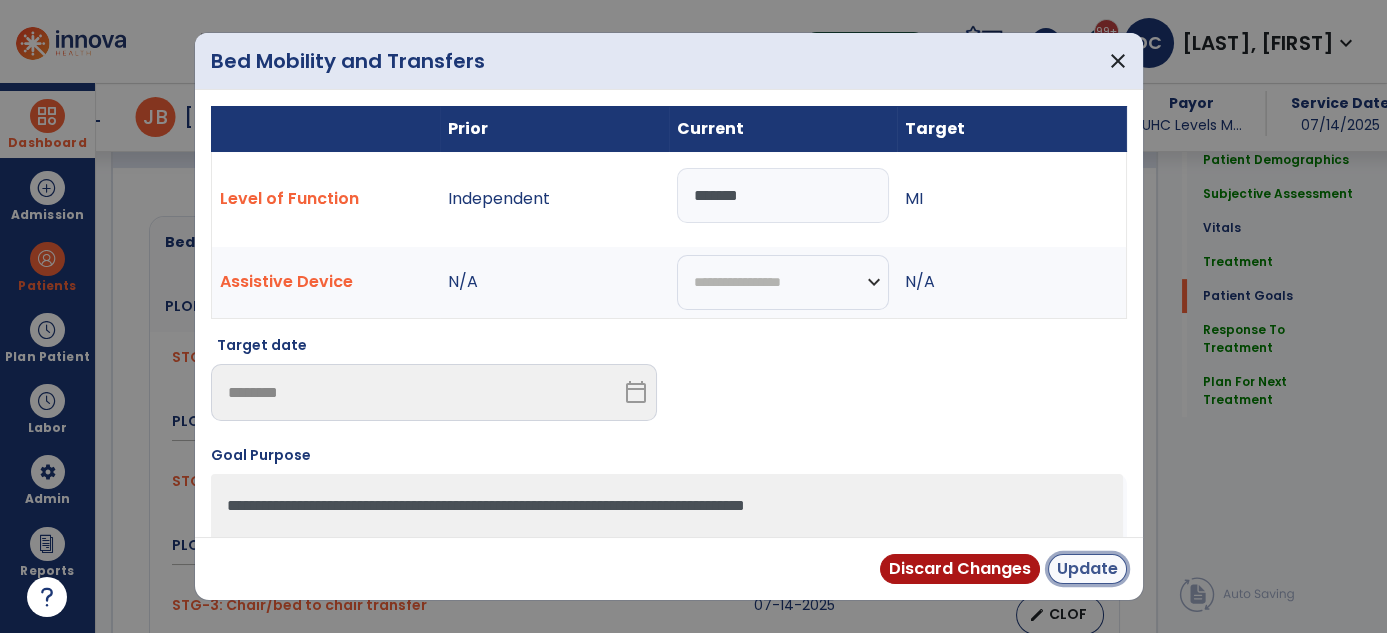 click on "Update" at bounding box center (1087, 569) 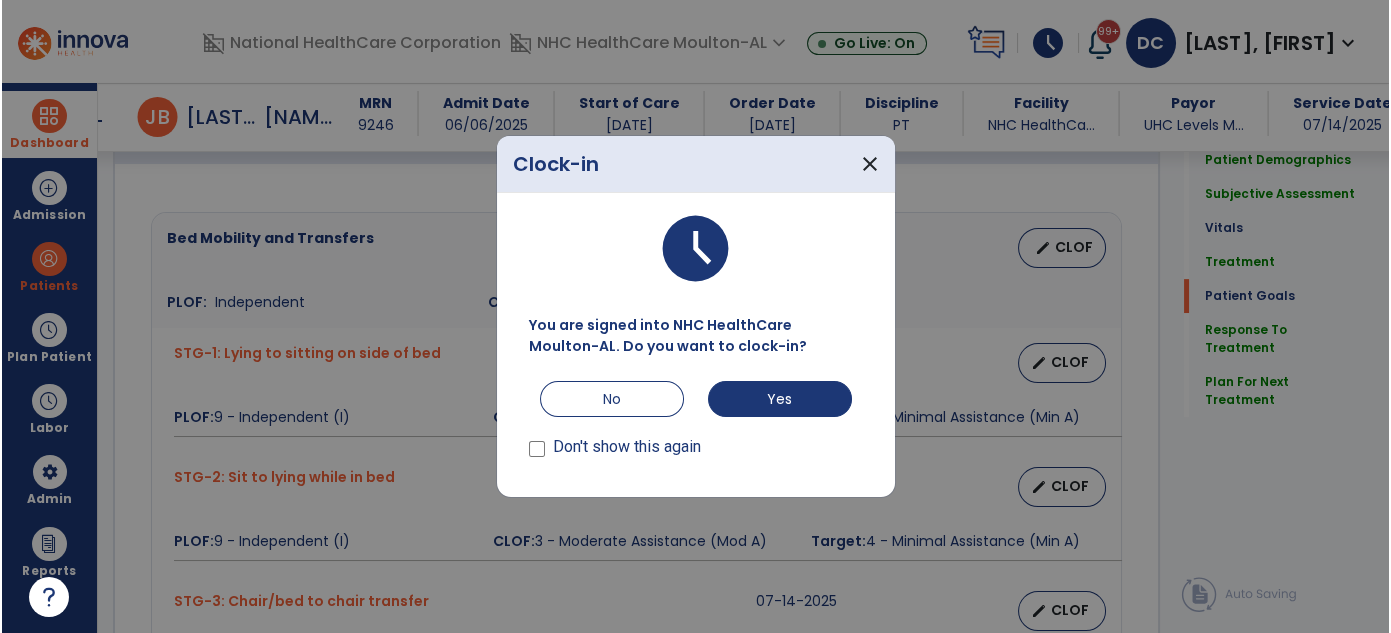 scroll, scrollTop: 1685, scrollLeft: 0, axis: vertical 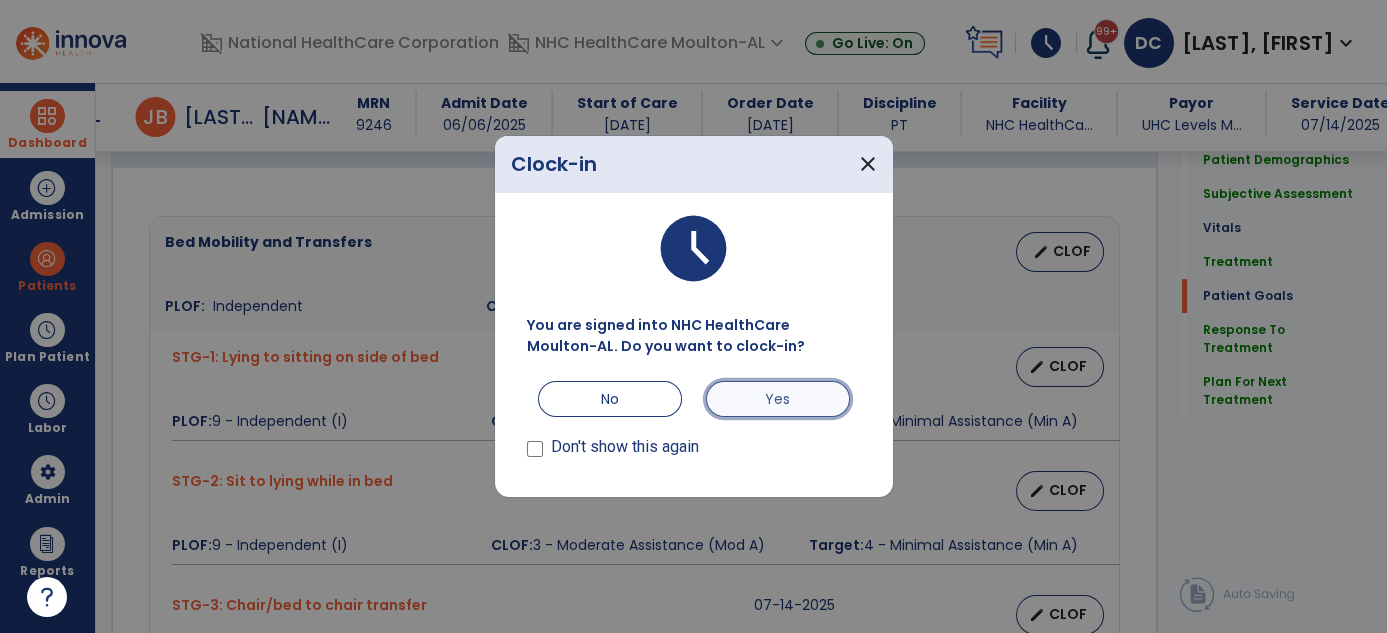 click on "Yes" at bounding box center [778, 399] 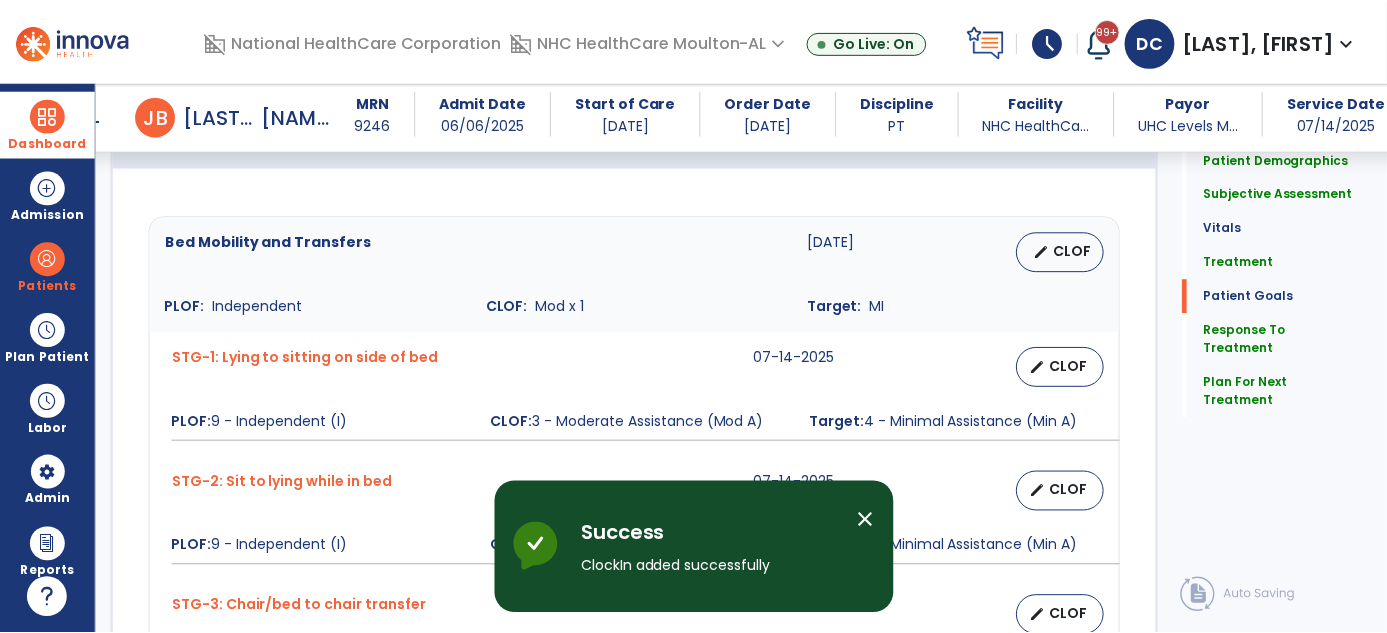 scroll, scrollTop: 3163, scrollLeft: 0, axis: vertical 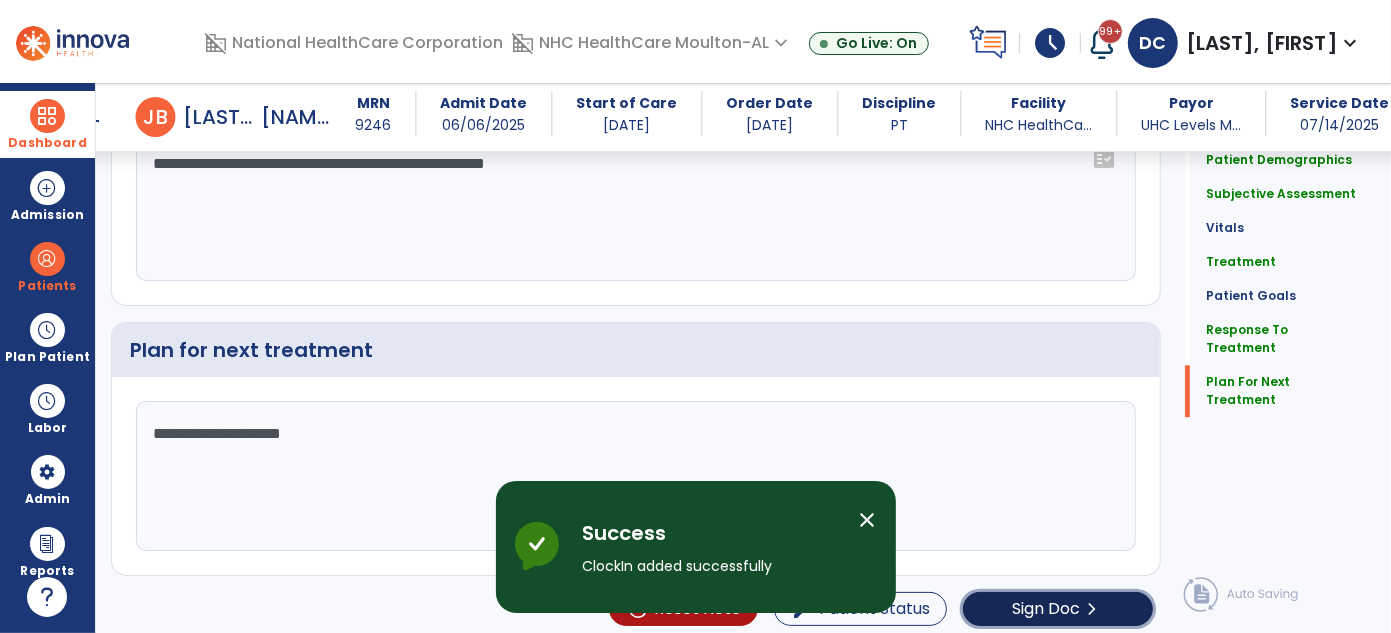 click on "Sign Doc  chevron_right" 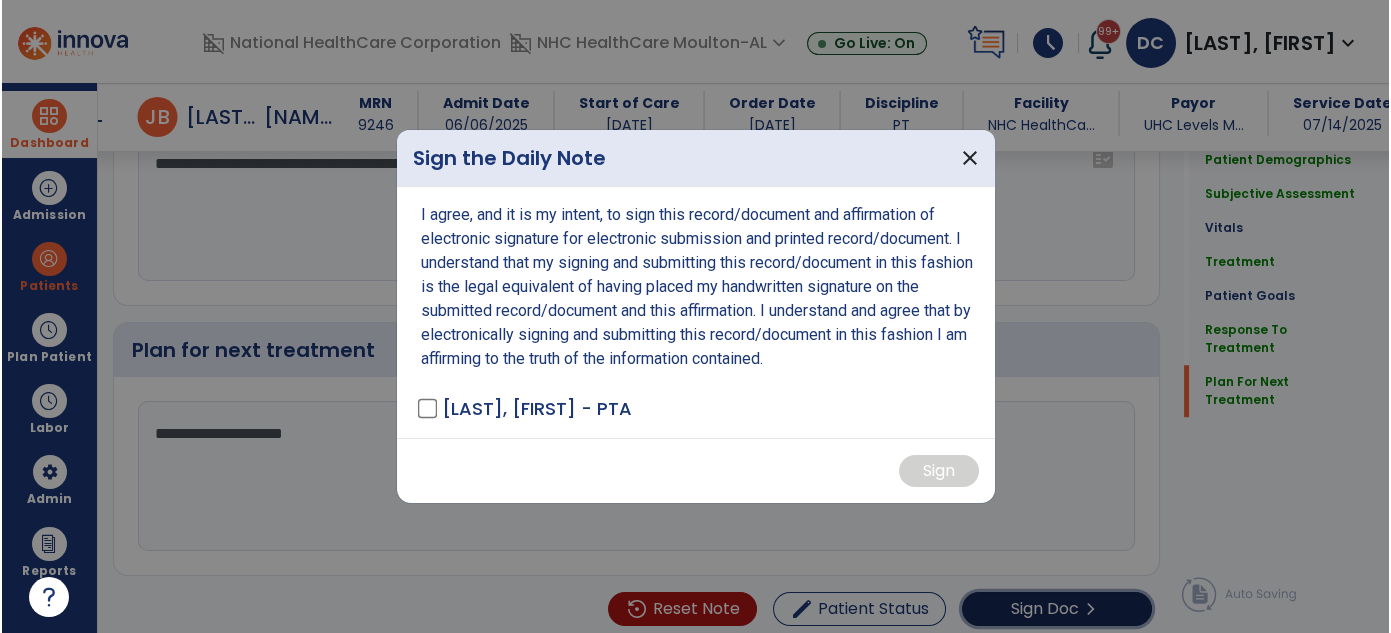 scroll, scrollTop: 3163, scrollLeft: 0, axis: vertical 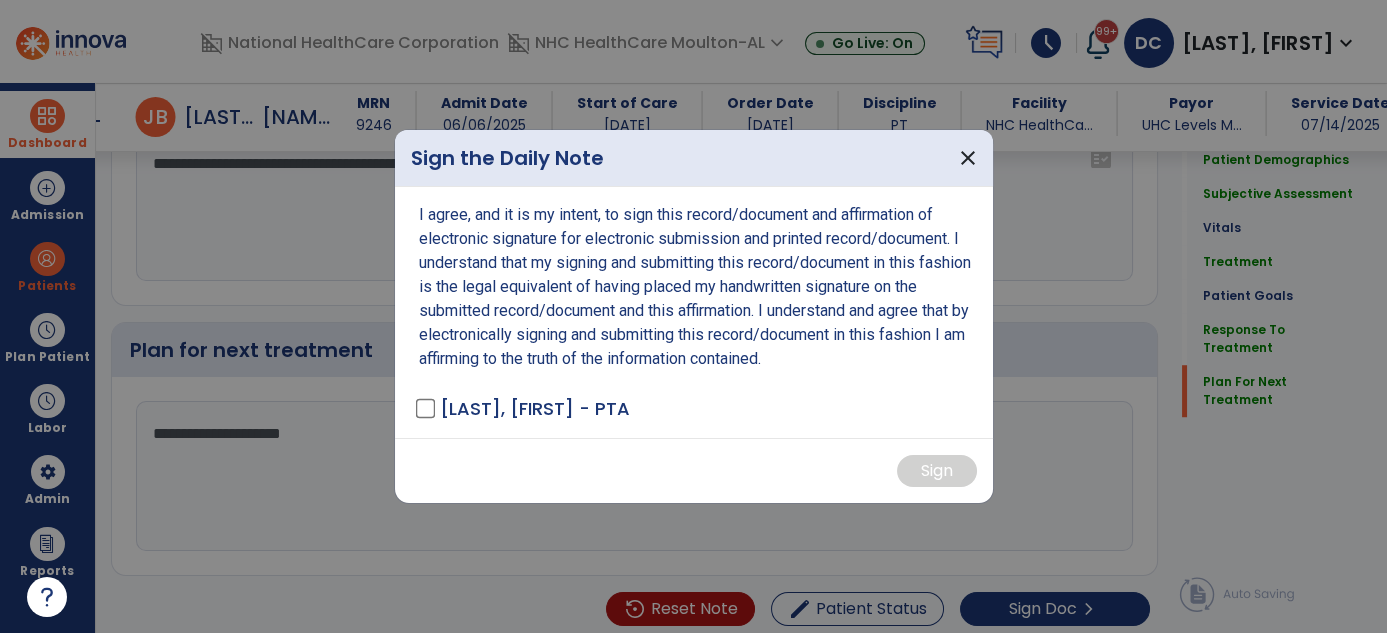 click on "[LAST], [FIRST] - PTA" at bounding box center [524, 408] 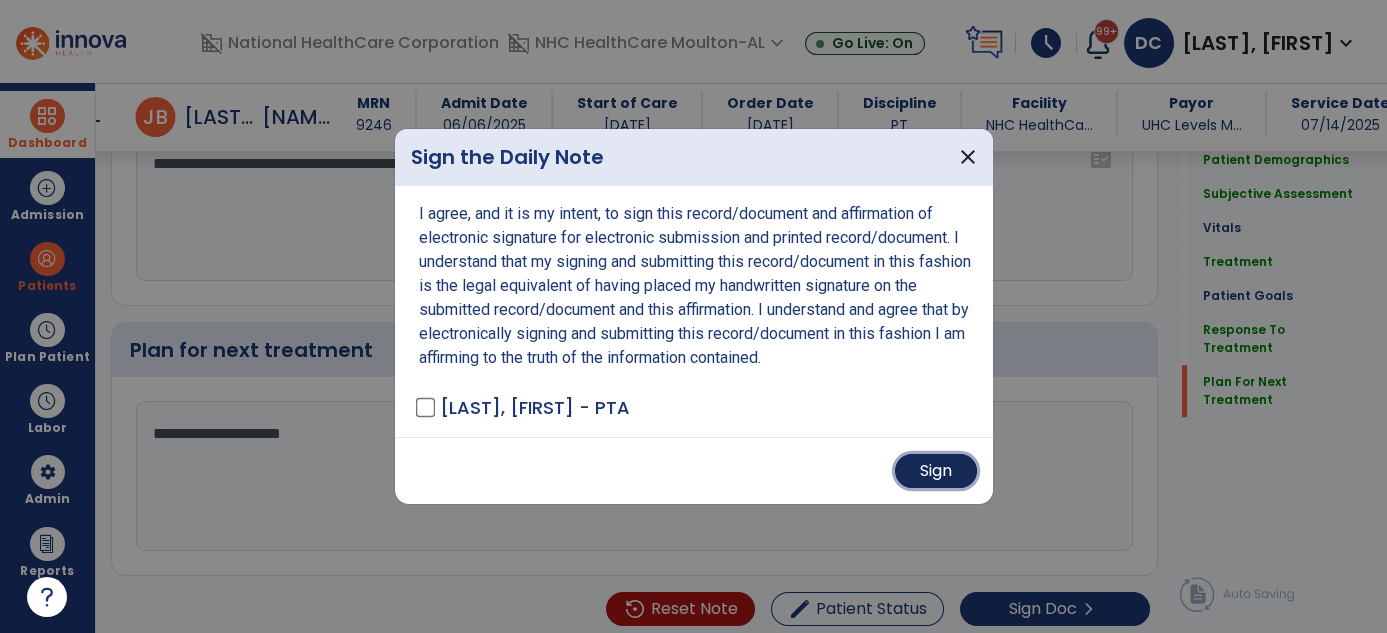 click on "Sign" at bounding box center (936, 471) 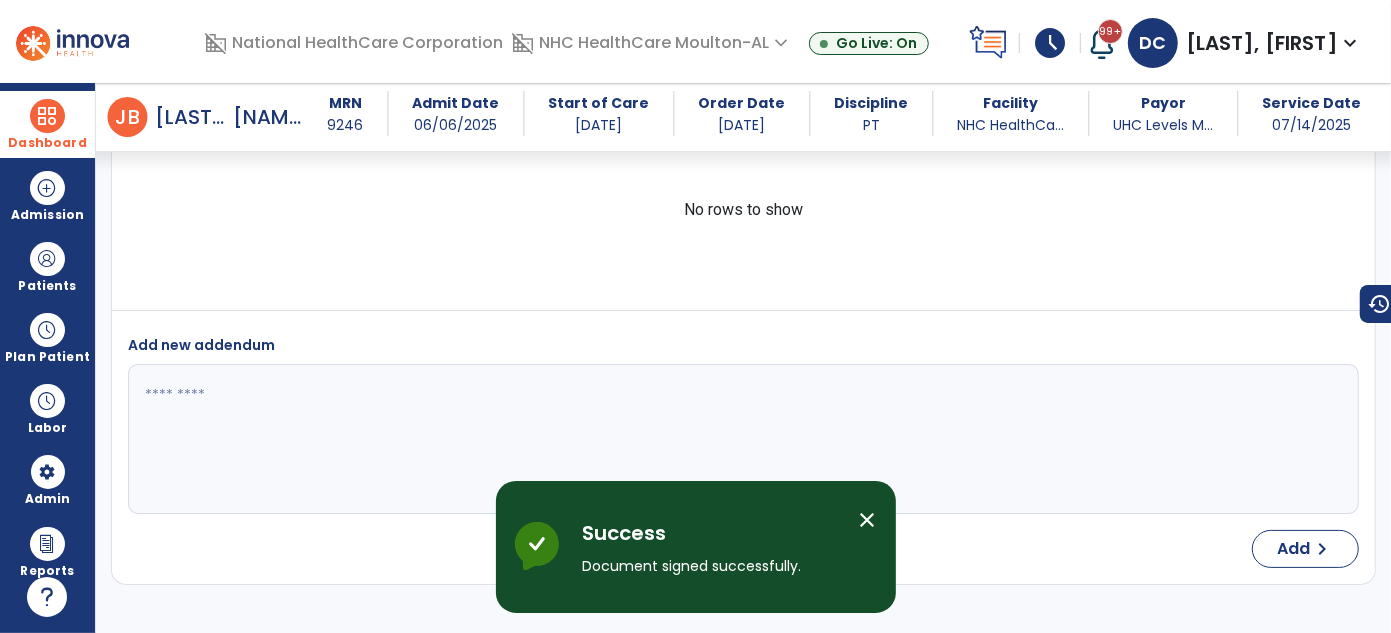 scroll, scrollTop: 4445, scrollLeft: 0, axis: vertical 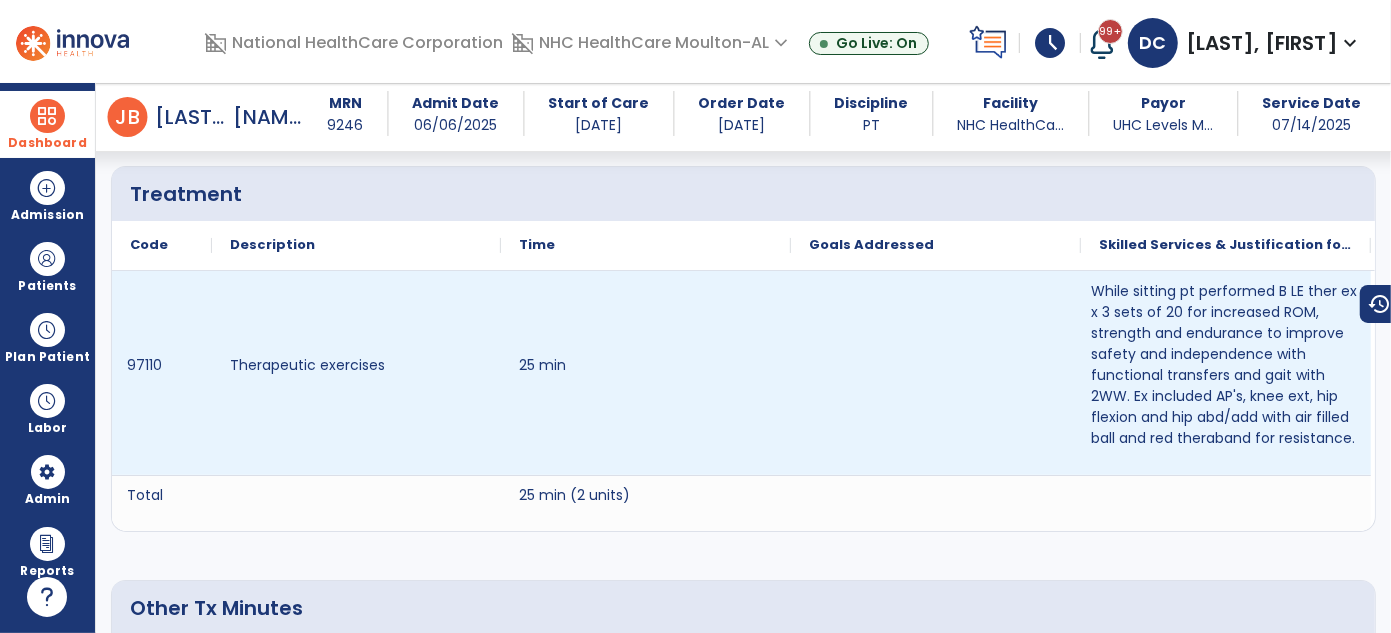 click on "While sitting pt performed B LE ther ex x 3 sets of 20 for increased ROM, strength and endurance to improve safety and independence with functional transfers and gait with 2WW. Ex included AP's, knee ext, hip flexion and hip abd/add with air filled ball and red theraband for resistance." at bounding box center [1226, 365] 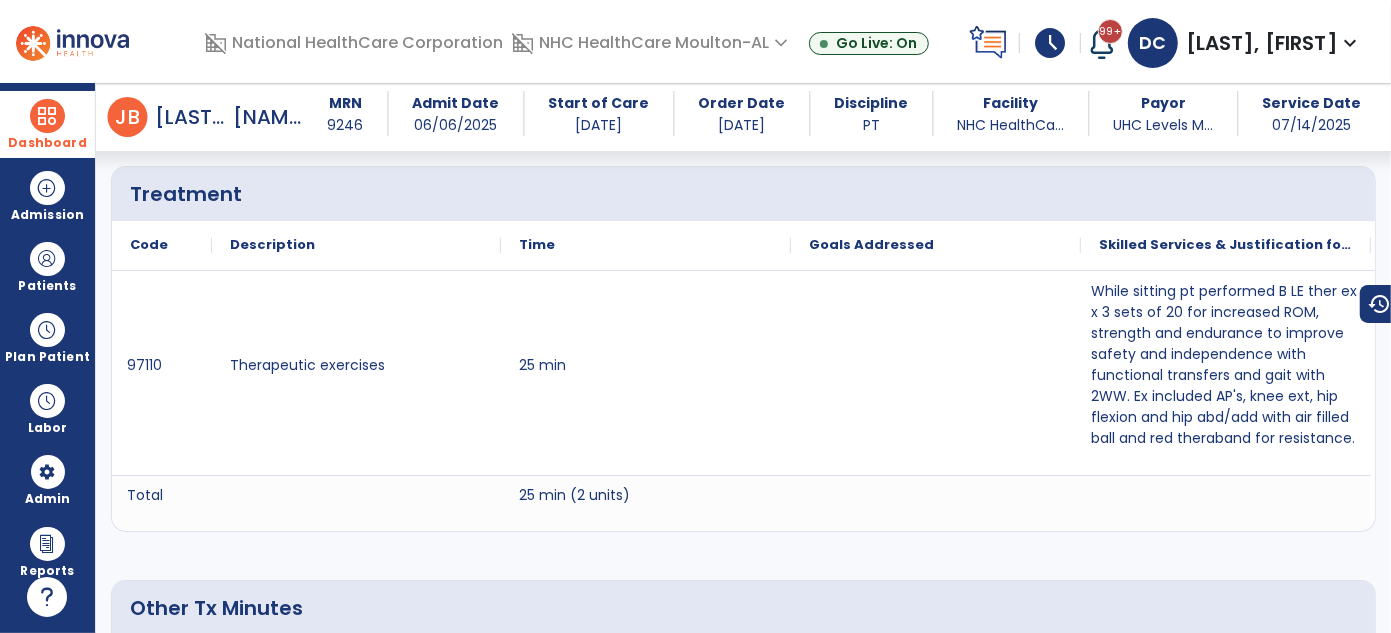 click on "Dashboard" at bounding box center [47, 124] 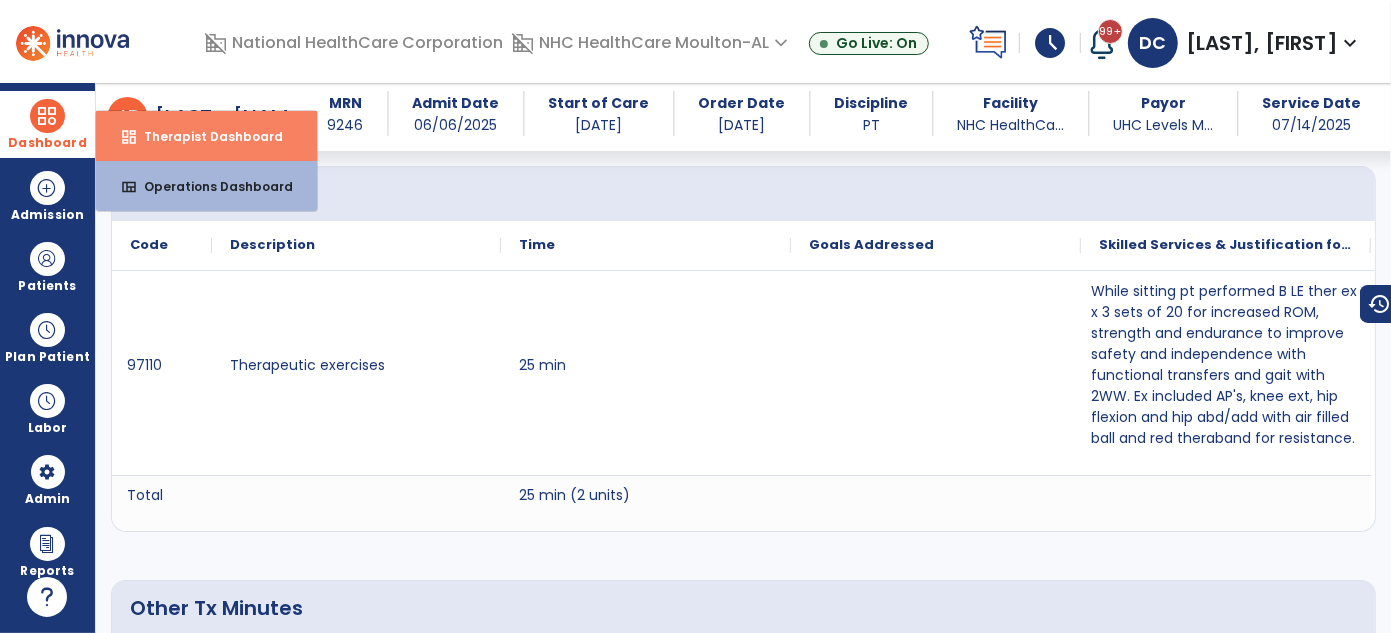 click on "dashboard  Therapist Dashboard" at bounding box center (206, 136) 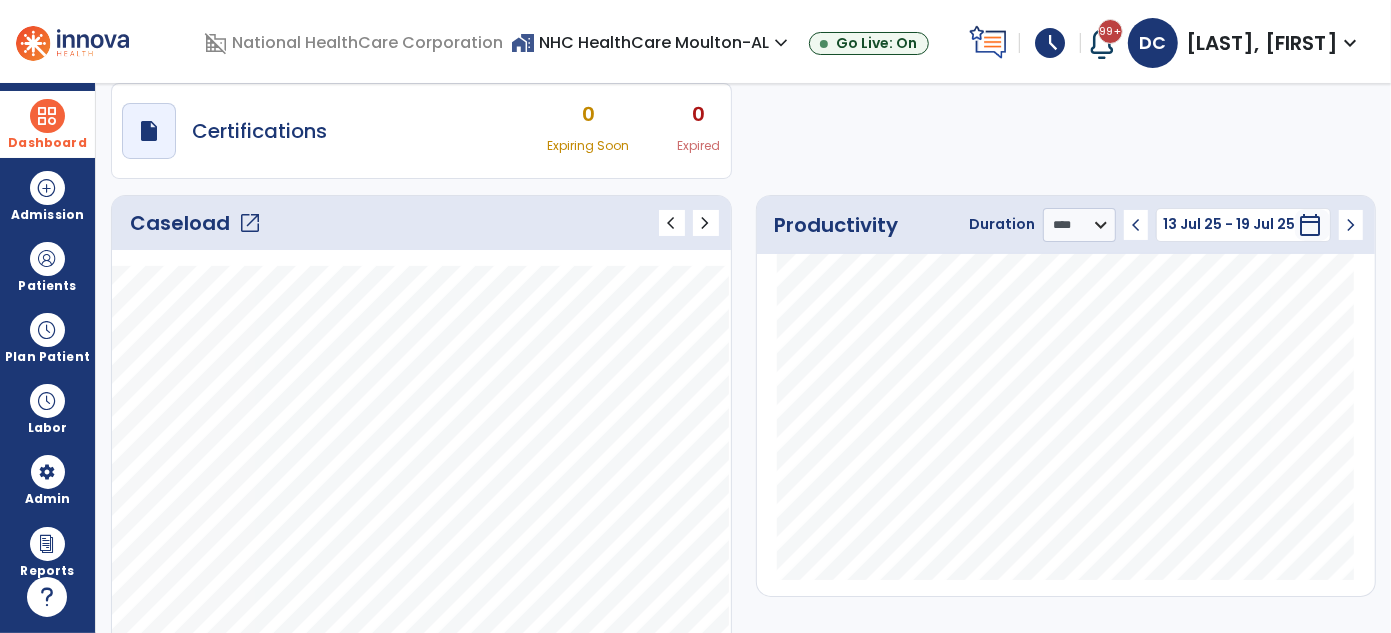 scroll, scrollTop: 240, scrollLeft: 0, axis: vertical 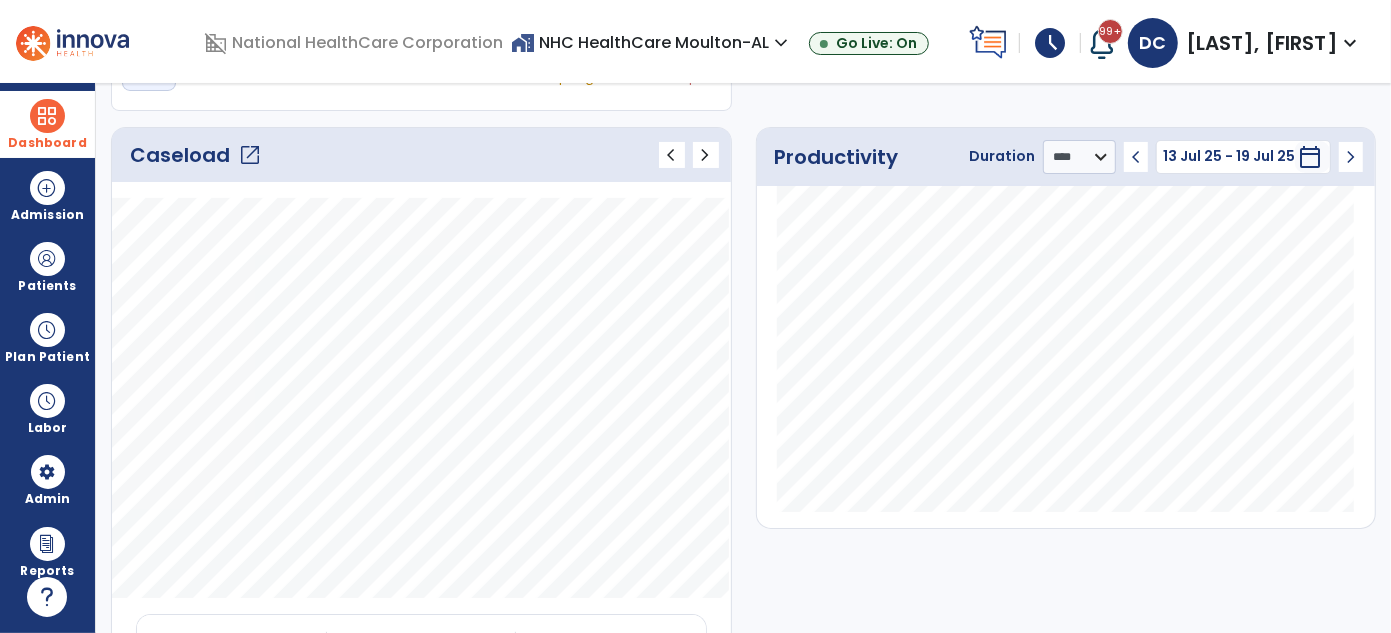 click on "open_in_new" 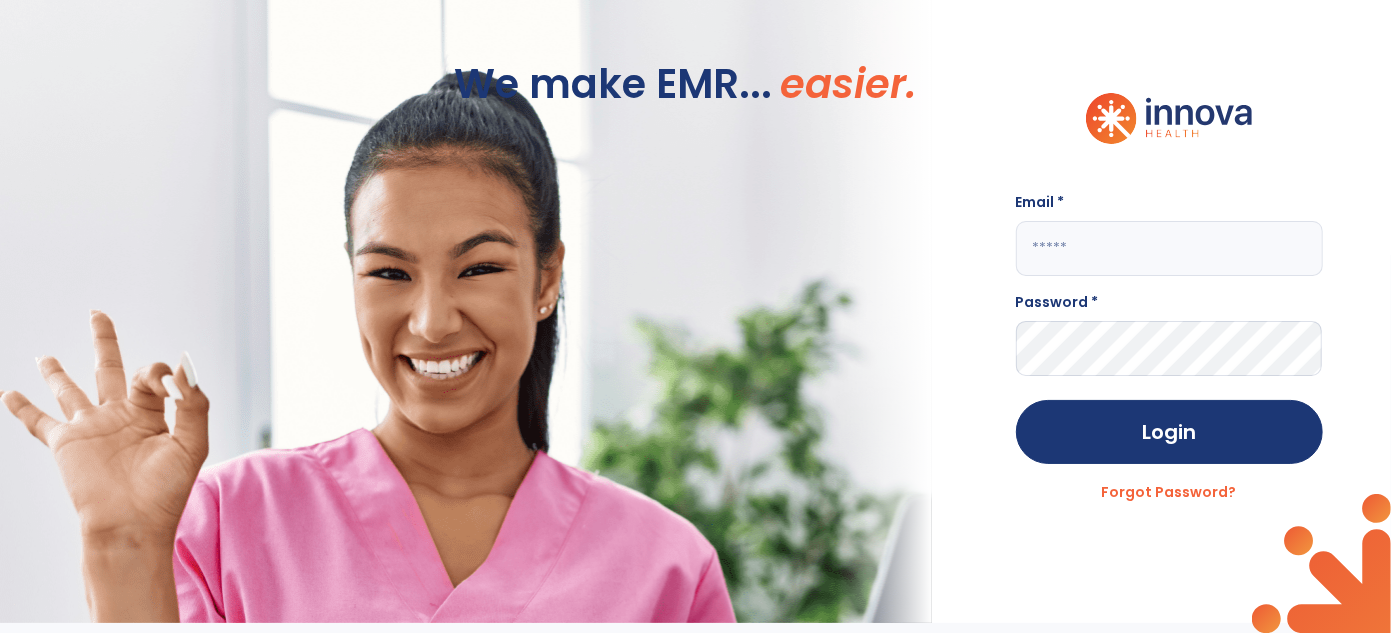 scroll, scrollTop: 0, scrollLeft: 0, axis: both 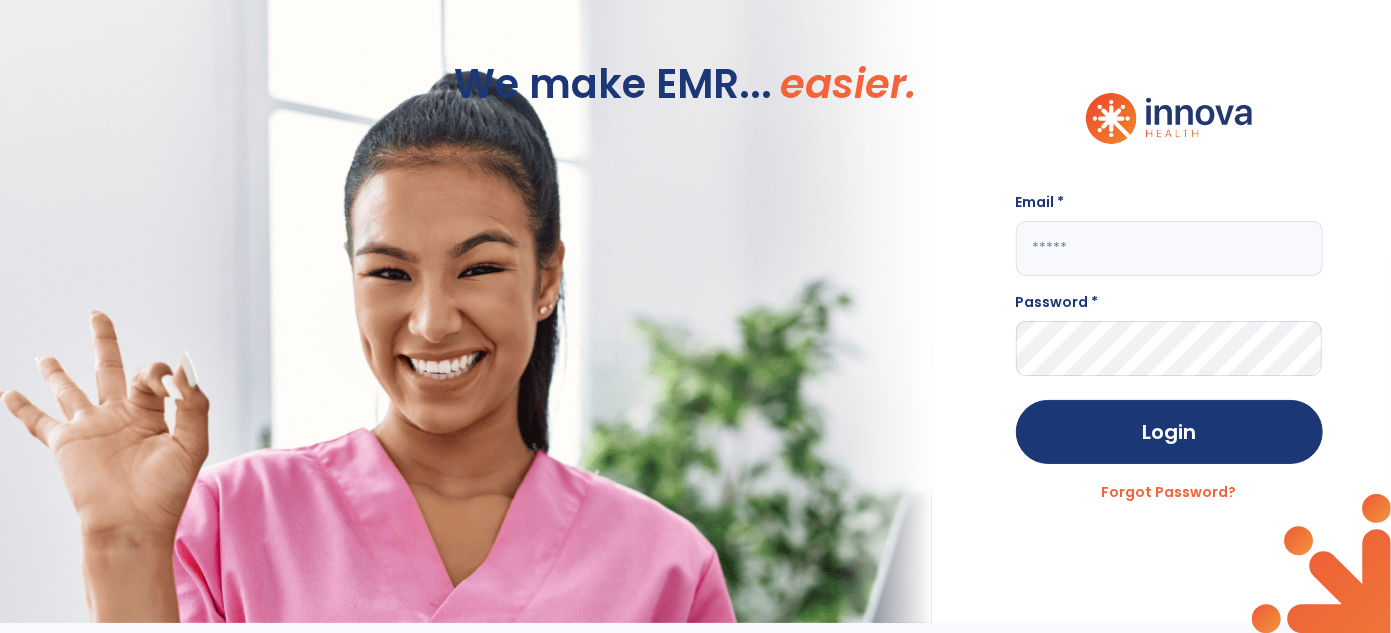 click 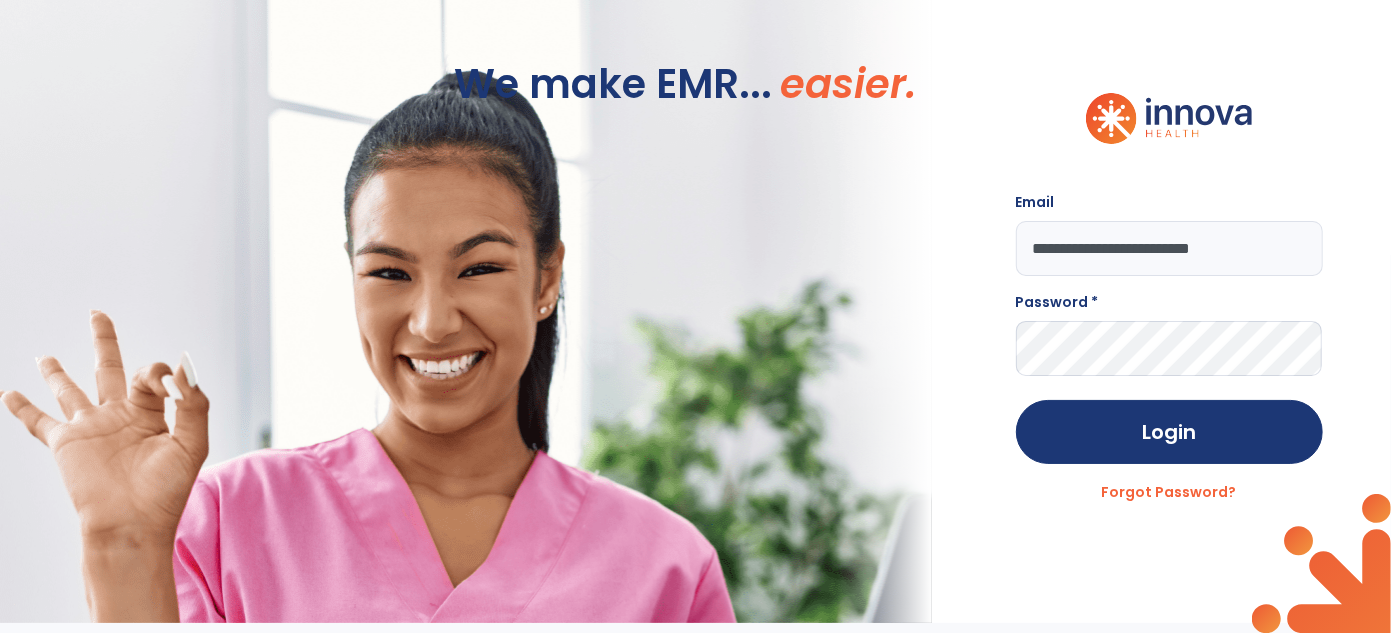 type on "**********" 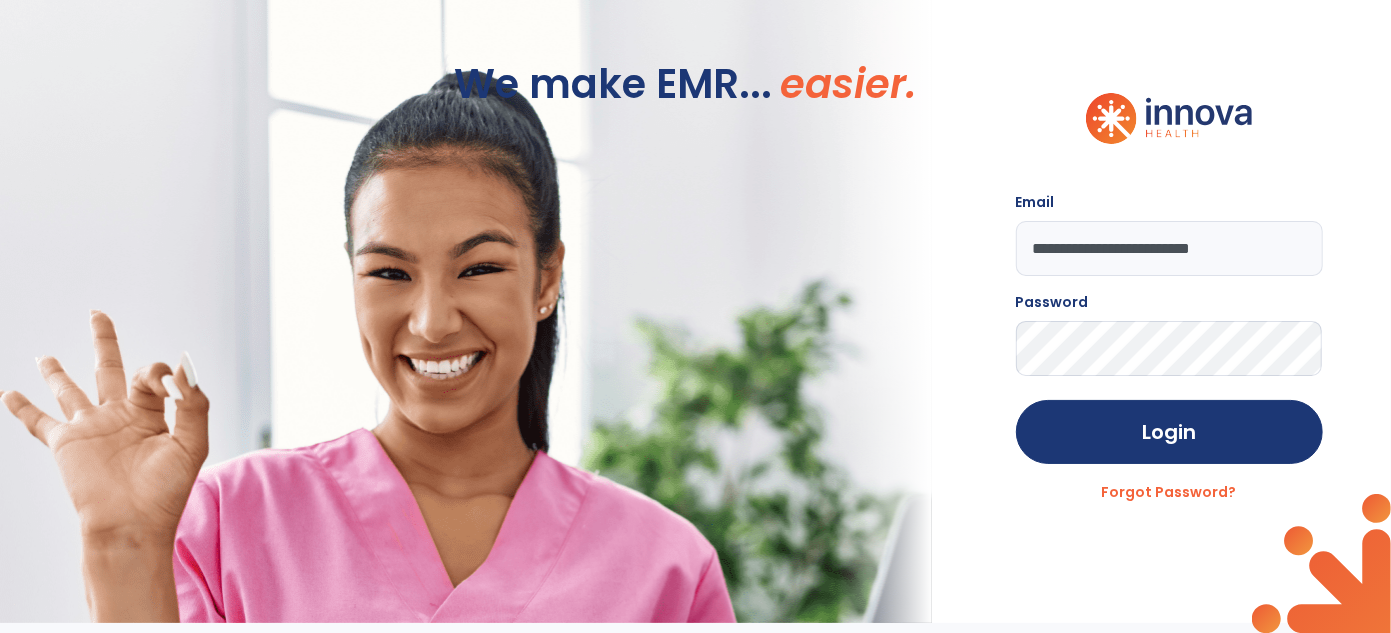 click on "Login" 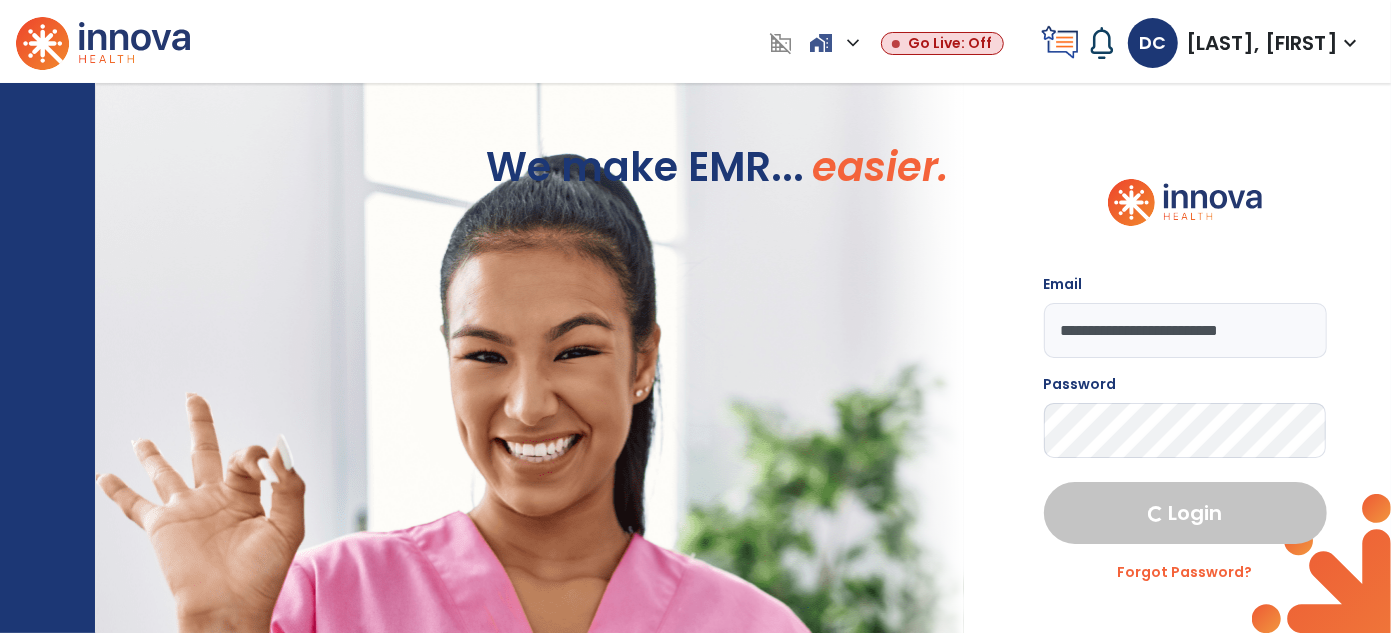 select on "***" 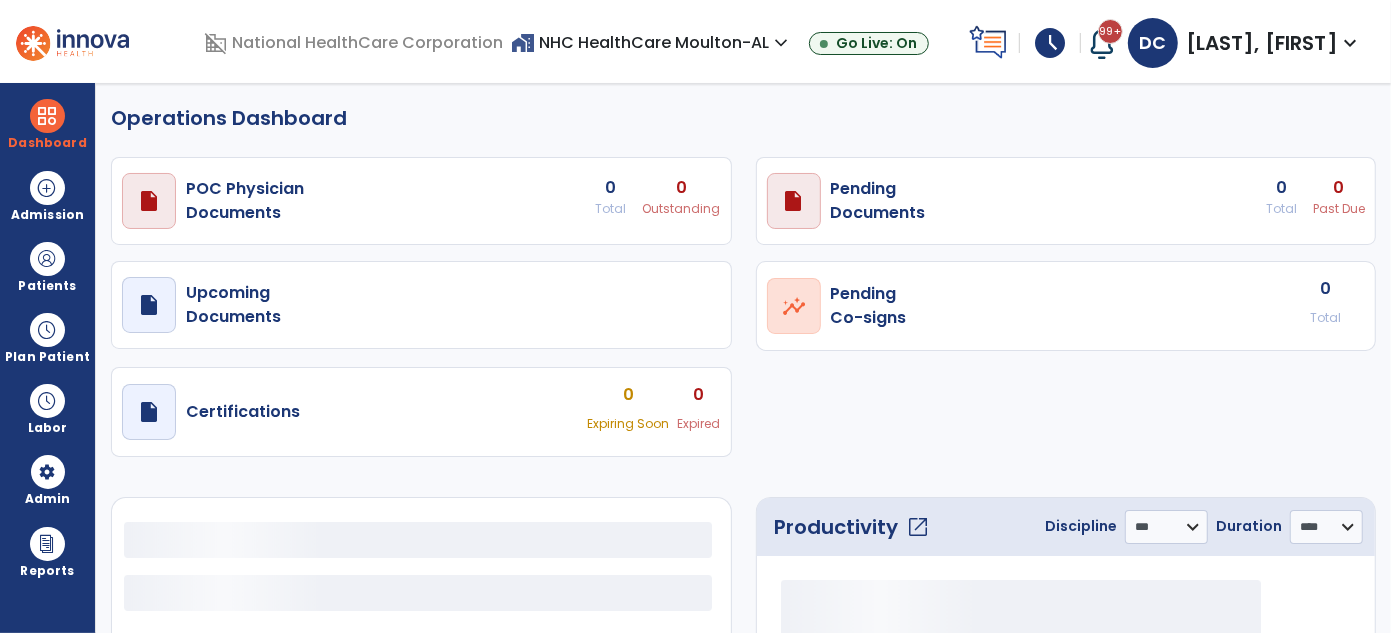select on "***" 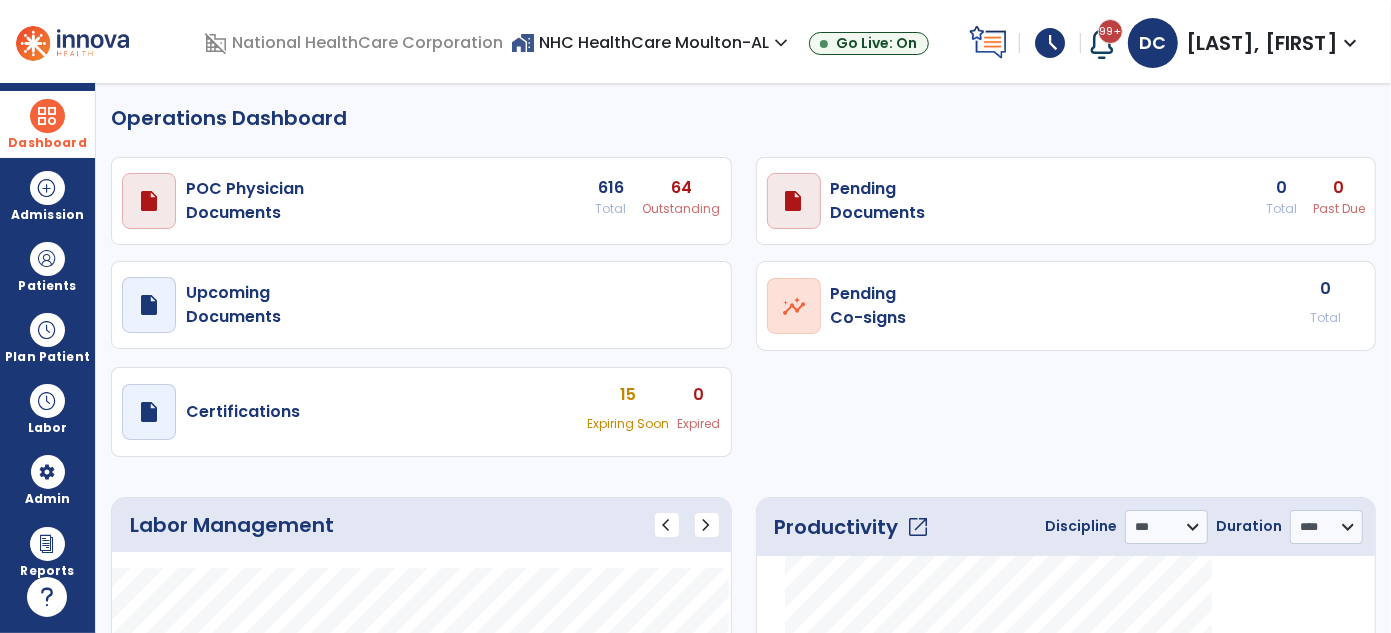 click on "Dashboard" at bounding box center (47, 143) 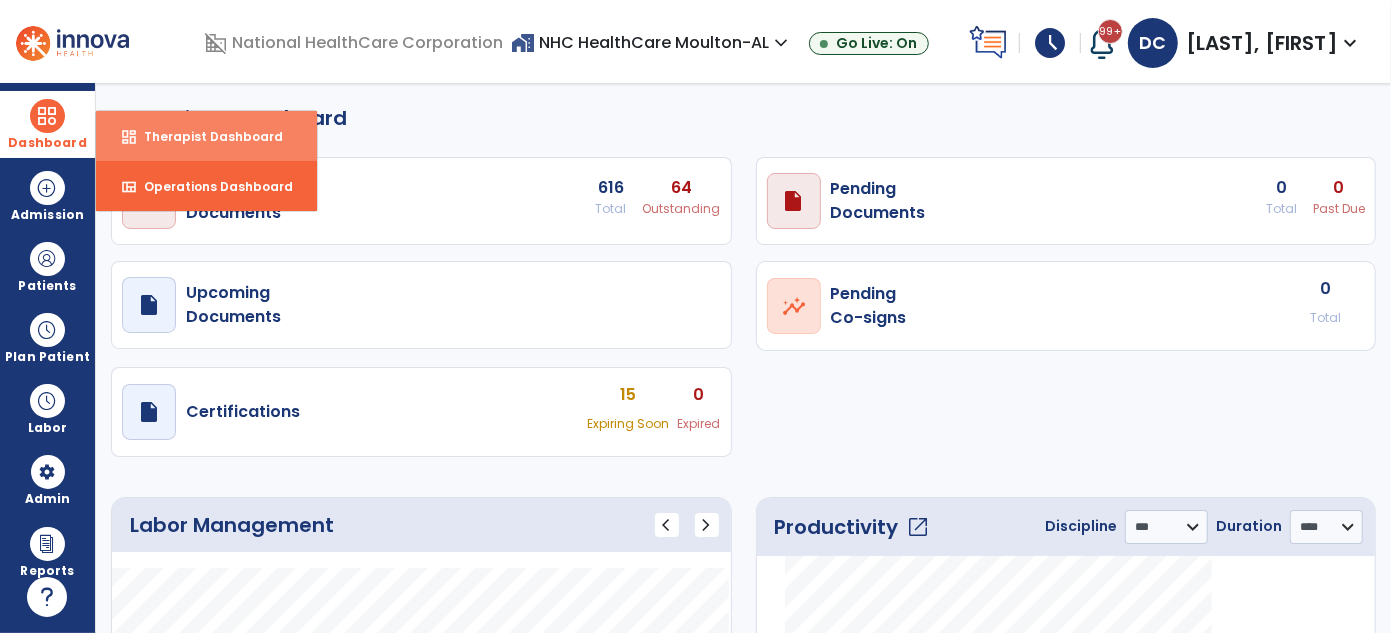 click on "dashboard  Therapist Dashboard" at bounding box center [206, 136] 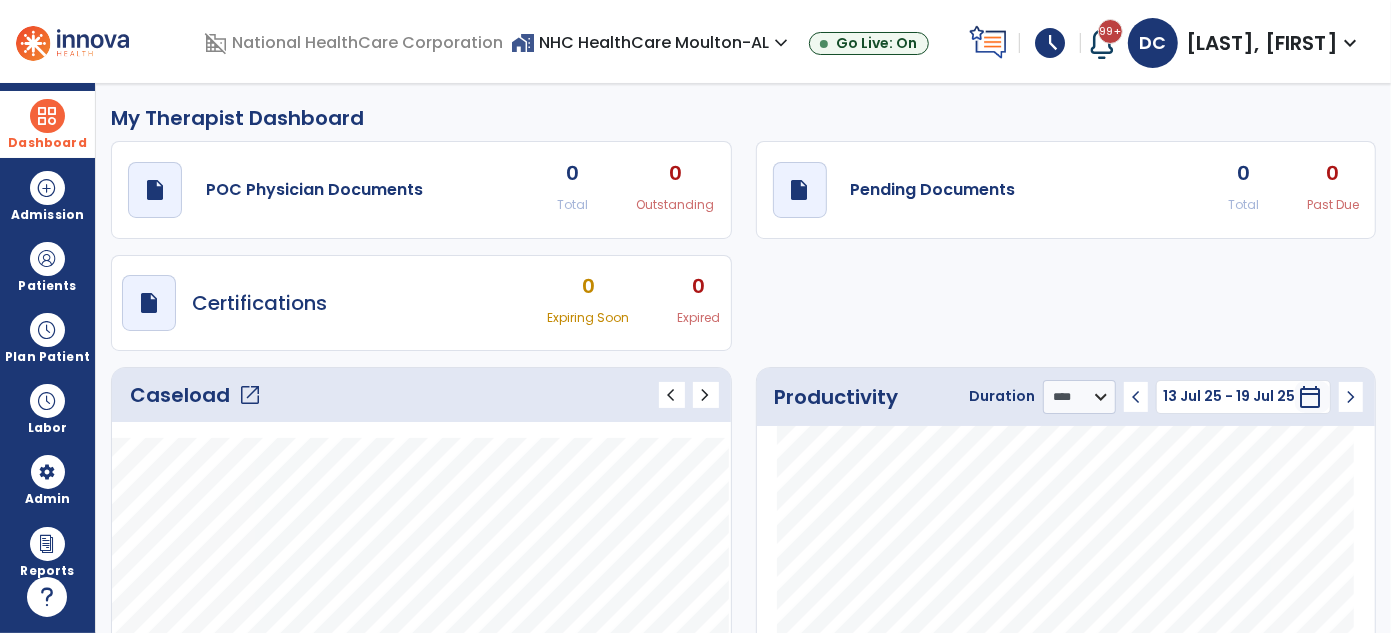 click on "open_in_new" 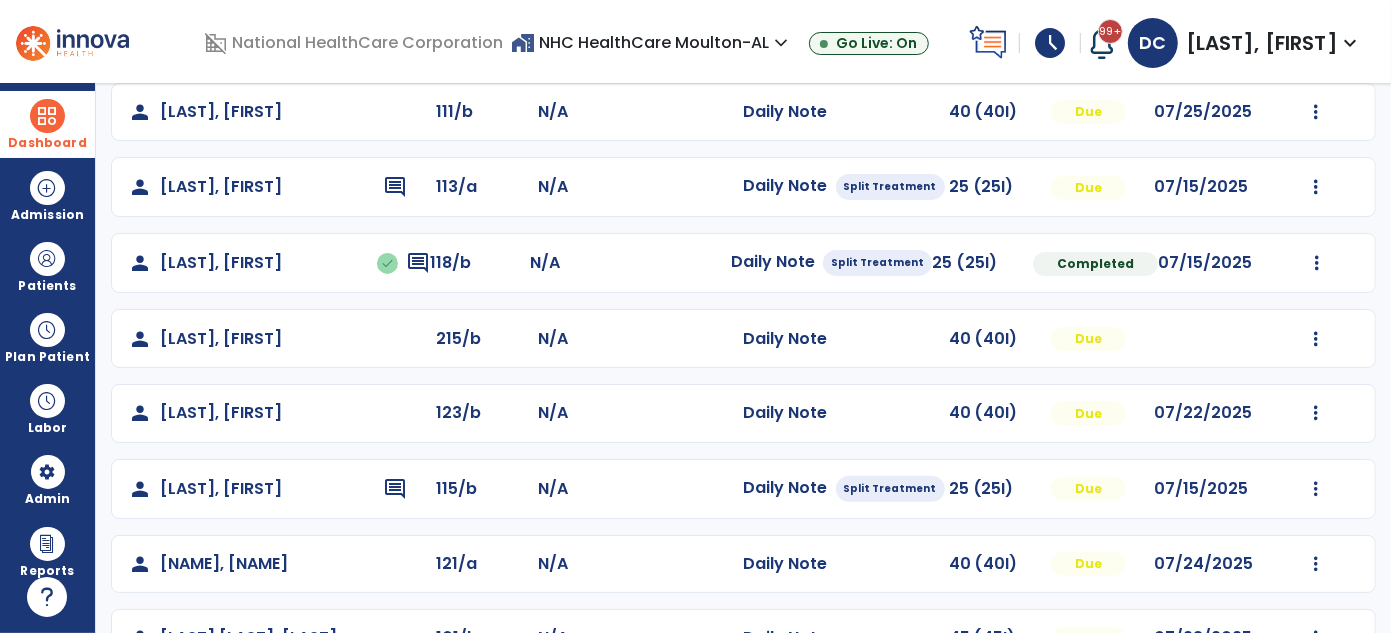 scroll, scrollTop: 327, scrollLeft: 0, axis: vertical 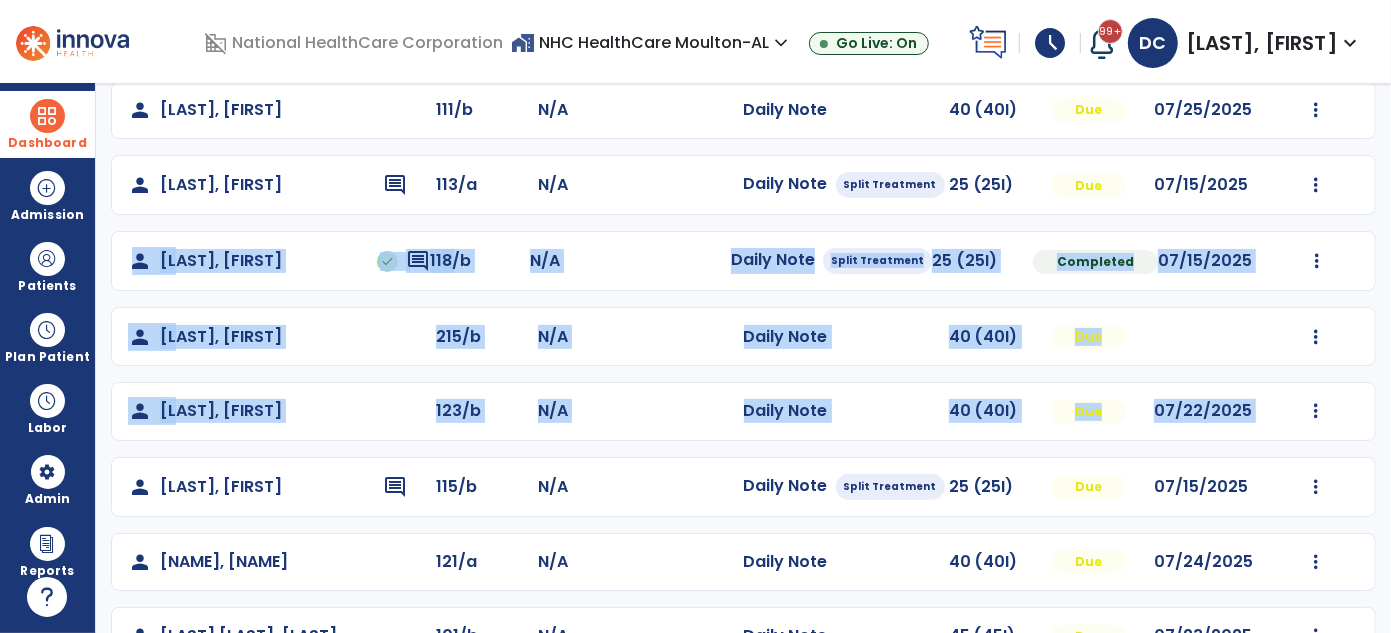drag, startPoint x: 1385, startPoint y: 414, endPoint x: 1389, endPoint y: 202, distance: 212.03773 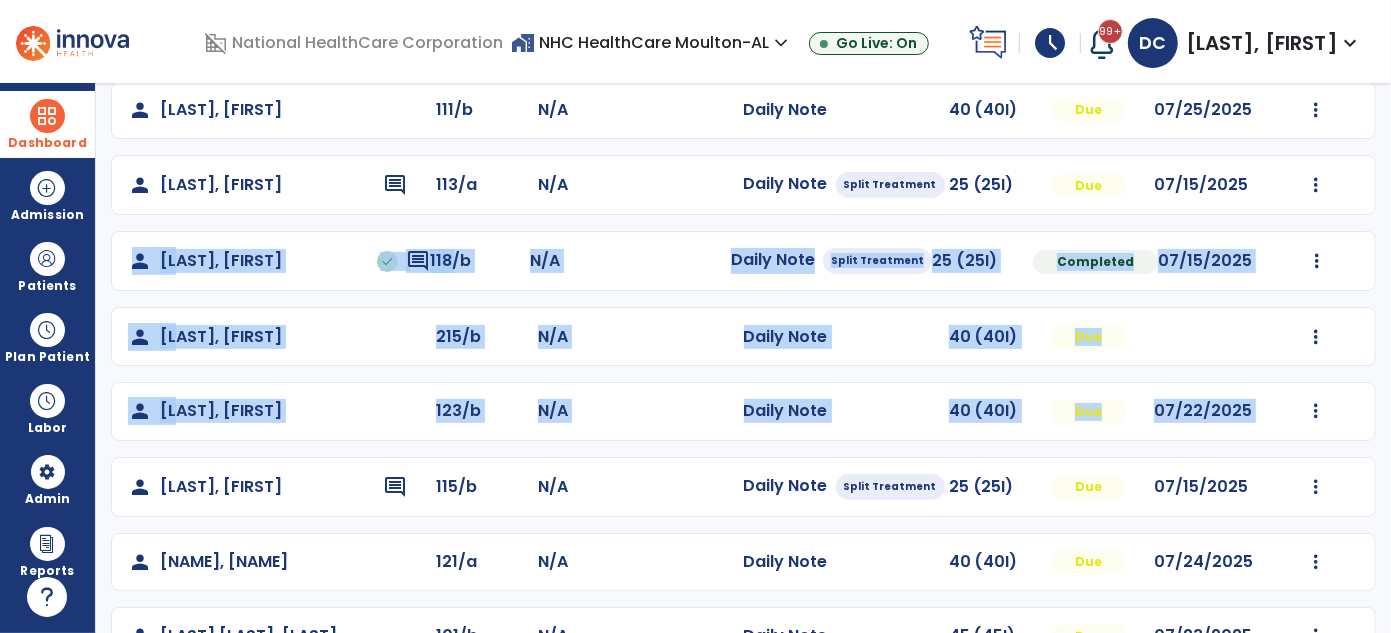 scroll, scrollTop: 0, scrollLeft: 0, axis: both 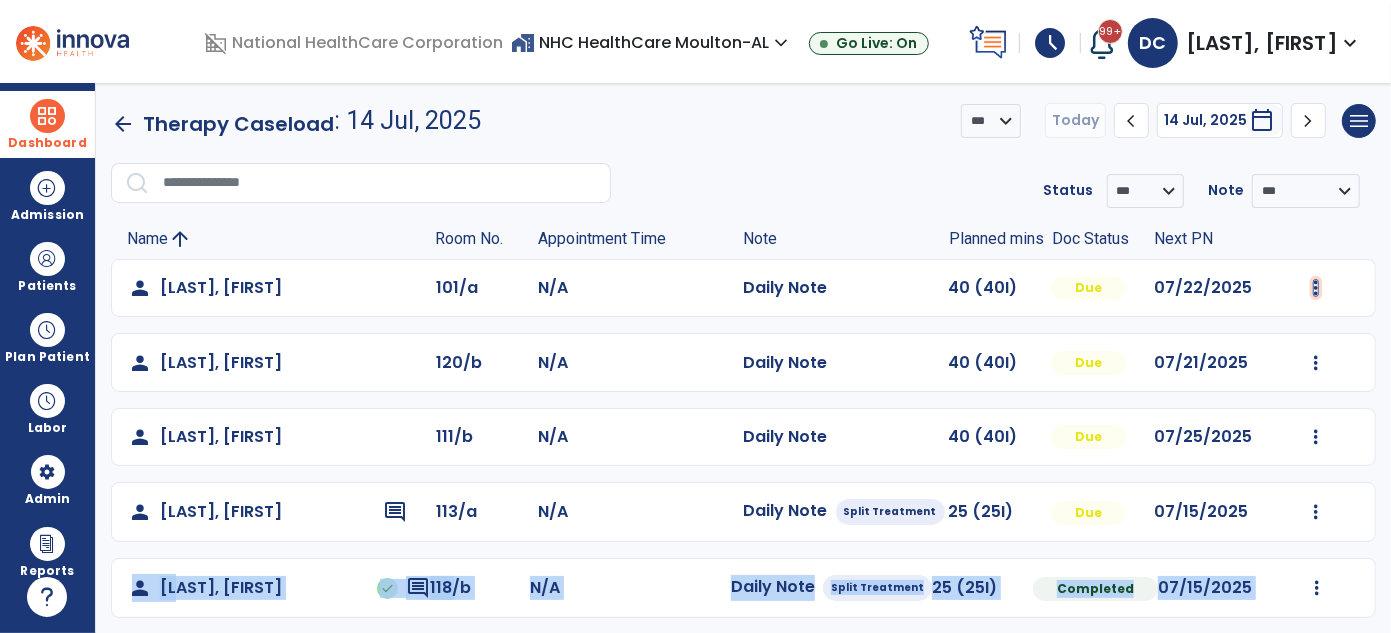 click at bounding box center [1316, 288] 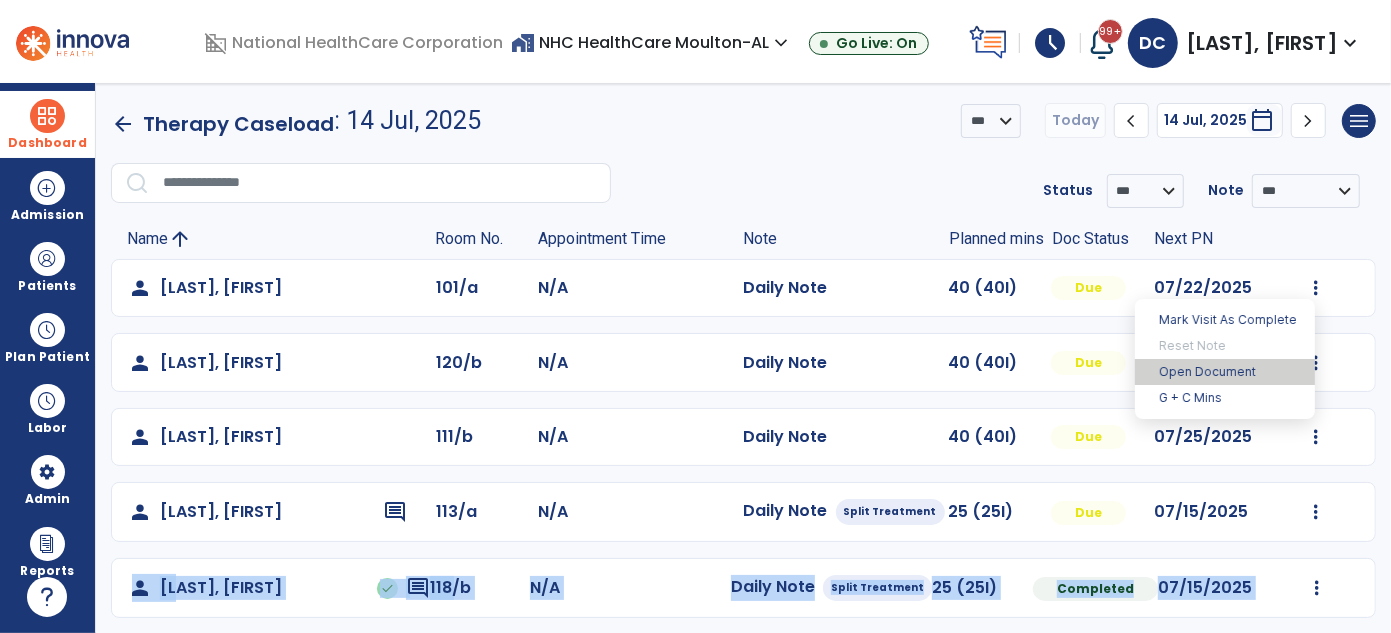 click on "Open Document" at bounding box center [1225, 372] 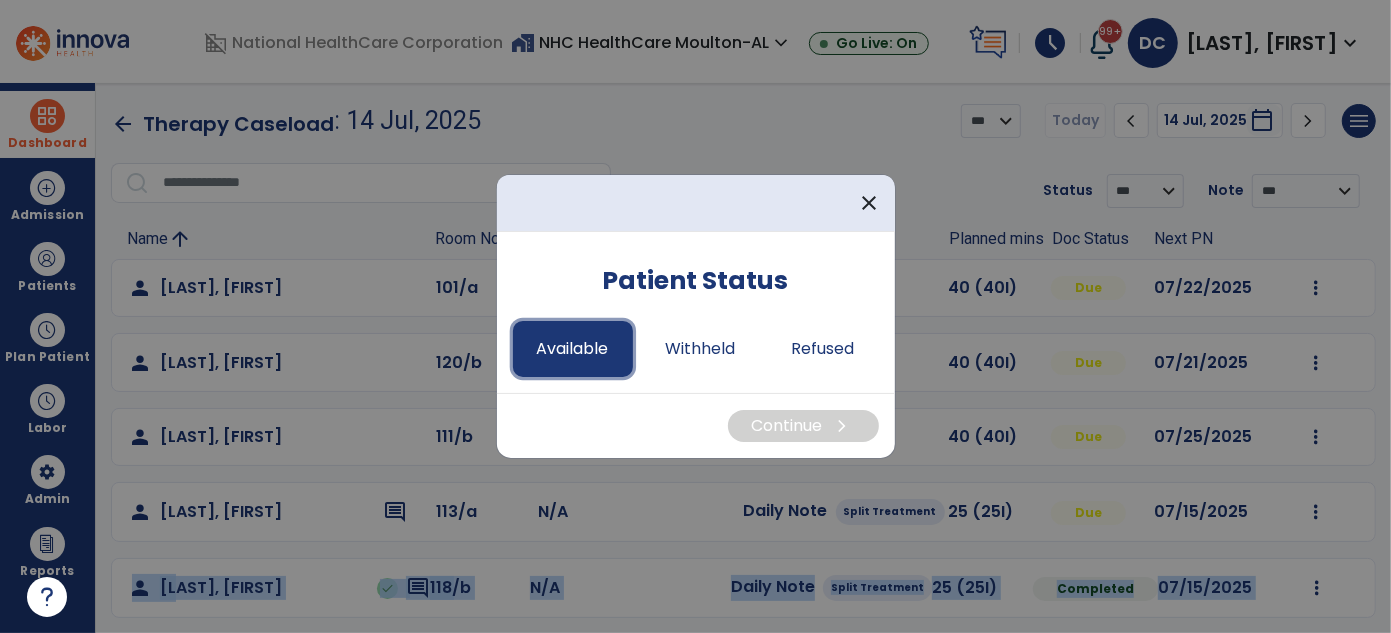 click on "Available" at bounding box center [573, 349] 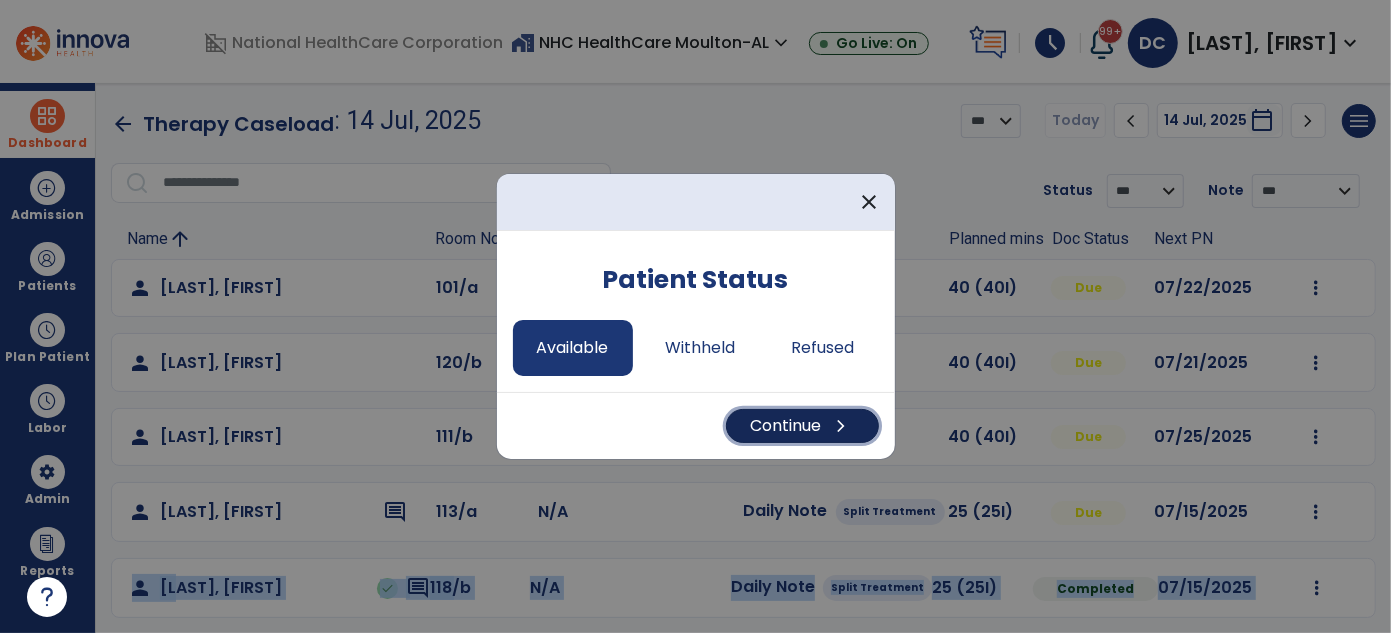 click on "Continue   chevron_right" at bounding box center (802, 426) 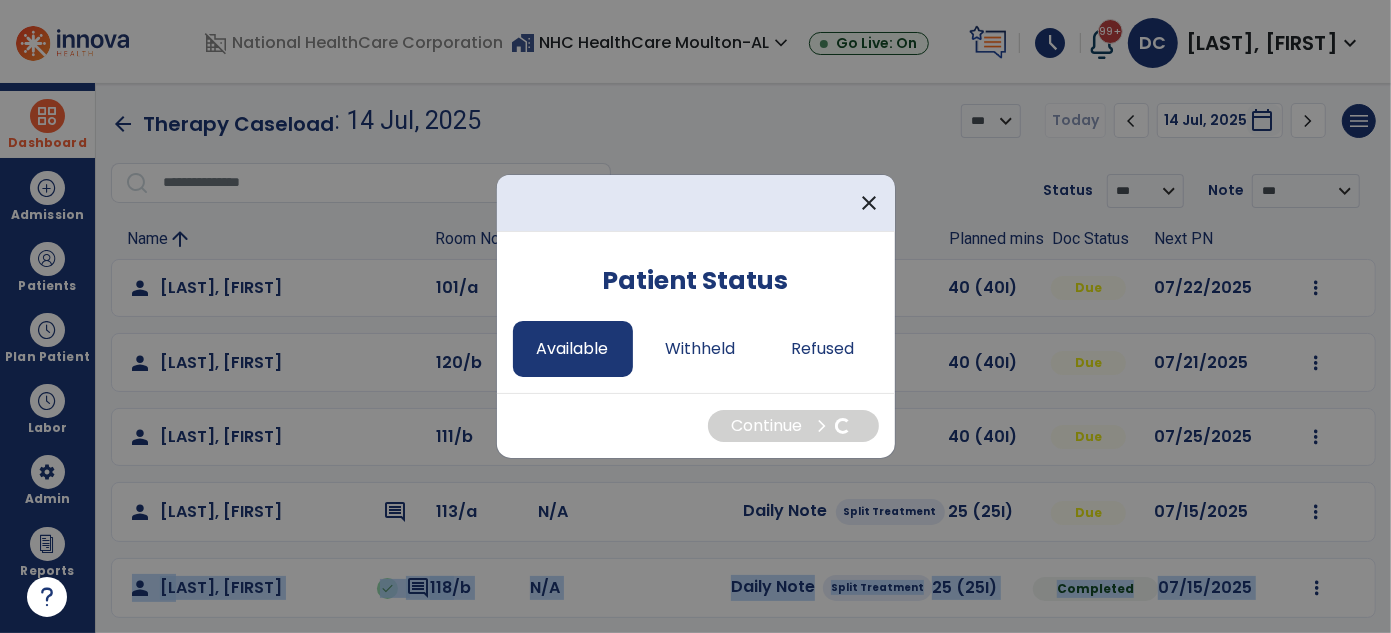 select on "*" 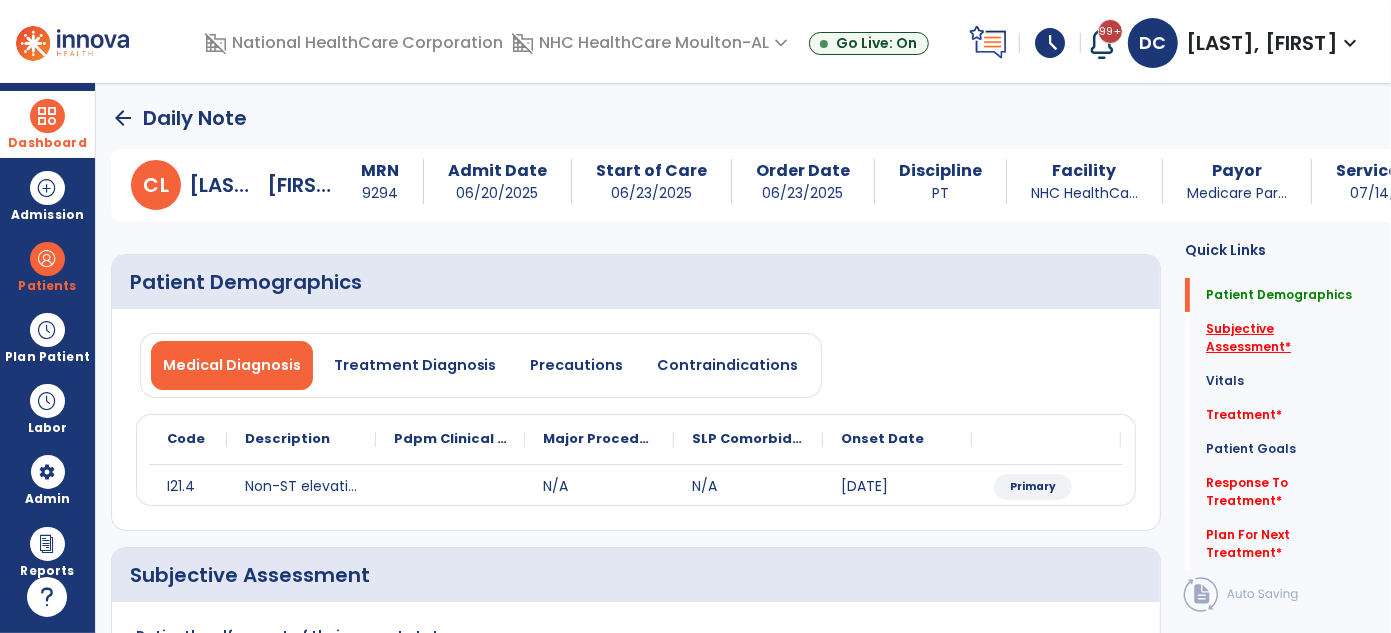click on "Subjective Assessment   *" 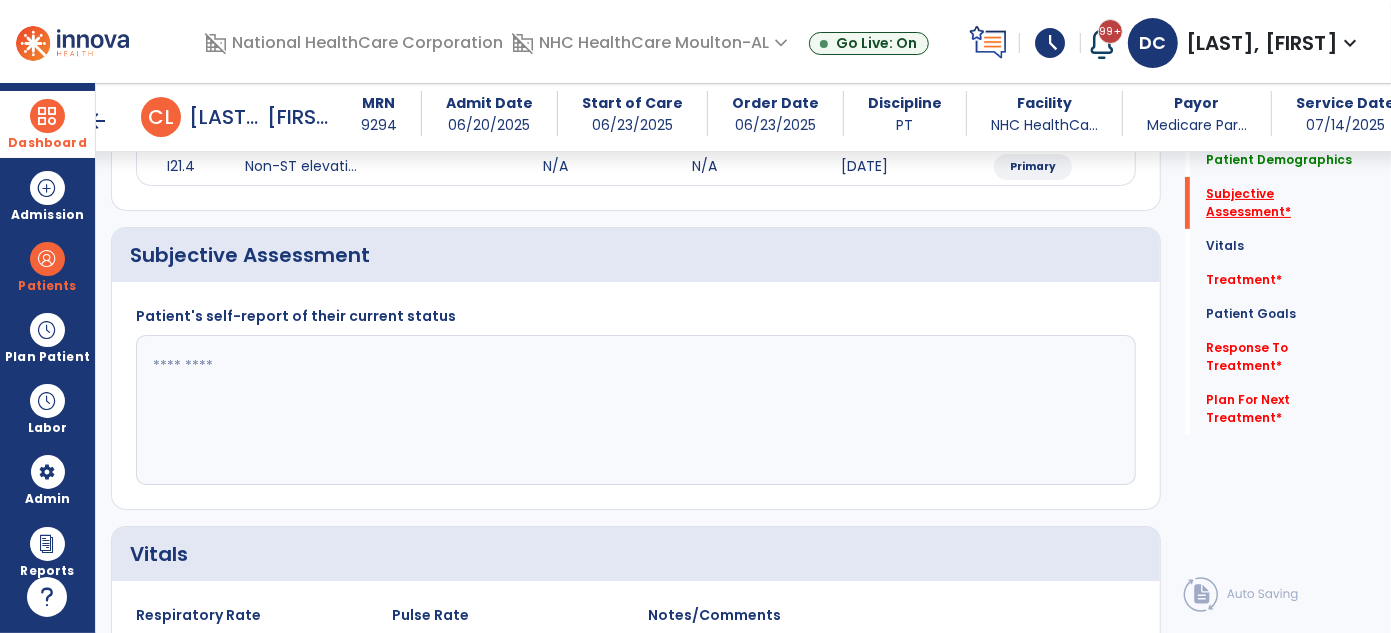 scroll, scrollTop: 328, scrollLeft: 0, axis: vertical 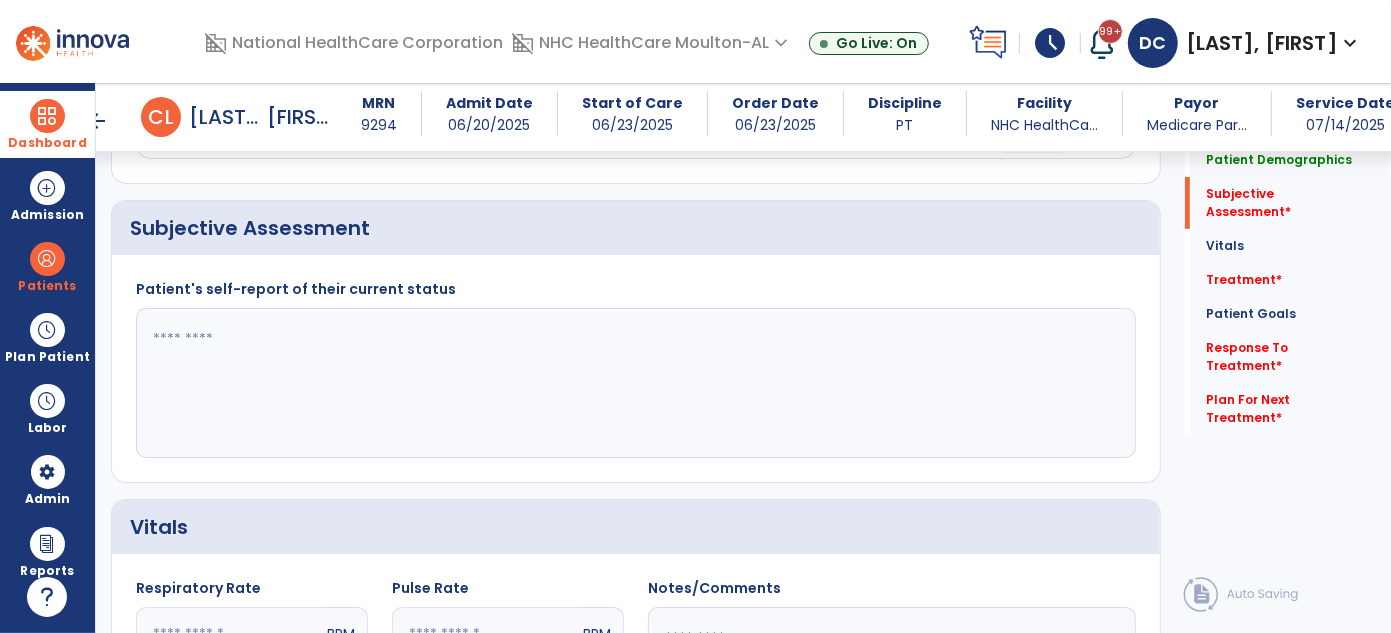 click 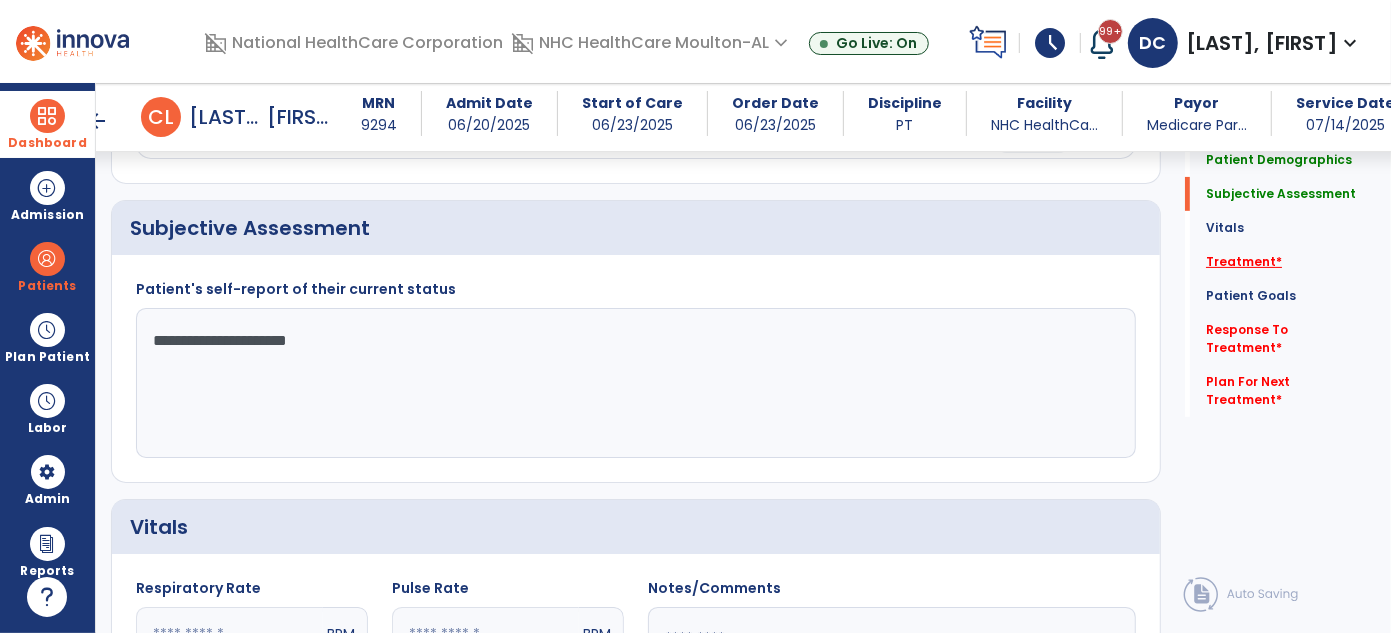 type on "**********" 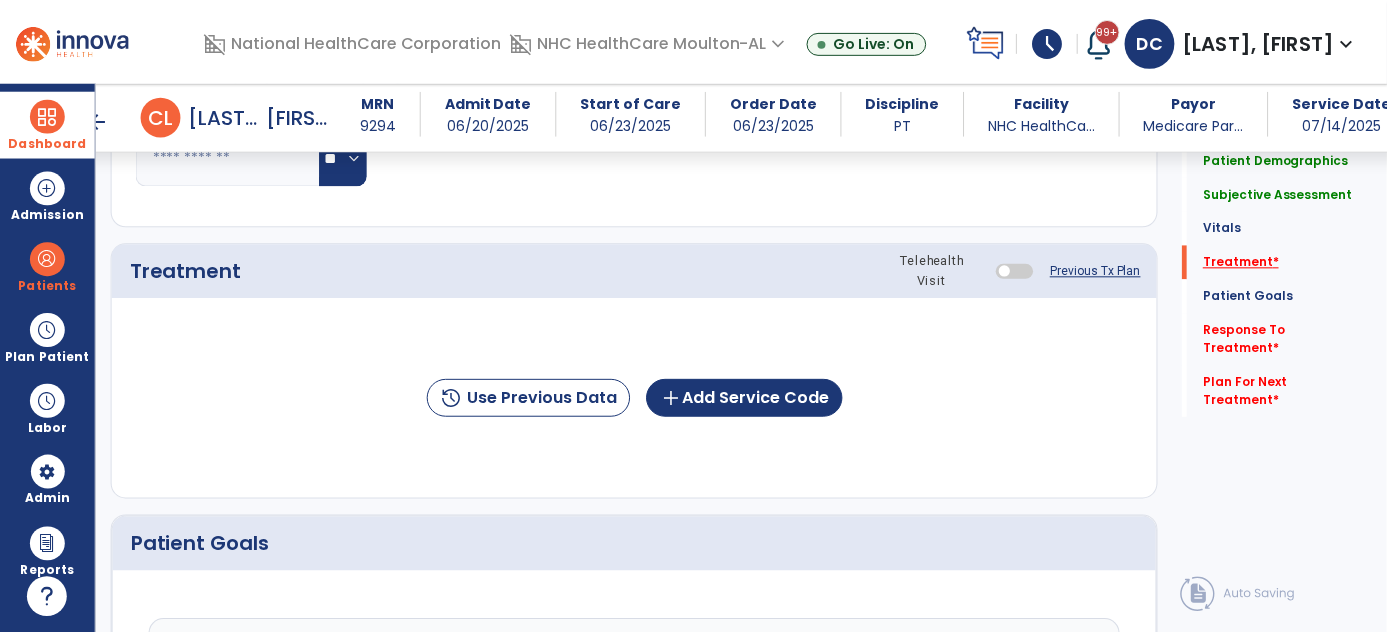 scroll, scrollTop: 1017, scrollLeft: 0, axis: vertical 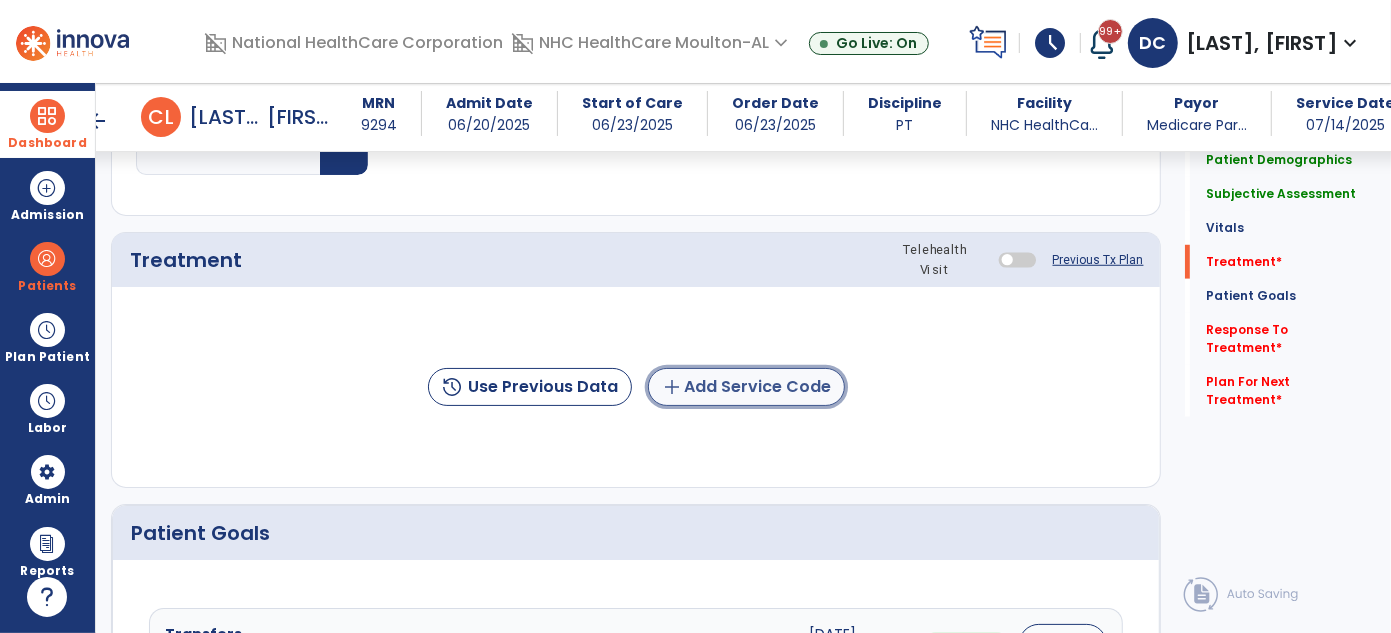 click on "add  Add Service Code" 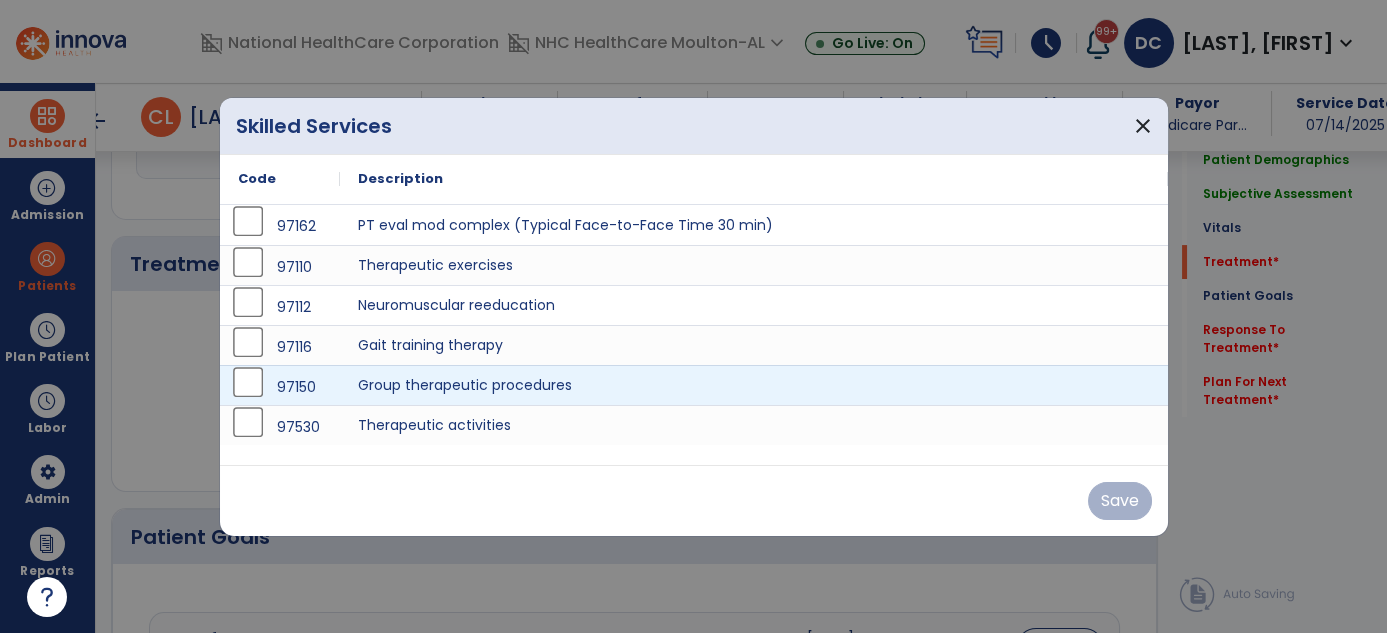 scroll, scrollTop: 1017, scrollLeft: 0, axis: vertical 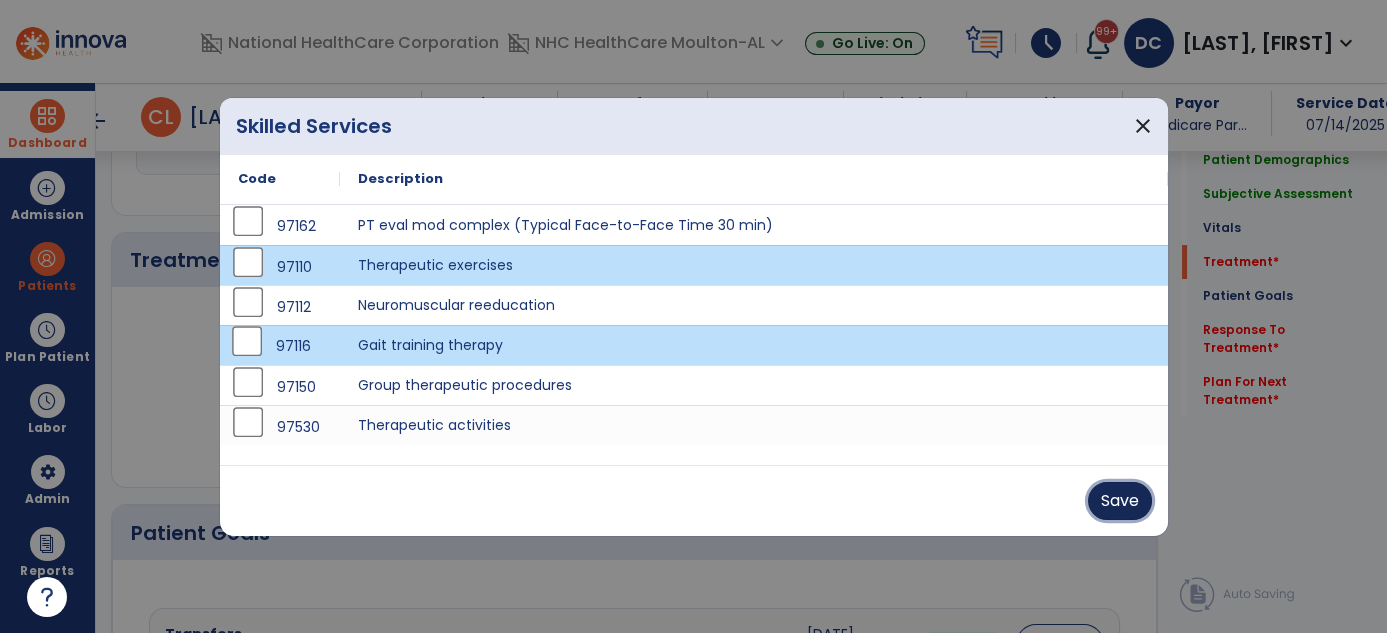 click on "Save" at bounding box center [1120, 501] 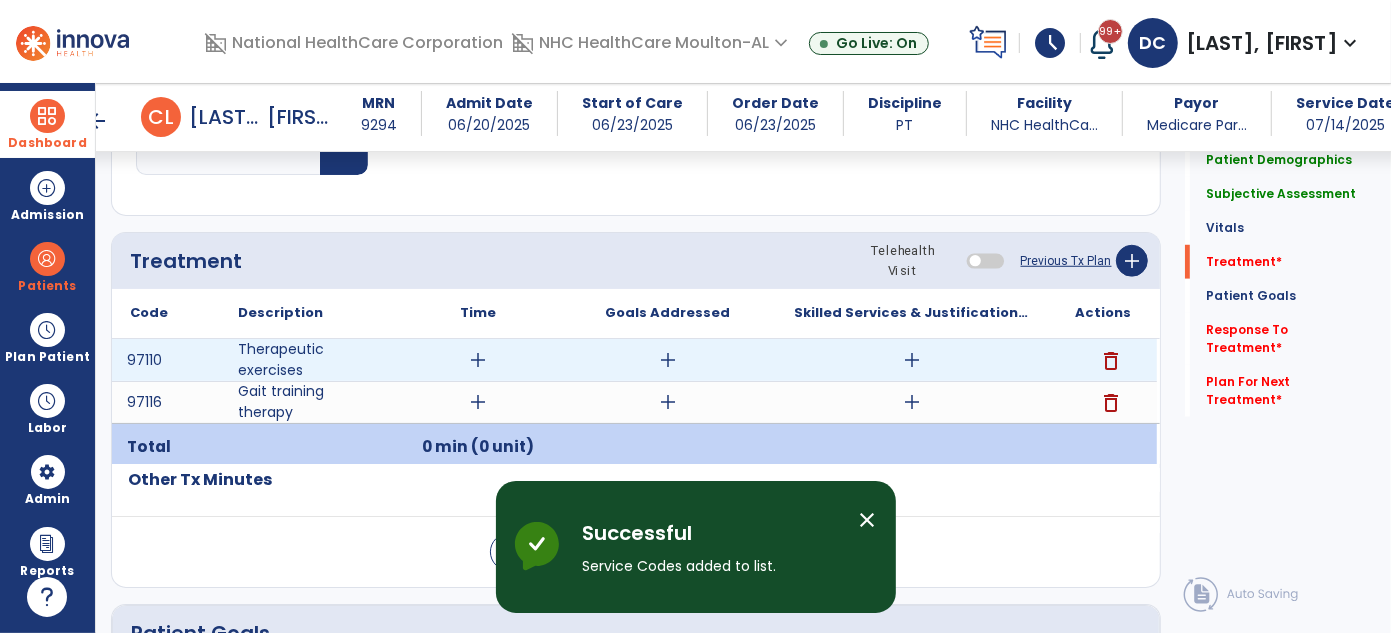click on "add" at bounding box center (912, 360) 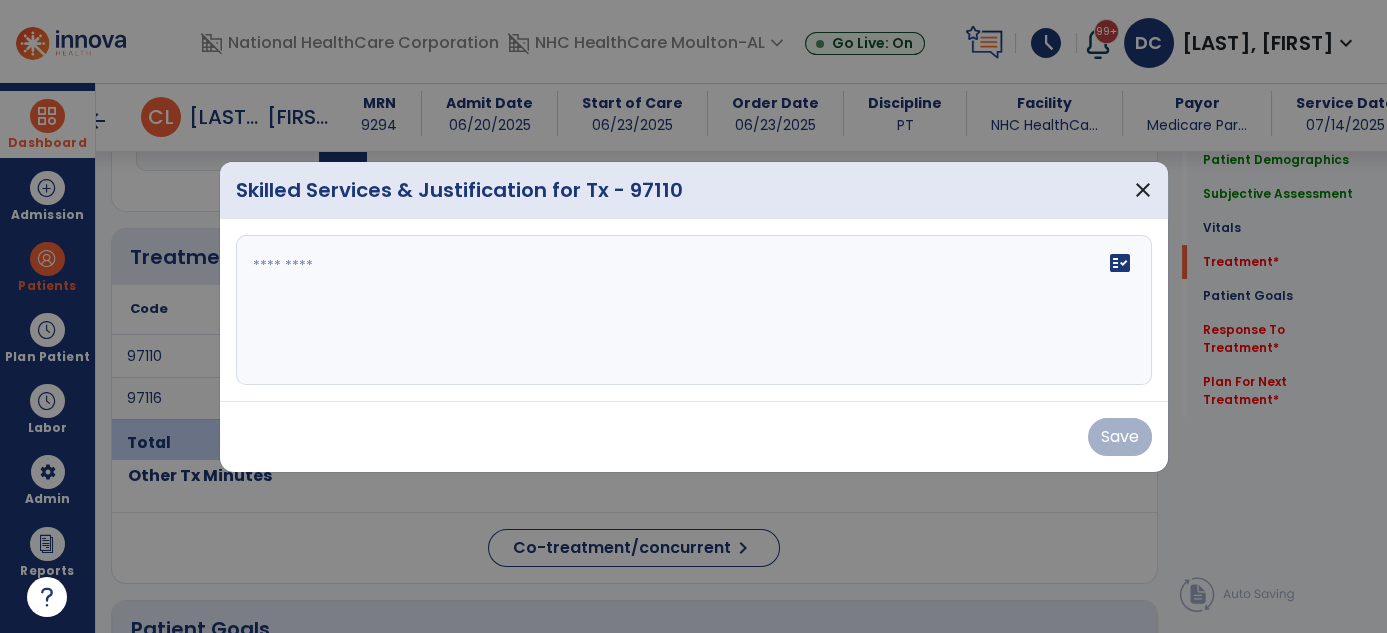scroll, scrollTop: 1017, scrollLeft: 0, axis: vertical 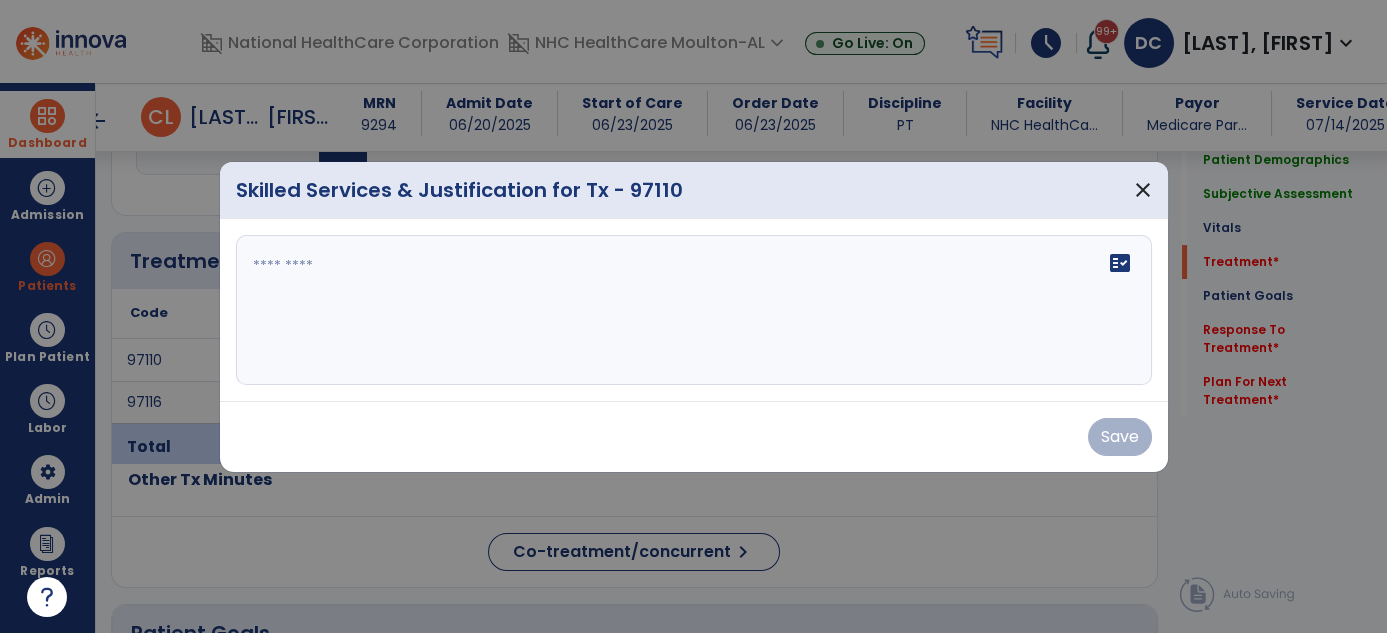 click on "fact_check" at bounding box center [694, 310] 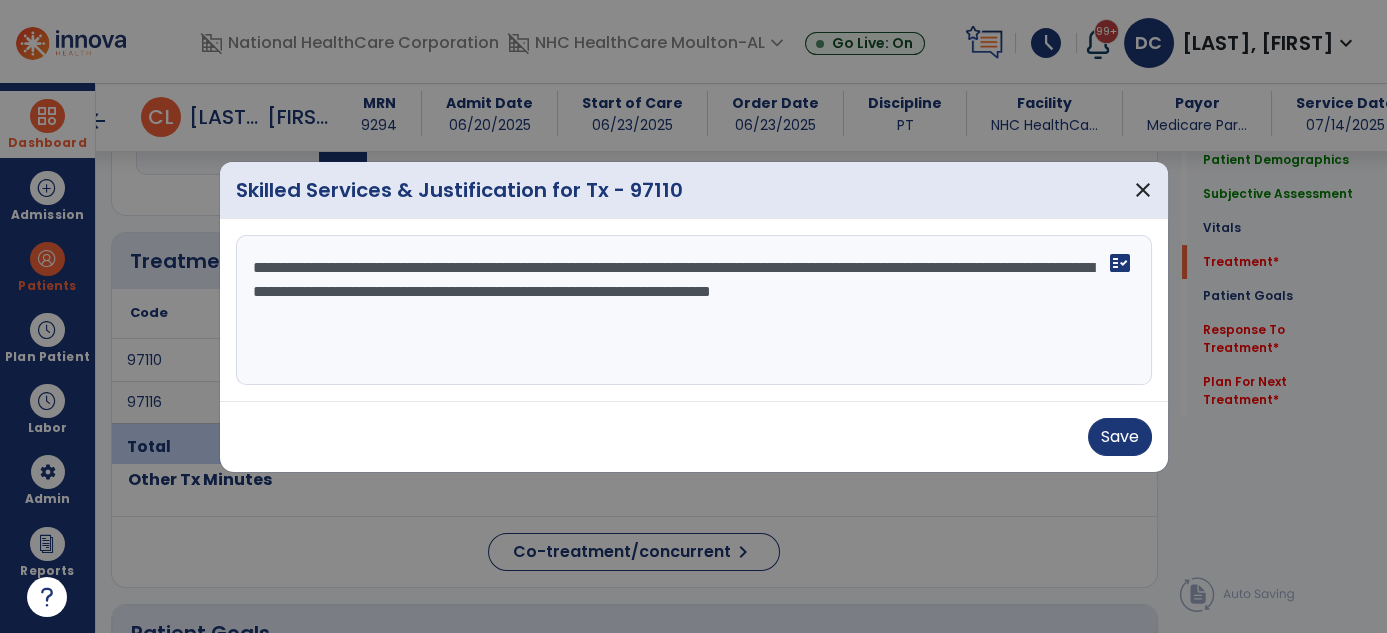 click on "**********" at bounding box center [694, 310] 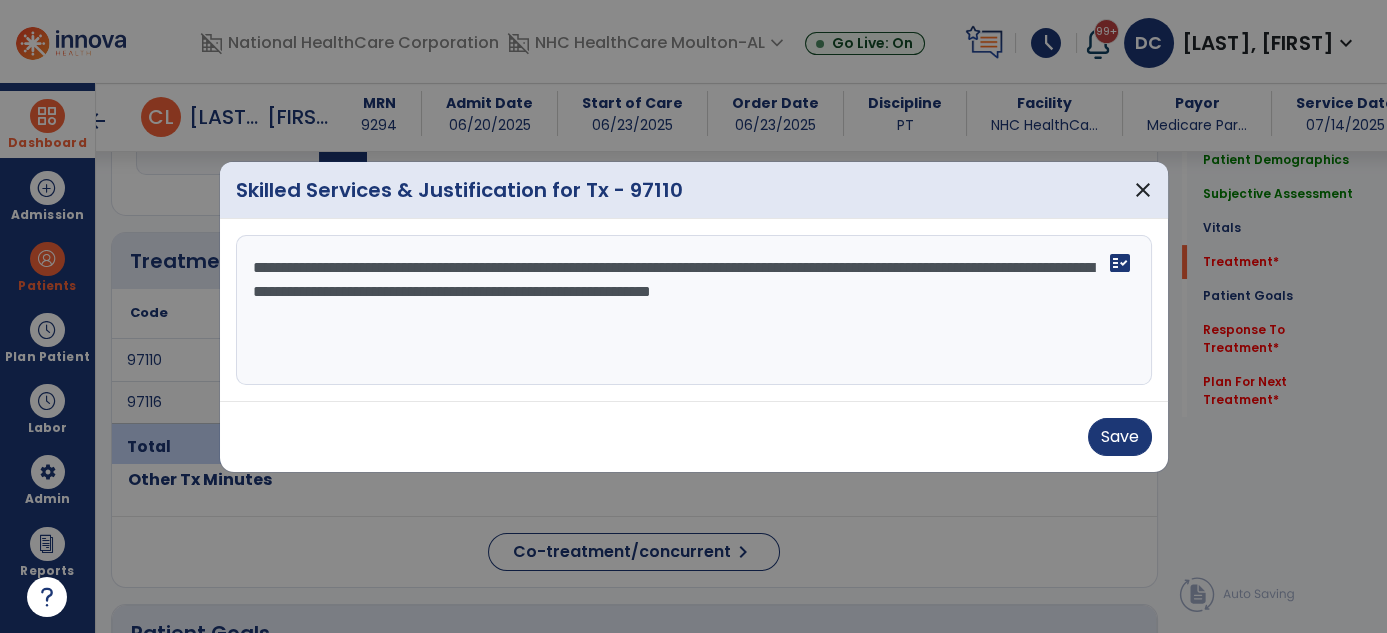 click on "**********" at bounding box center (694, 310) 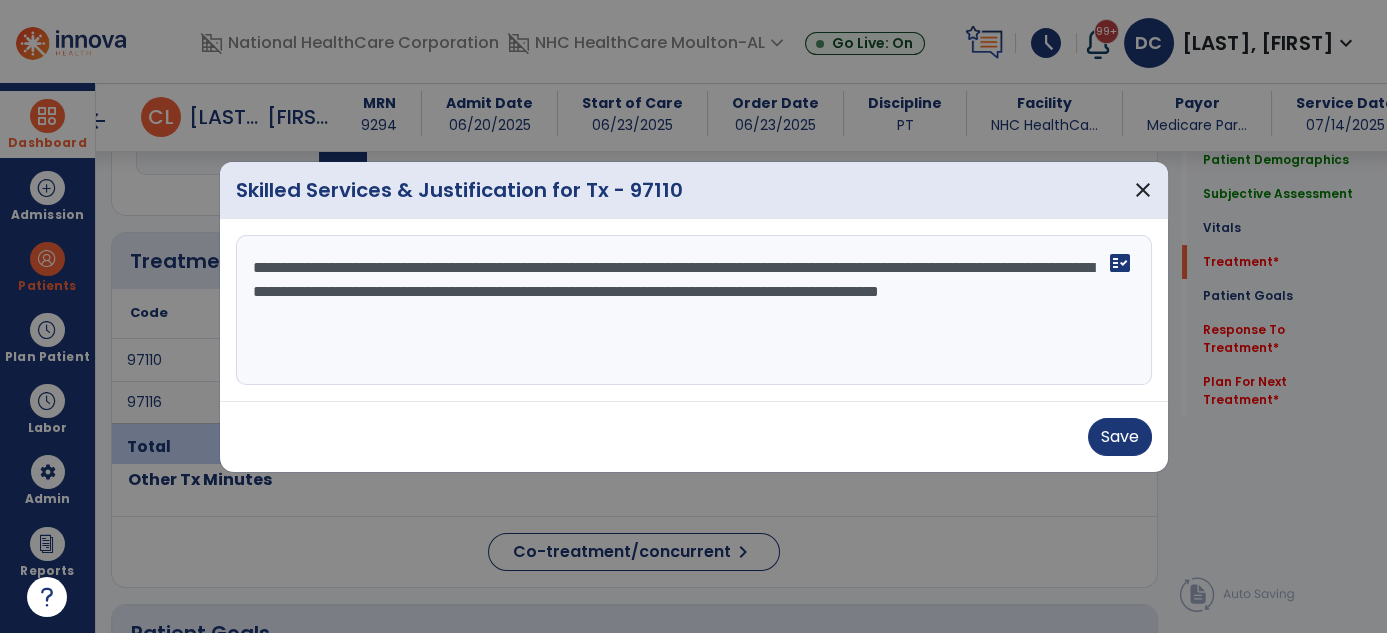 click on "**********" at bounding box center [694, 310] 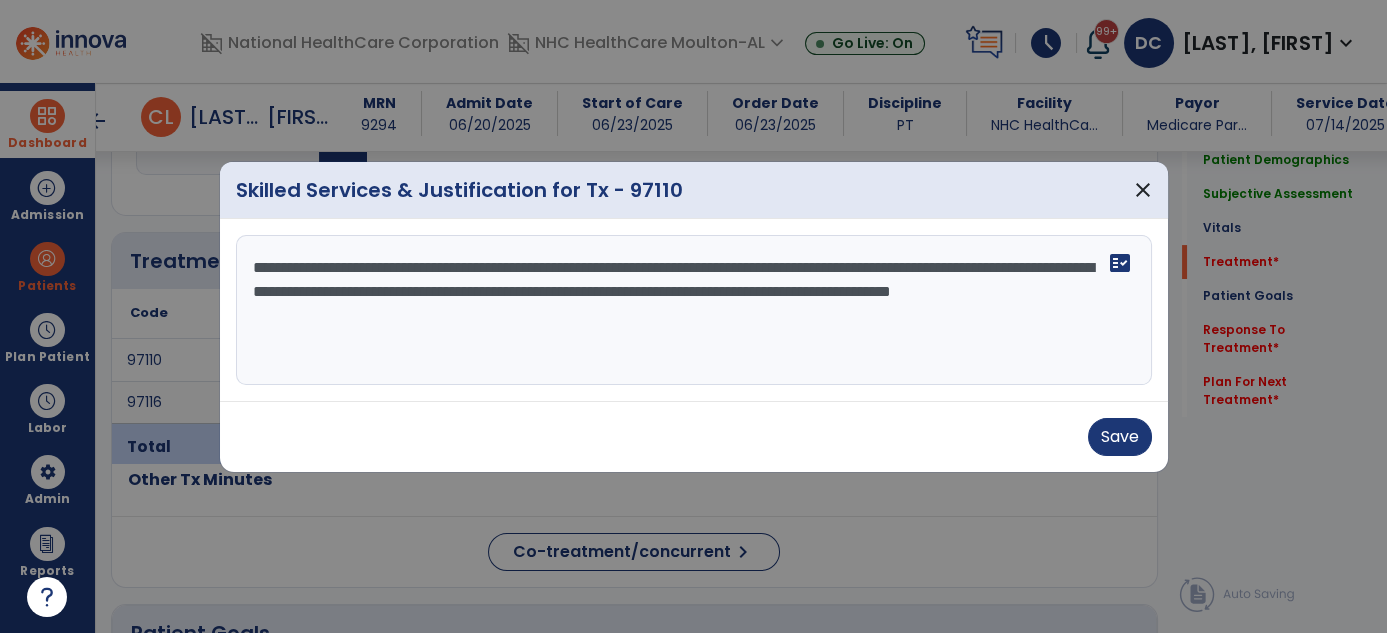 click on "**********" at bounding box center [694, 310] 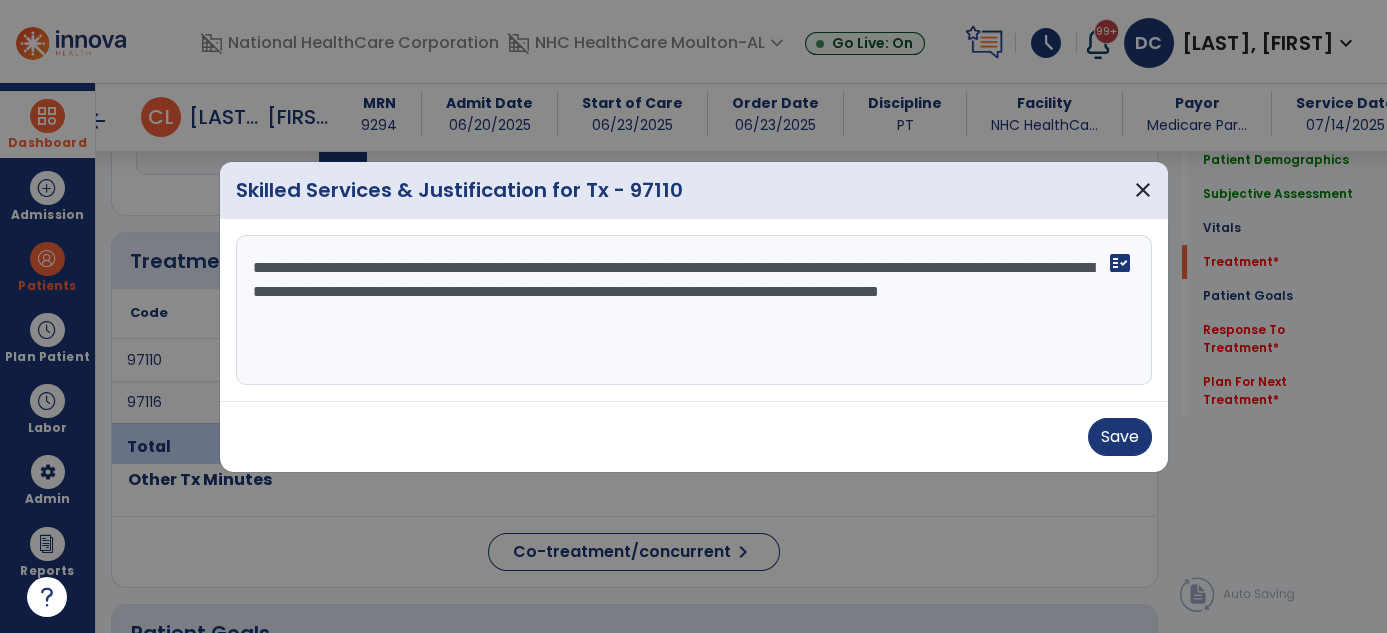 click on "**********" at bounding box center (694, 310) 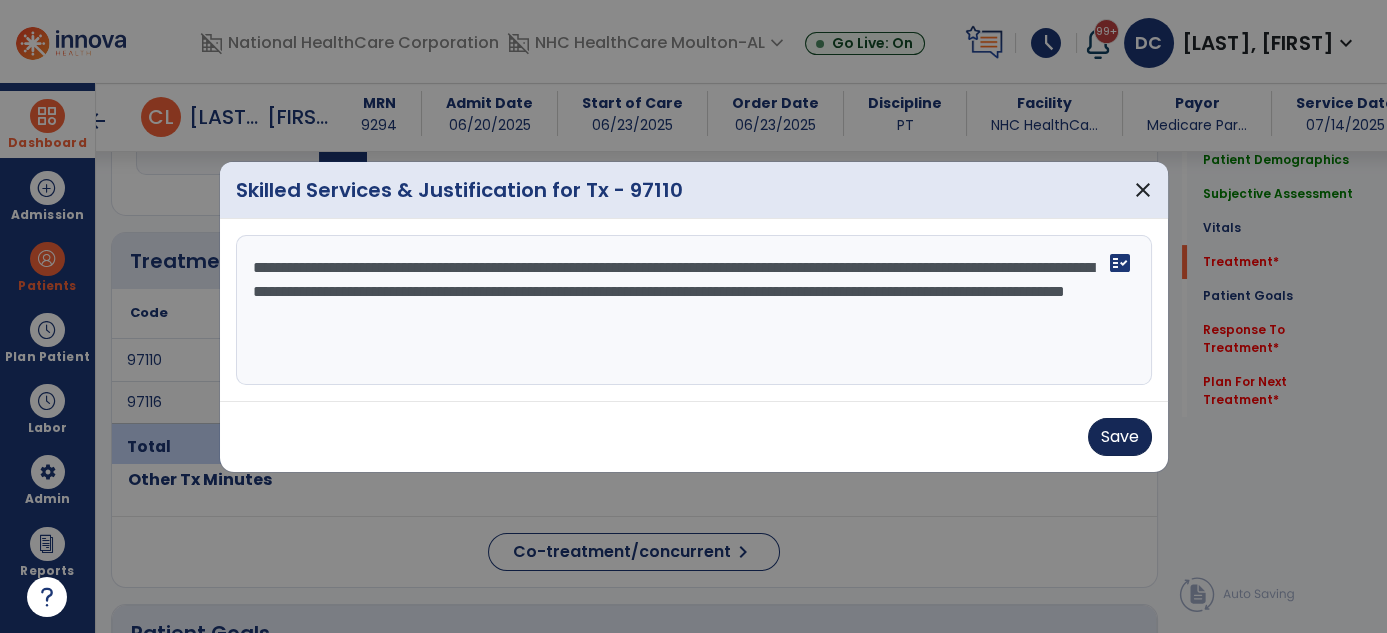 type on "**********" 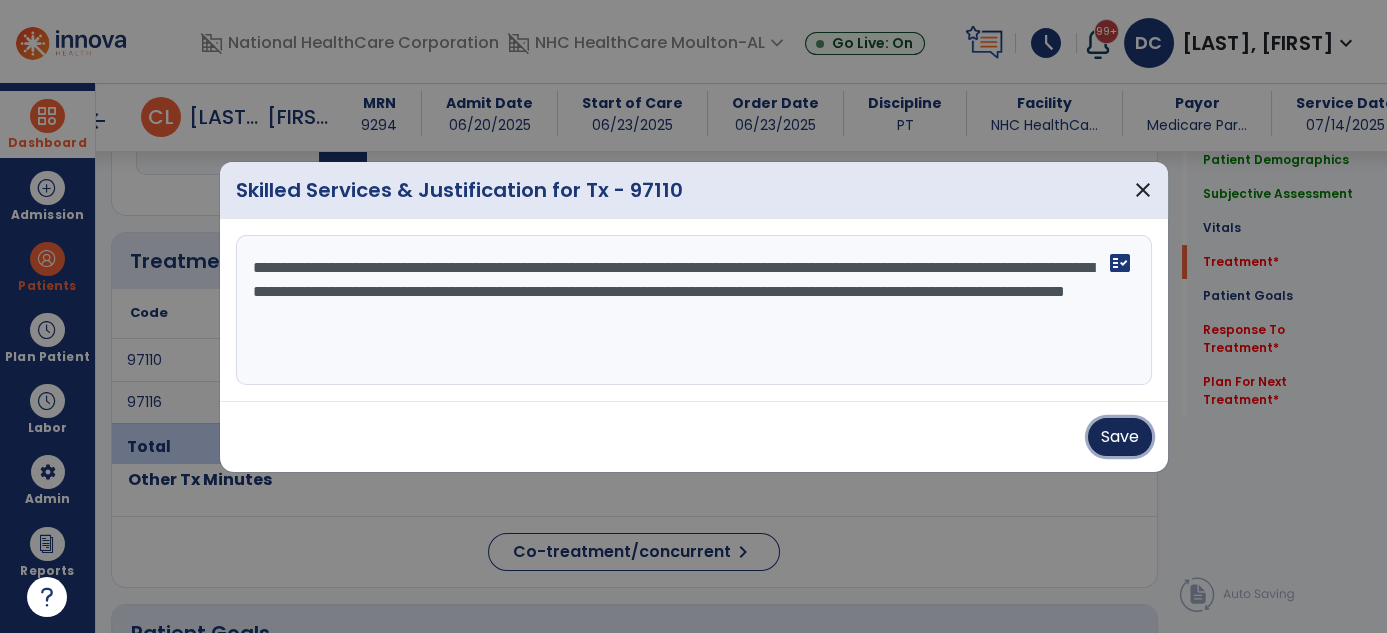 click on "Save" at bounding box center (1120, 437) 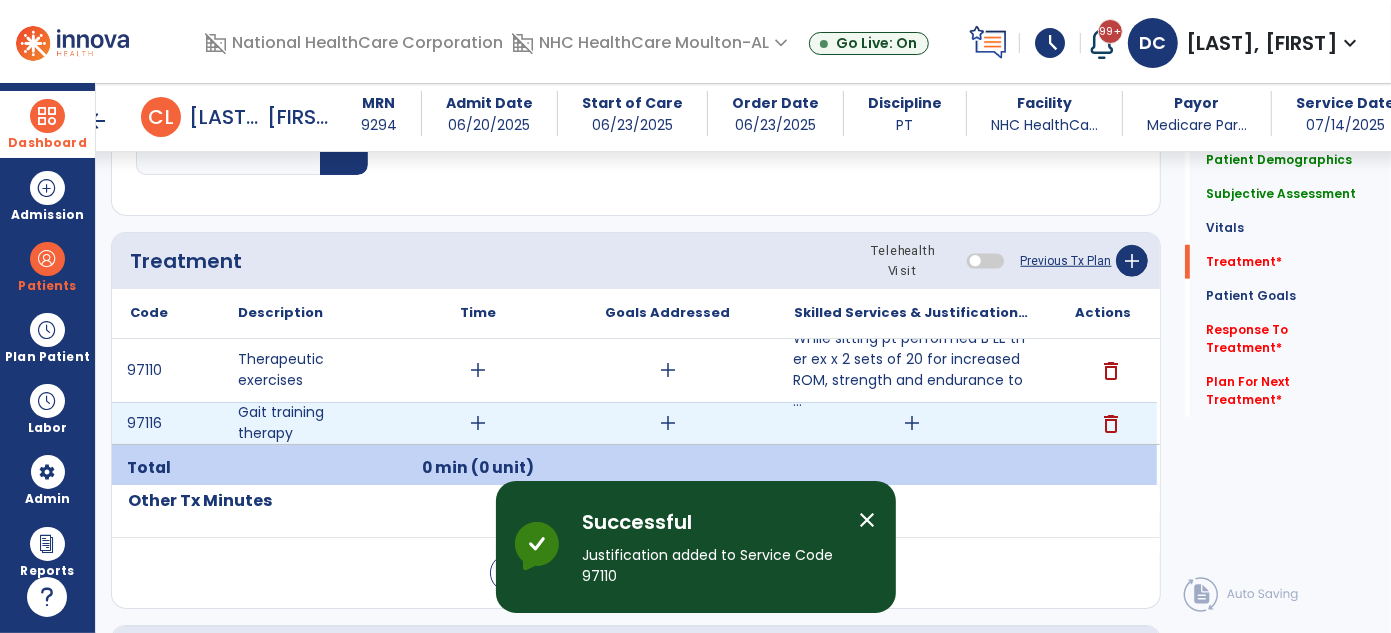 click on "add" at bounding box center (912, 423) 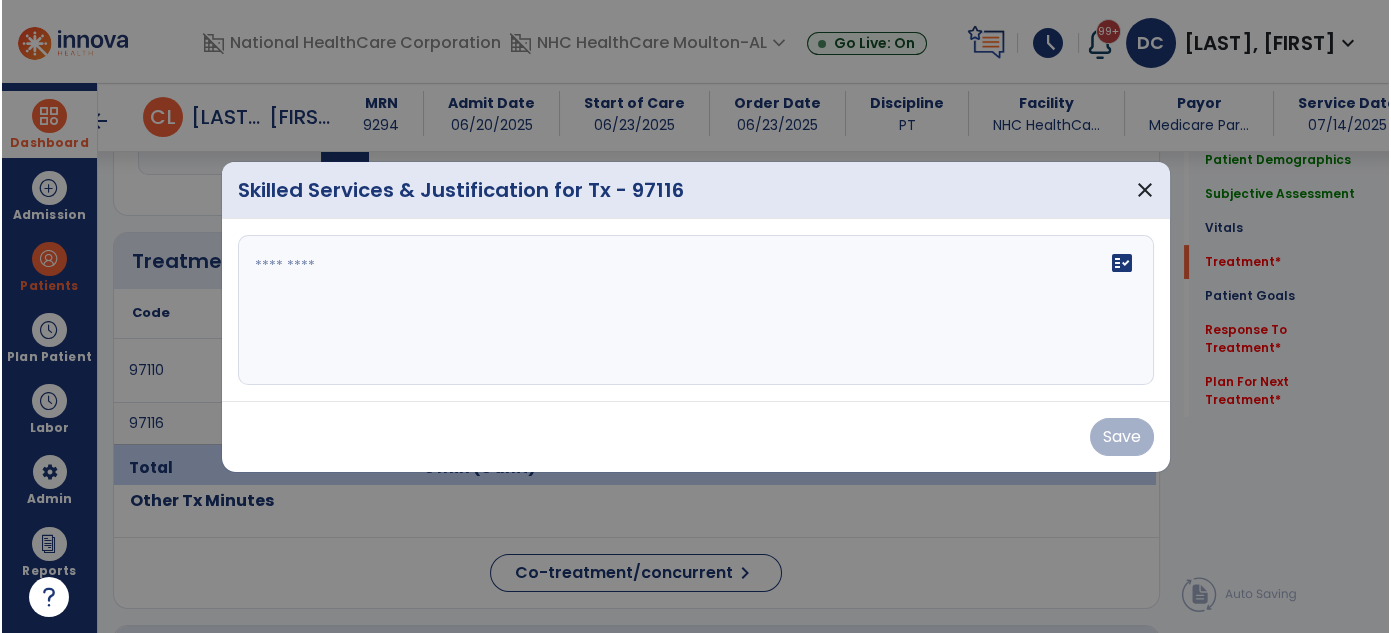 scroll, scrollTop: 1017, scrollLeft: 0, axis: vertical 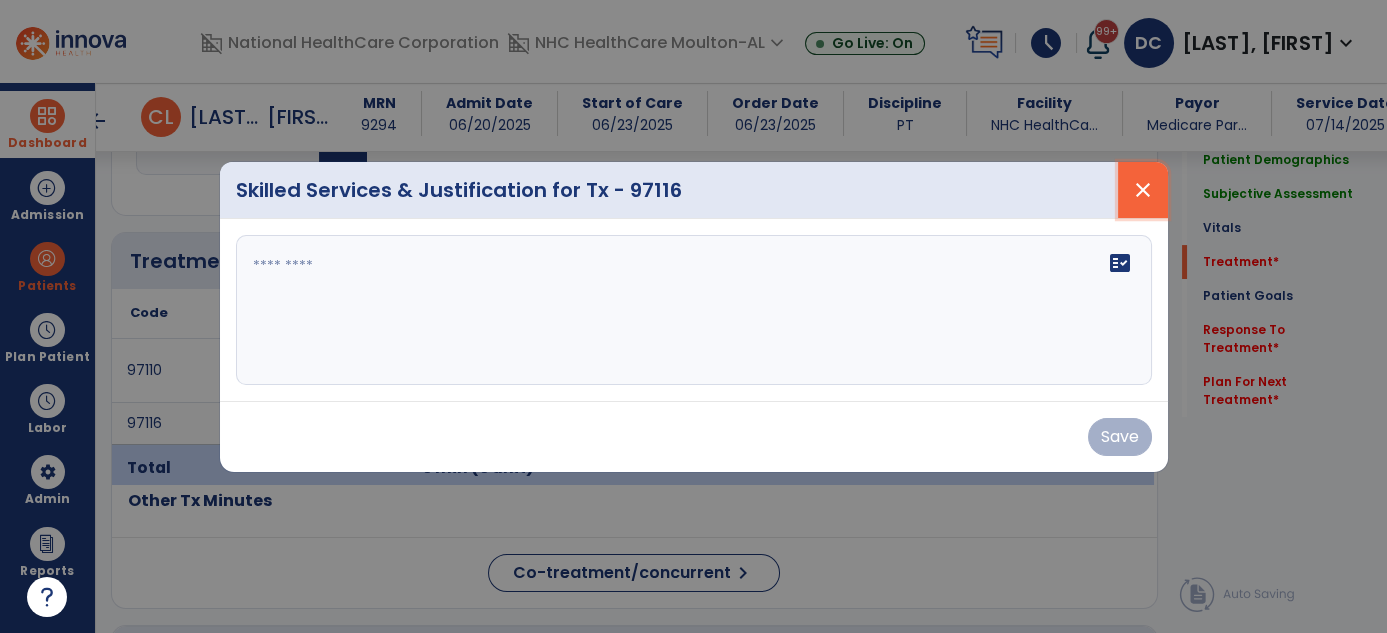 click on "close" at bounding box center (1143, 190) 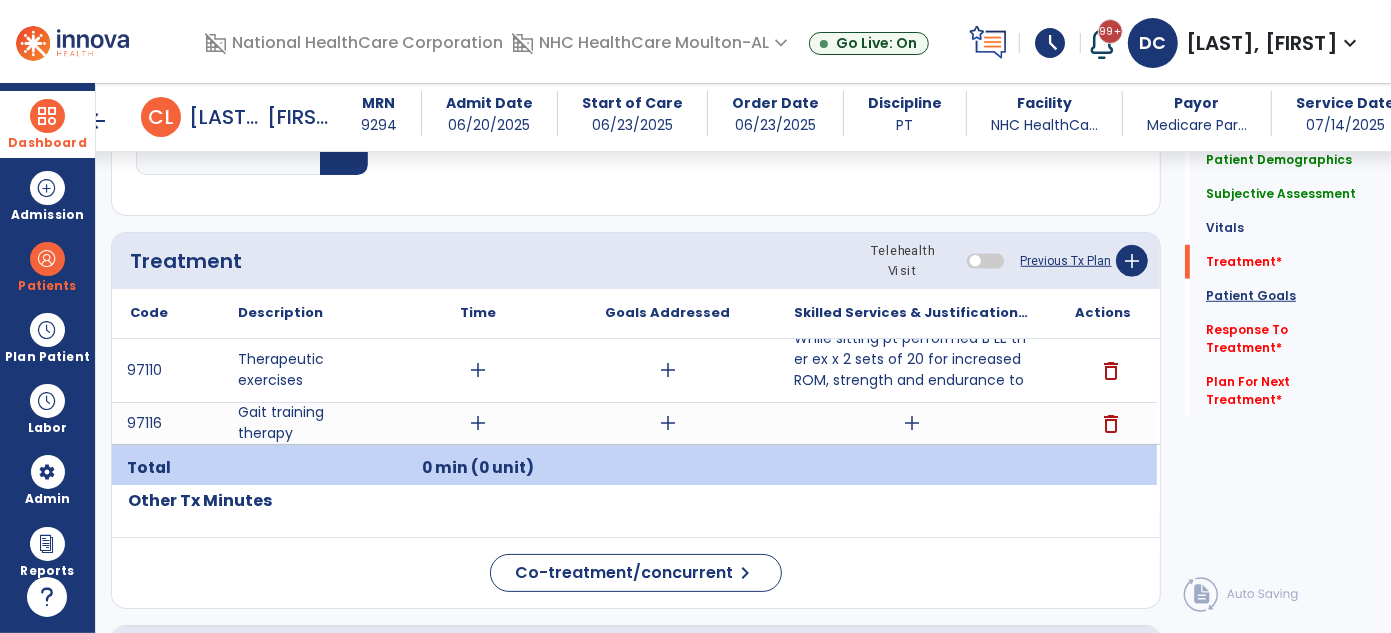 click on "Patient Goals" 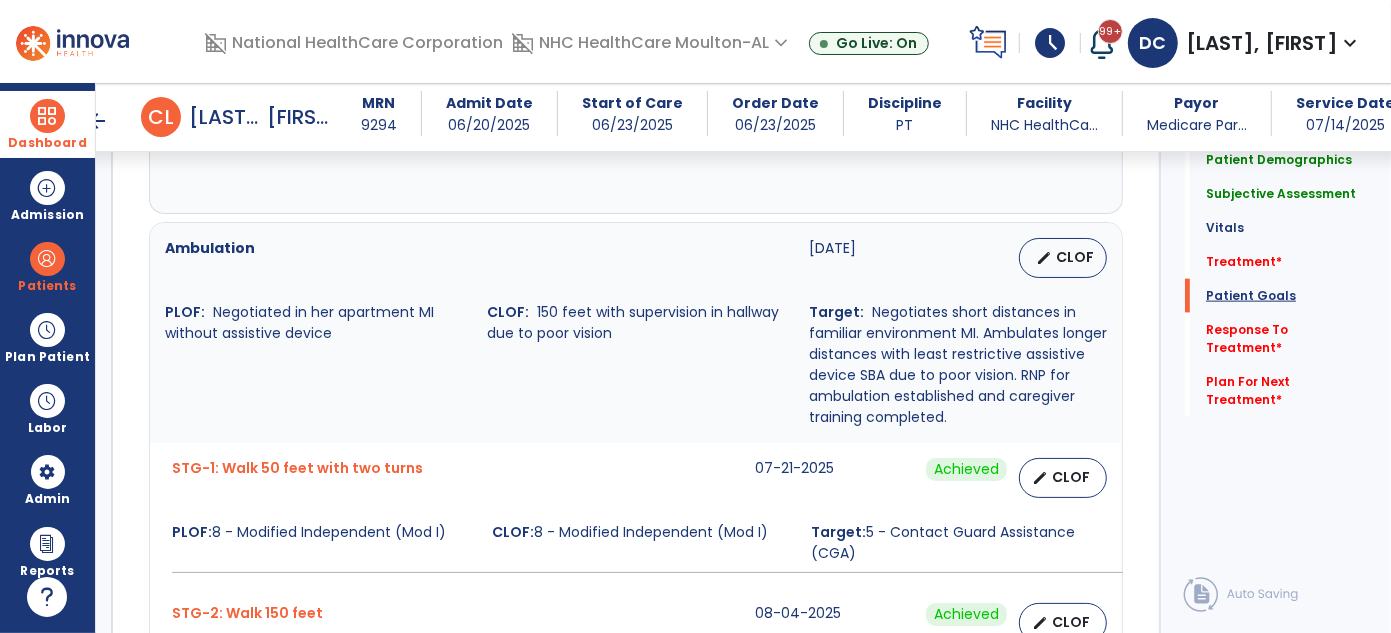 scroll, scrollTop: 1720, scrollLeft: 0, axis: vertical 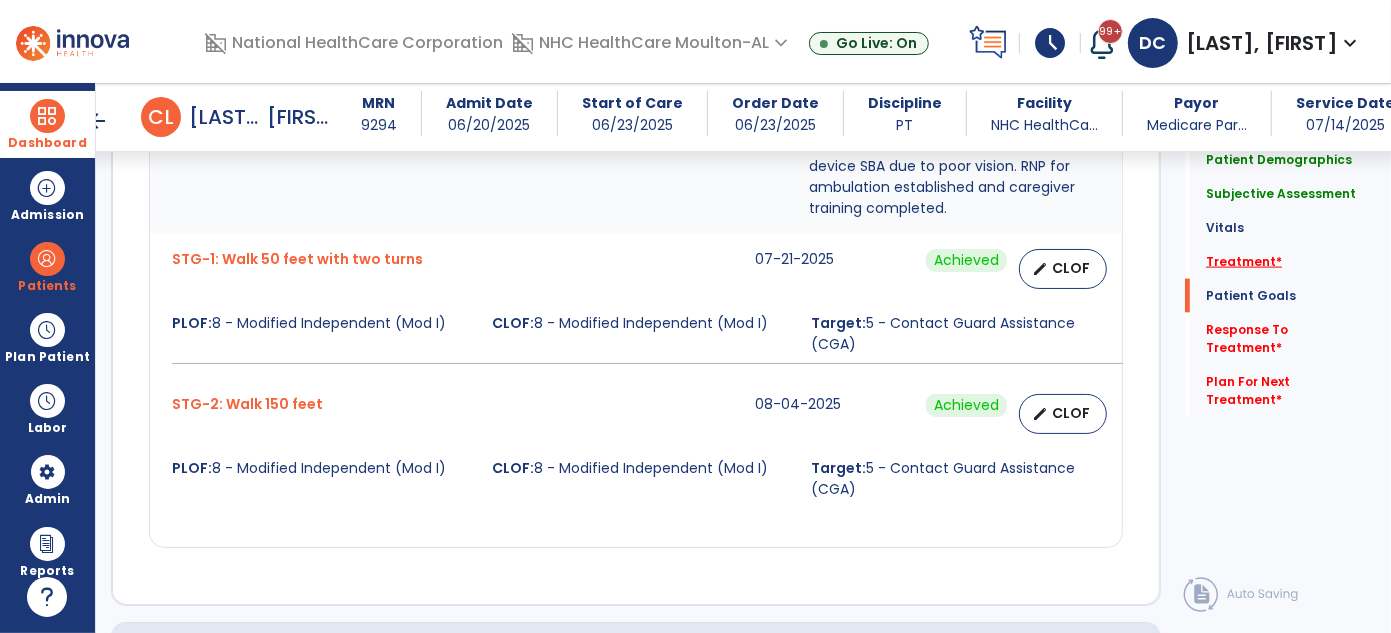 click on "Treatment   *" 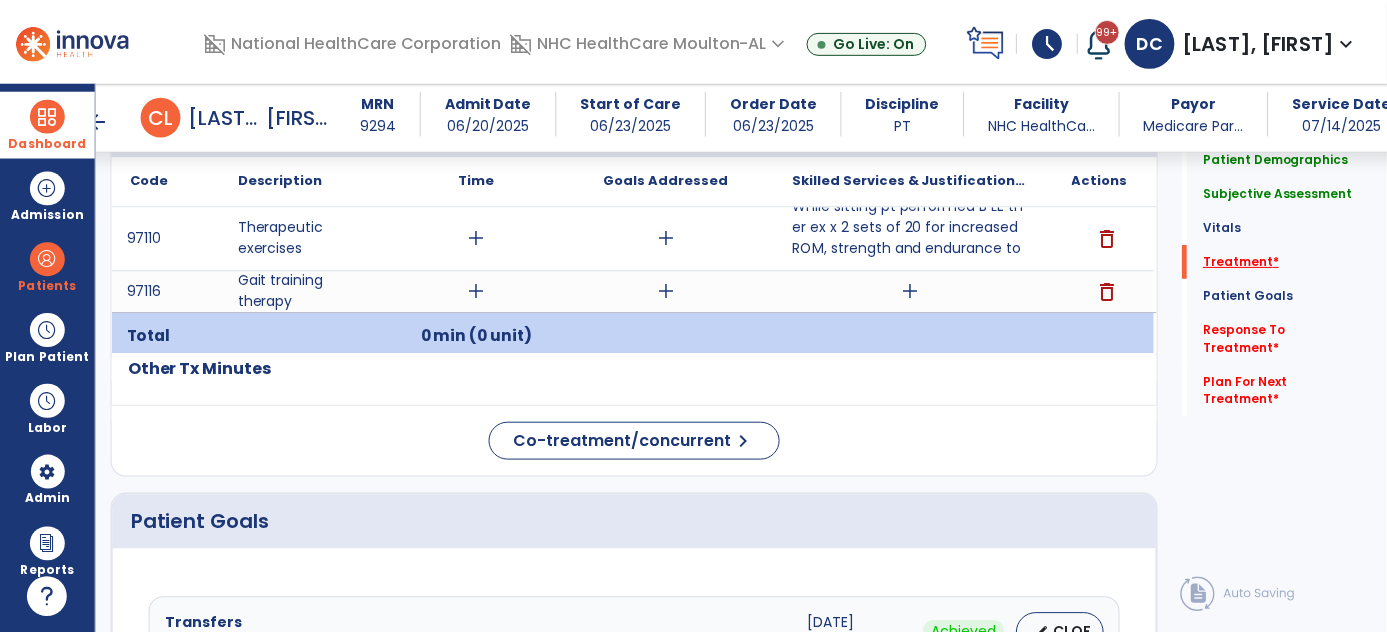 scroll, scrollTop: 1077, scrollLeft: 0, axis: vertical 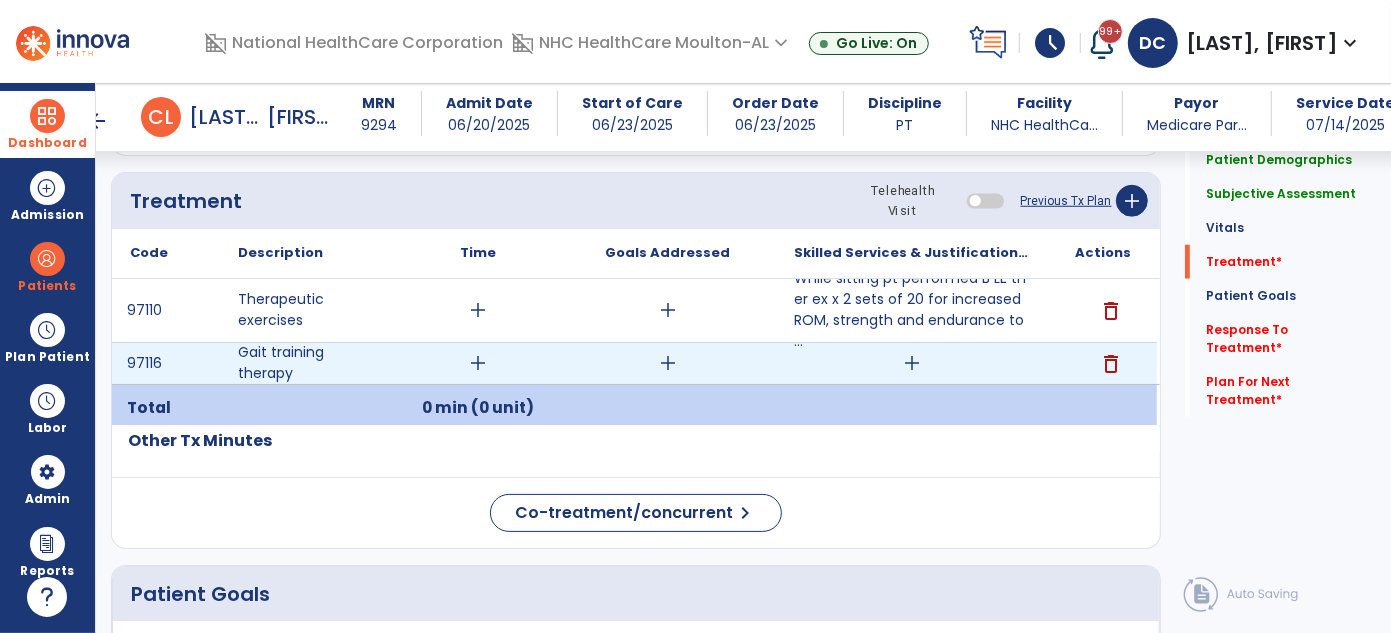 click on "add" at bounding box center (912, 363) 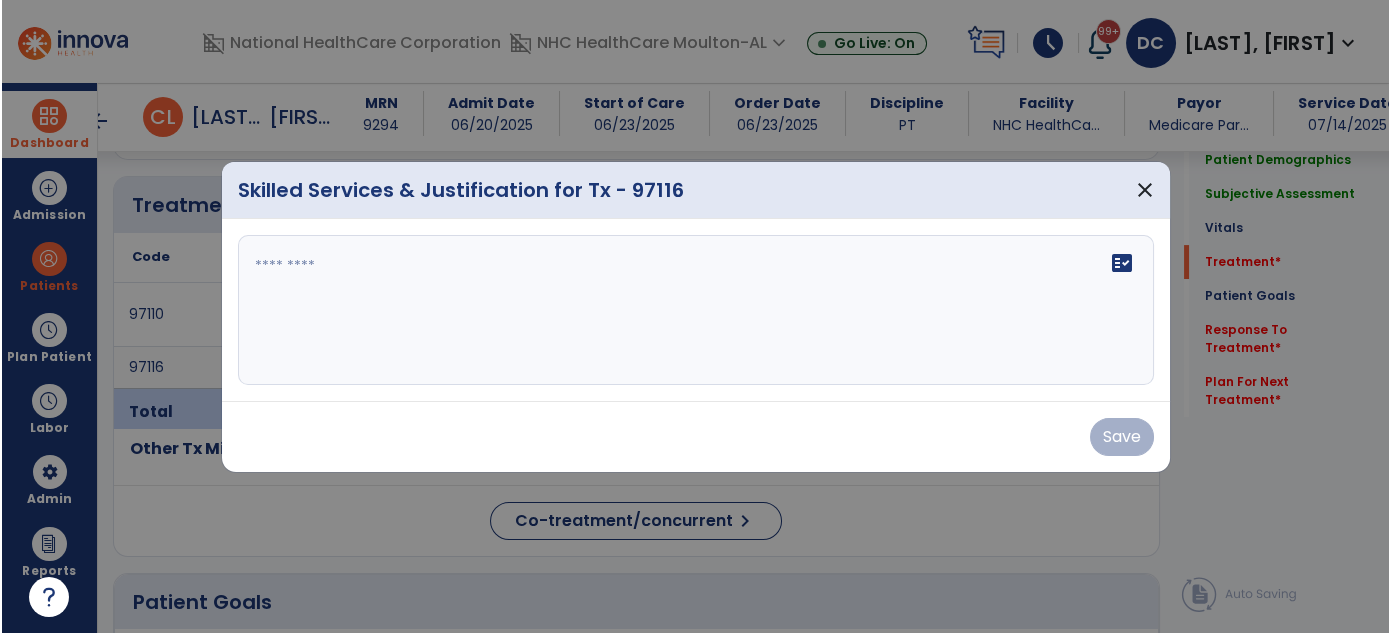 scroll, scrollTop: 1077, scrollLeft: 0, axis: vertical 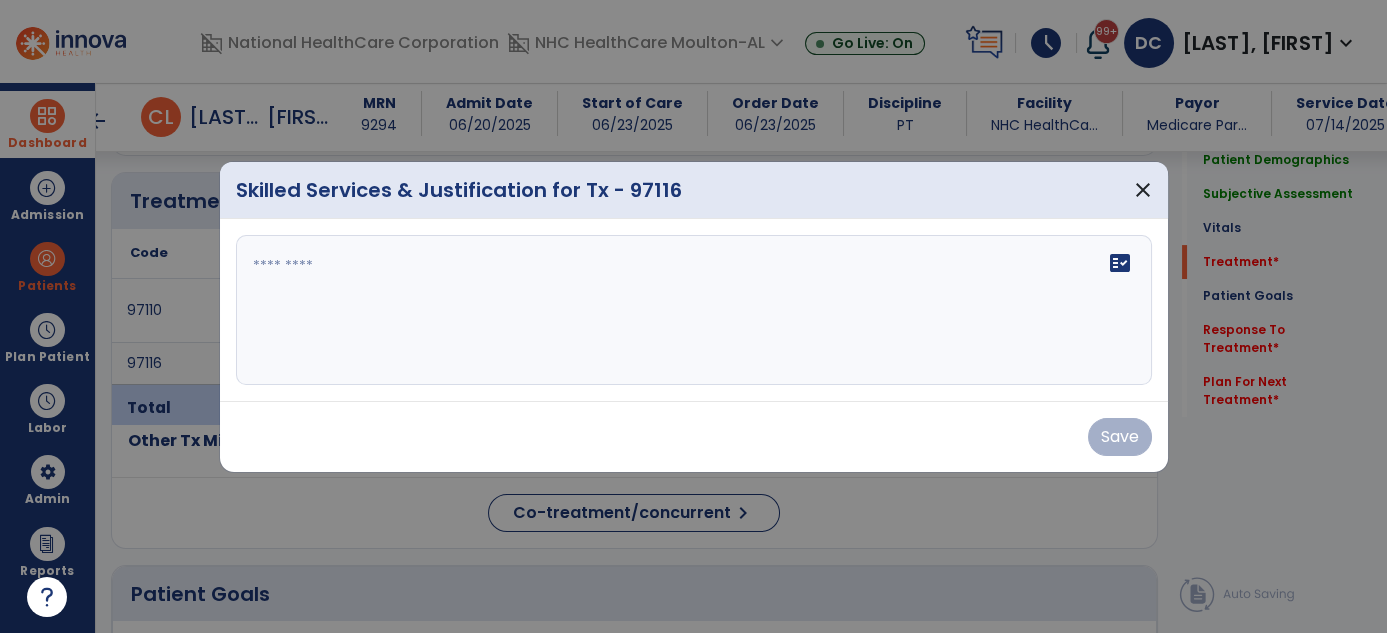 click on "fact_check" at bounding box center (694, 310) 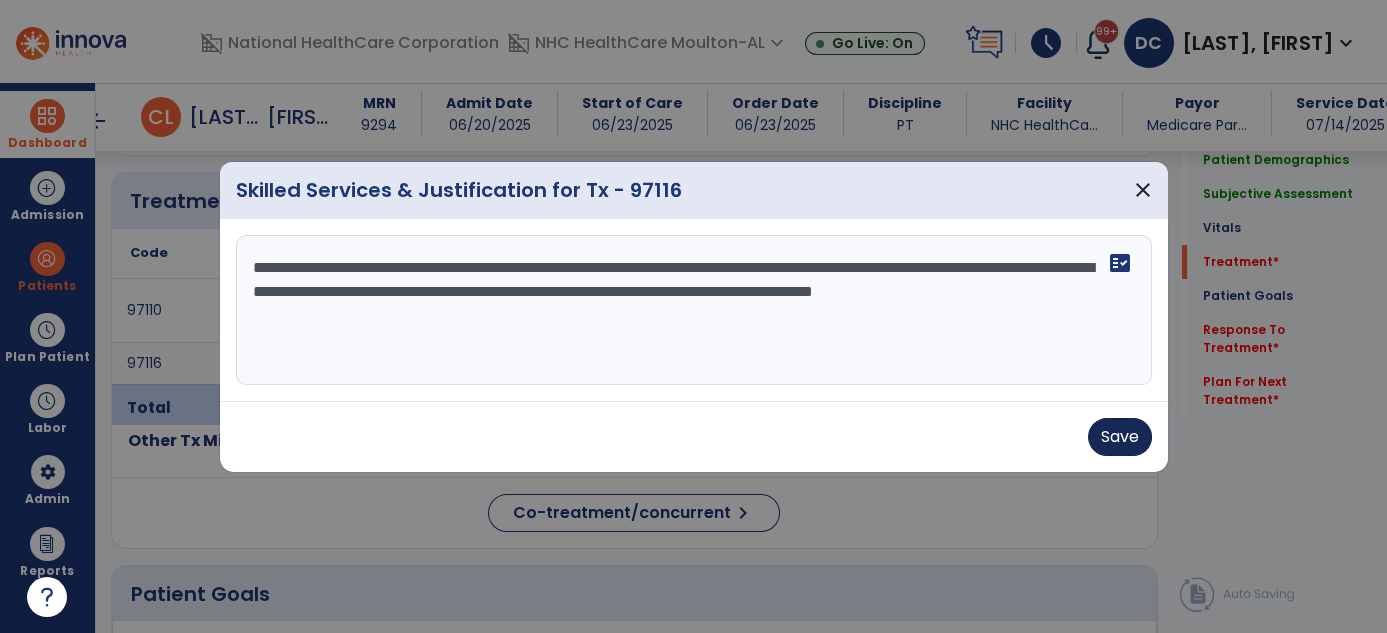 type on "**********" 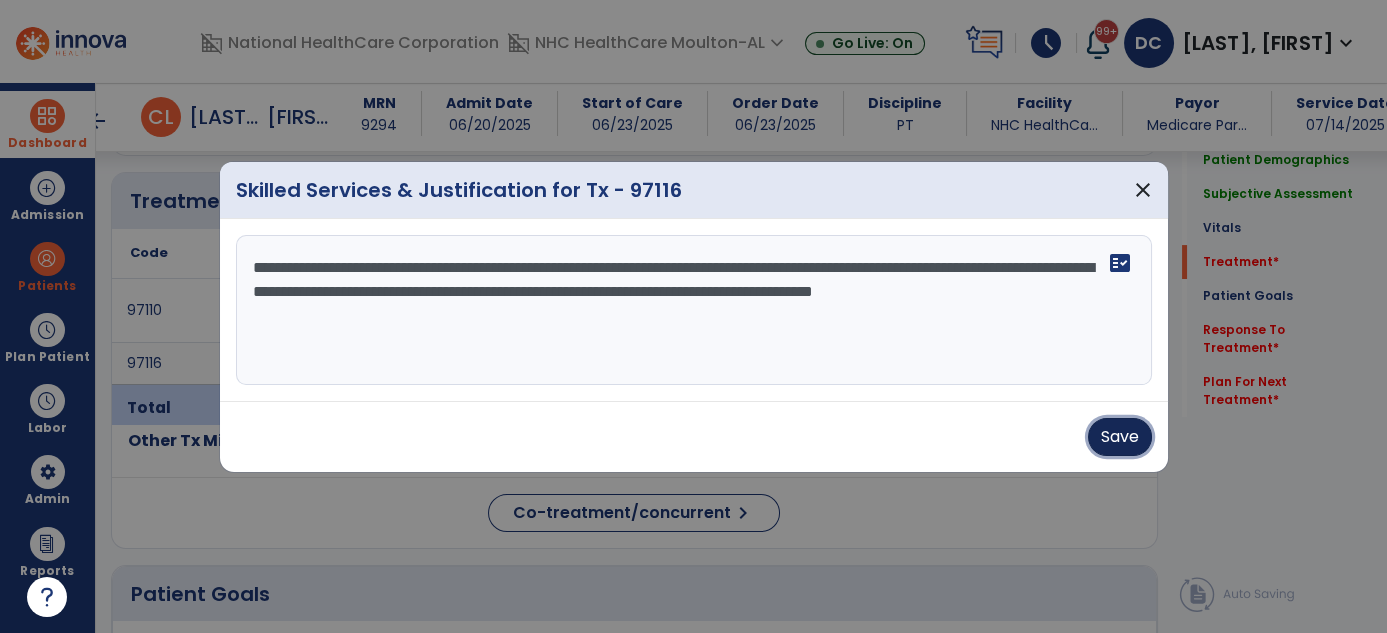 click on "Save" at bounding box center [1120, 437] 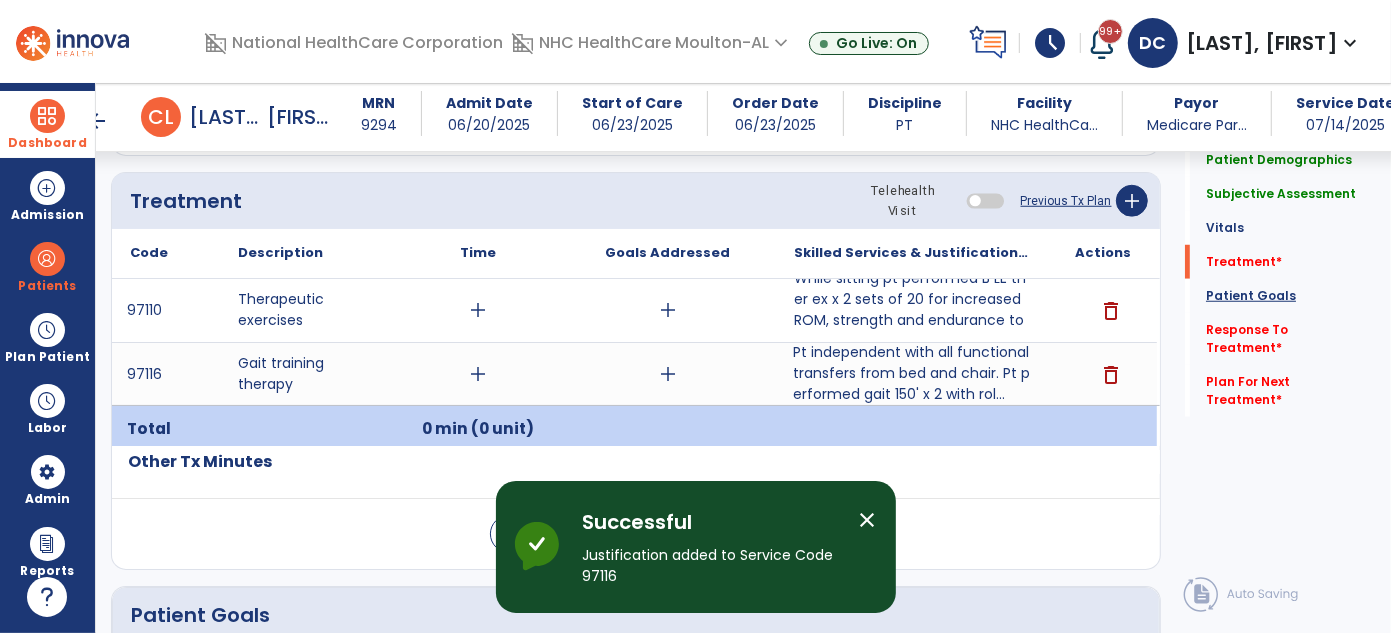 click on "Patient Goals" 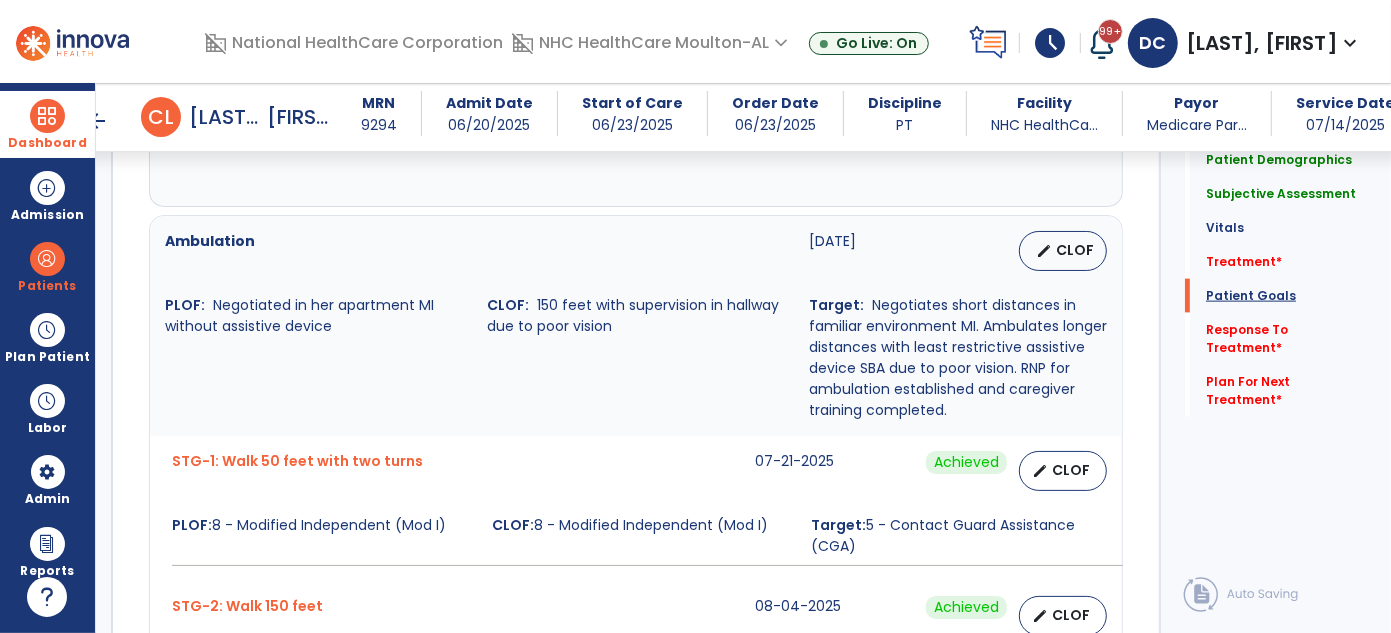 scroll, scrollTop: 1741, scrollLeft: 0, axis: vertical 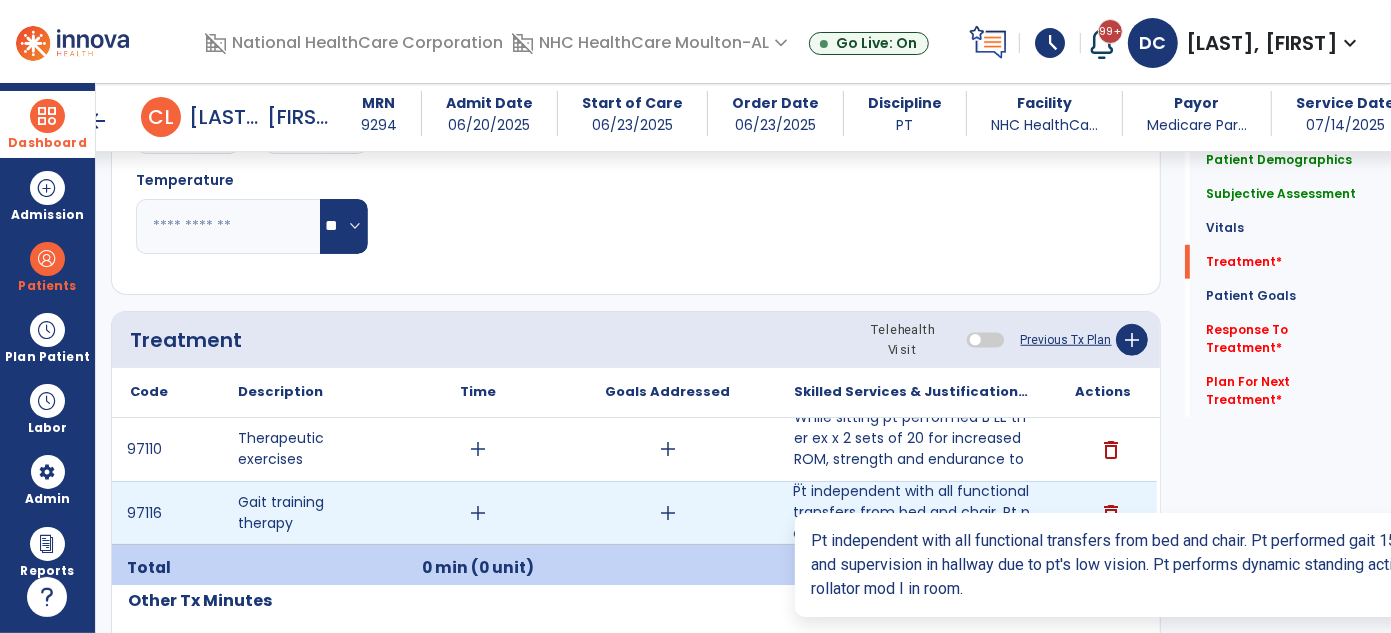 click on "Pt independent with all functional transfers from bed and chair. Pt performed gait 150' x 2 with rol..." at bounding box center [912, 512] 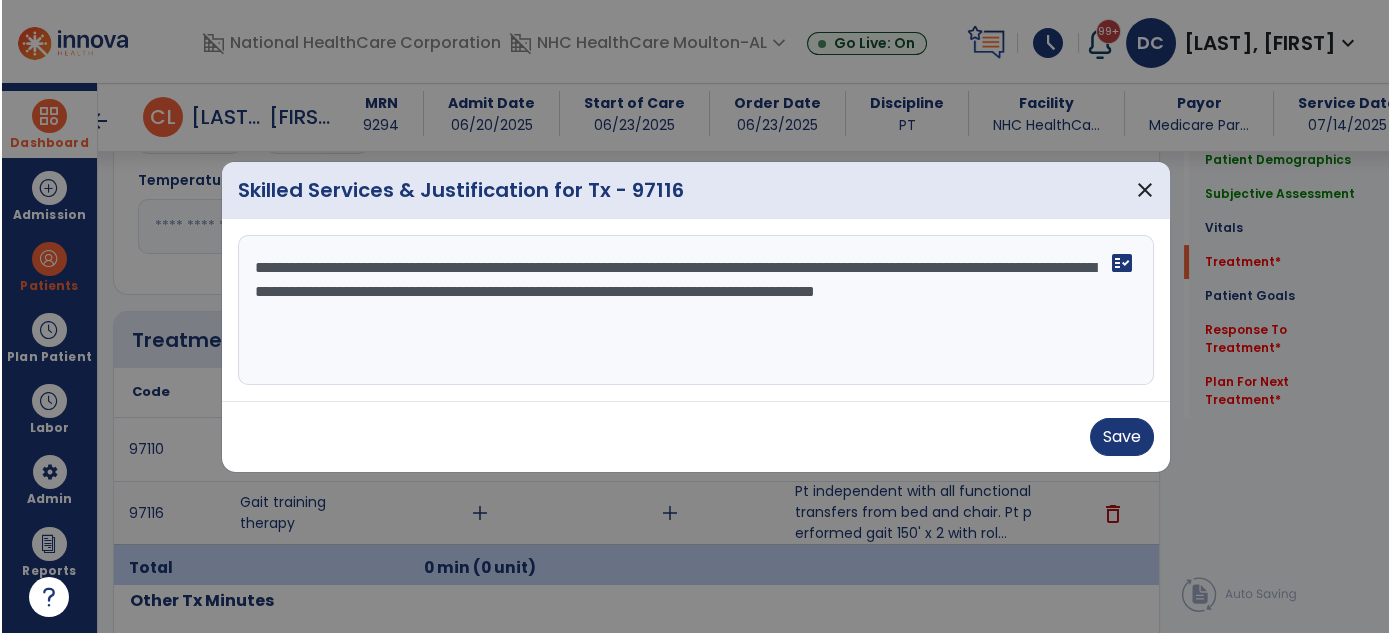 scroll, scrollTop: 938, scrollLeft: 0, axis: vertical 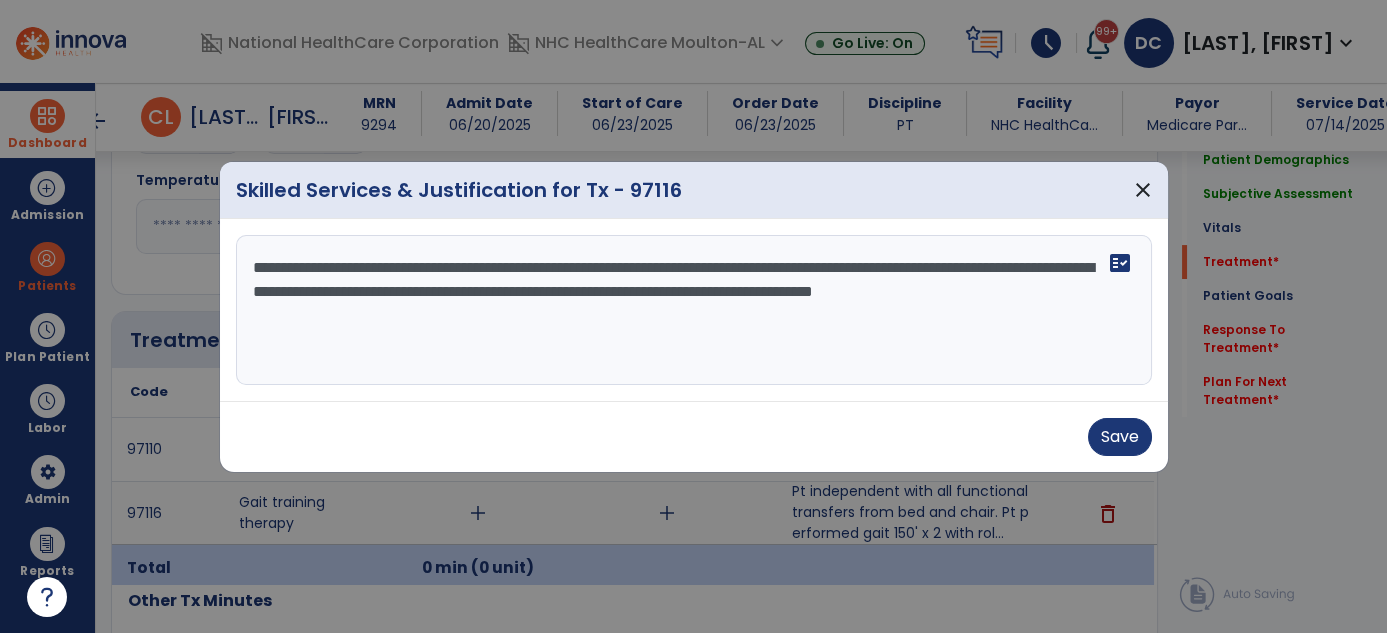 click on "**********" at bounding box center (694, 310) 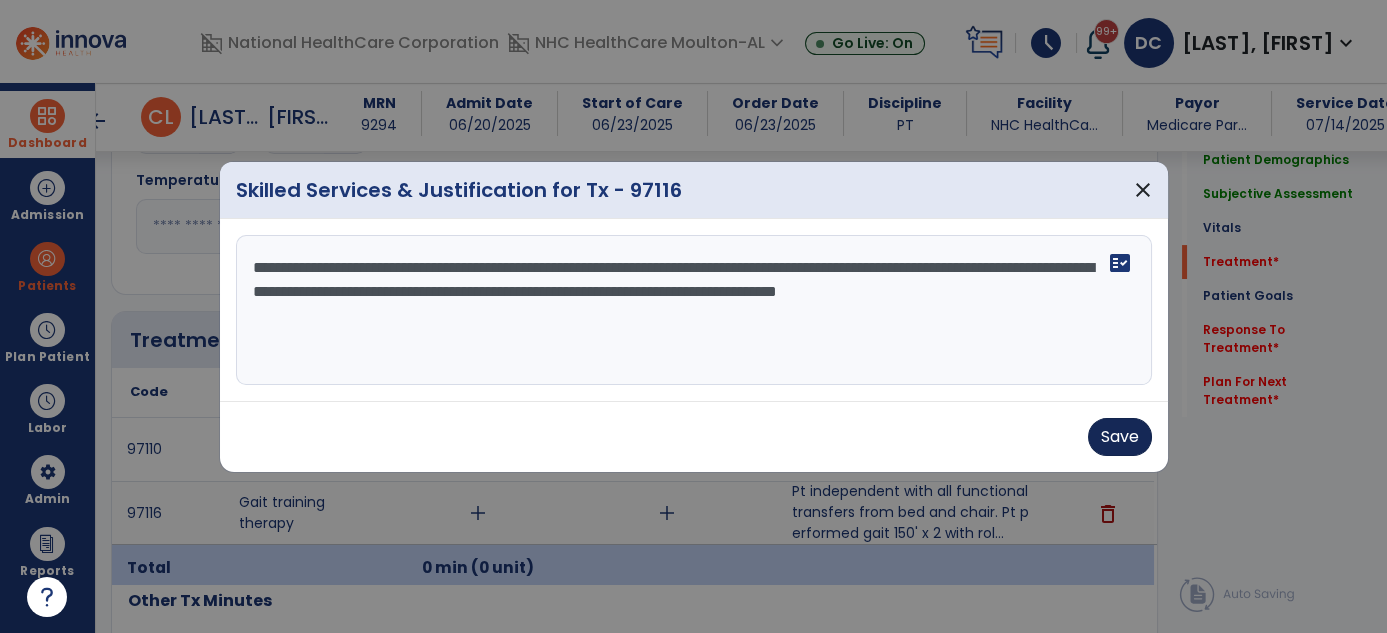 type on "**********" 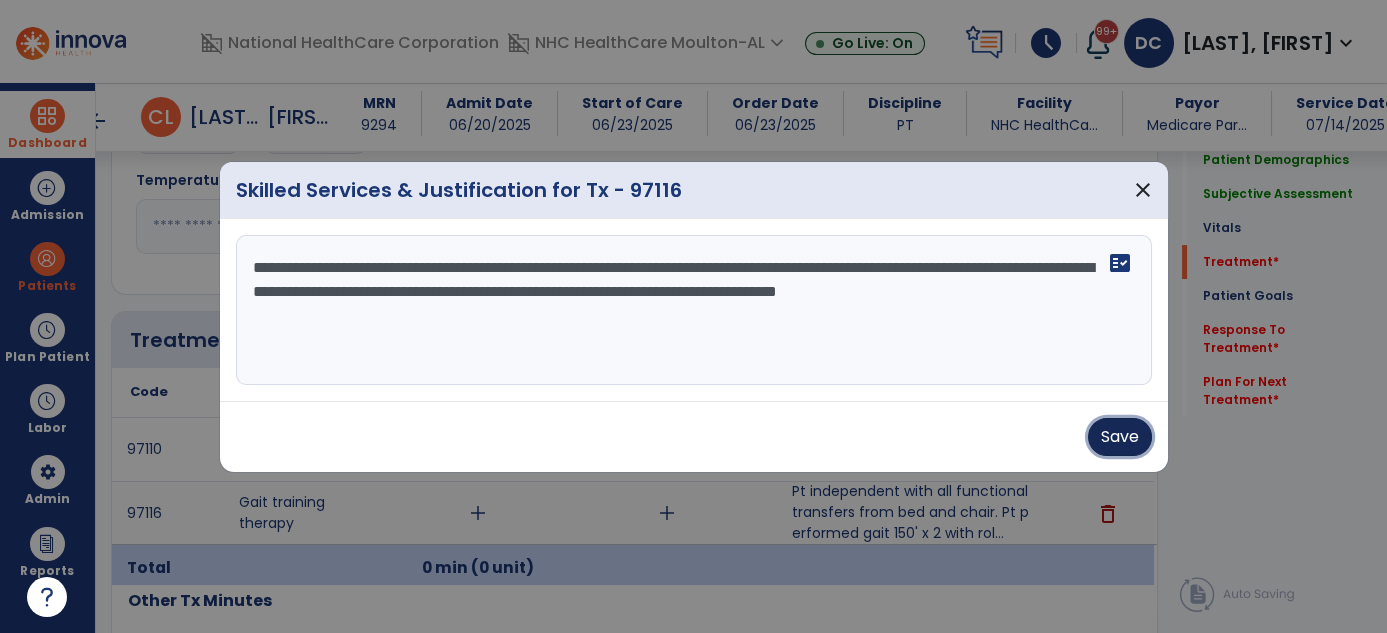 click on "Save" at bounding box center [1120, 437] 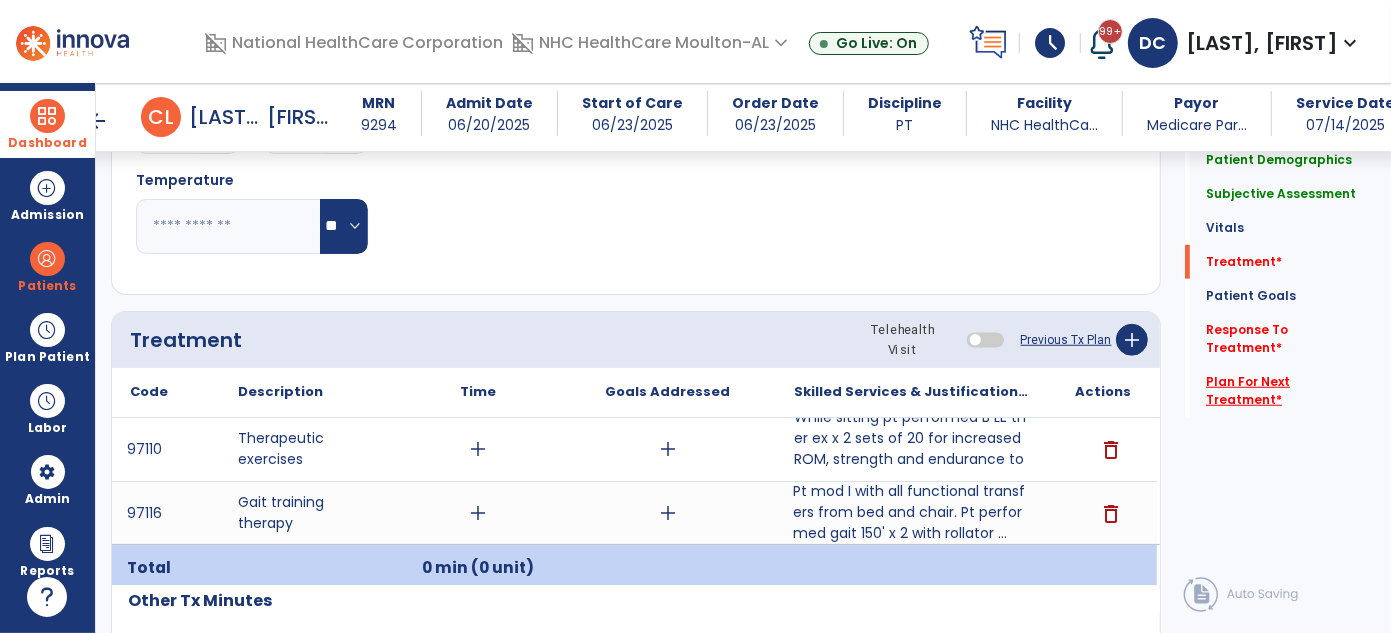 click on "Plan For Next Treatment   *" 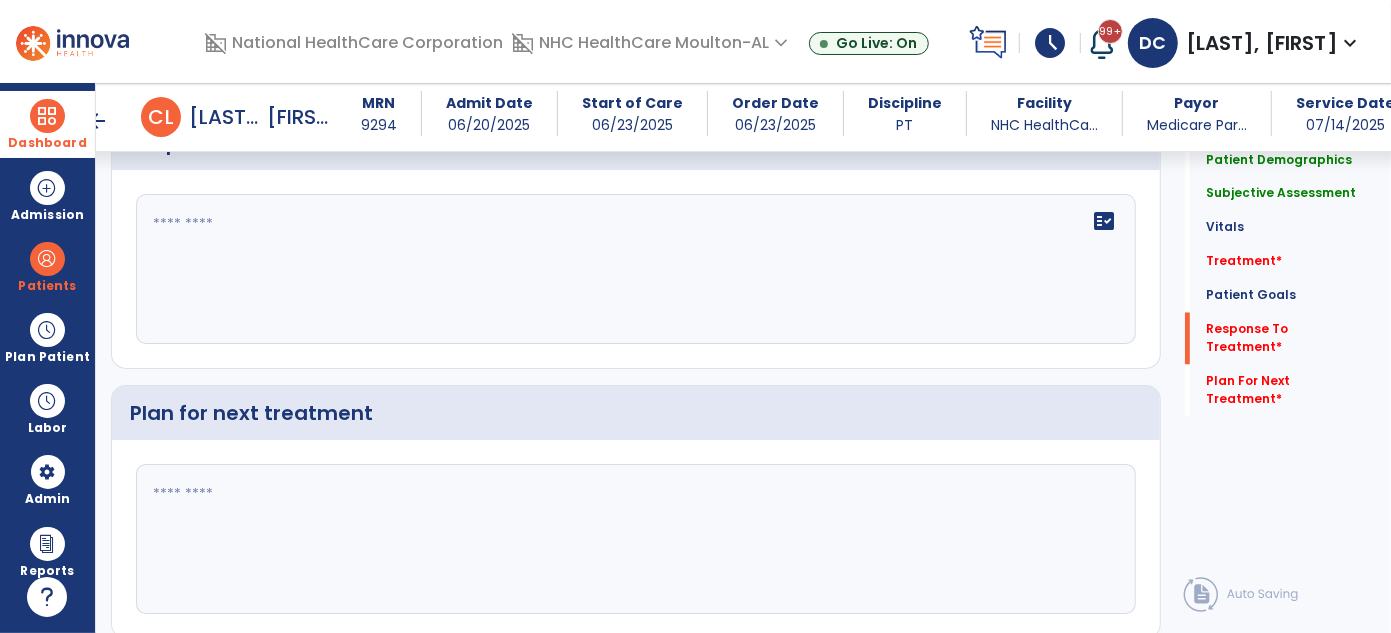 scroll, scrollTop: 2507, scrollLeft: 0, axis: vertical 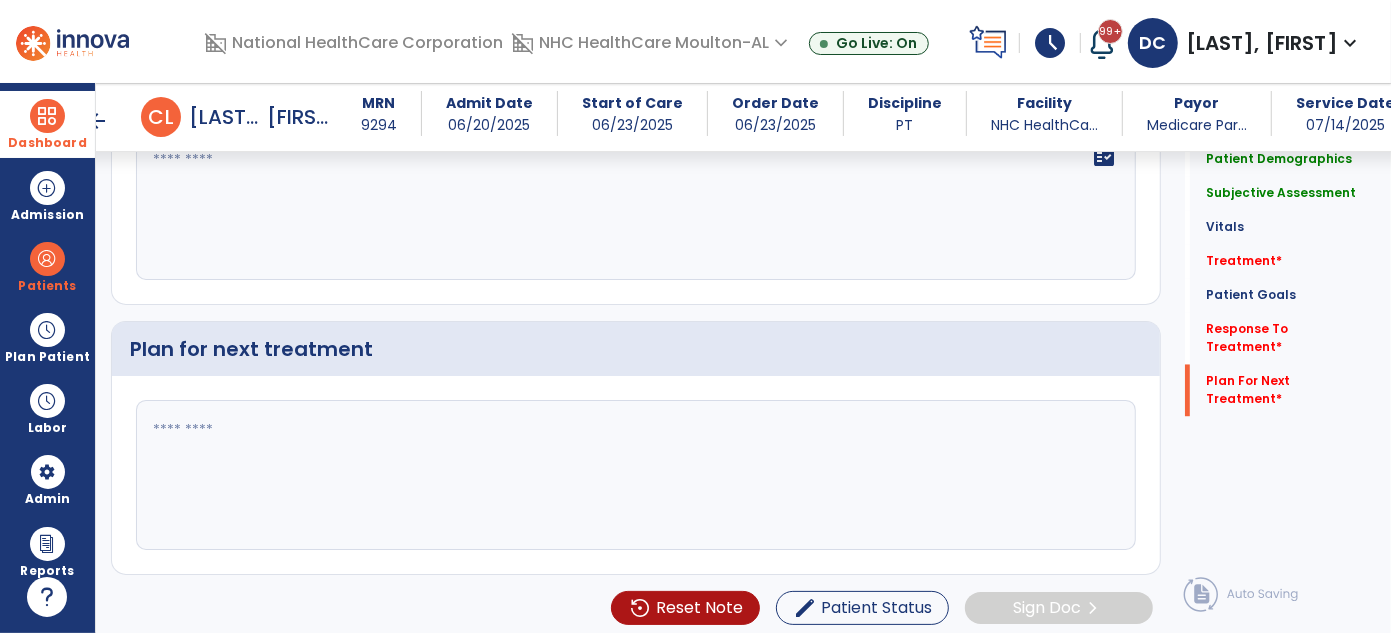 click 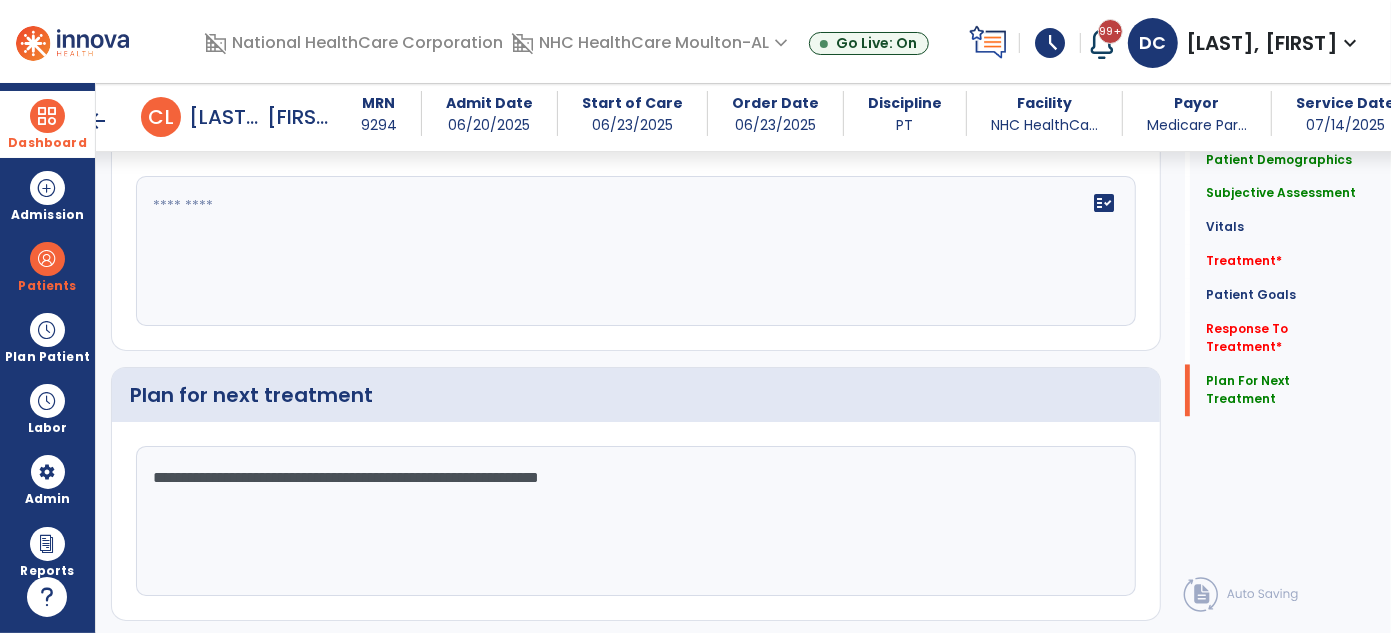 scroll, scrollTop: 2507, scrollLeft: 0, axis: vertical 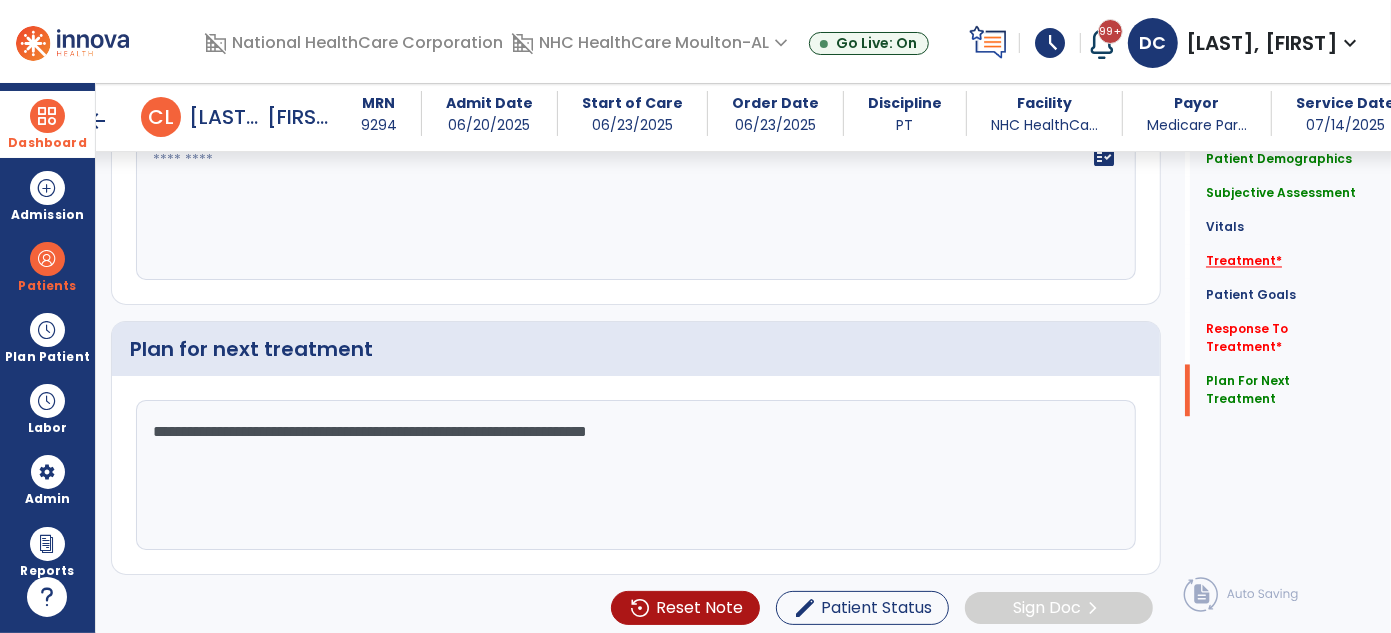 type on "**********" 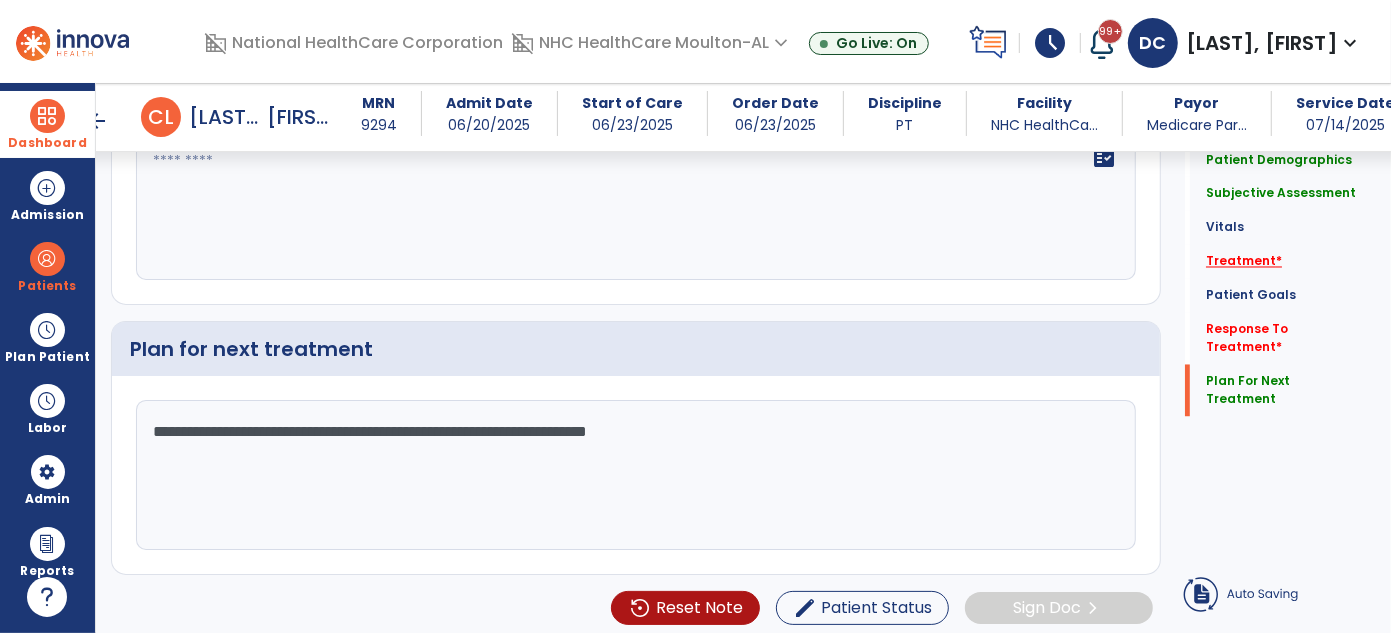 click on "Treatment   *" 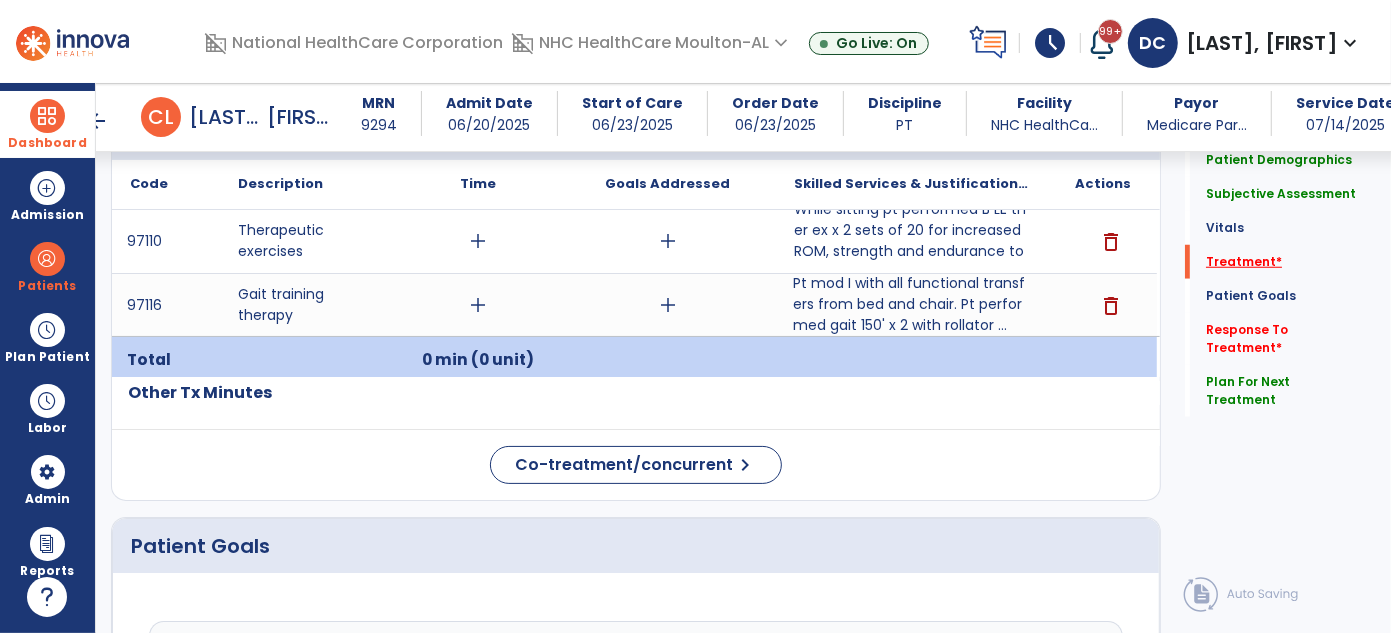 scroll, scrollTop: 1088, scrollLeft: 0, axis: vertical 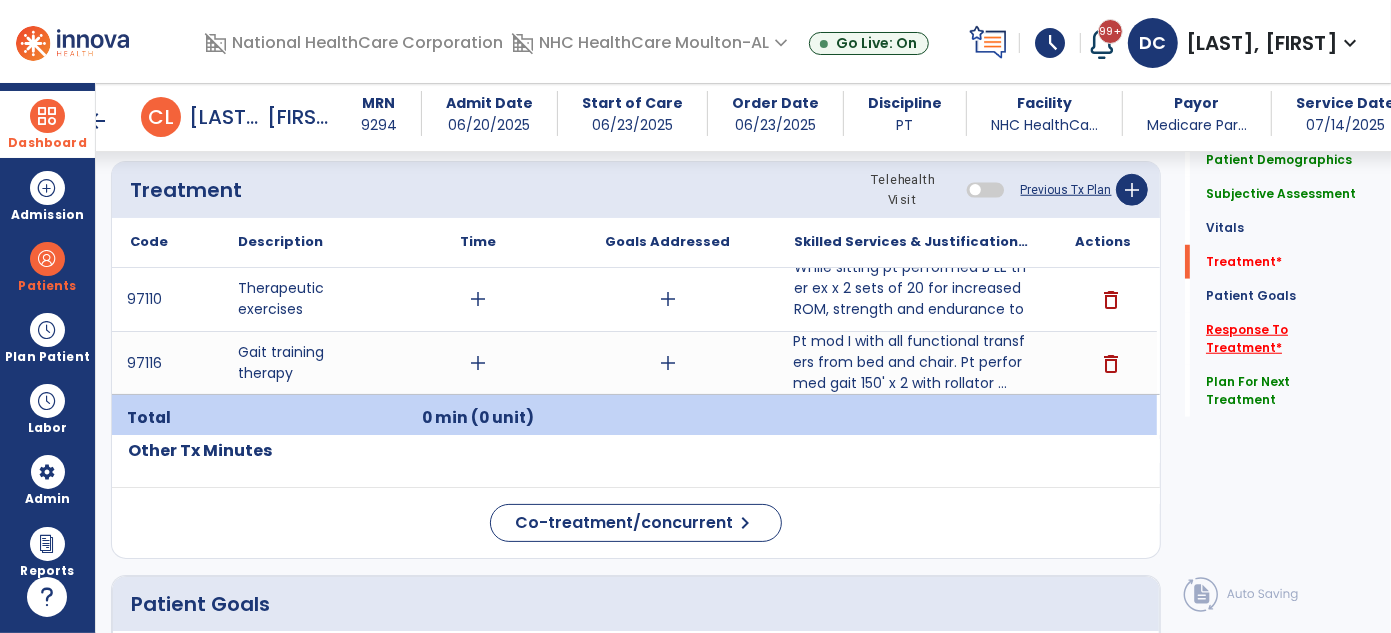 click on "Response To Treatment   *" 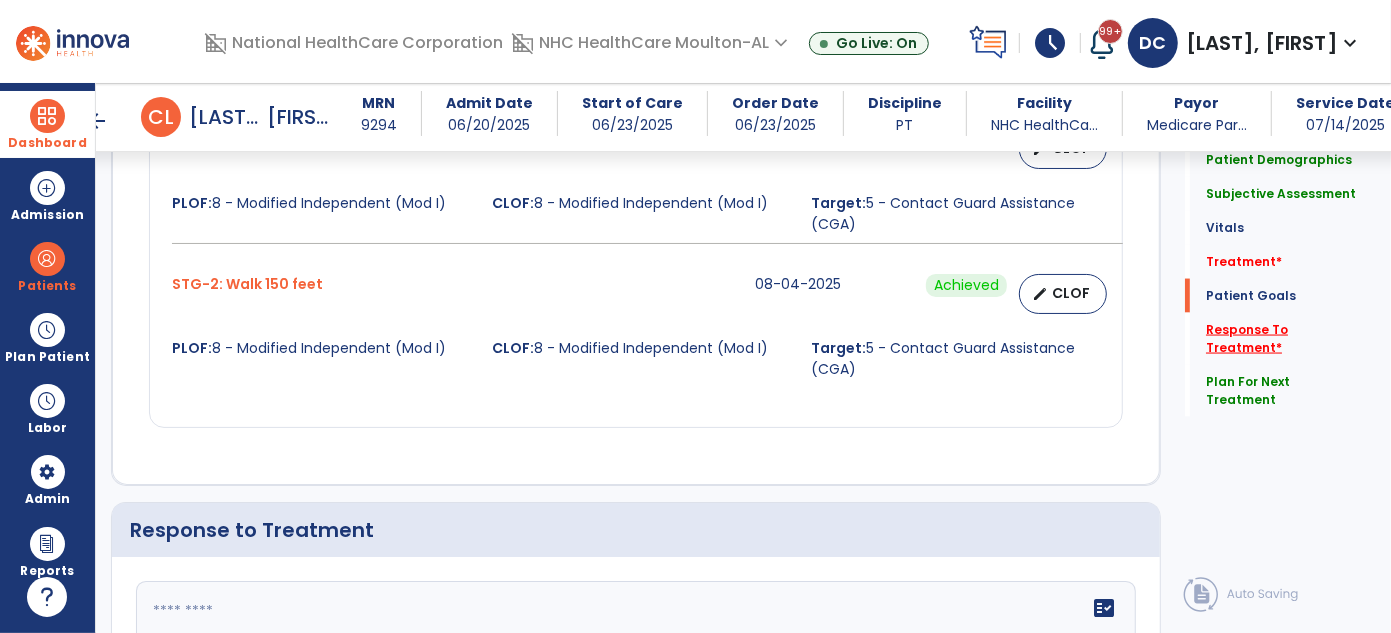 scroll, scrollTop: 2321, scrollLeft: 0, axis: vertical 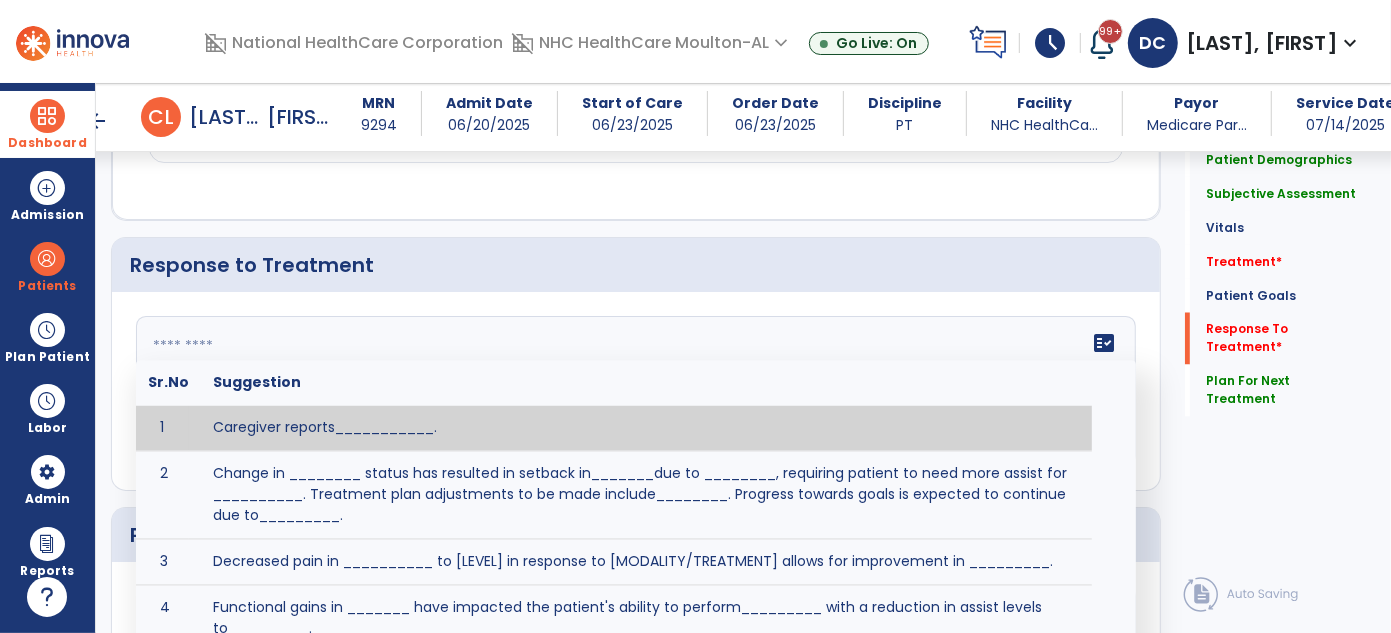 click on "fact_check  Sr.No Suggestion 1 Caregiver reports___________. 2 Change in ________ status has resulted in setback in_______due to ________, requiring patient to need more assist for __________.   Treatment plan adjustments to be made include________.  Progress towards goals is expected to continue due to_________. 3 Decreased pain in __________ to [LEVEL] in response to [MODALITY/TREATMENT] allows for improvement in _________. 4 Functional gains in _______ have impacted the patient's ability to perform_________ with a reduction in assist levels to_________. 5 Functional progress this week has been significant due to__________. 6 Gains in ________ have improved the patient's ability to perform ______with decreased levels of assist to___________. 7 Improvement in ________allows patient to tolerate higher levels of challenges in_________. 8 Pain in [AREA] has decreased to [LEVEL] in response to [TREATMENT/MODALITY], allowing fore ease in completing__________. 9 10 11 12 13 14 15 16 17 18 19 20 21" 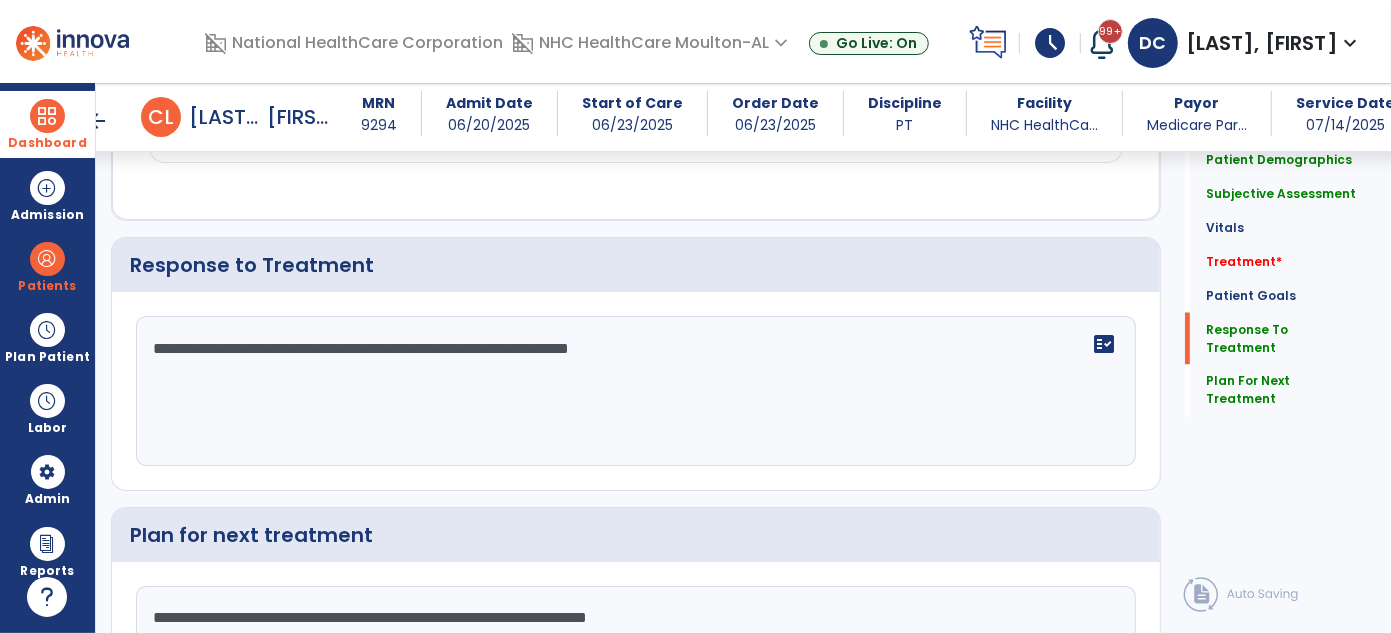scroll, scrollTop: 2321, scrollLeft: 0, axis: vertical 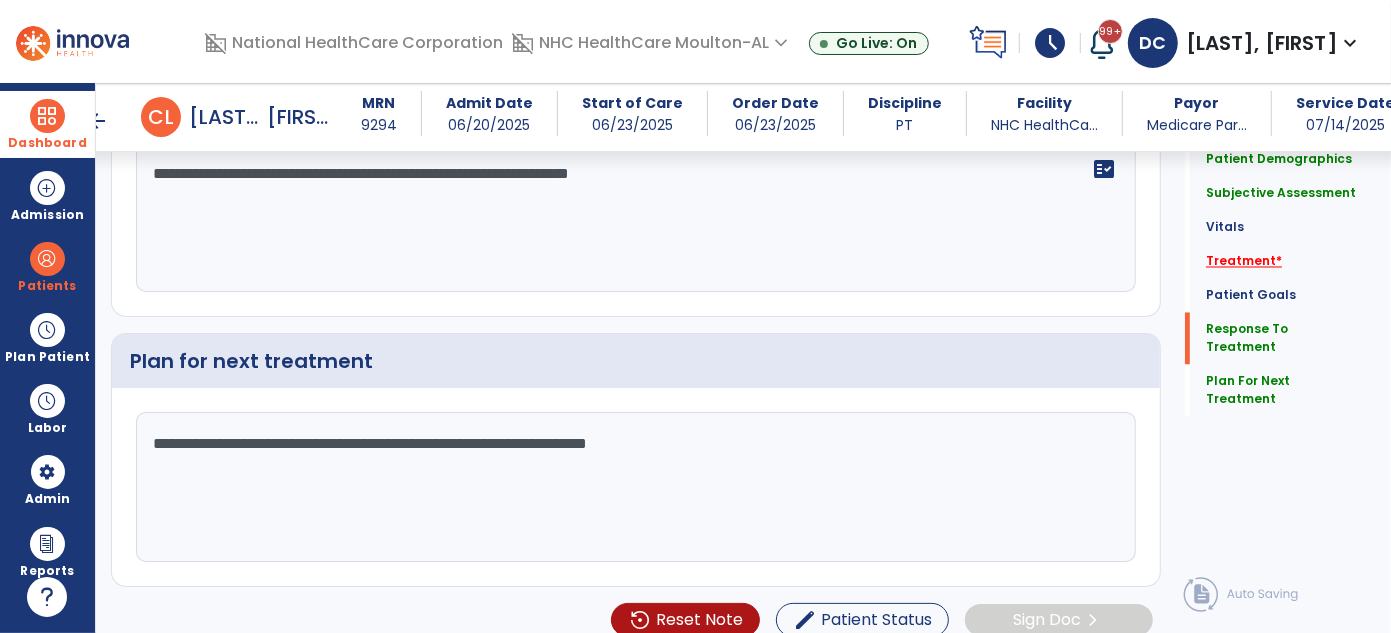 type on "**********" 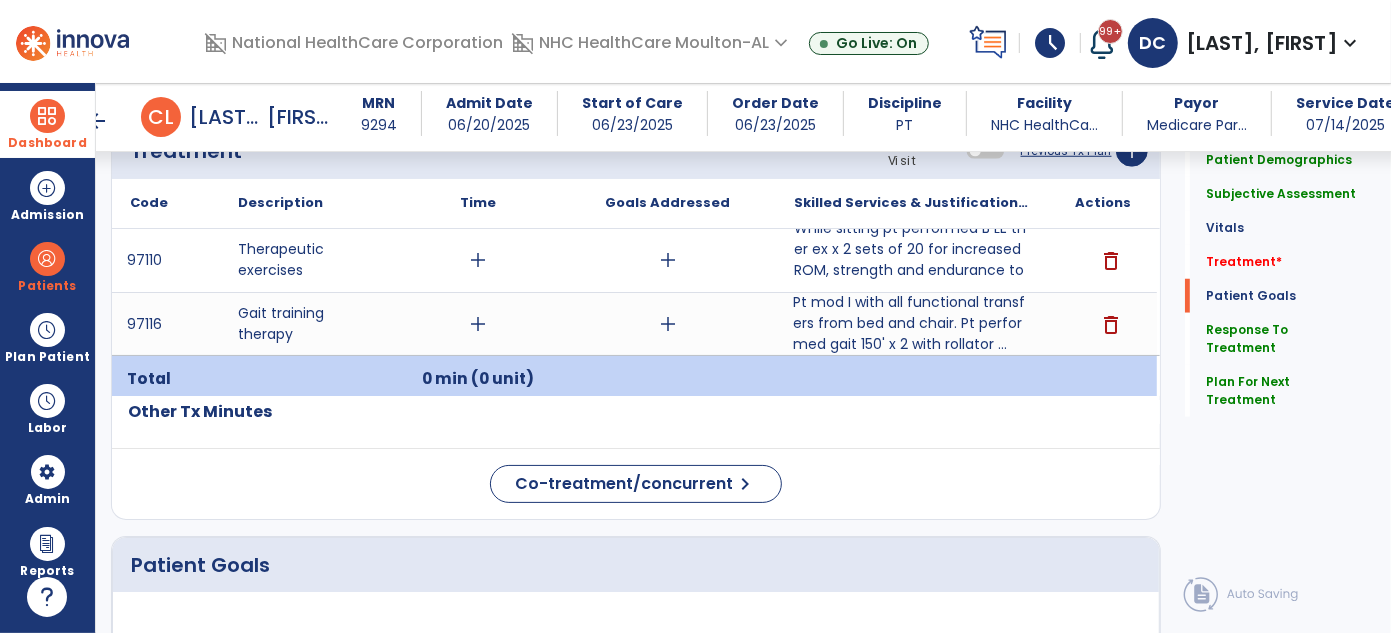 scroll, scrollTop: 1088, scrollLeft: 0, axis: vertical 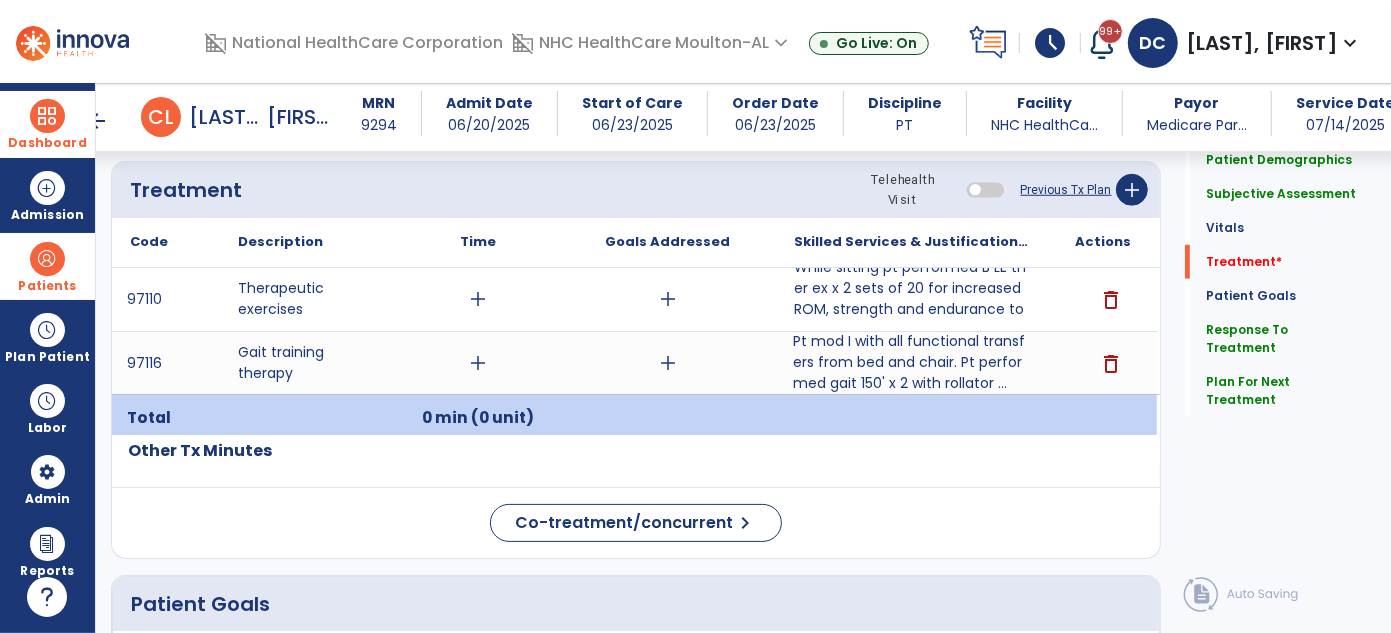 click at bounding box center [47, 259] 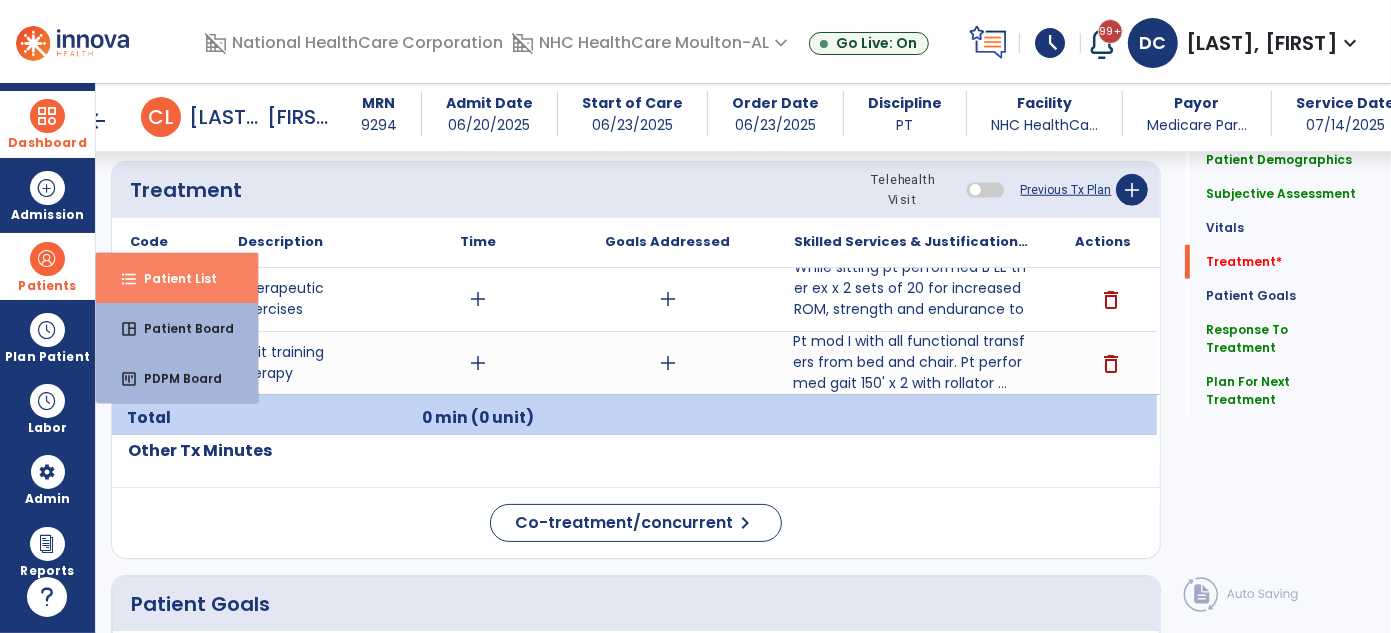 click on "format_list_bulleted  Patient List" at bounding box center [177, 278] 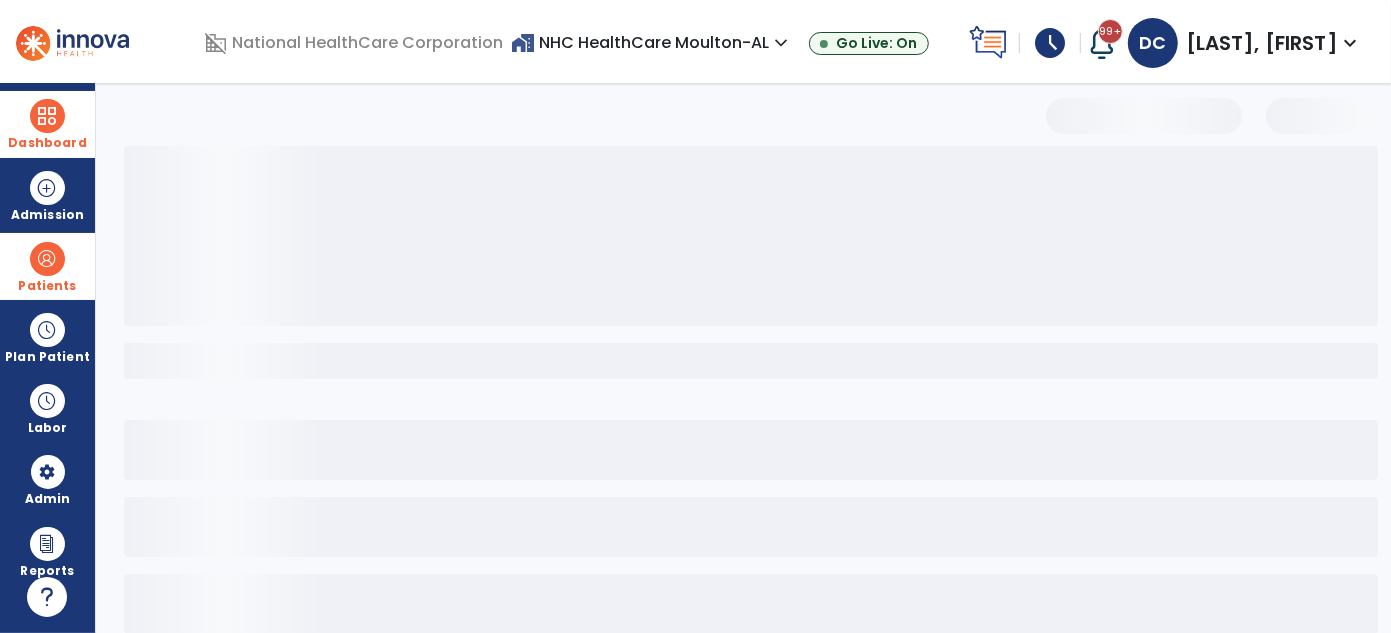 scroll, scrollTop: 109, scrollLeft: 0, axis: vertical 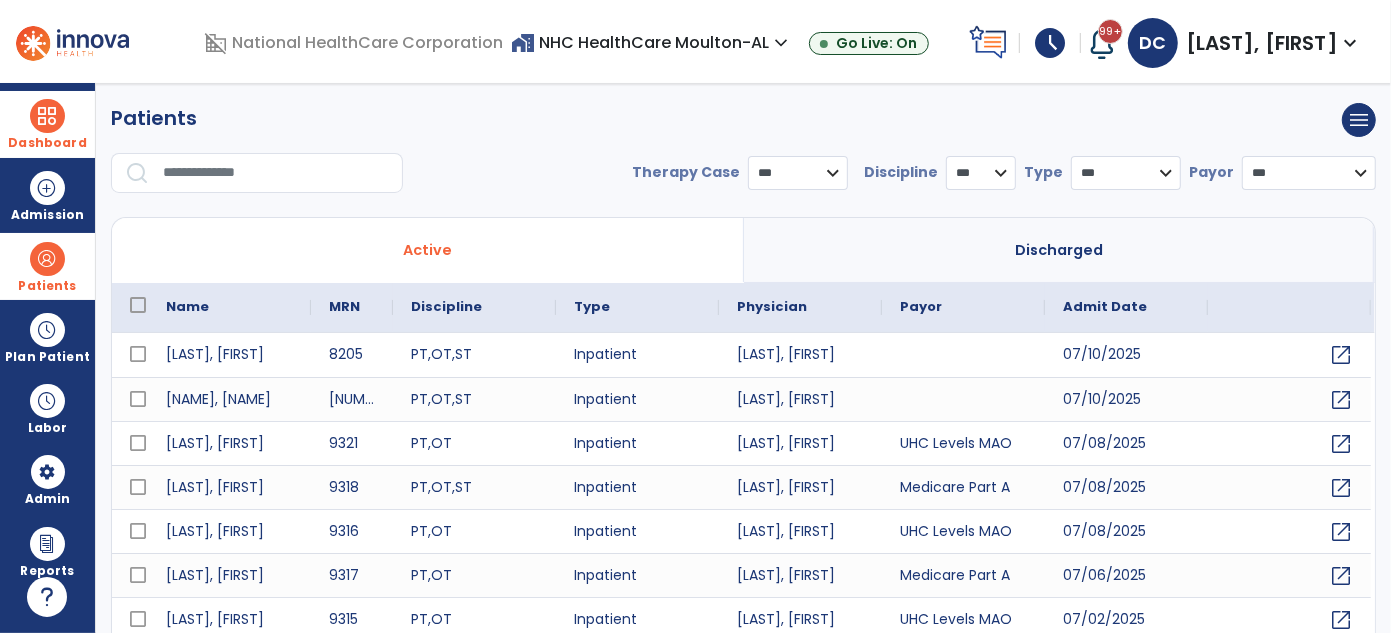 click at bounding box center [276, 173] 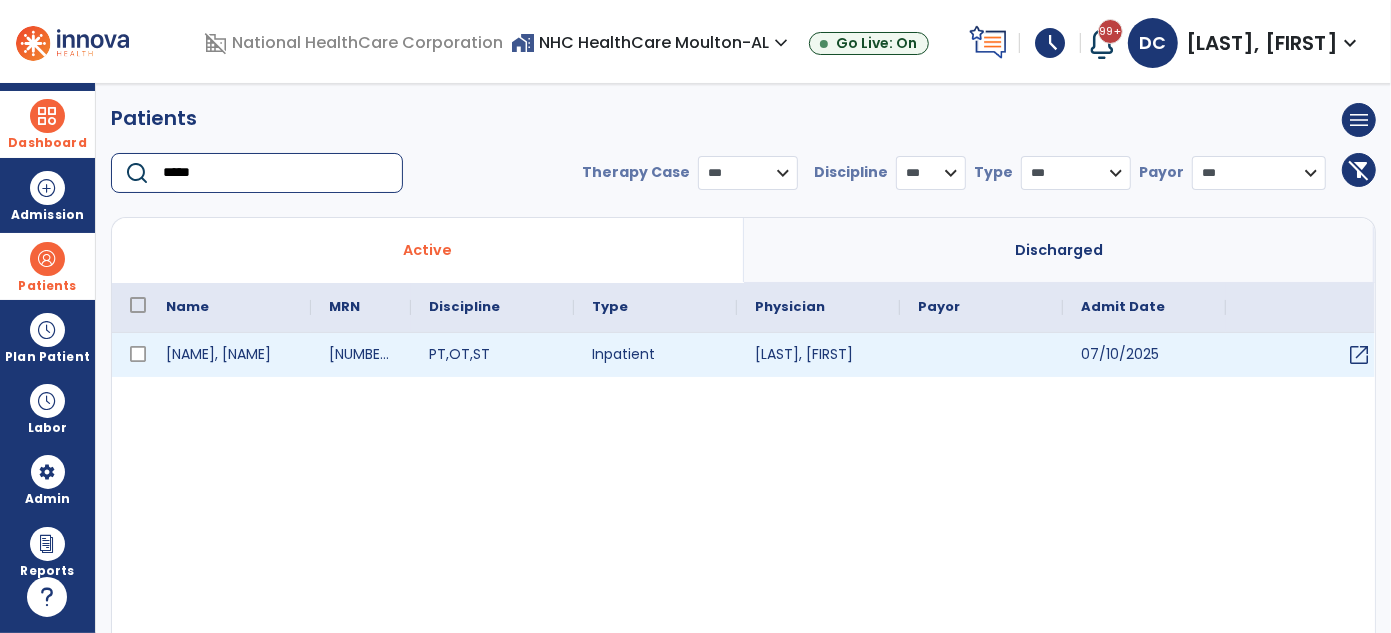 type on "*****" 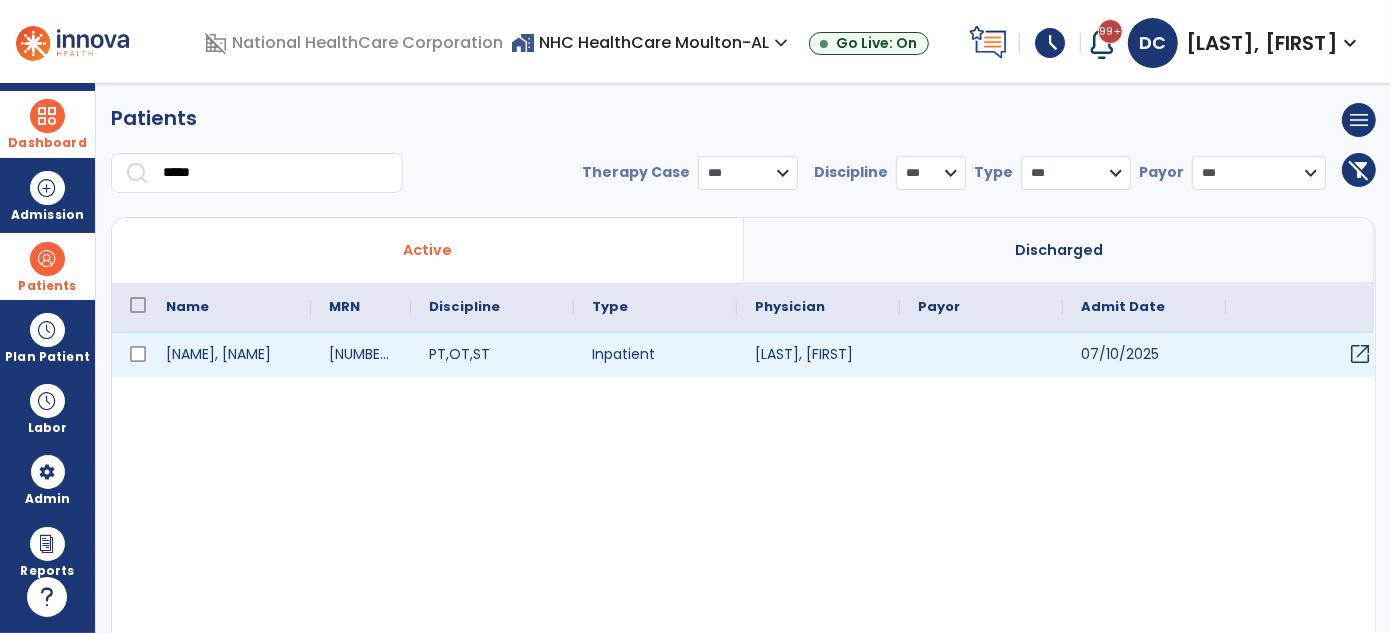 click on "open_in_new" at bounding box center [1360, 354] 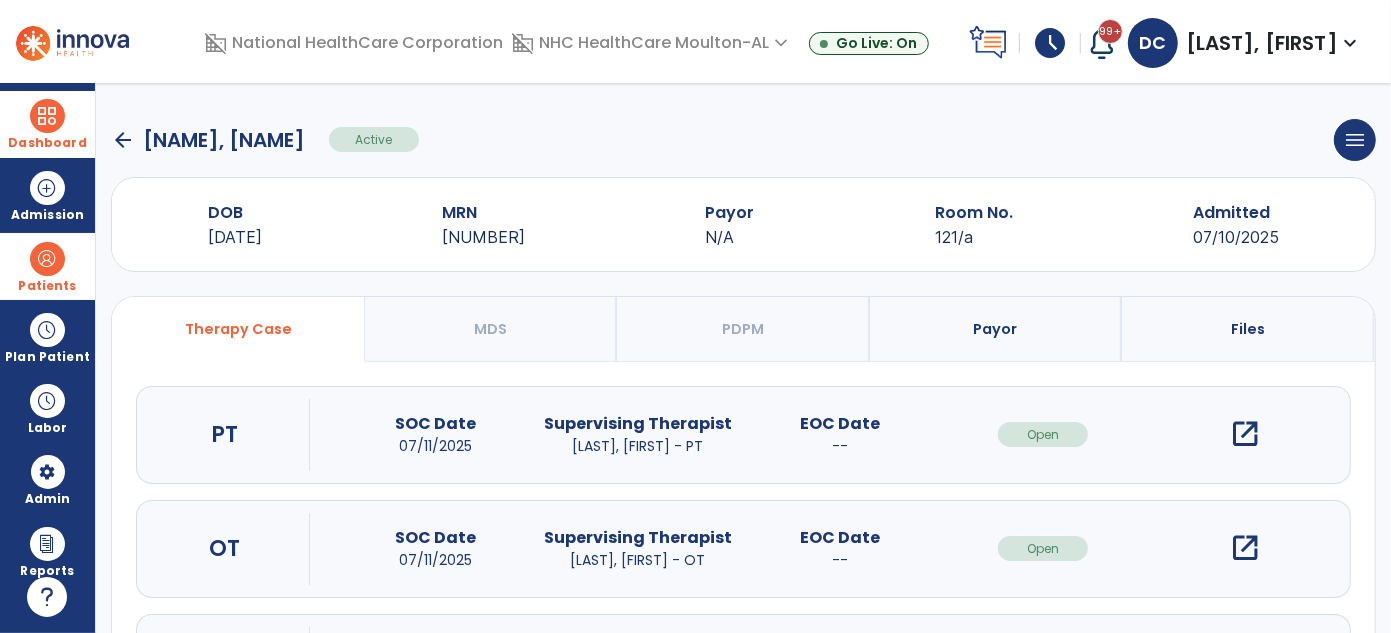 click on "open_in_new" at bounding box center (1246, 434) 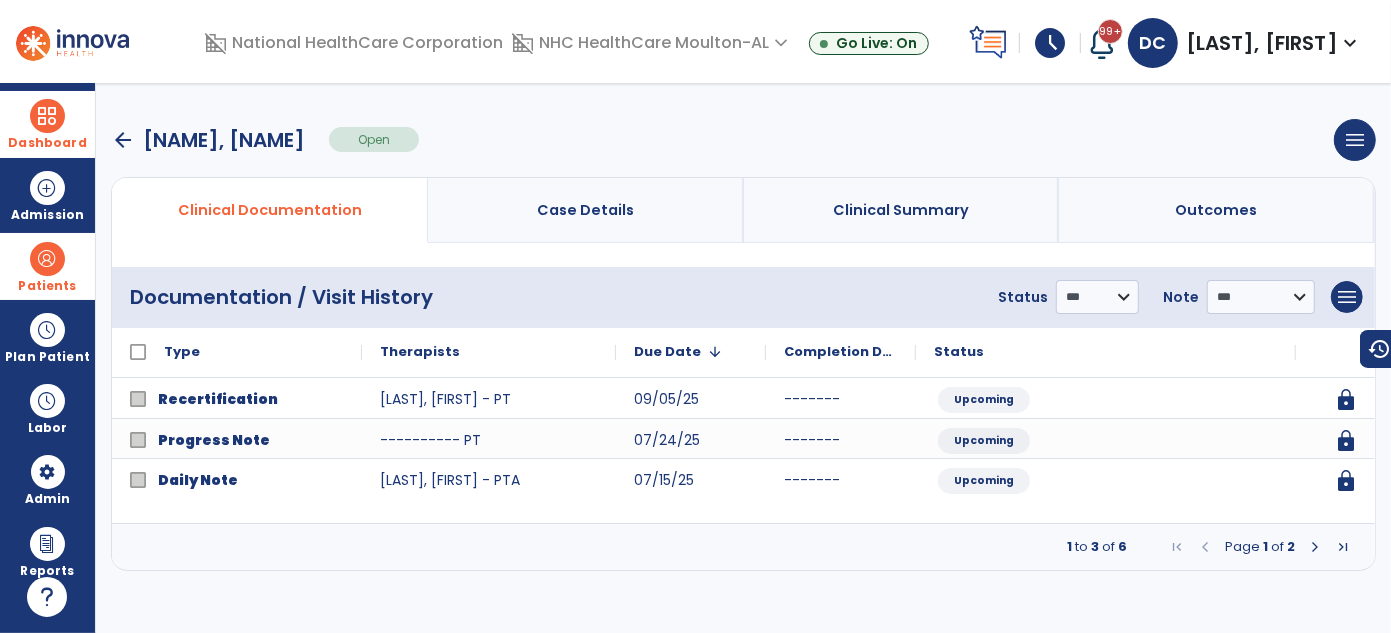 click at bounding box center (1315, 547) 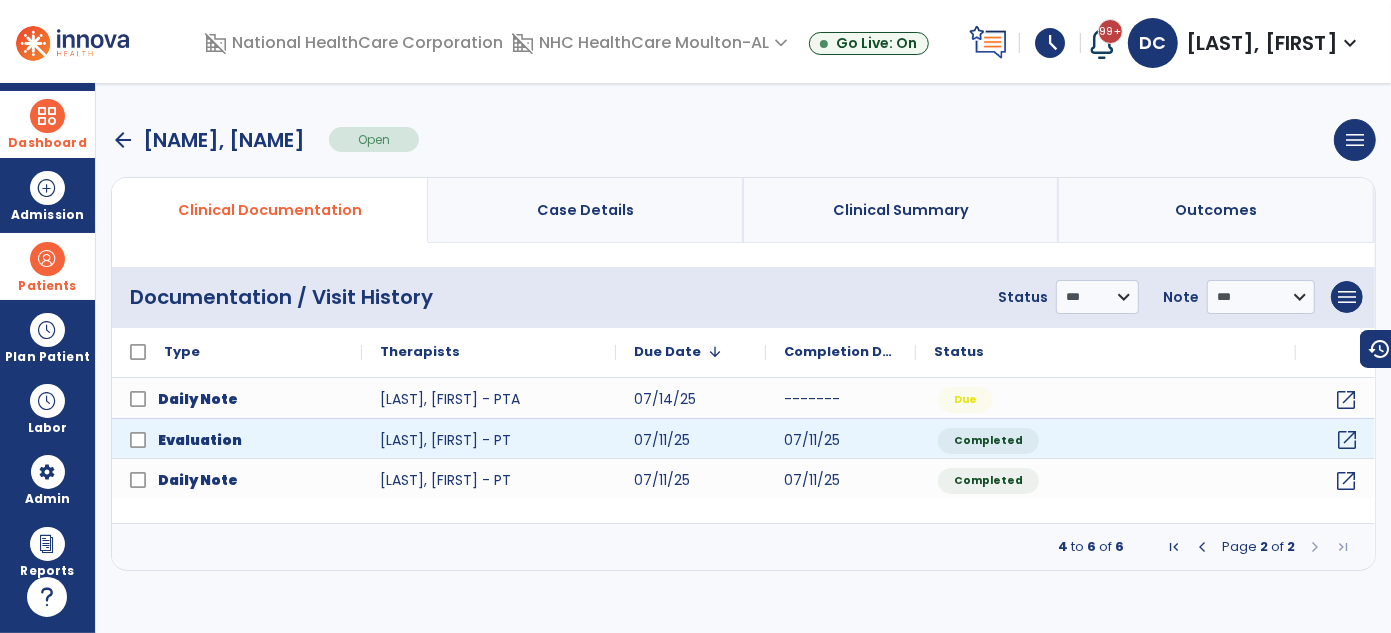 click on "open_in_new" 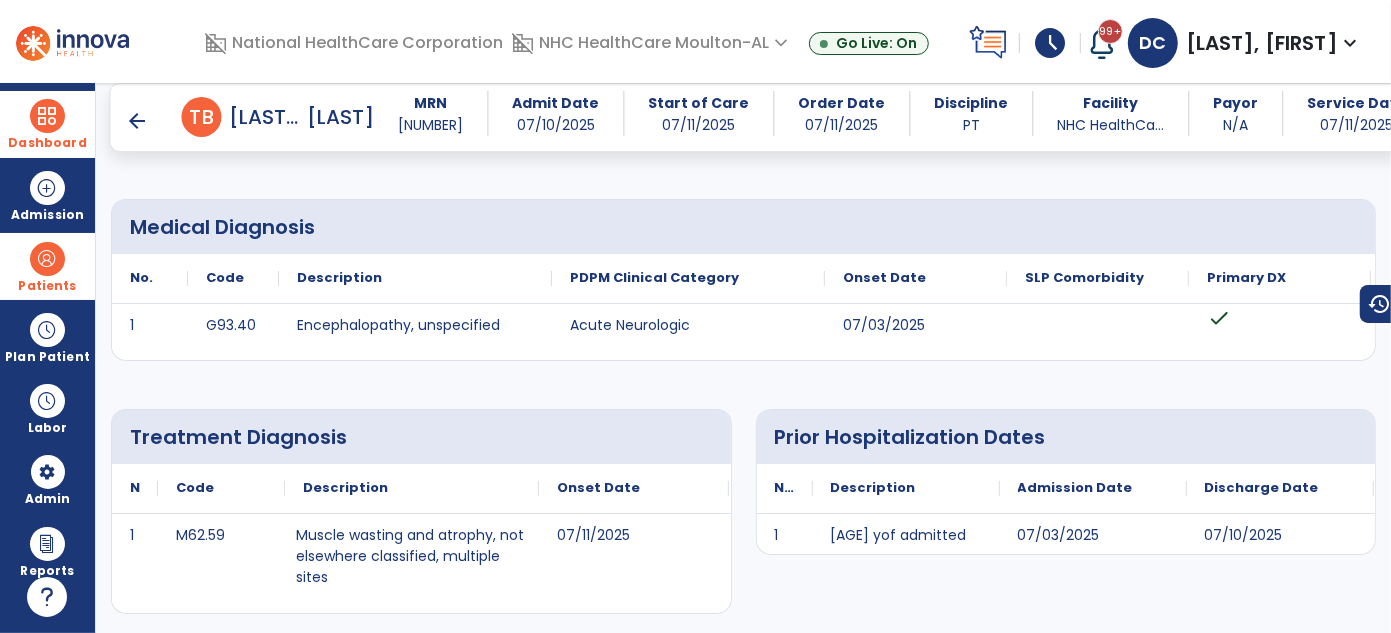 scroll, scrollTop: 81, scrollLeft: 0, axis: vertical 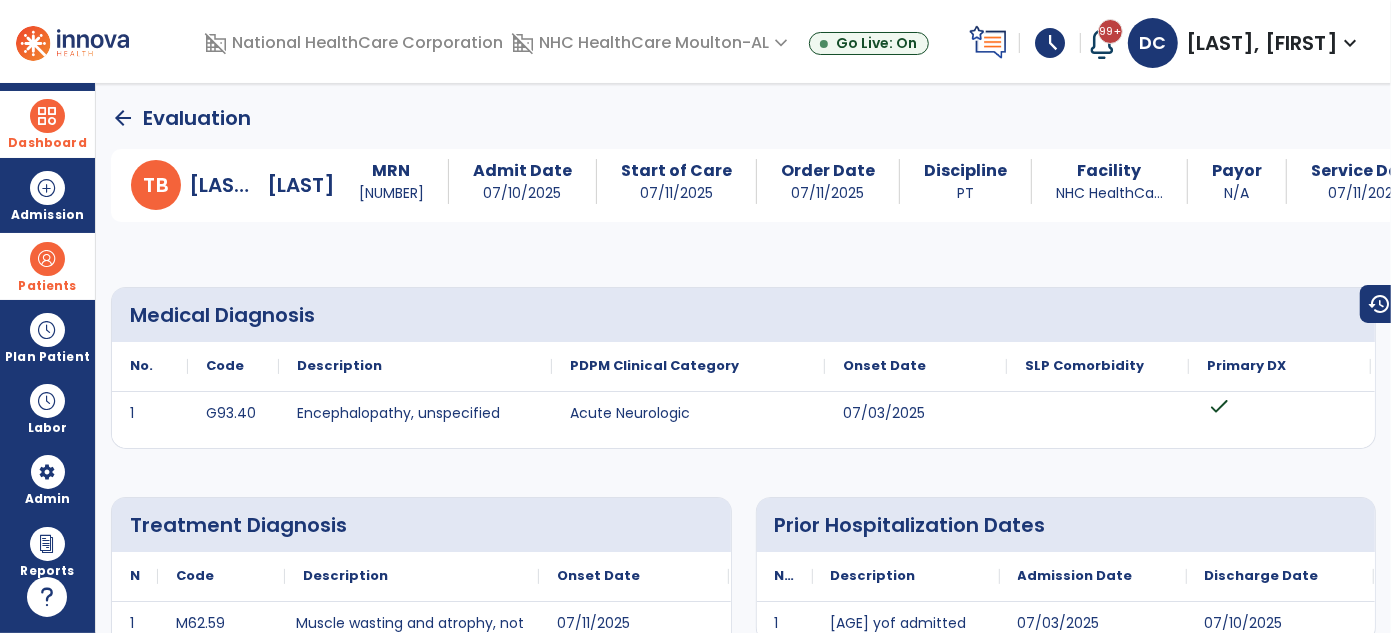 click on "arrow_back" 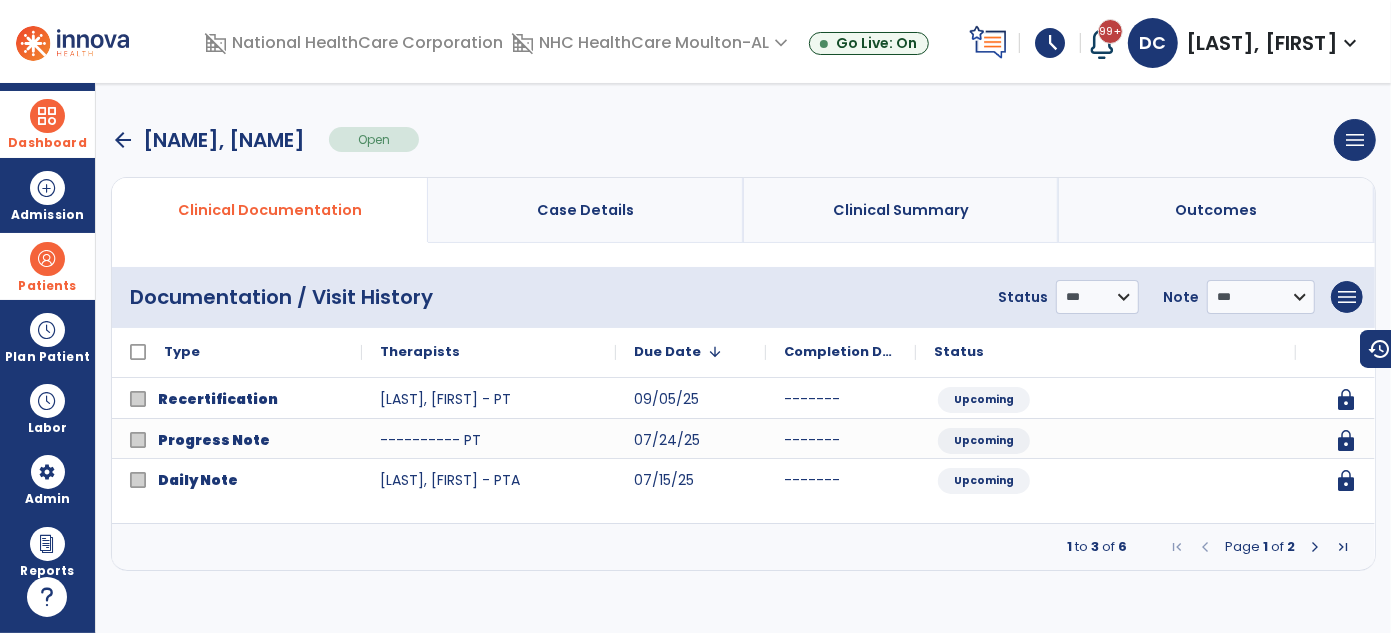 click on "arrow_back" at bounding box center (123, 140) 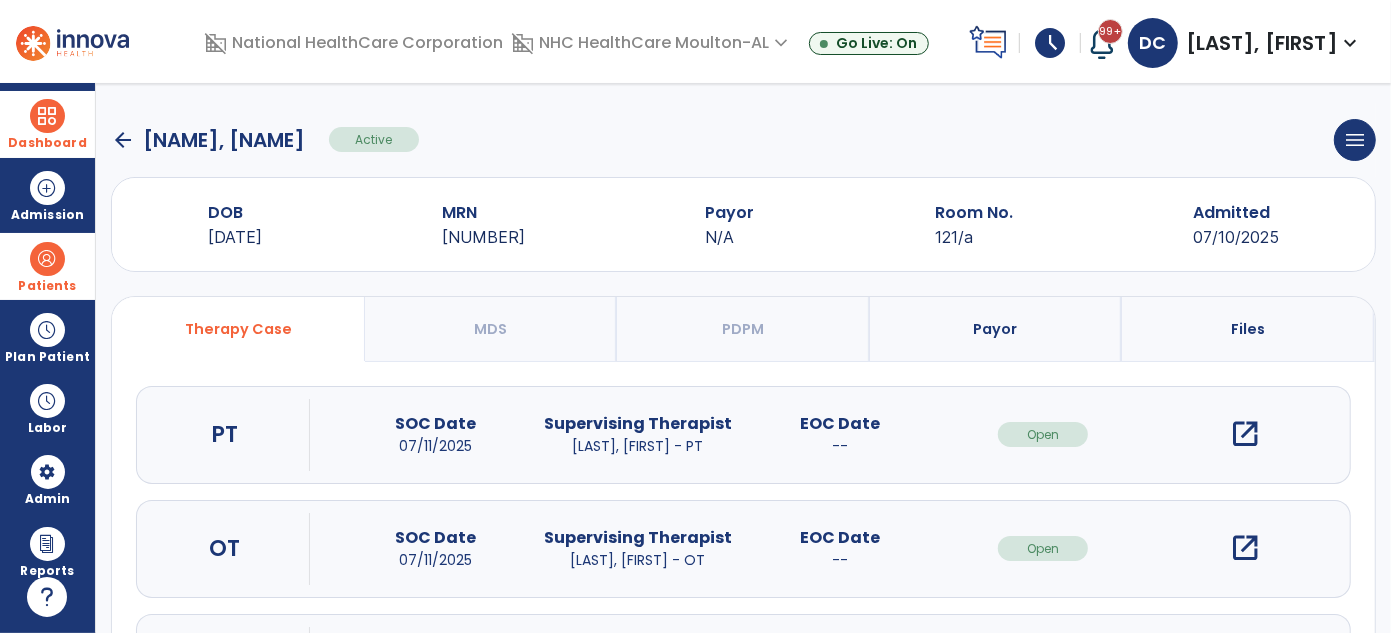 click on "arrow_back" 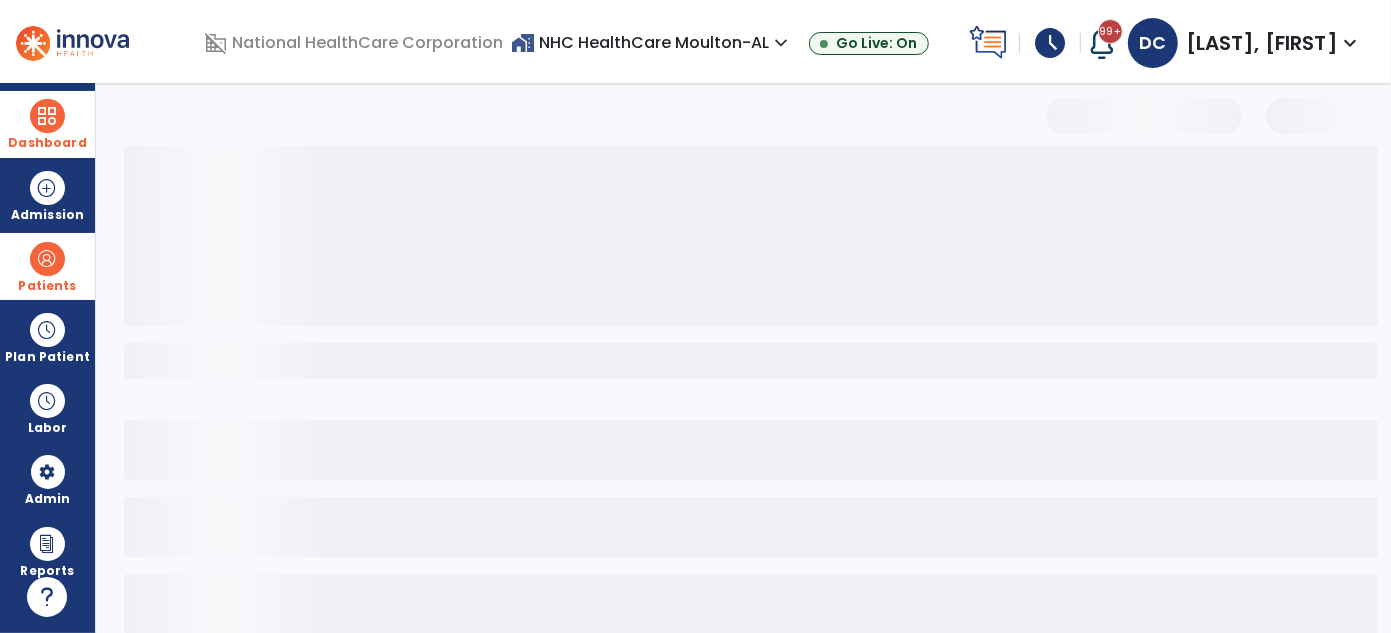 select on "***" 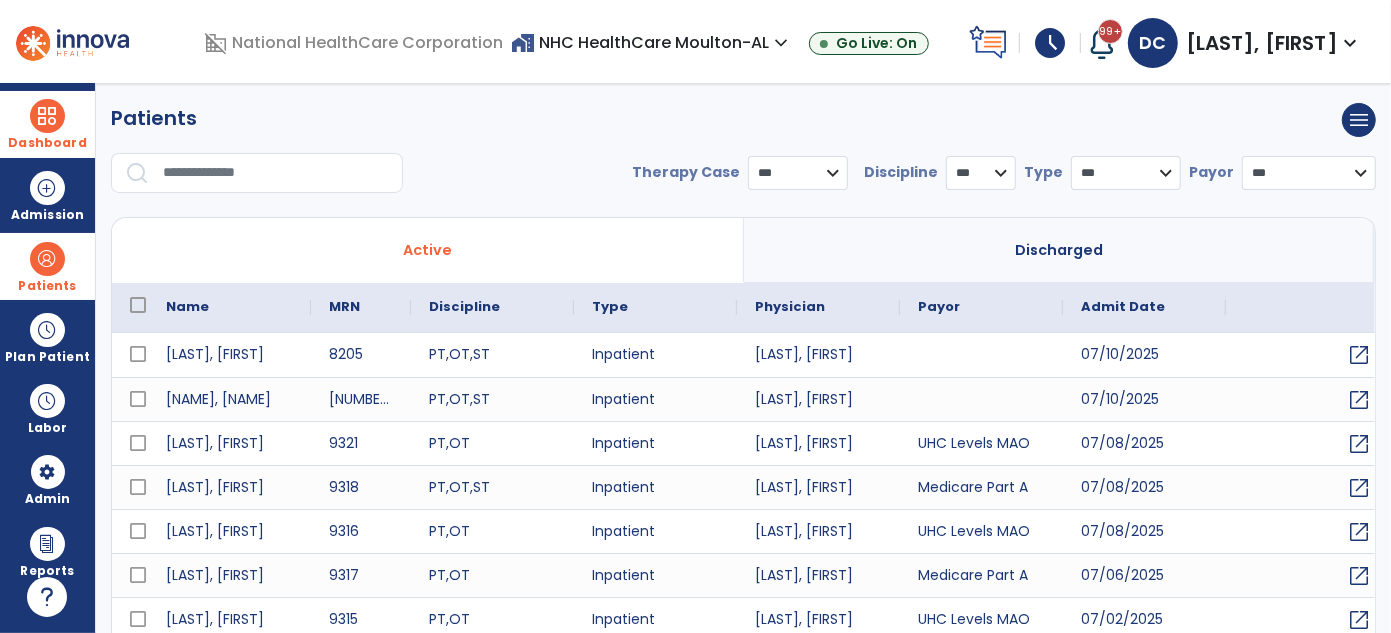 click on "Dashboard" at bounding box center [47, 124] 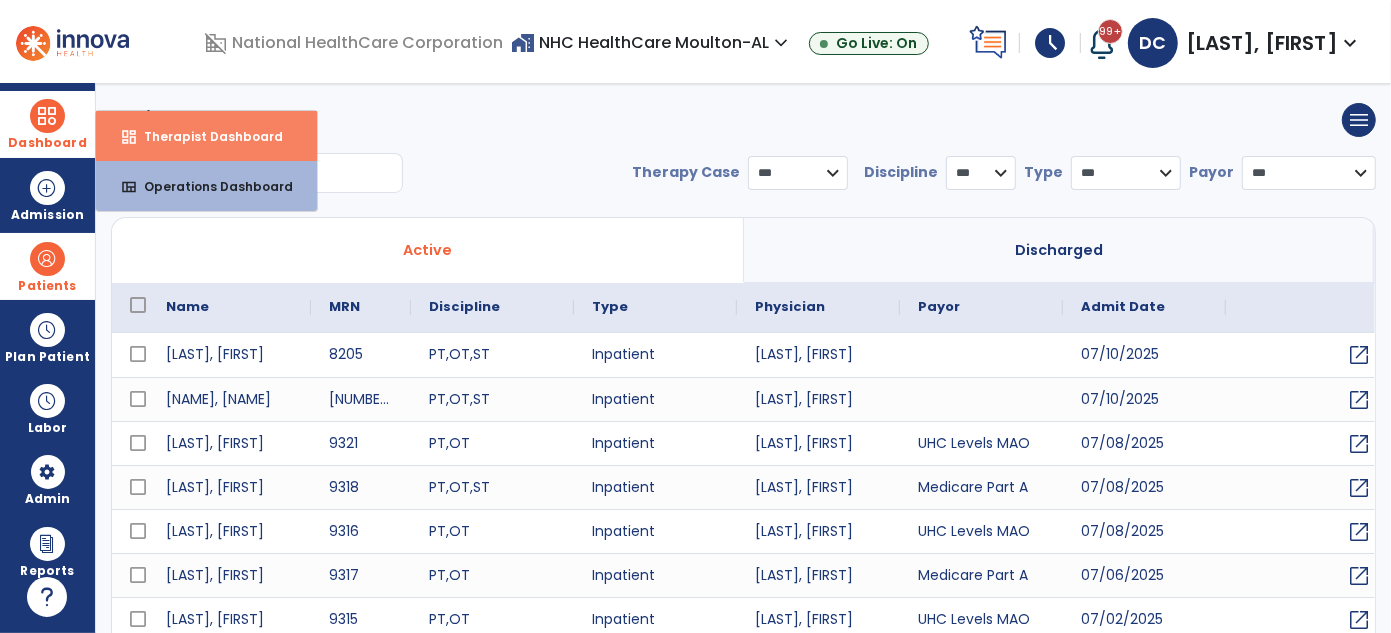 click on "dashboard  Therapist Dashboard" at bounding box center (206, 136) 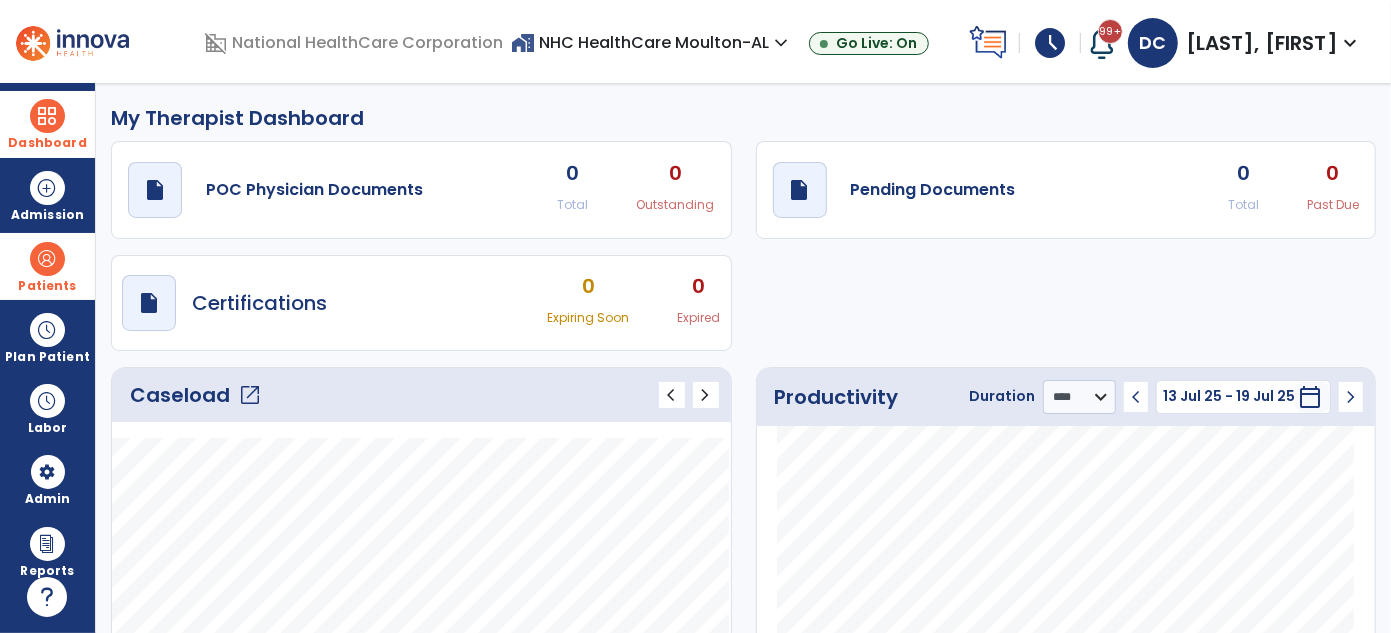click on "open_in_new" 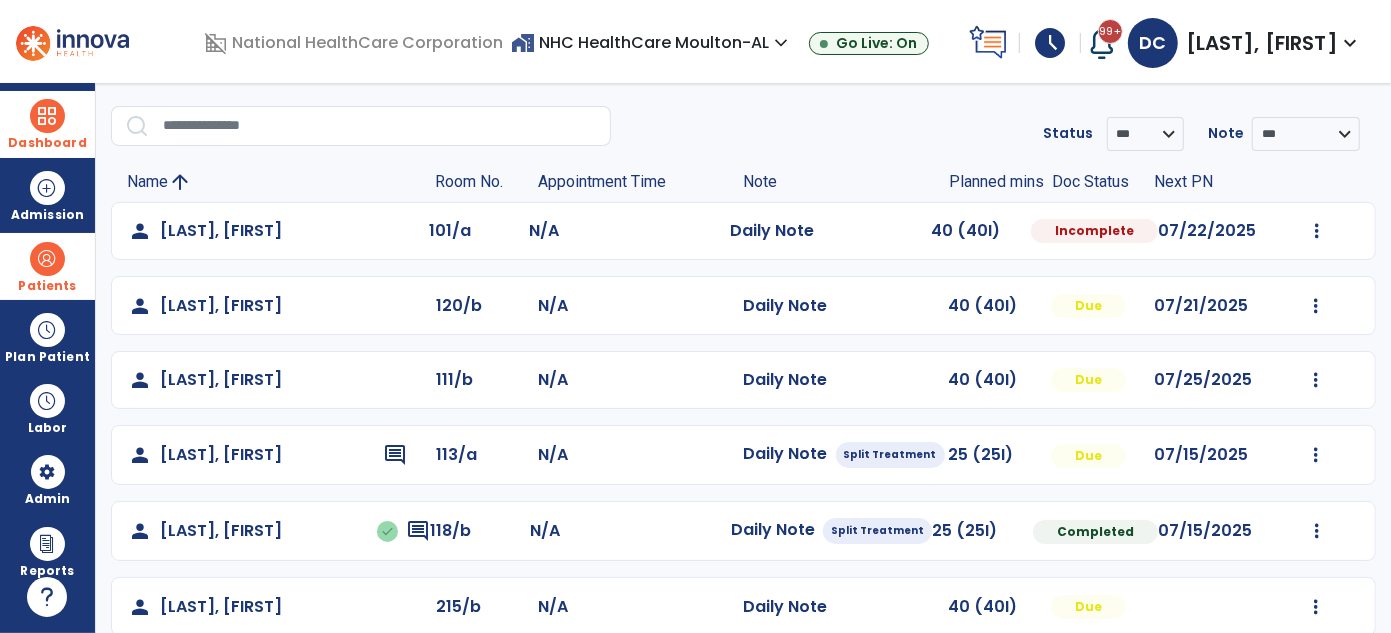 scroll, scrollTop: 58, scrollLeft: 0, axis: vertical 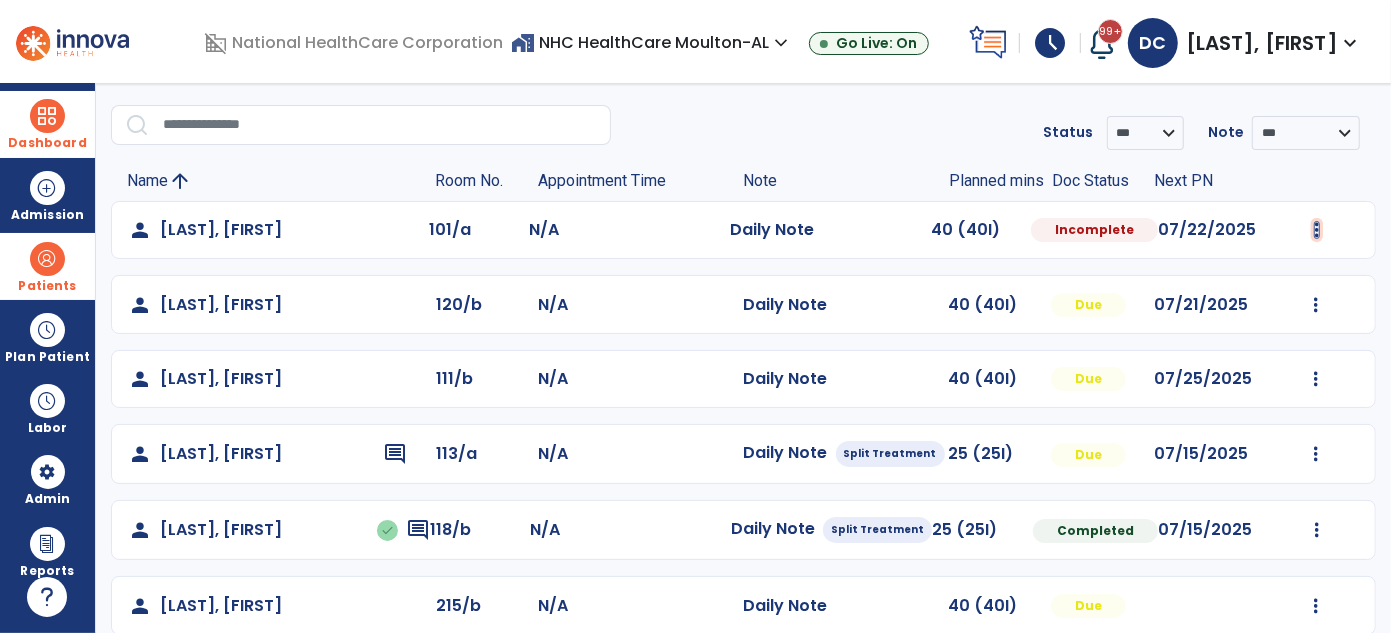 click at bounding box center (1317, 230) 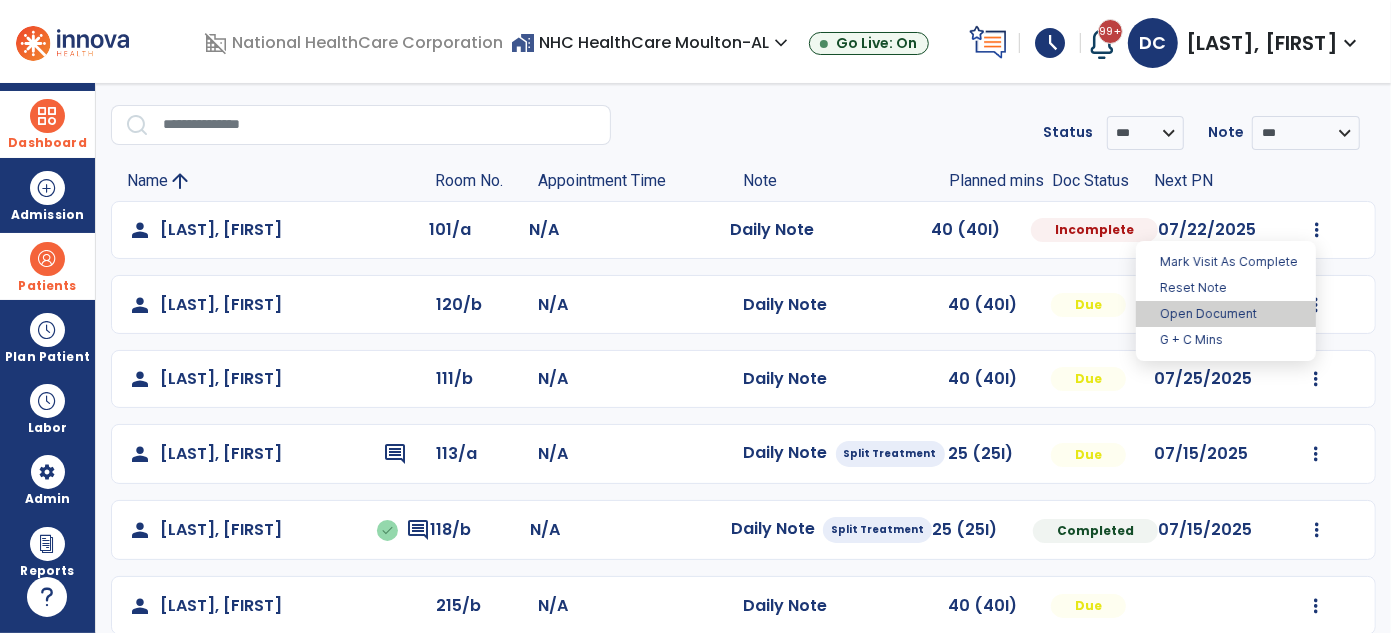 click on "Open Document" at bounding box center (1226, 314) 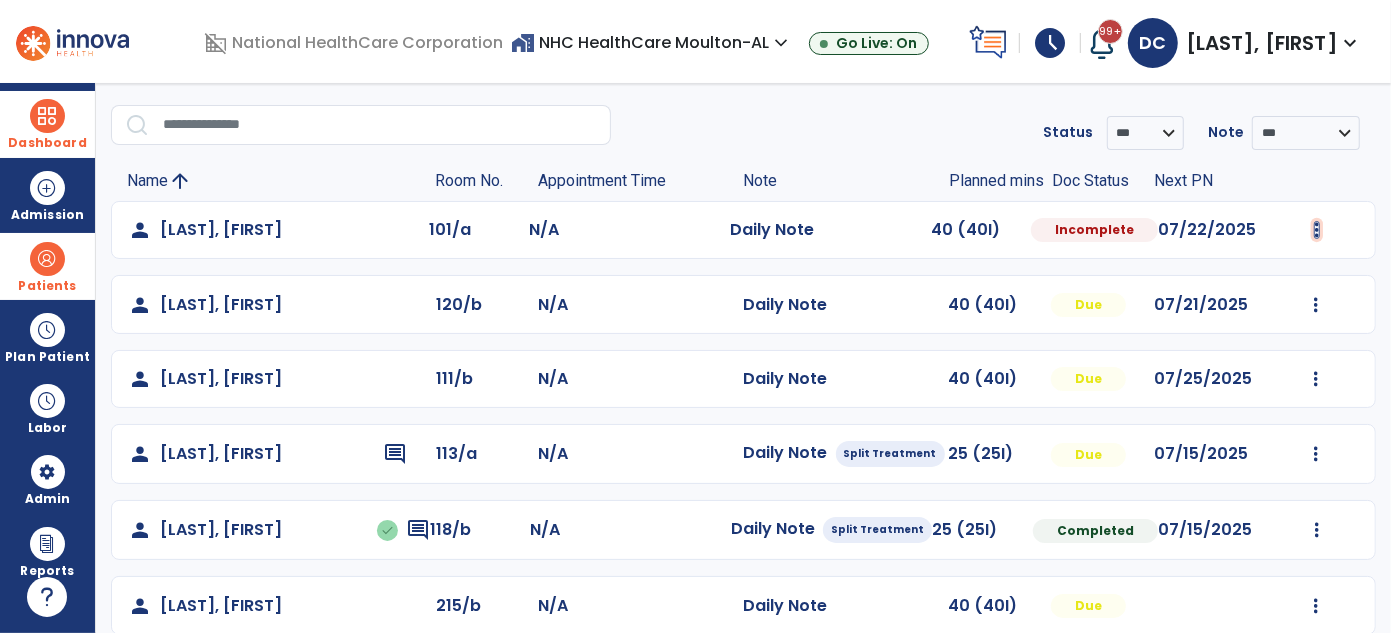 click at bounding box center [1317, 230] 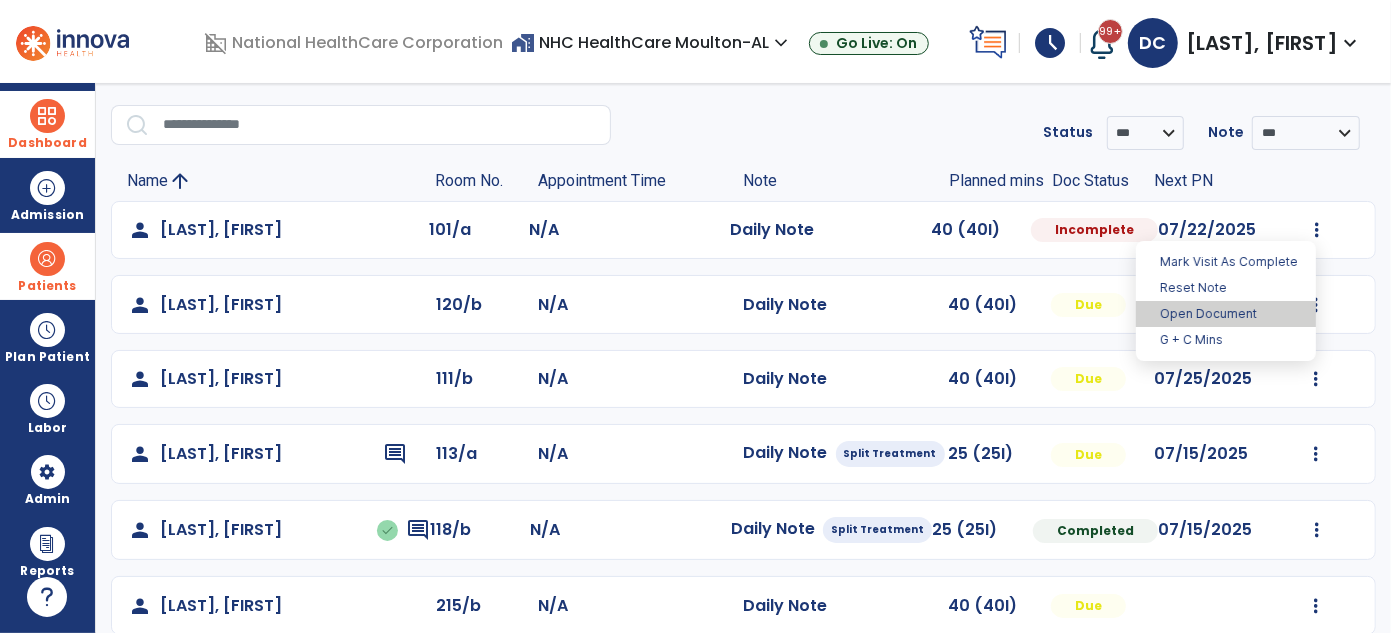 click on "Open Document" at bounding box center [1226, 314] 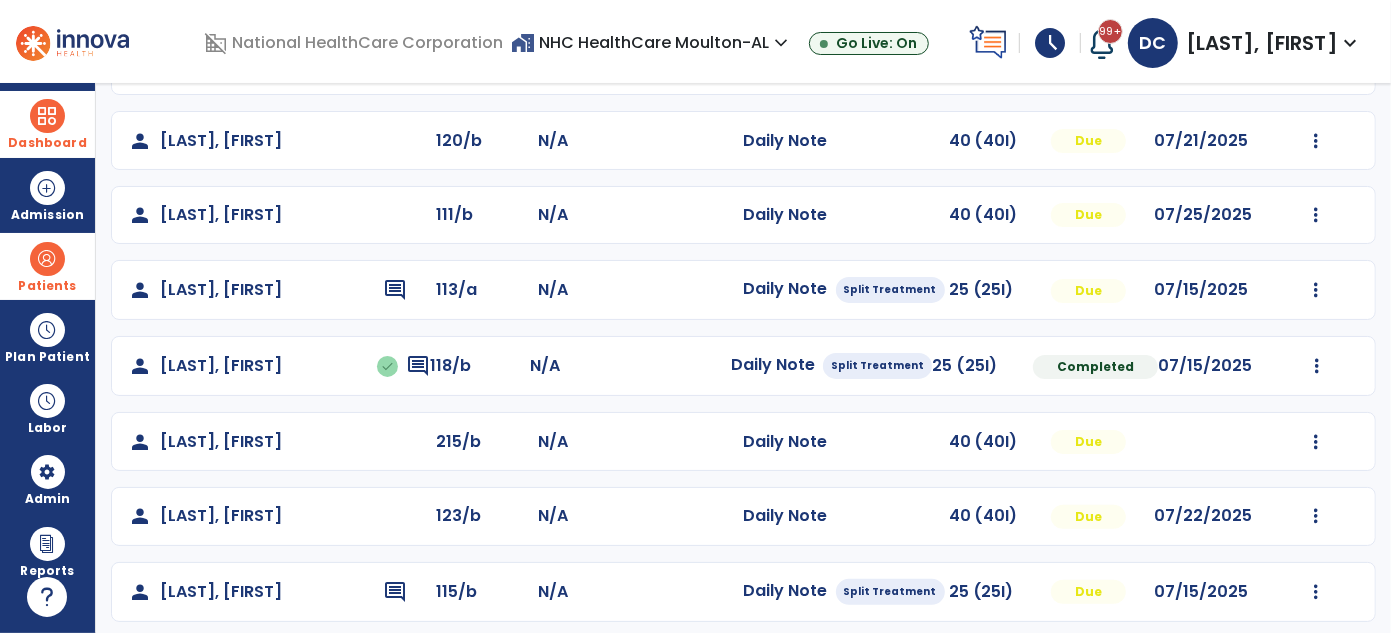 select on "*" 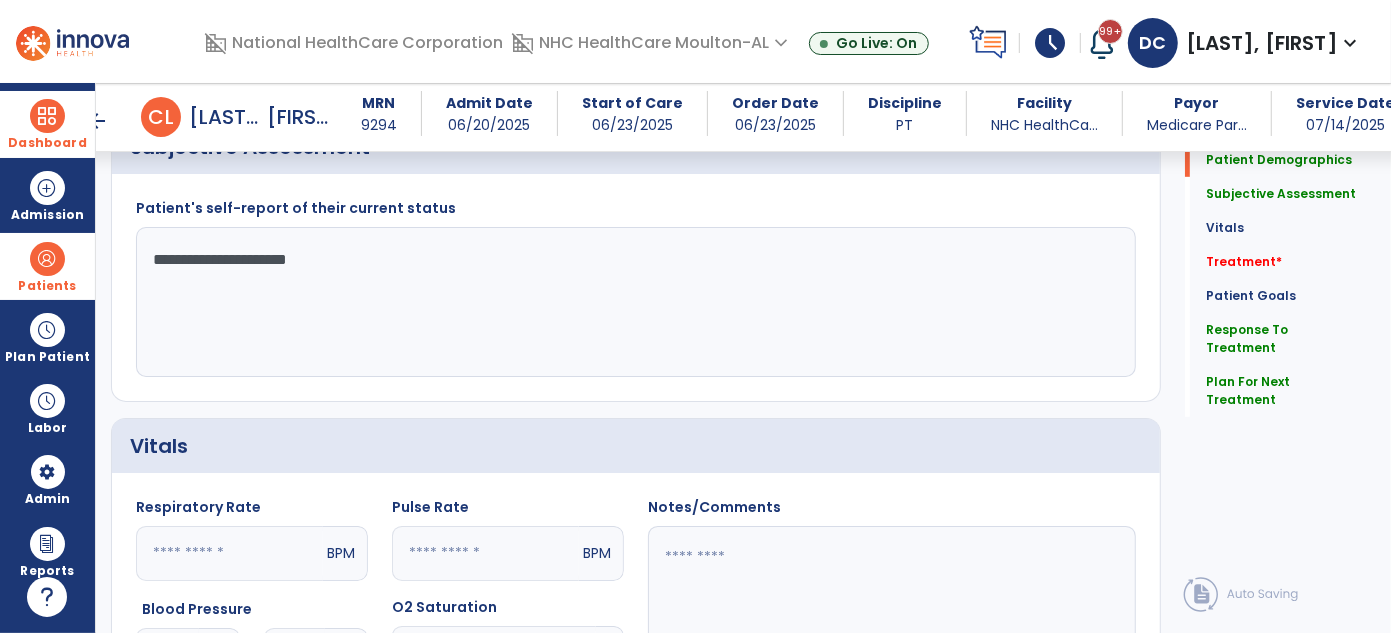 scroll, scrollTop: 85, scrollLeft: 0, axis: vertical 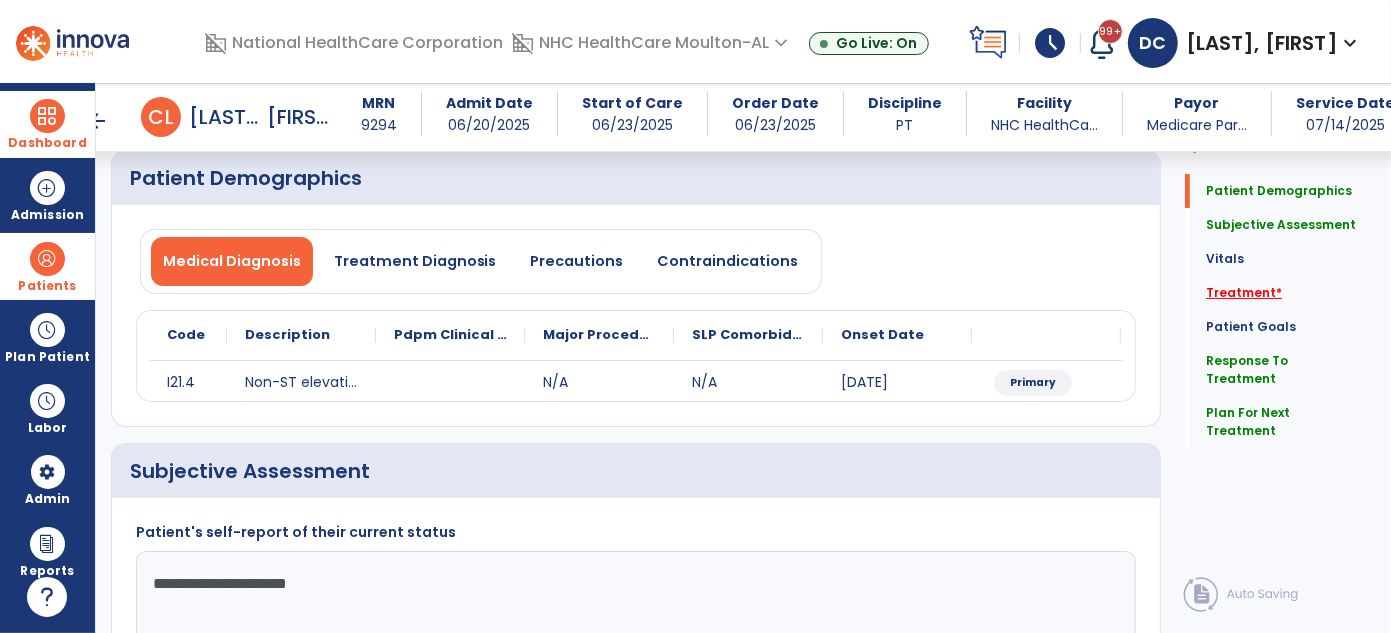 click on "Treatment   *" 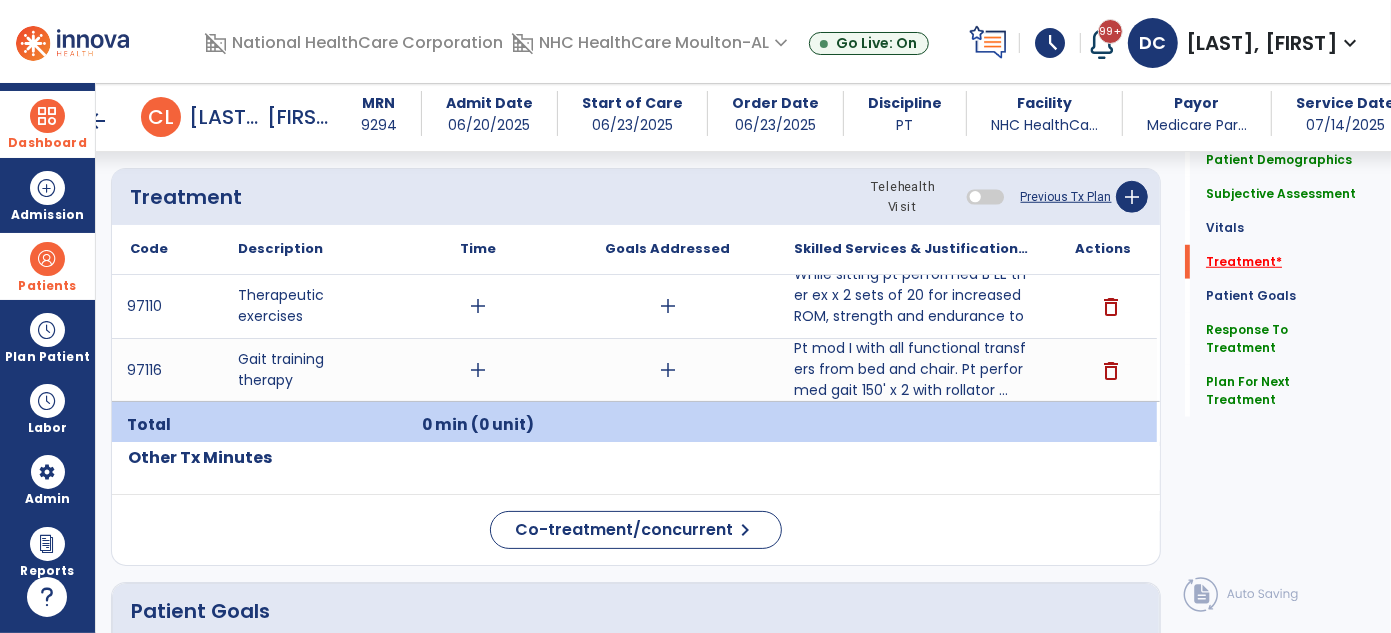 scroll, scrollTop: 1088, scrollLeft: 0, axis: vertical 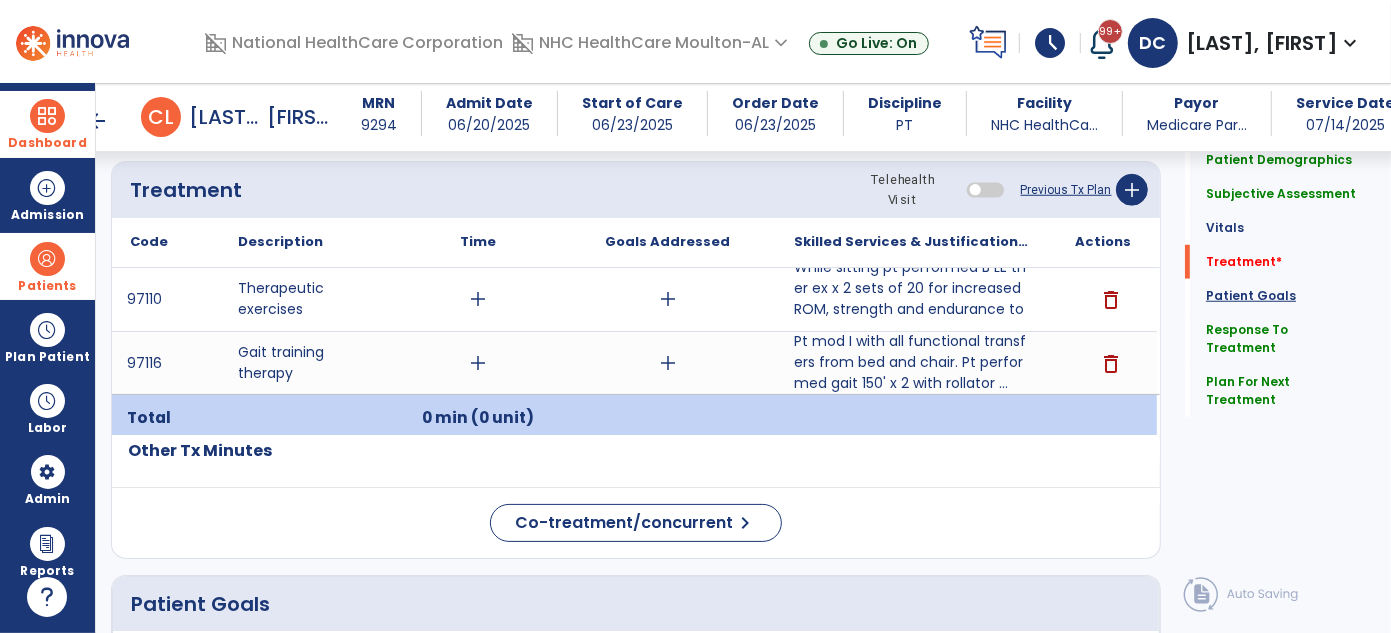 click on "Patient Goals" 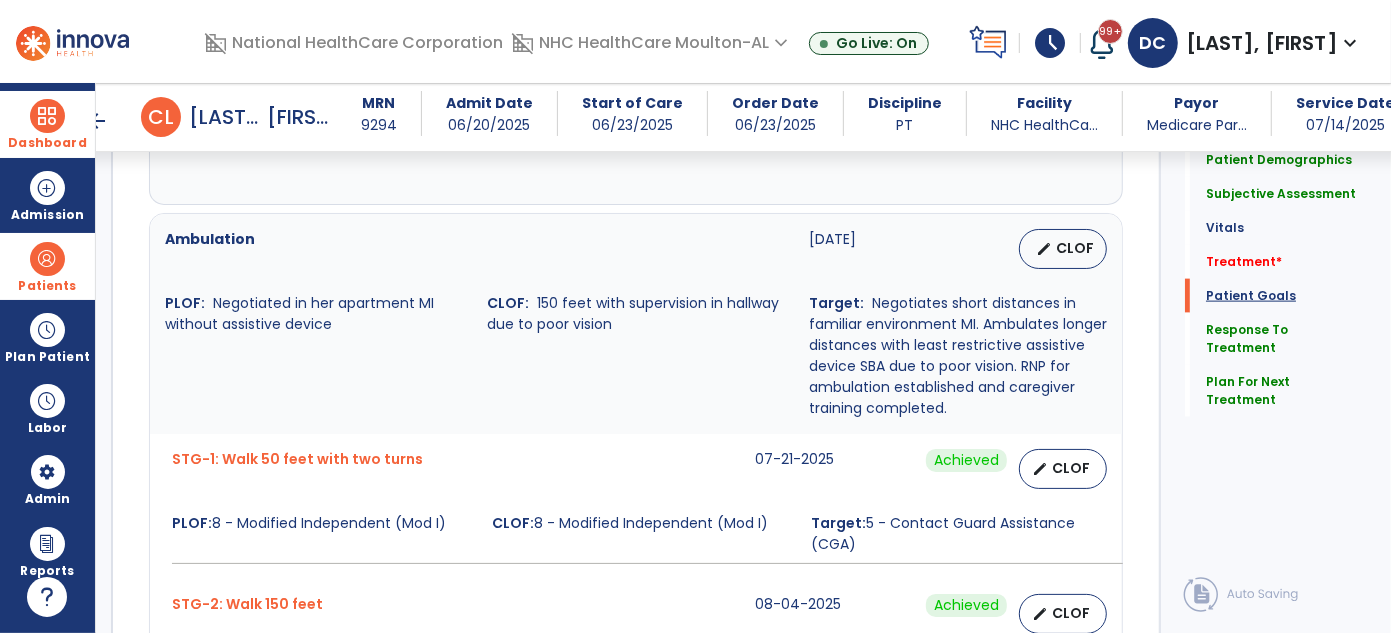 scroll, scrollTop: 1741, scrollLeft: 0, axis: vertical 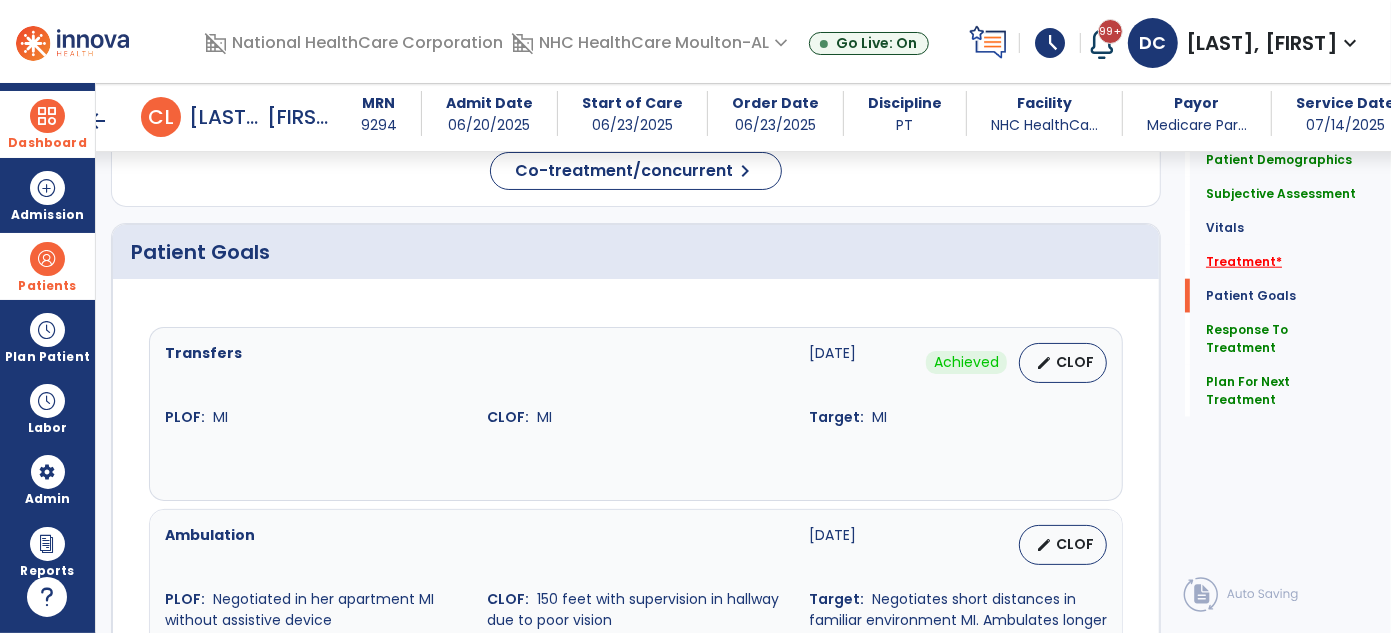 click on "Treatment   *" 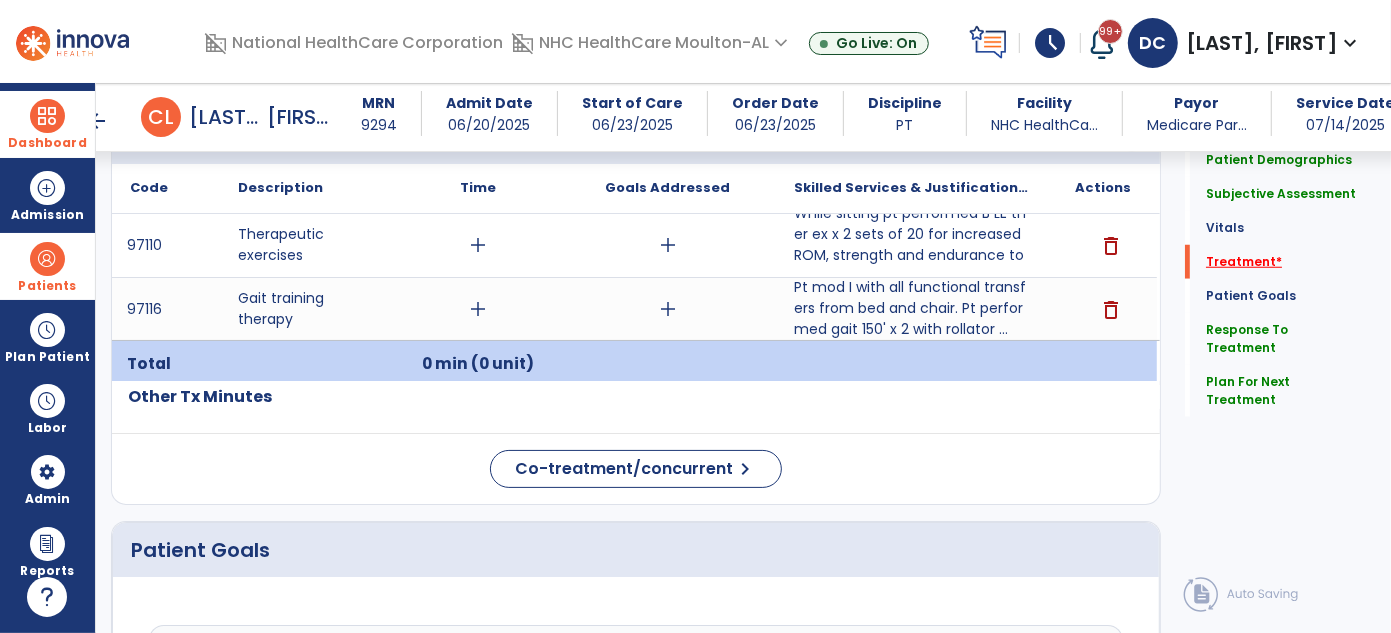 scroll, scrollTop: 1088, scrollLeft: 0, axis: vertical 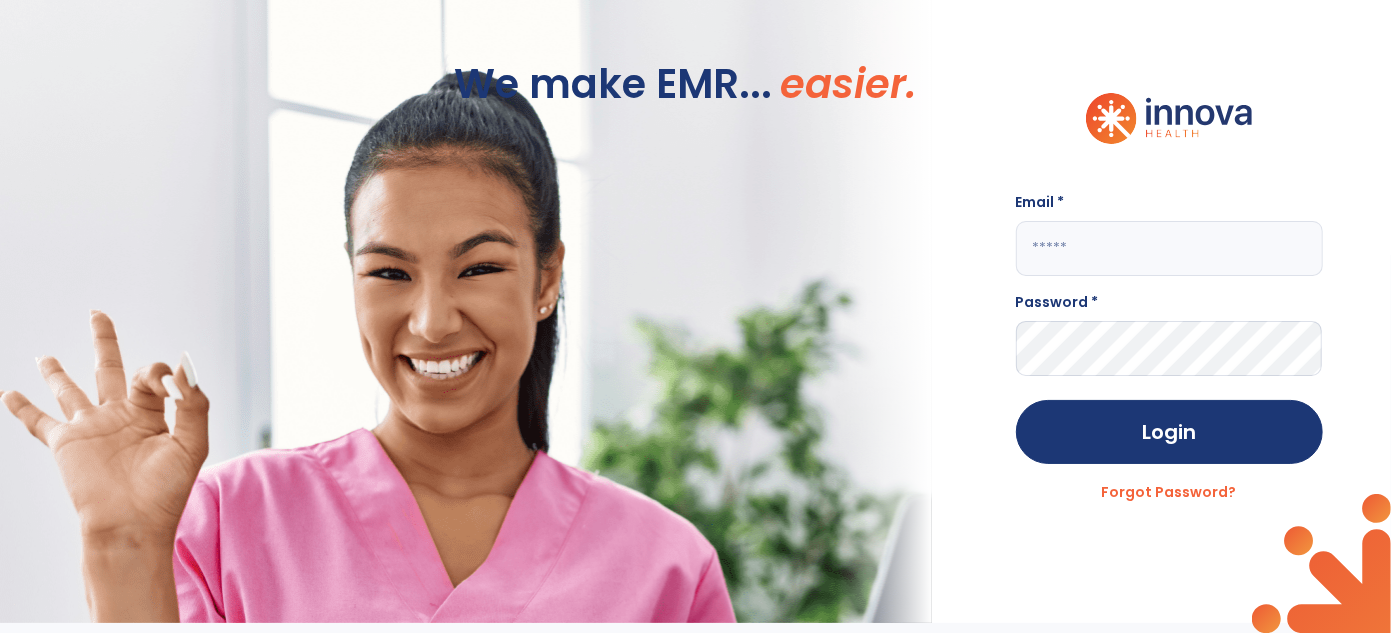 click 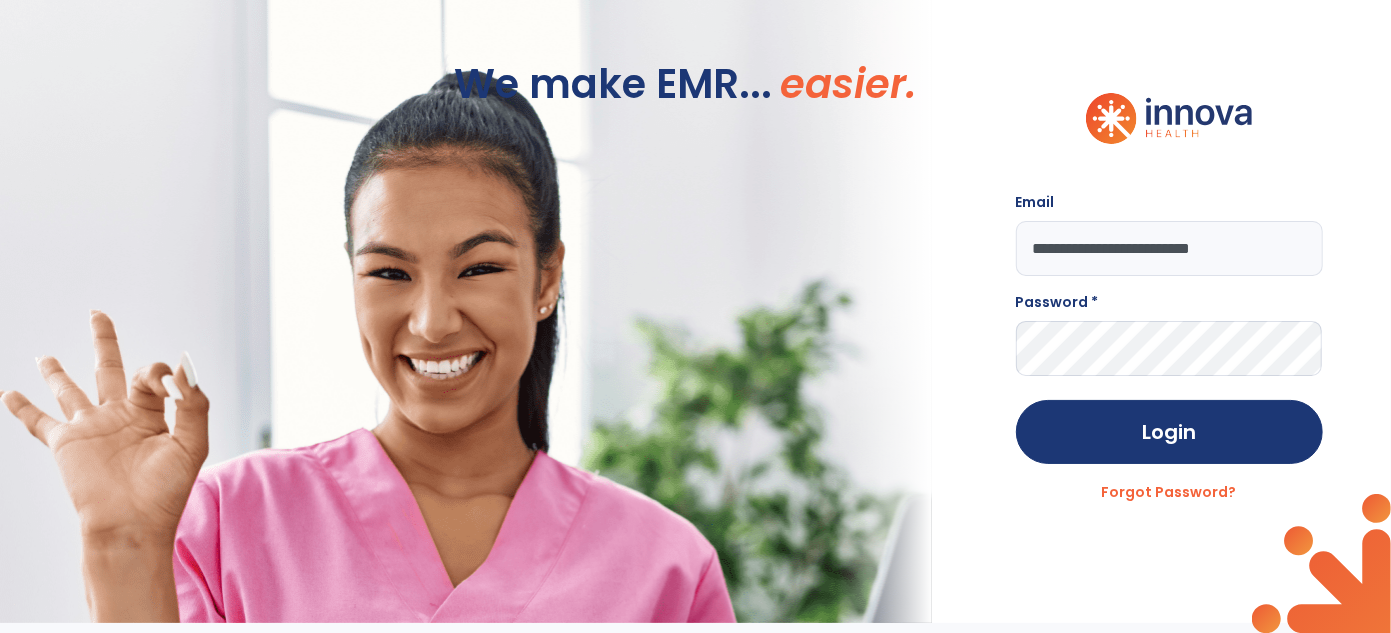 type on "**********" 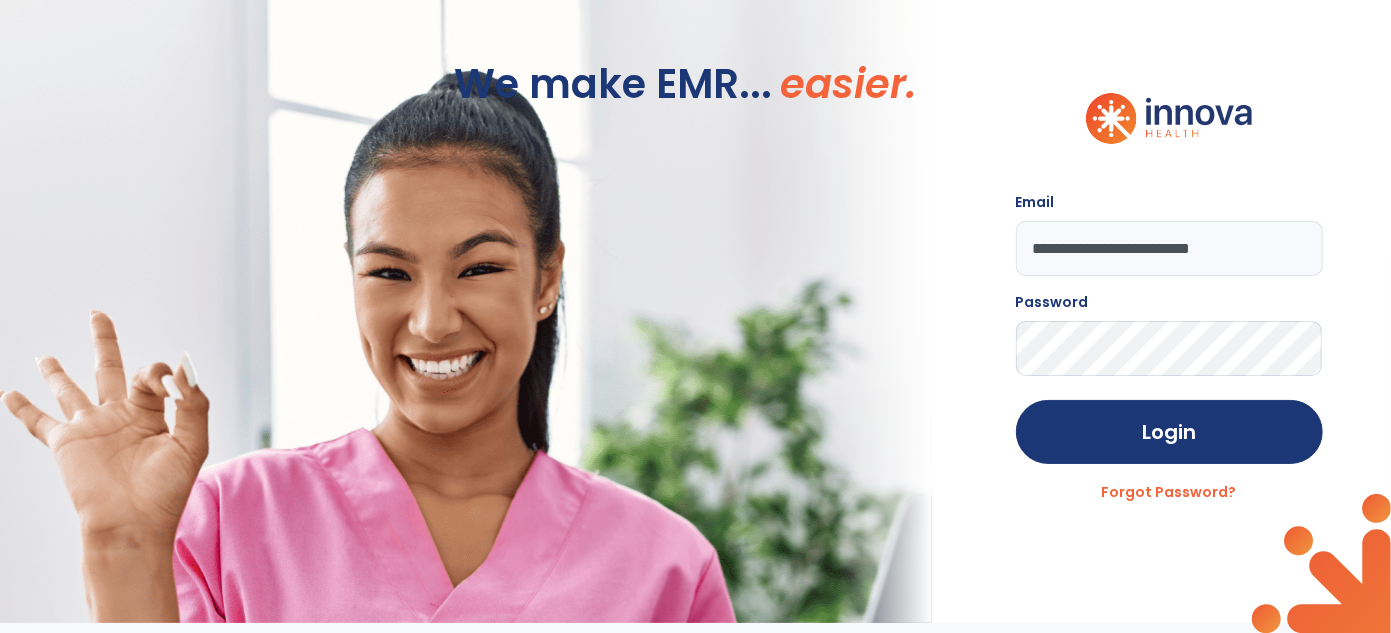 click on "Login" 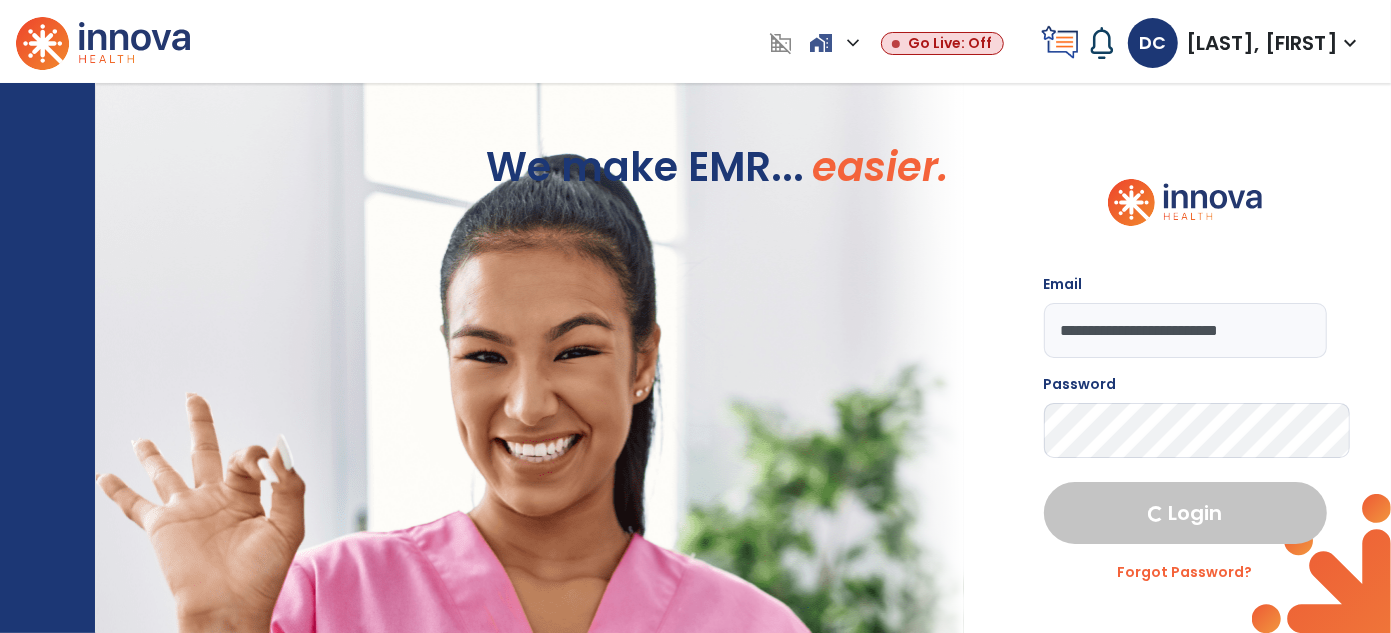 select on "***" 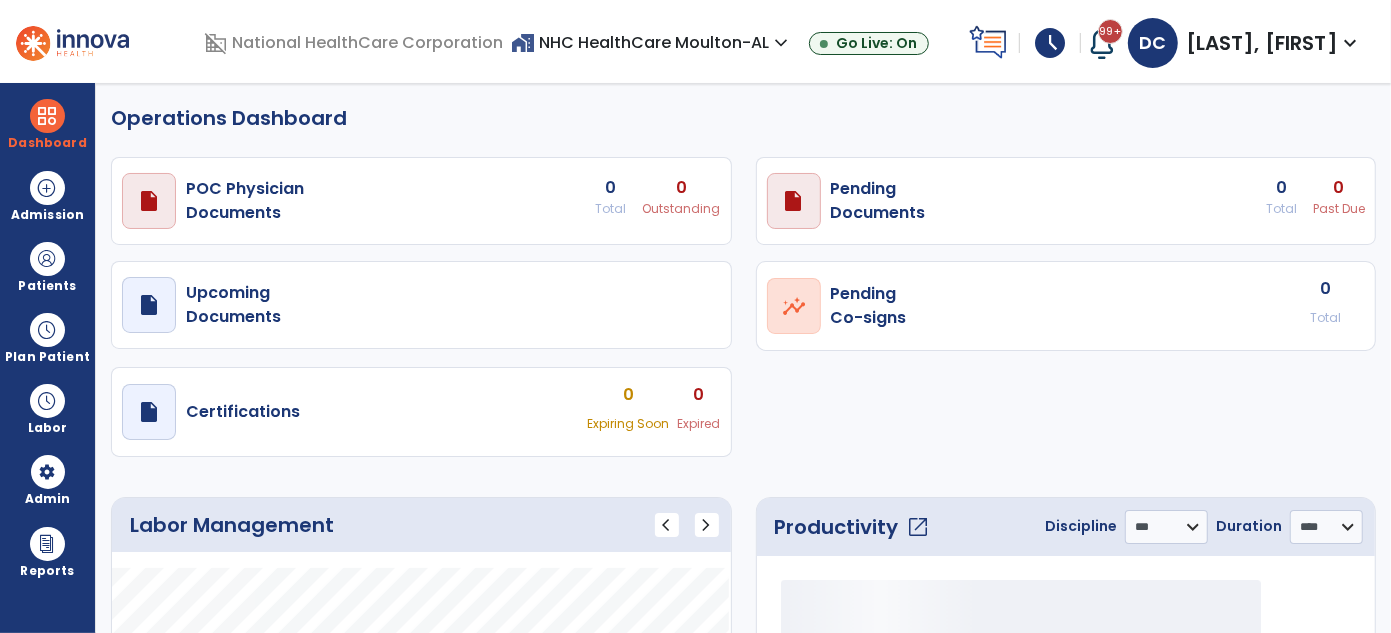 select on "***" 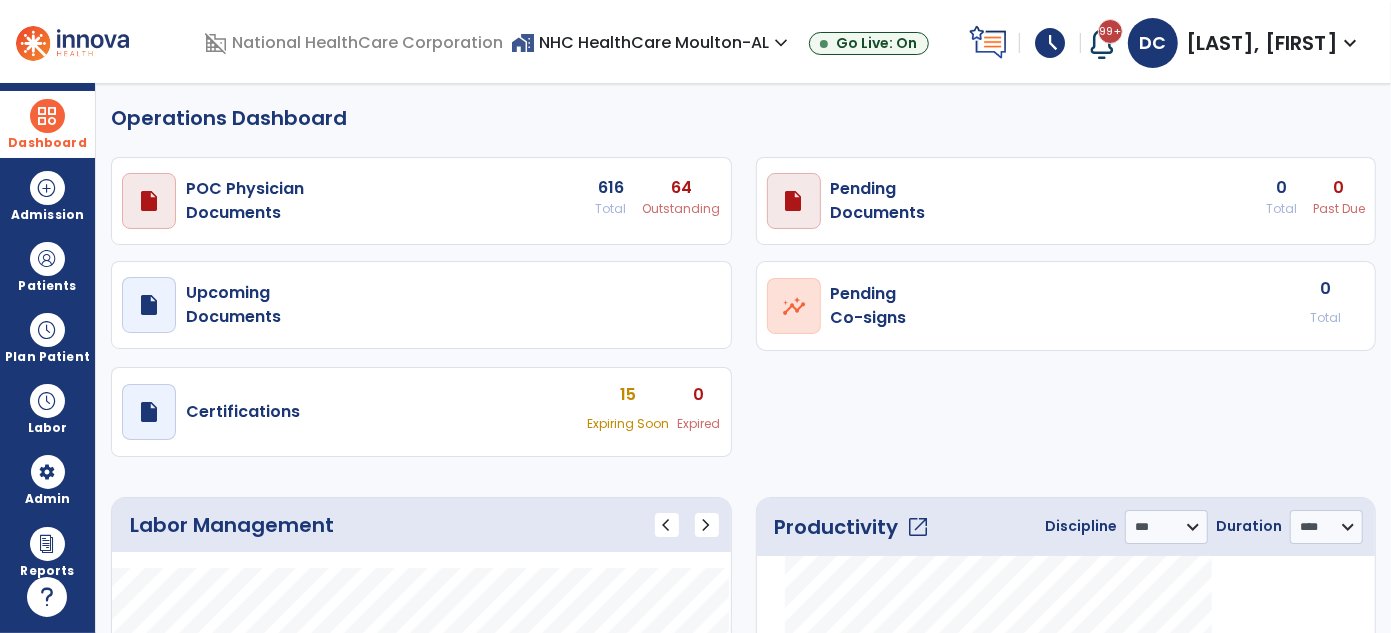 click on "Dashboard" at bounding box center (47, 124) 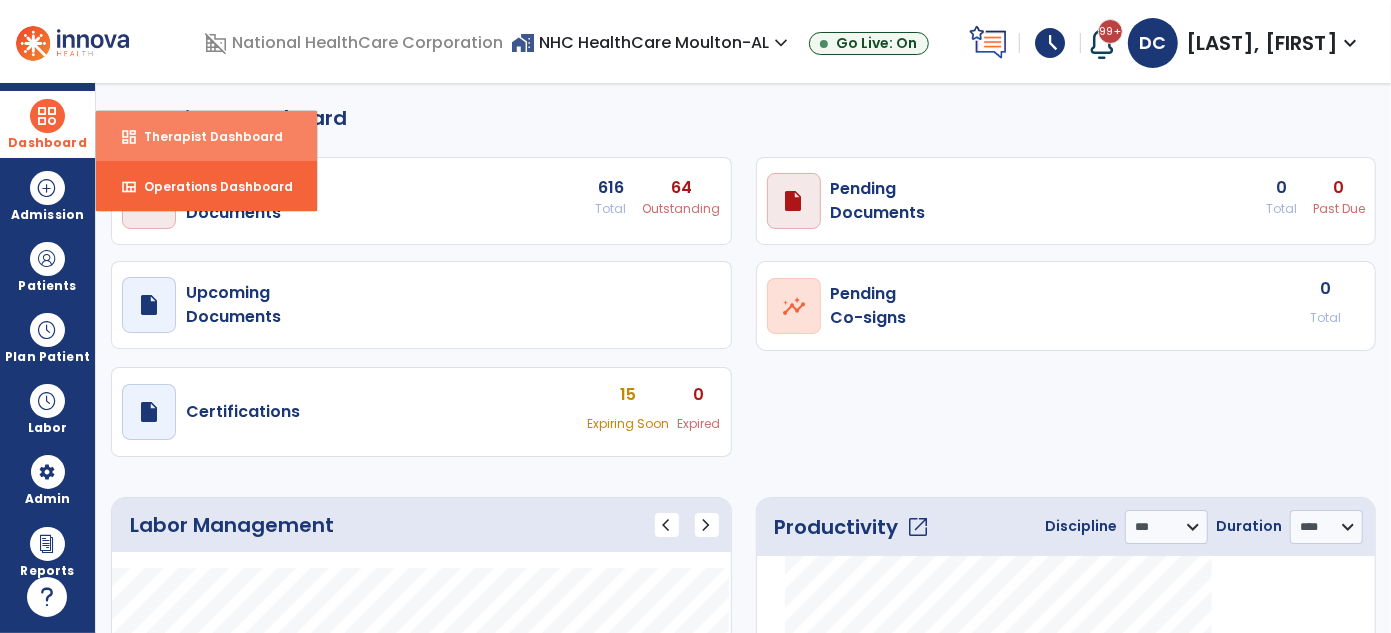 click on "dashboard  Therapist Dashboard" at bounding box center [206, 136] 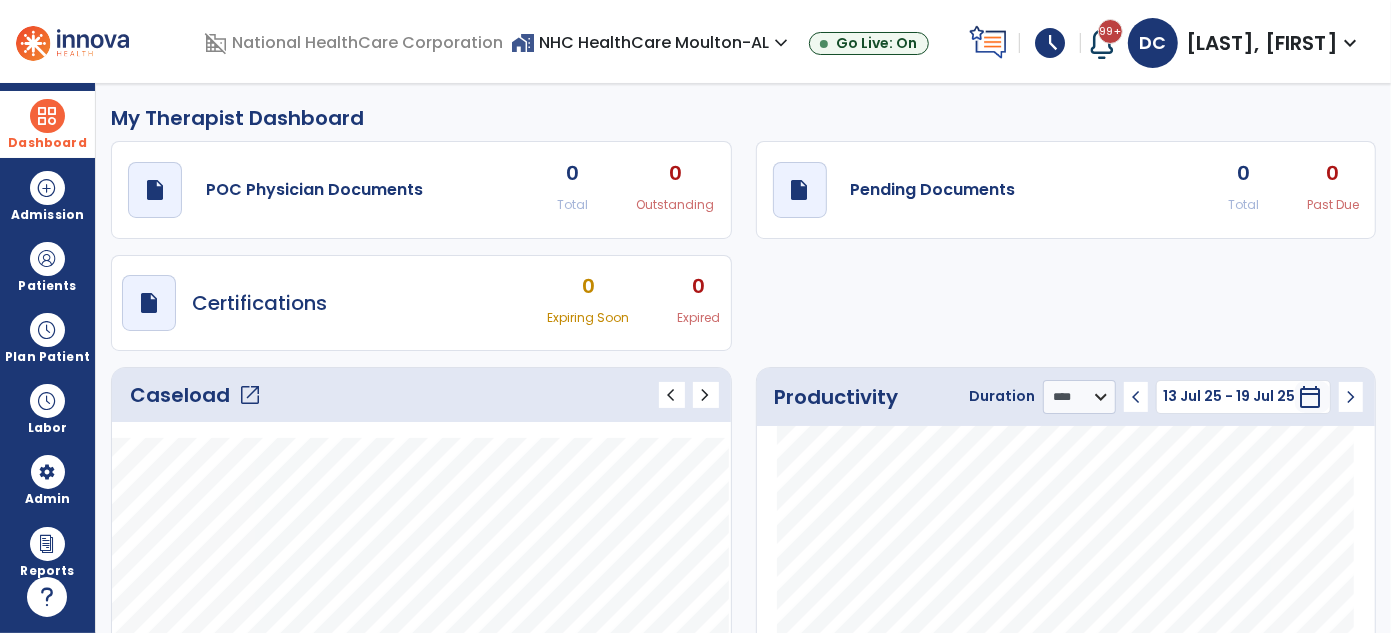 click on "open_in_new" 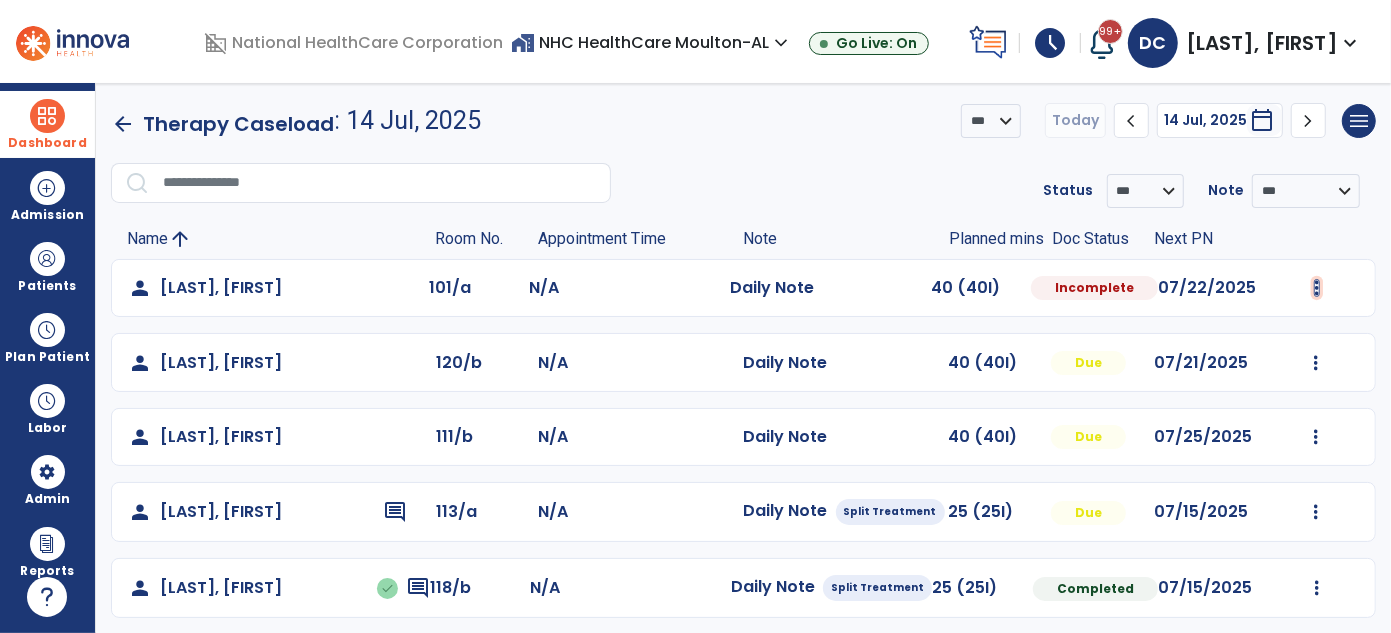 click at bounding box center [1317, 288] 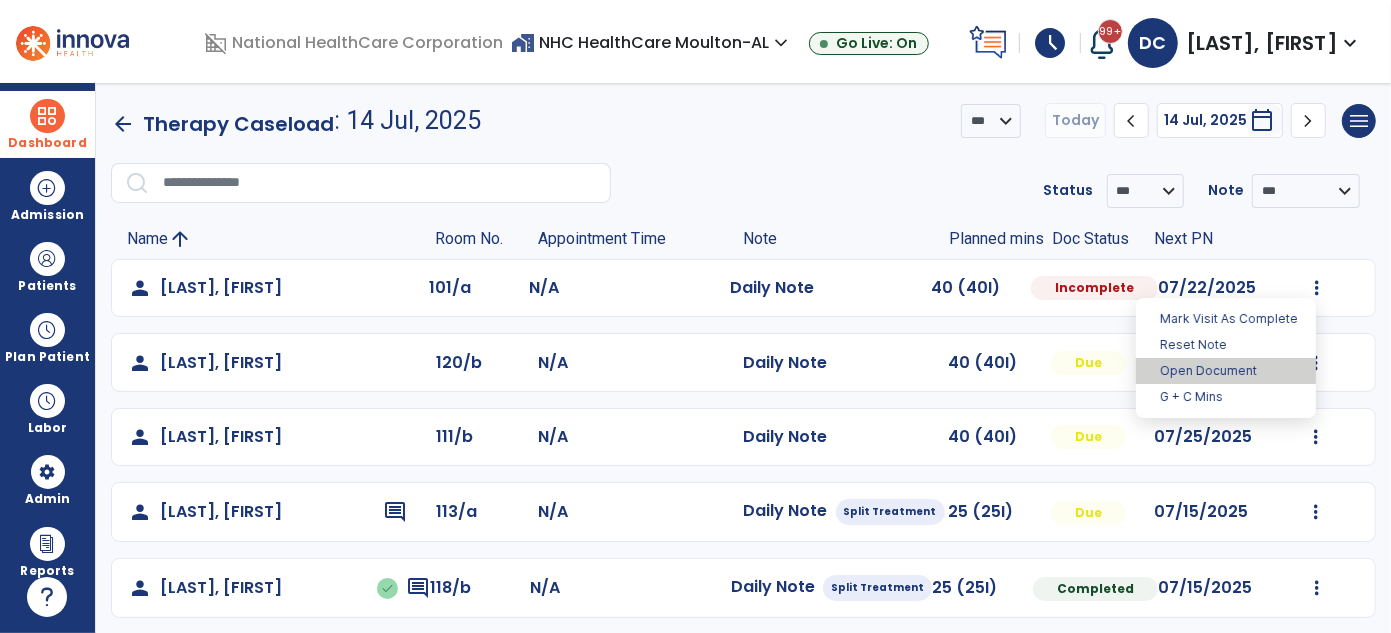click on "Open Document" at bounding box center (1226, 371) 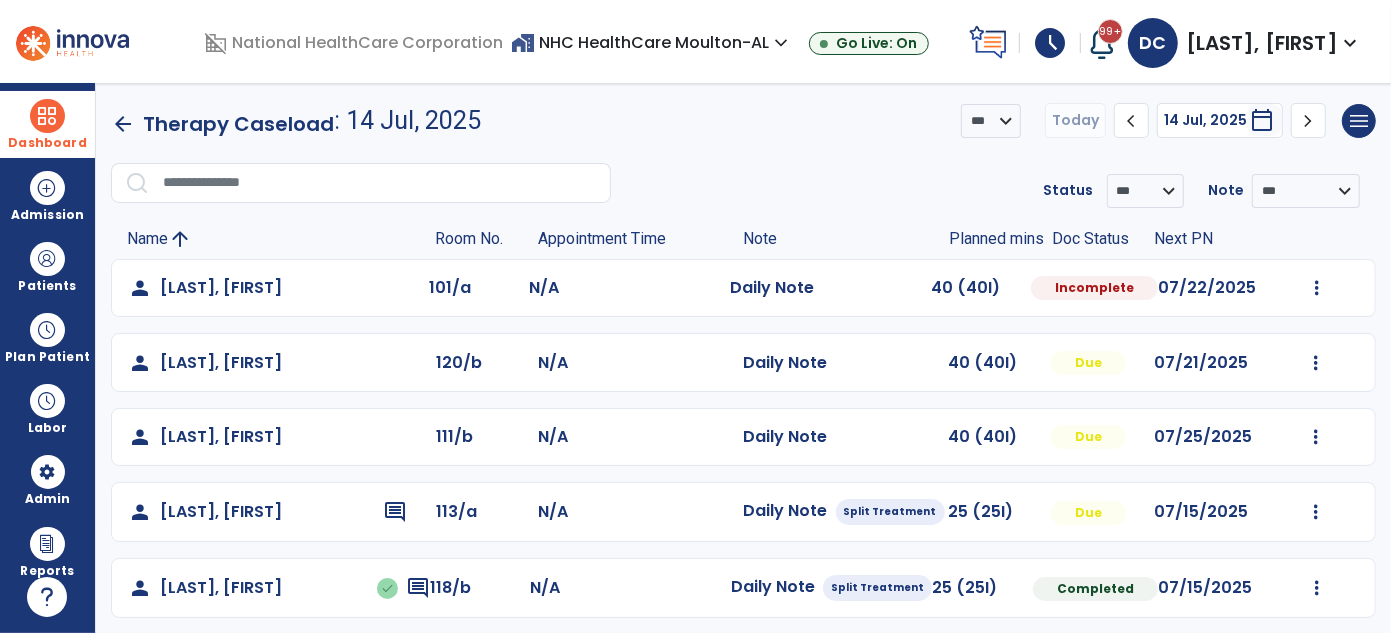 select on "*" 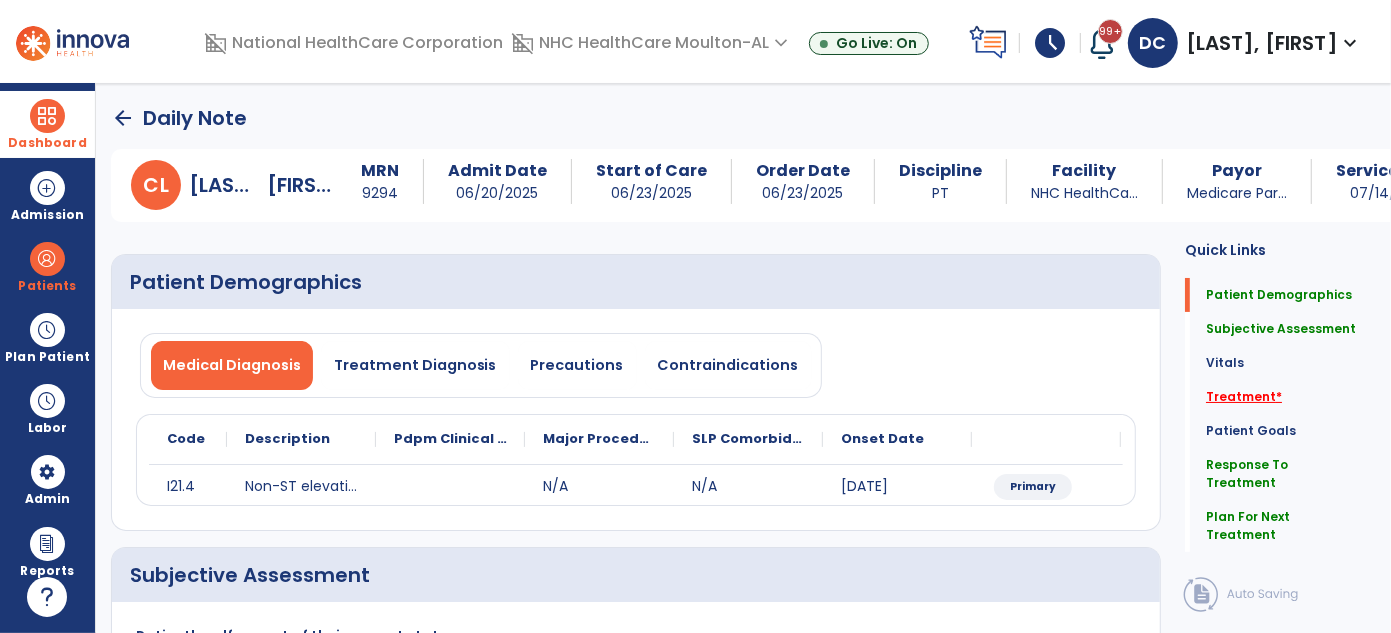 click on "Treatment   *" 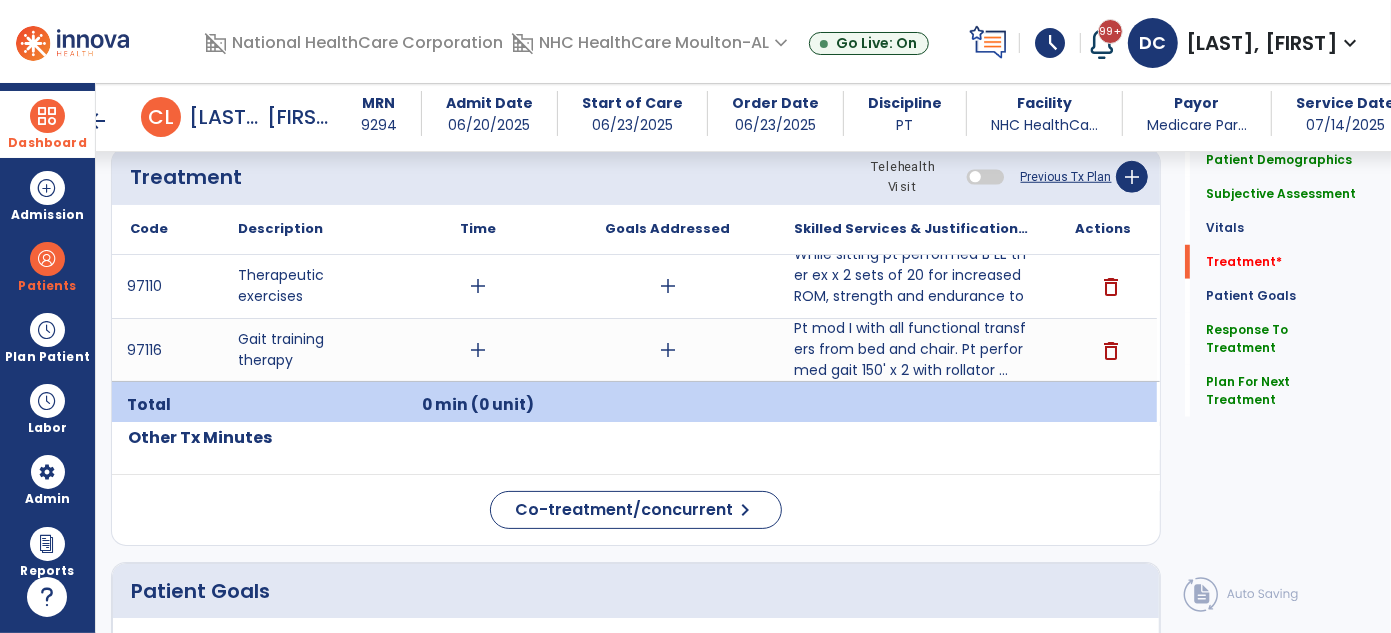 scroll, scrollTop: 1106, scrollLeft: 0, axis: vertical 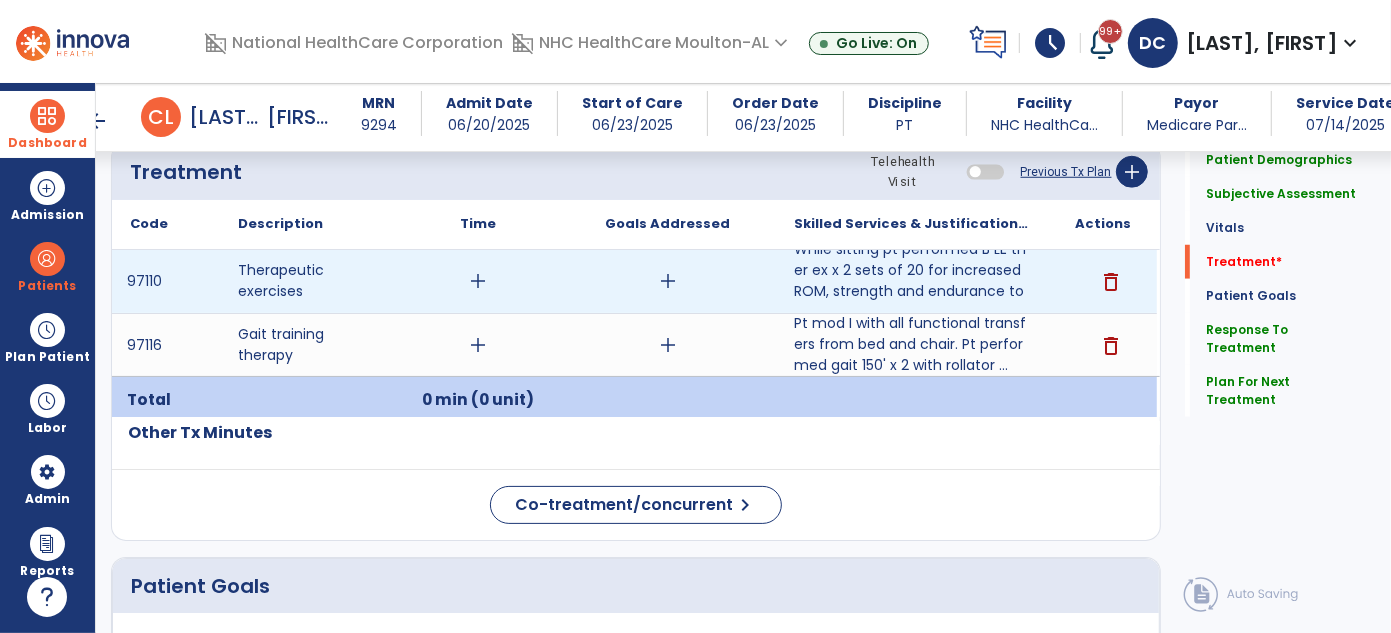click on "add" at bounding box center (478, 281) 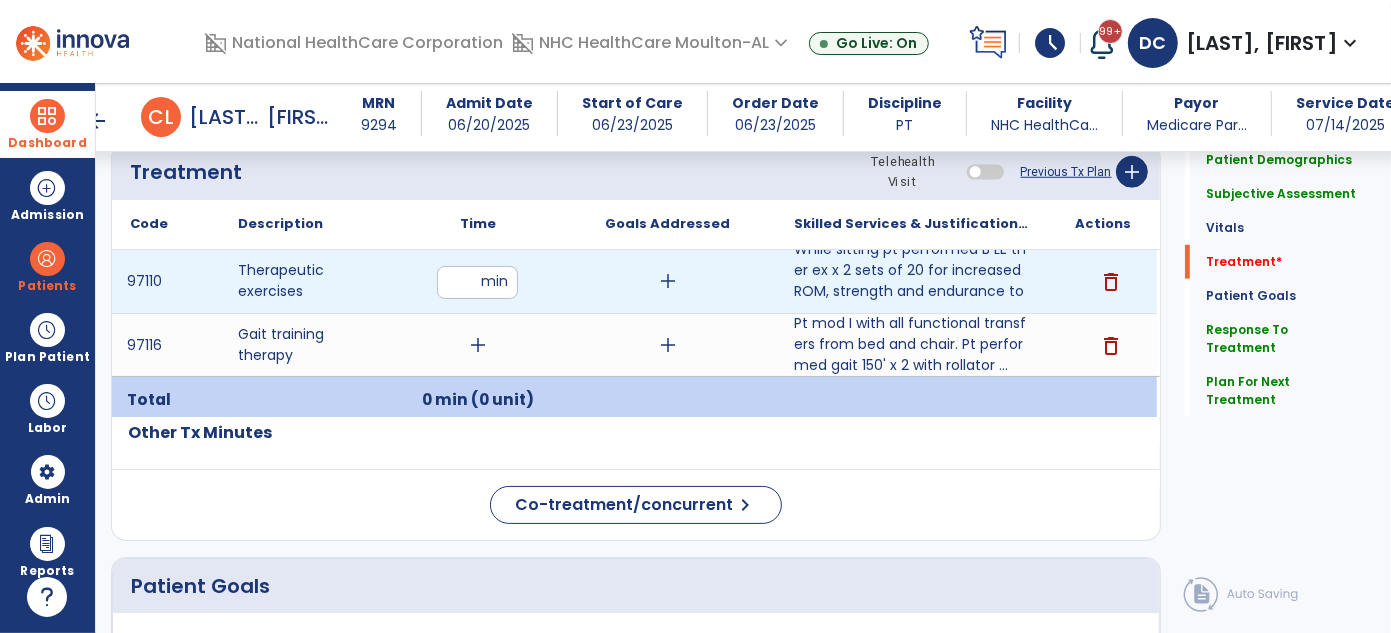 type on "**" 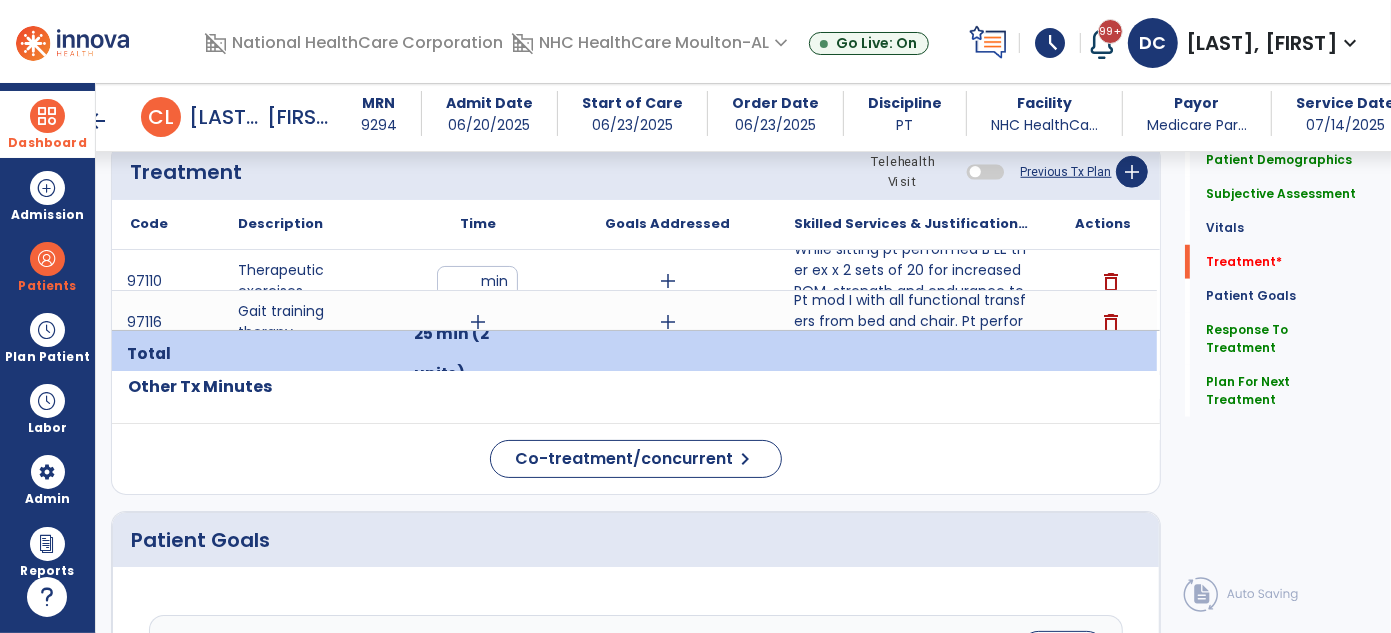 click on "add" at bounding box center [478, 322] 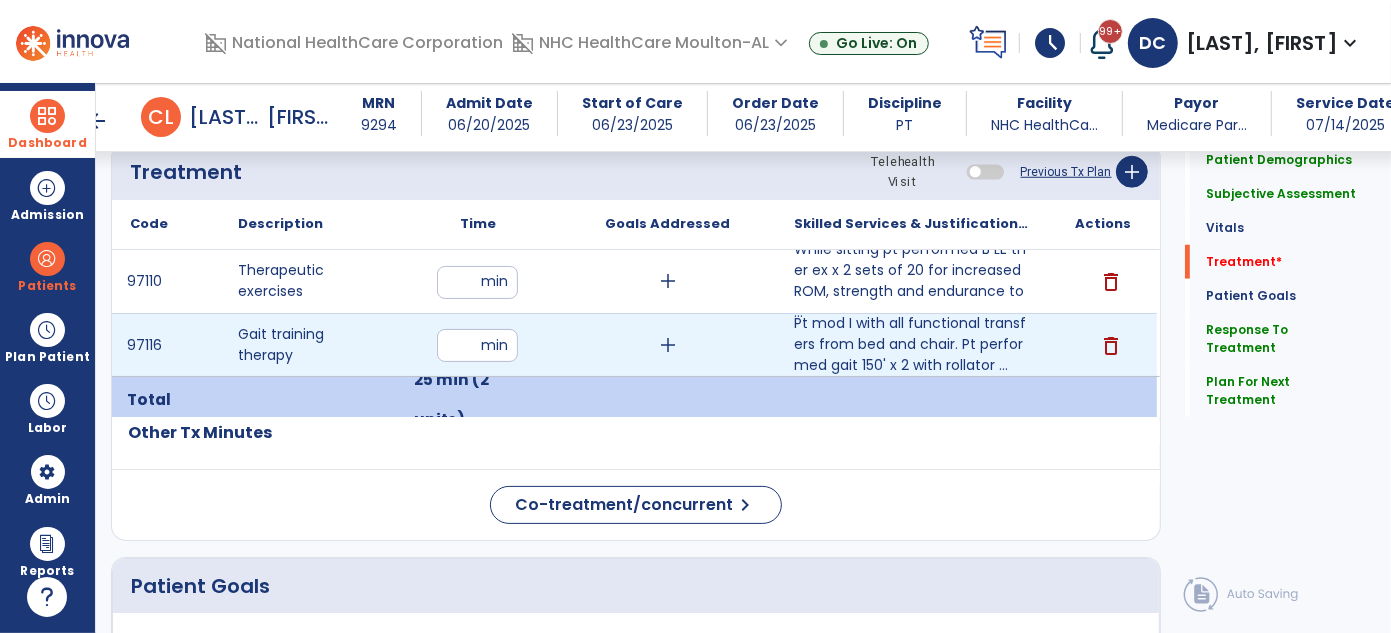 type on "*" 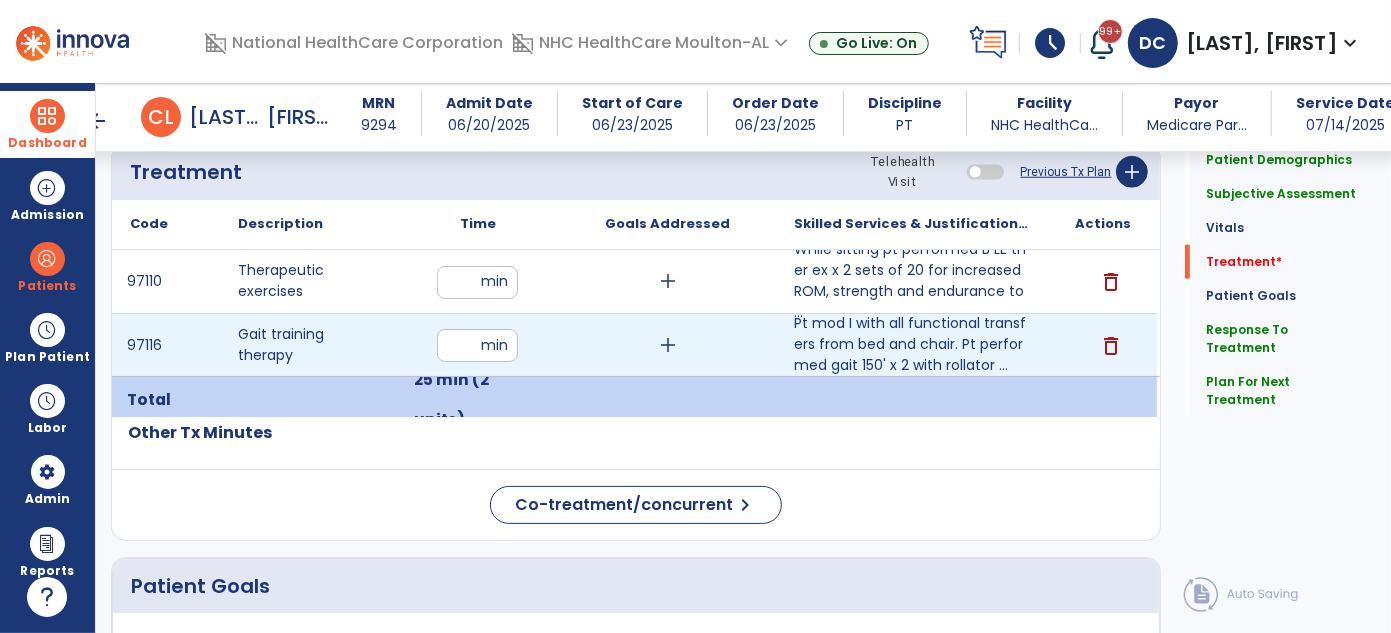 type on "**" 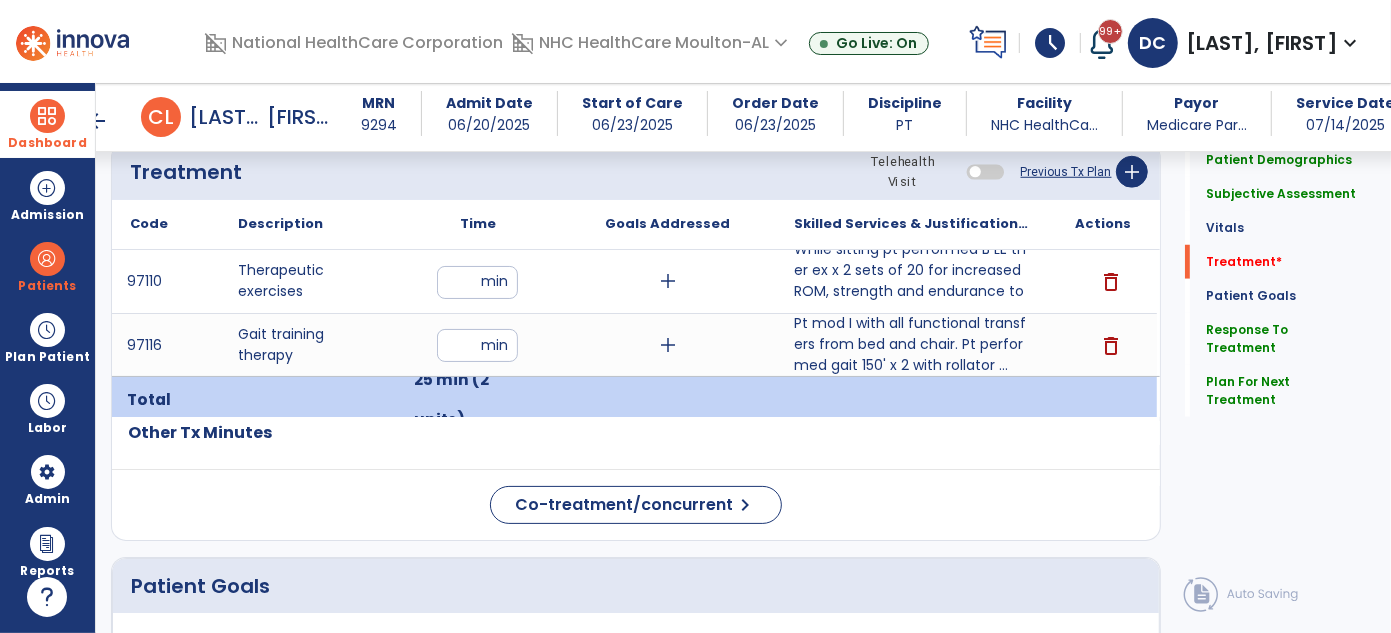click on "Code
Description
Time" 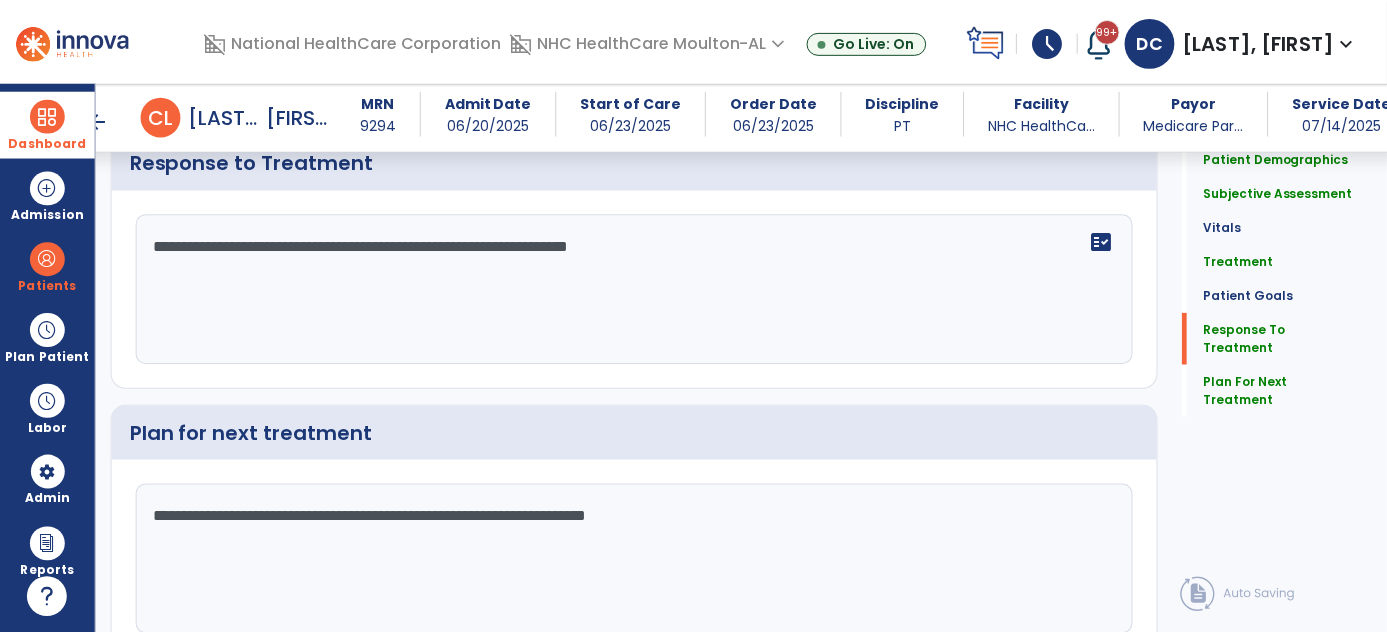 scroll, scrollTop: 2507, scrollLeft: 0, axis: vertical 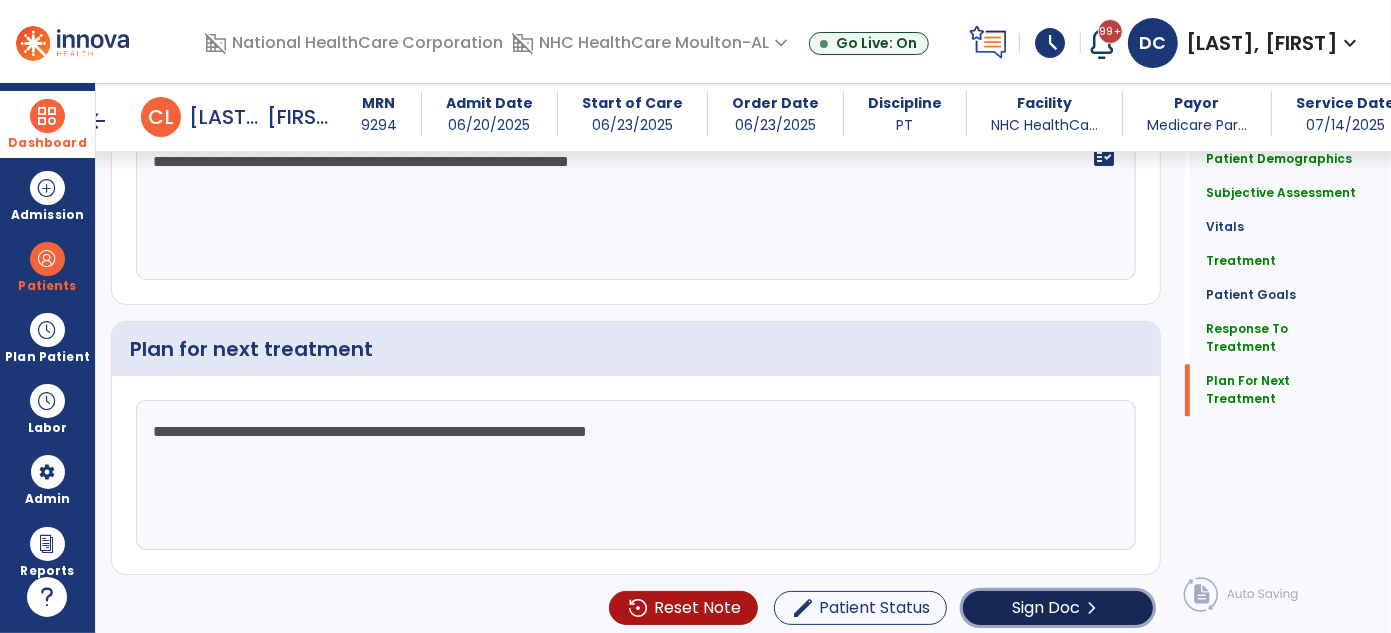 click on "chevron_right" 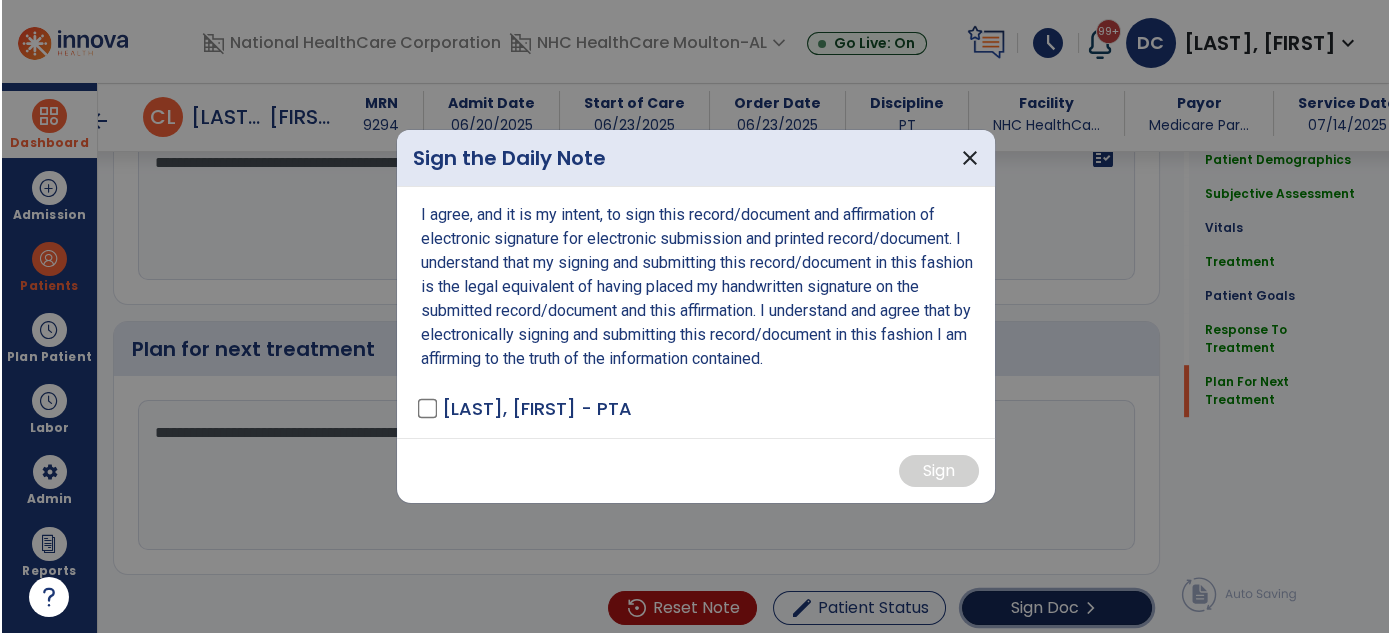 scroll, scrollTop: 2507, scrollLeft: 0, axis: vertical 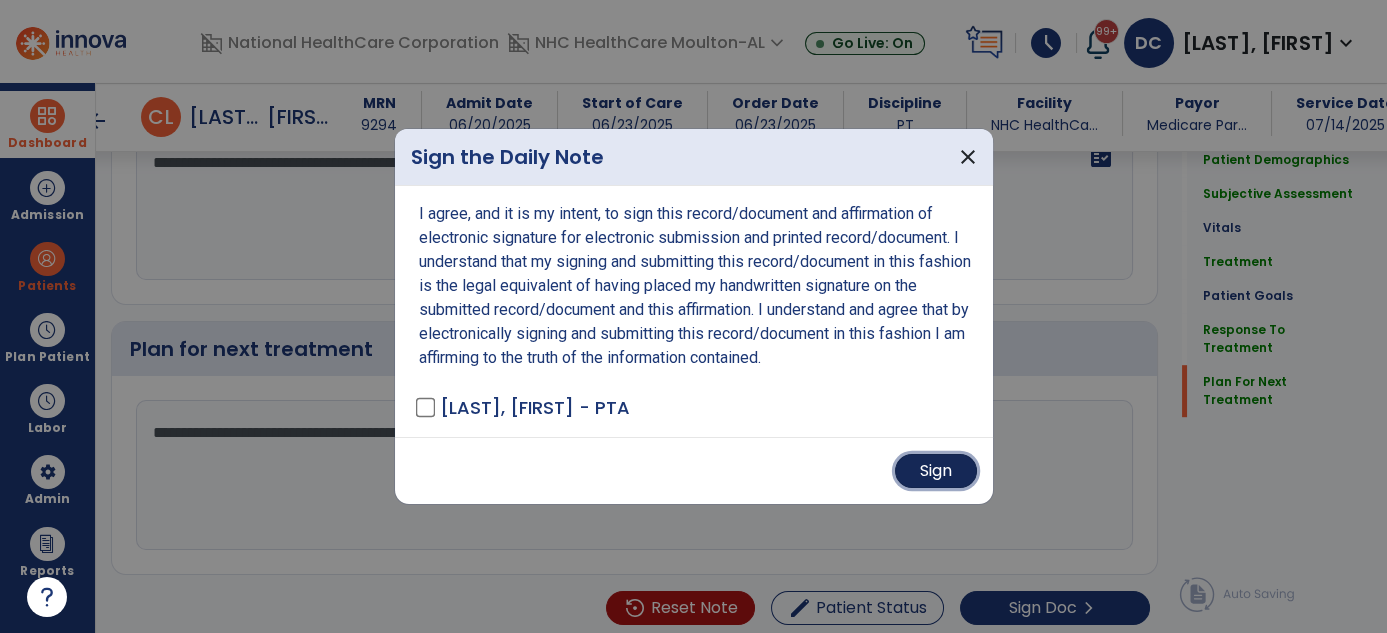 click on "Sign" at bounding box center [936, 471] 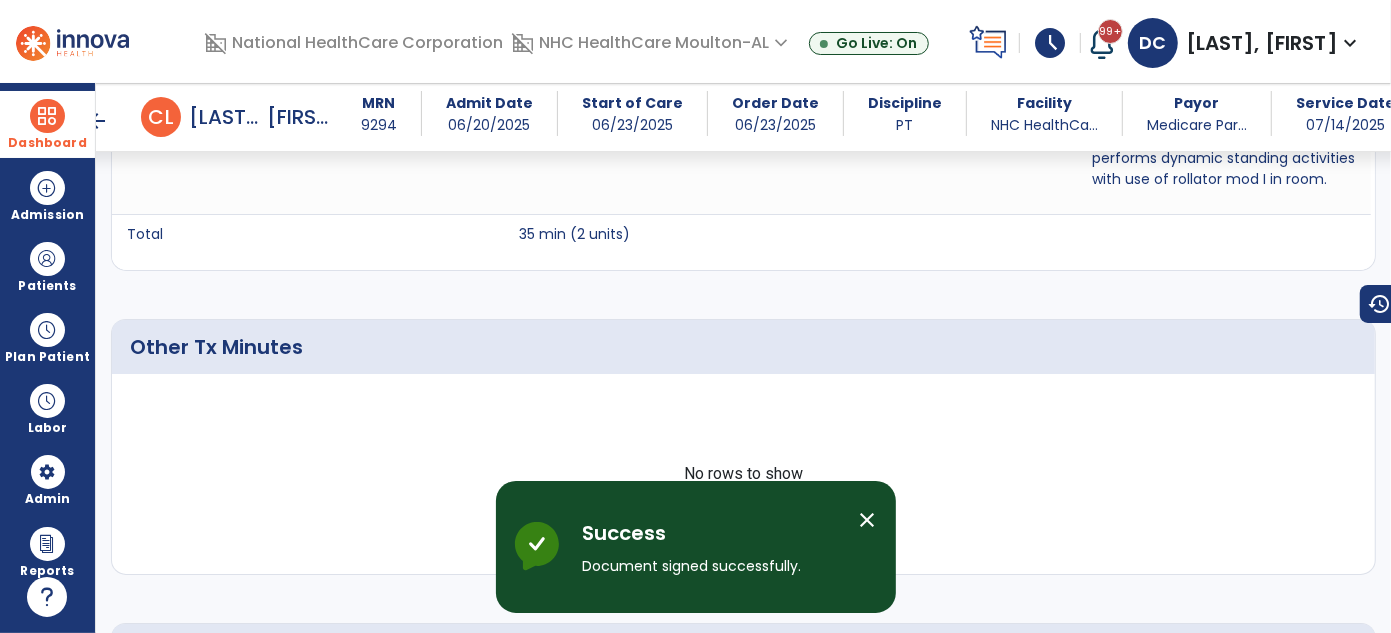 scroll, scrollTop: 657, scrollLeft: 0, axis: vertical 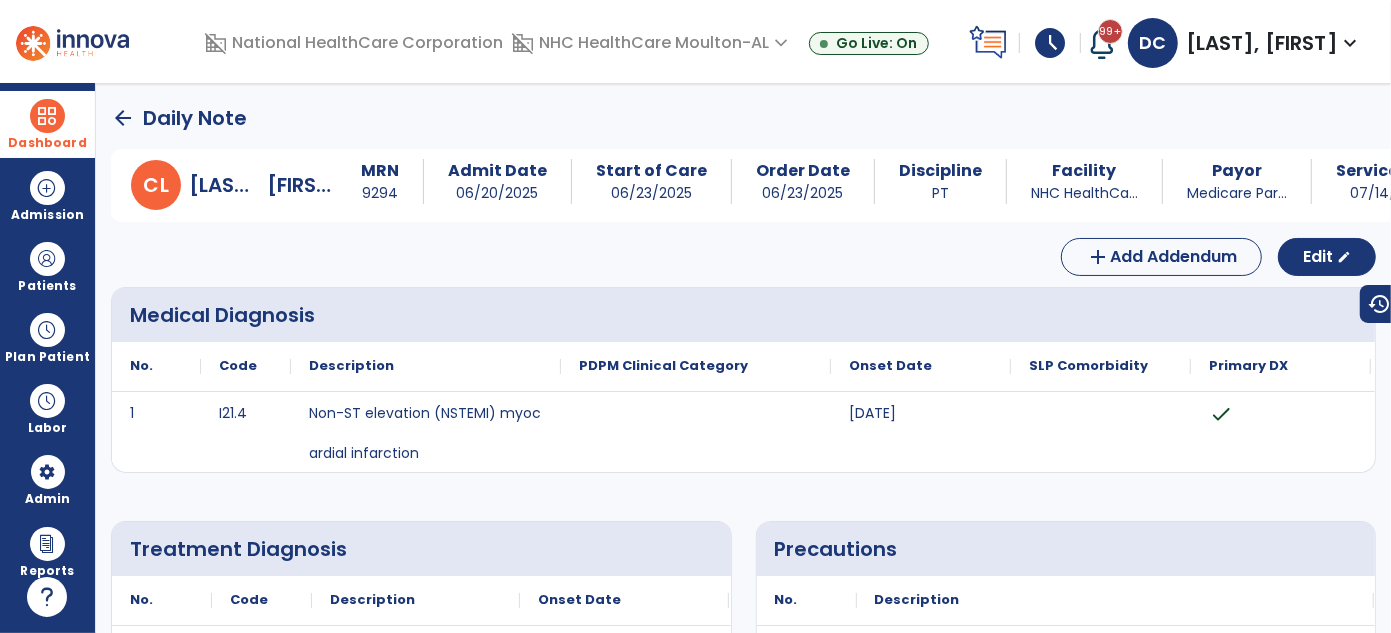 click on "arrow_back" 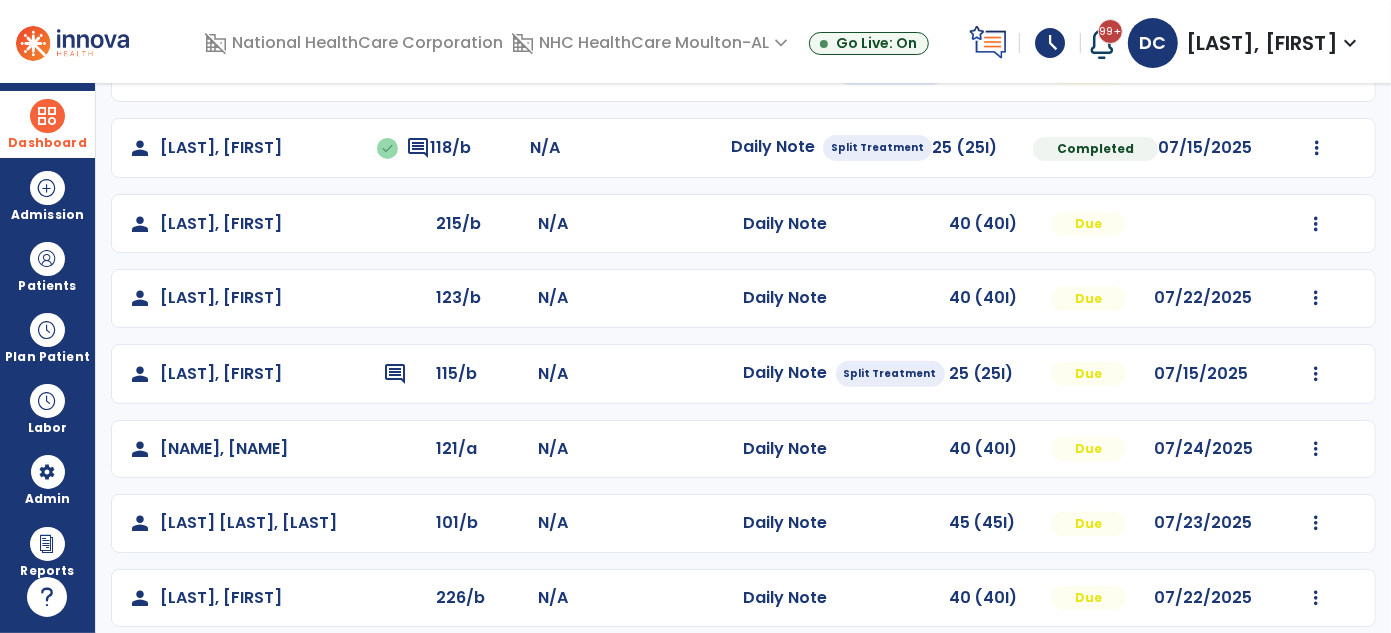 scroll, scrollTop: 456, scrollLeft: 0, axis: vertical 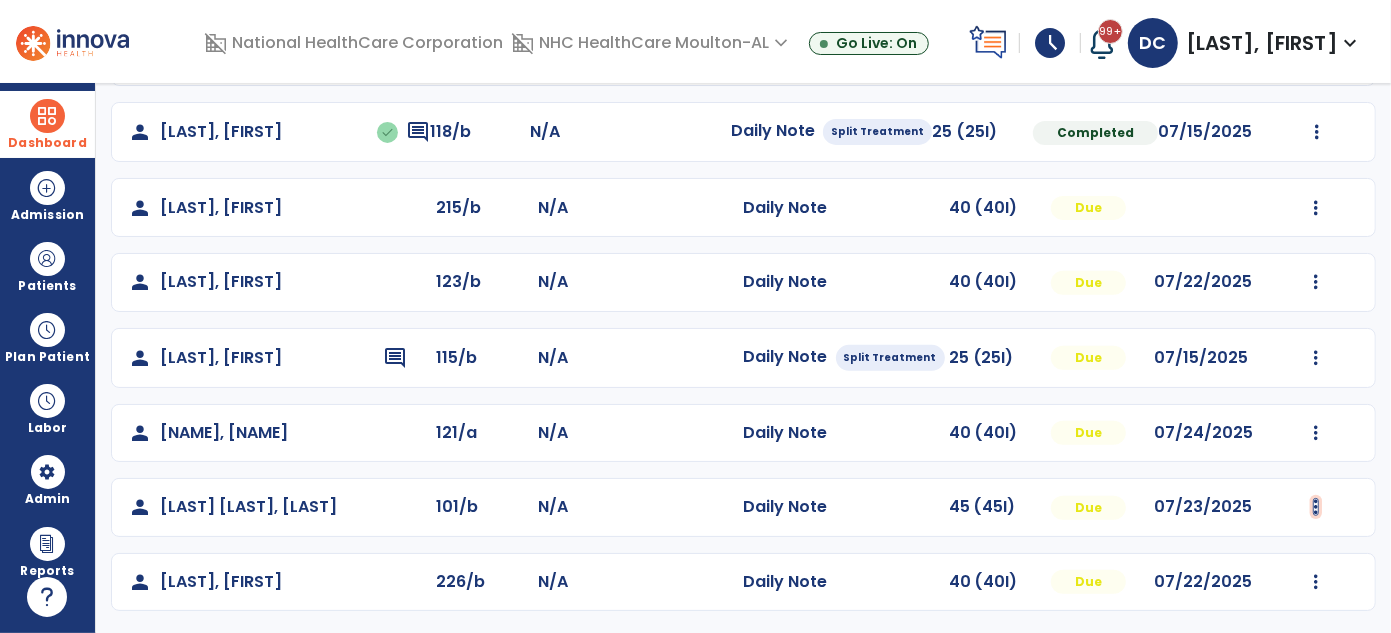 click at bounding box center [1317, -168] 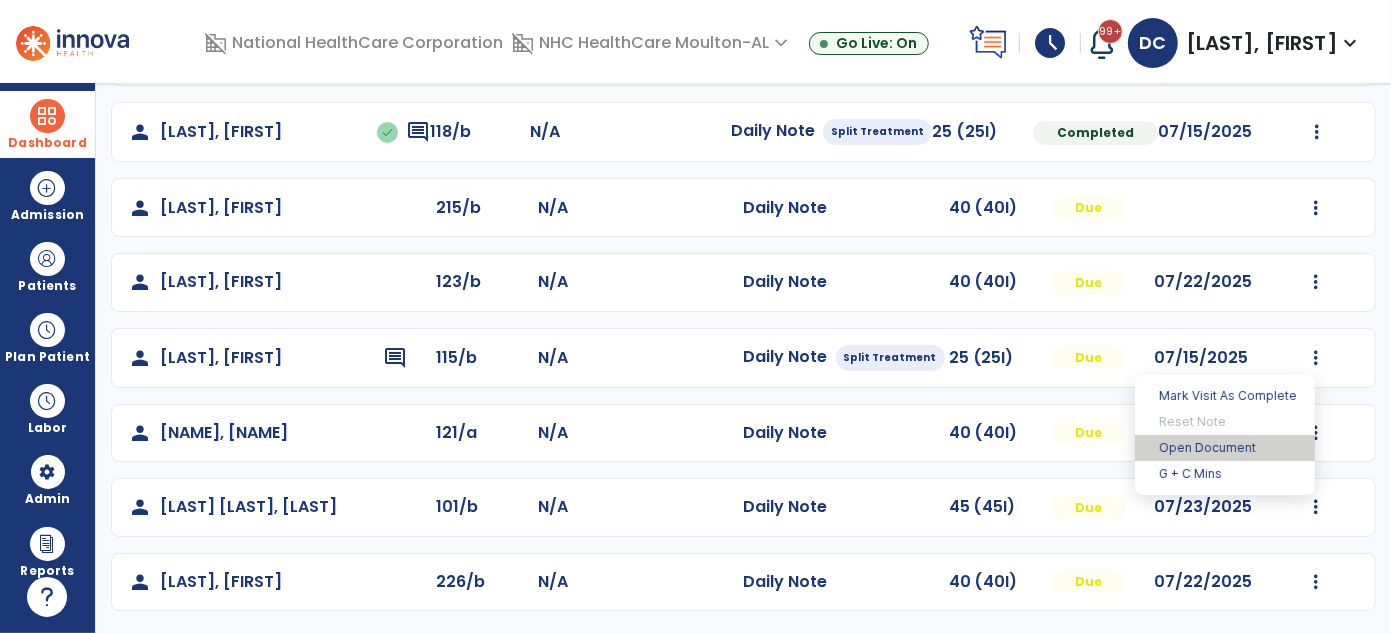 click on "Open Document" at bounding box center (1225, 448) 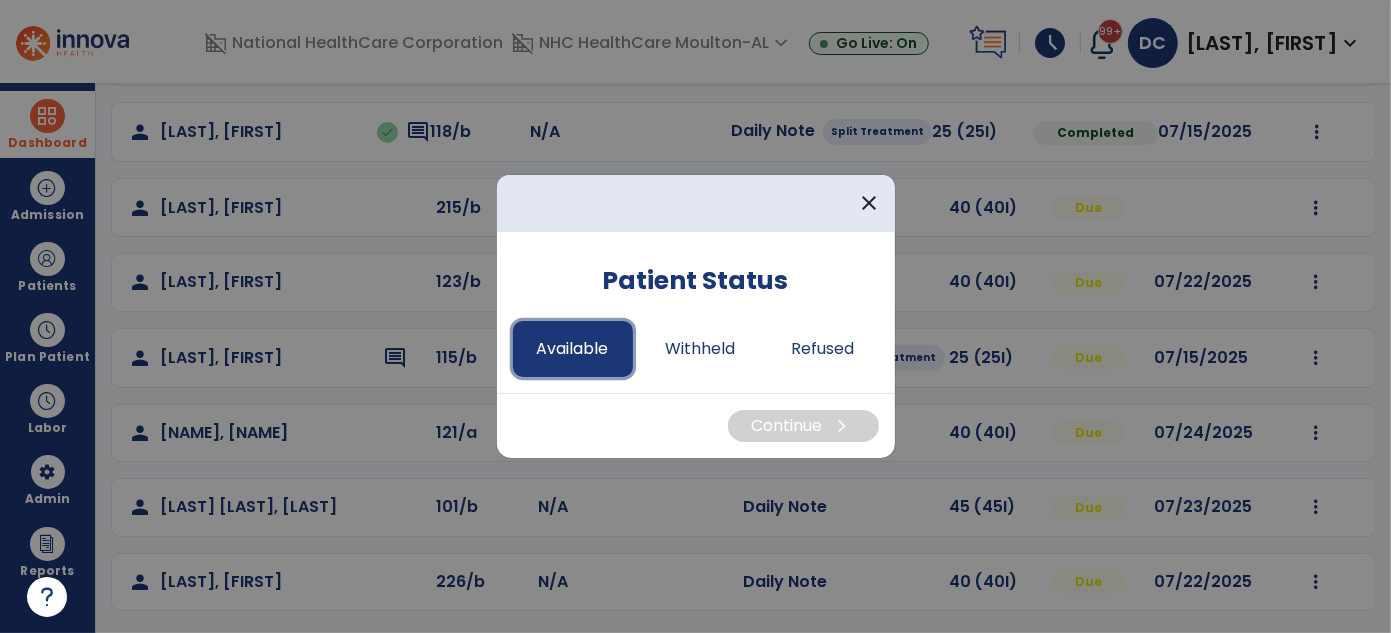 click on "Available" at bounding box center (573, 349) 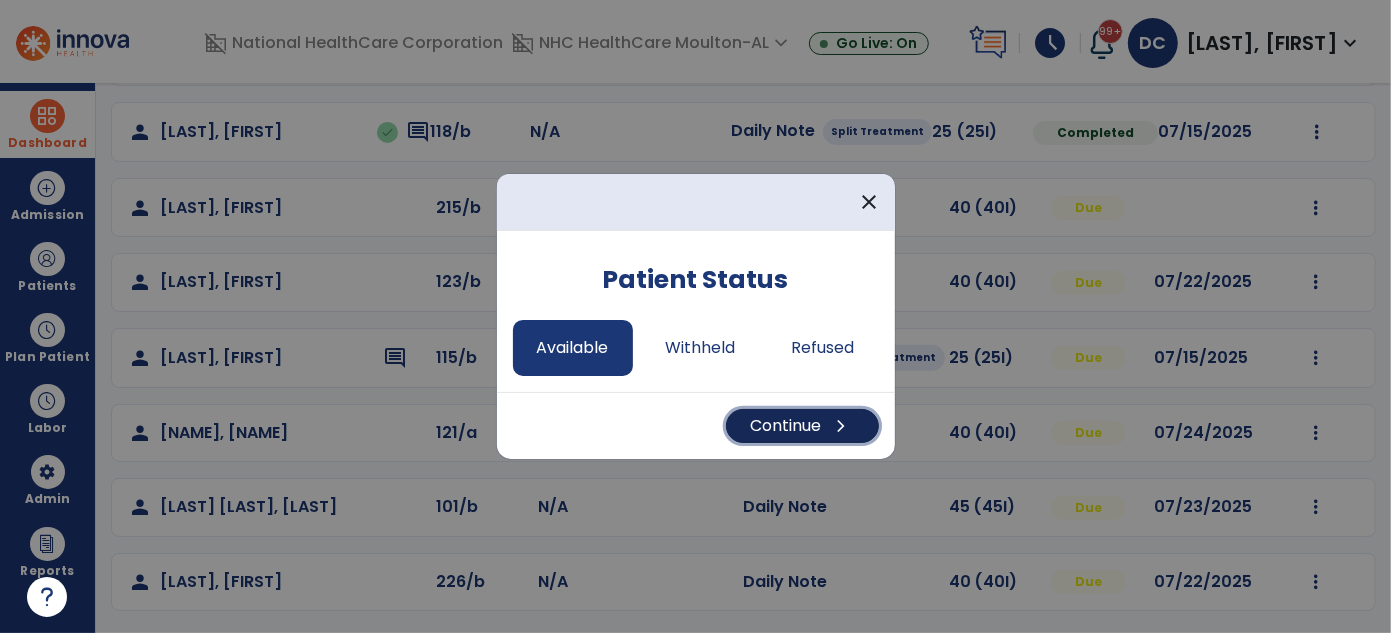 click on "Continue   chevron_right" at bounding box center (802, 426) 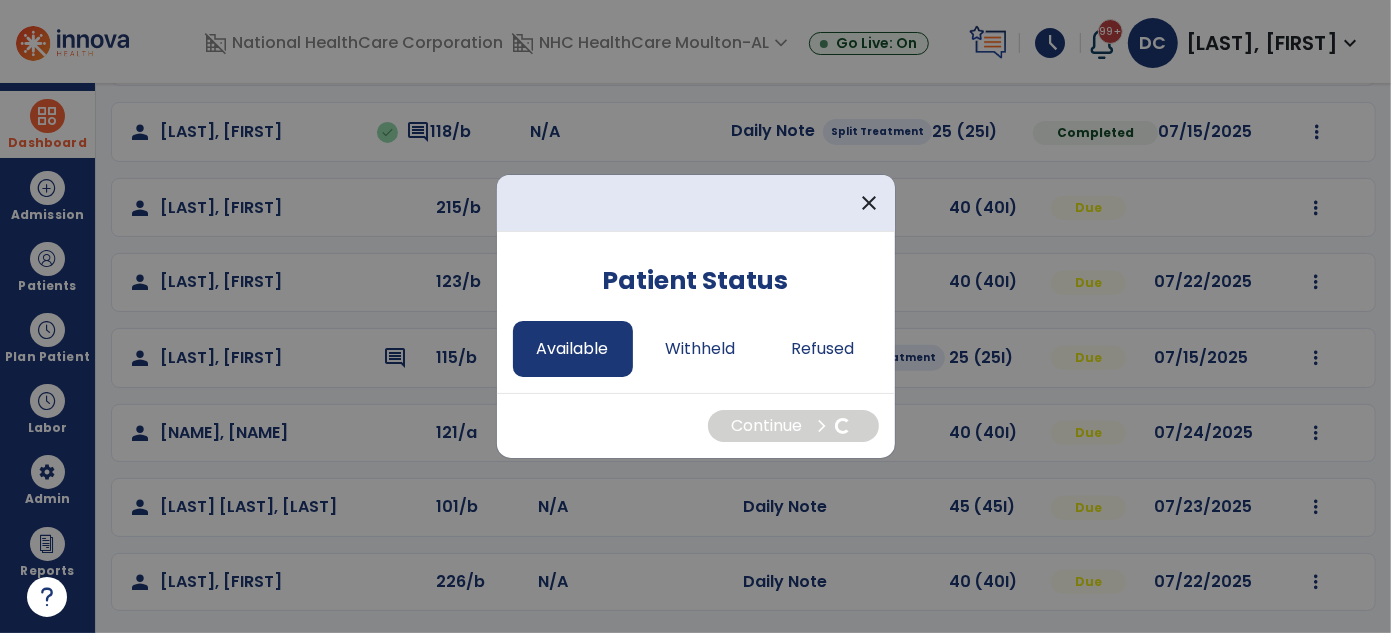 select on "*" 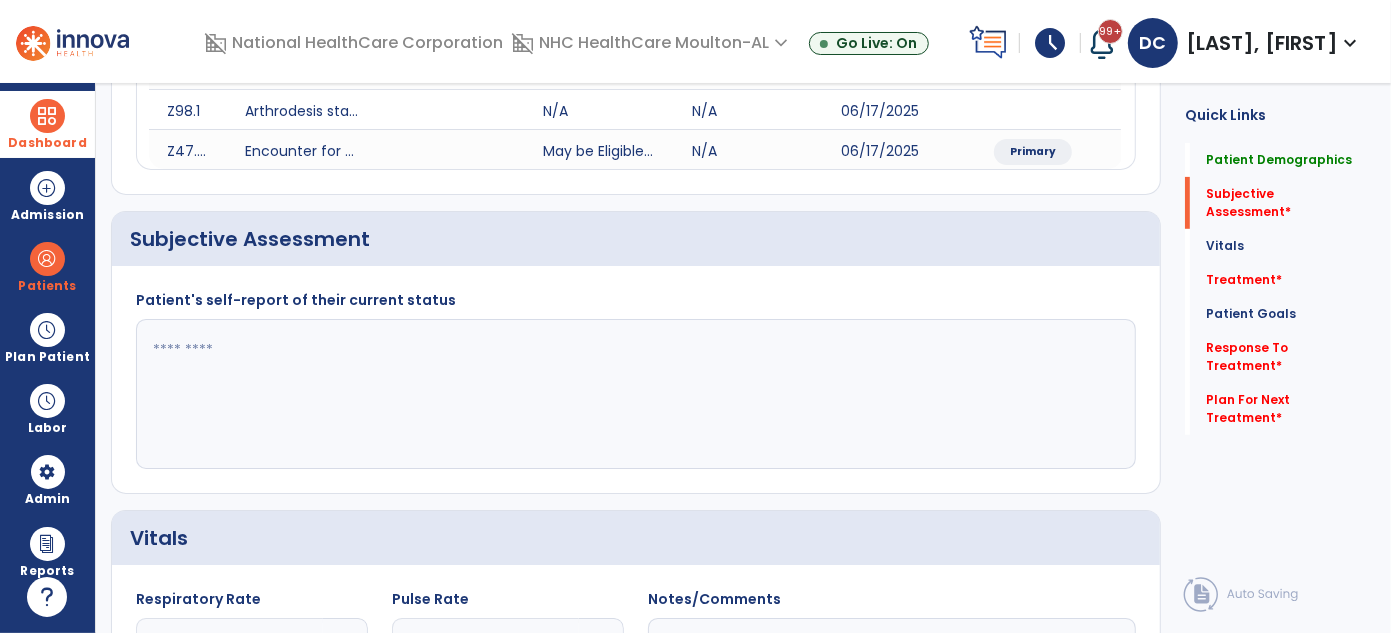 click 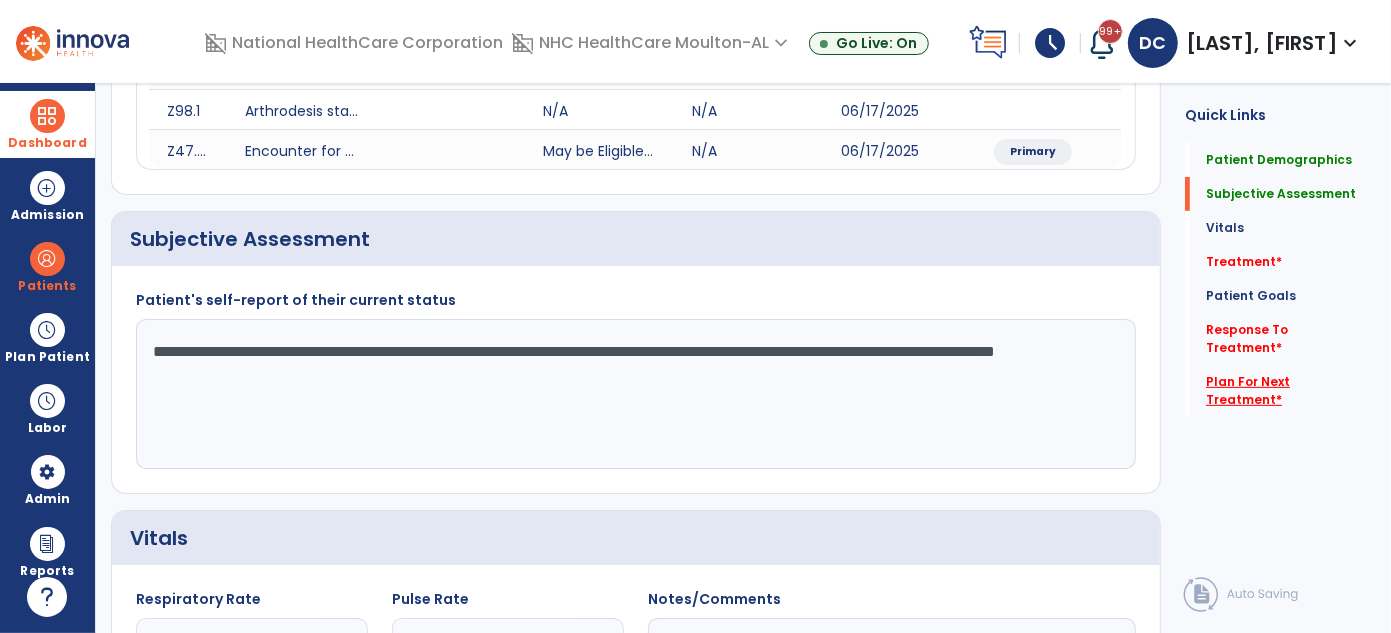 type on "**********" 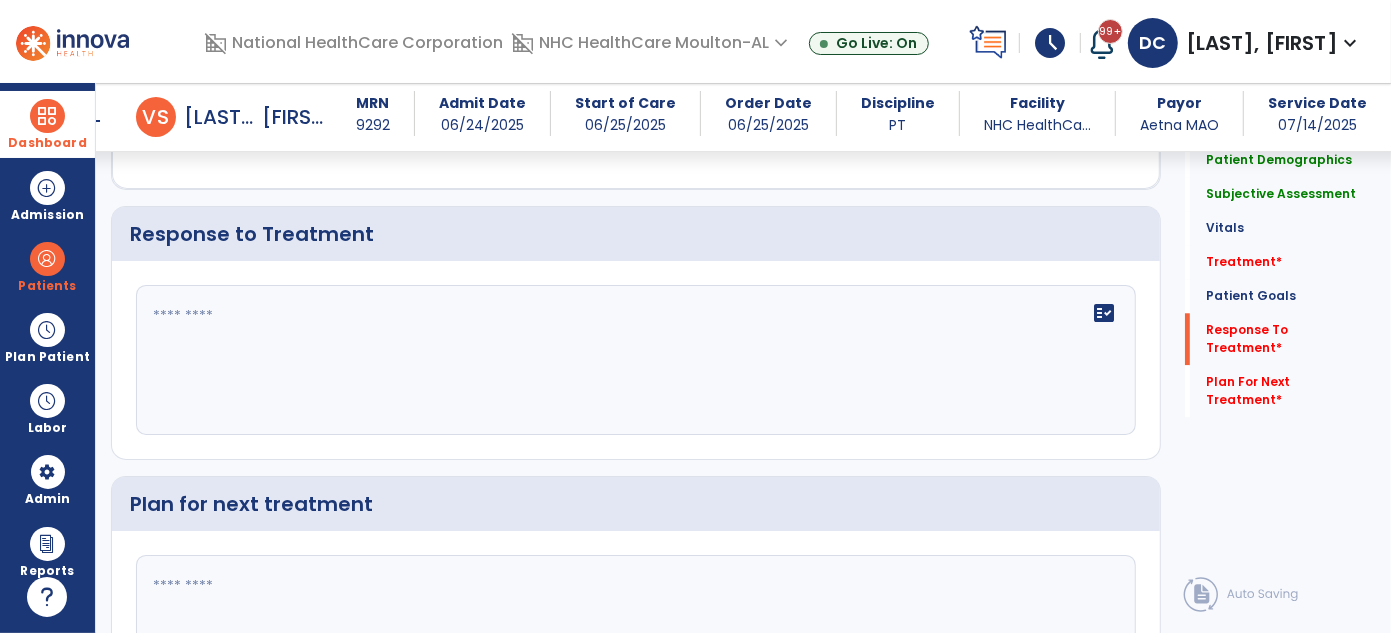 scroll, scrollTop: 3508, scrollLeft: 0, axis: vertical 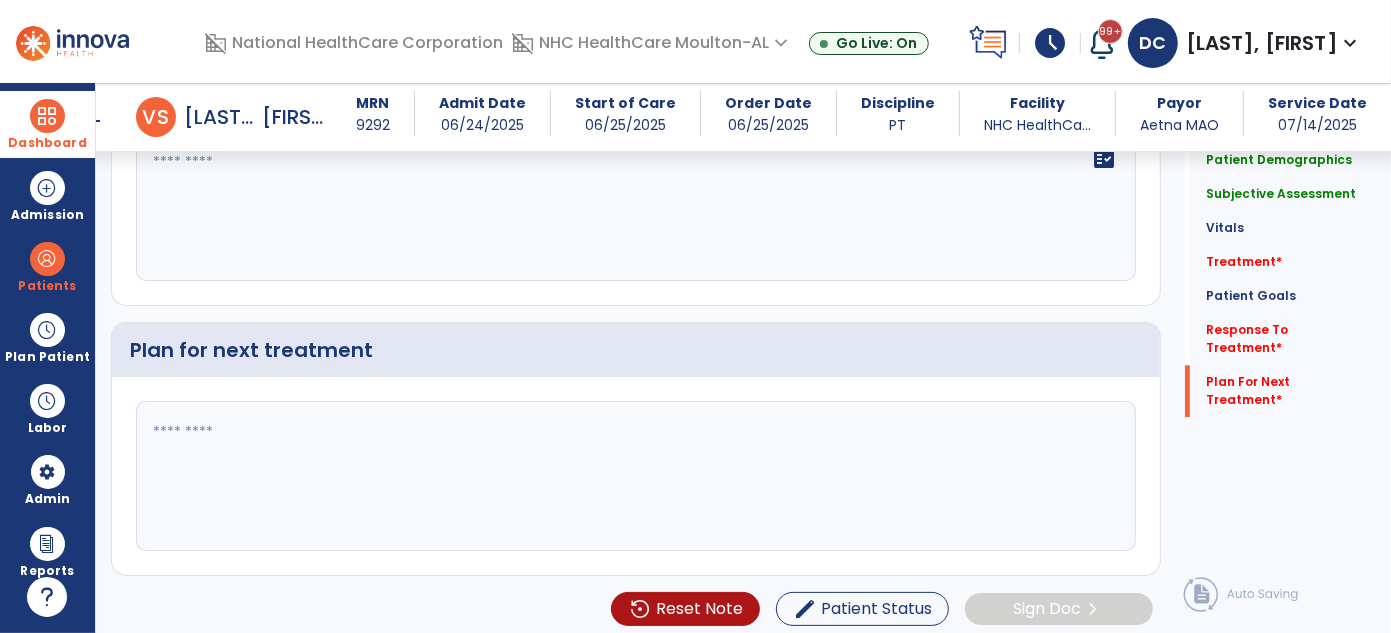 click 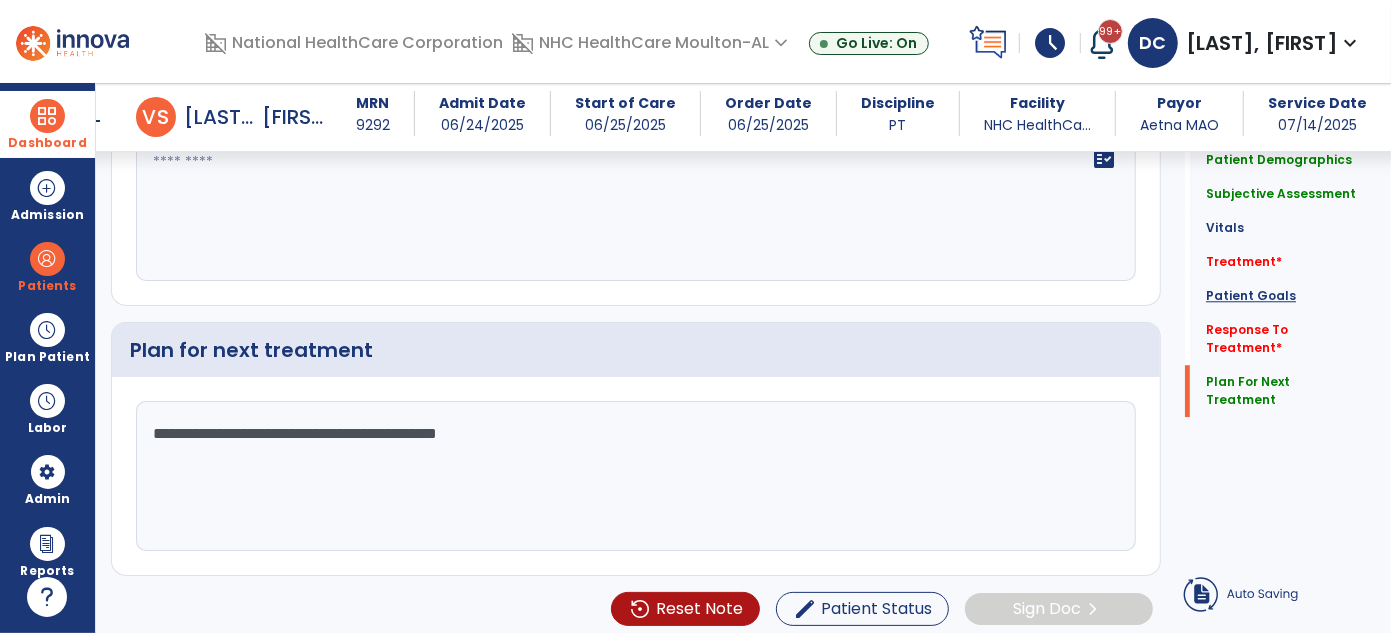 type on "**********" 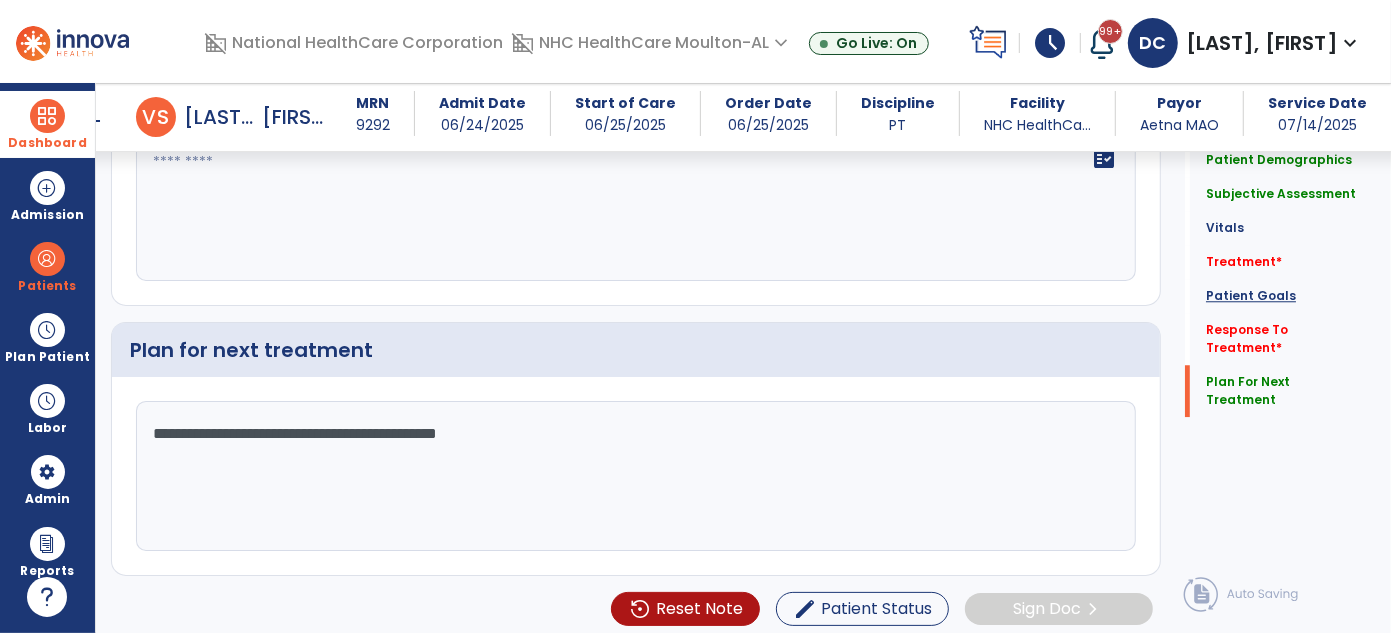 click on "Patient Goals" 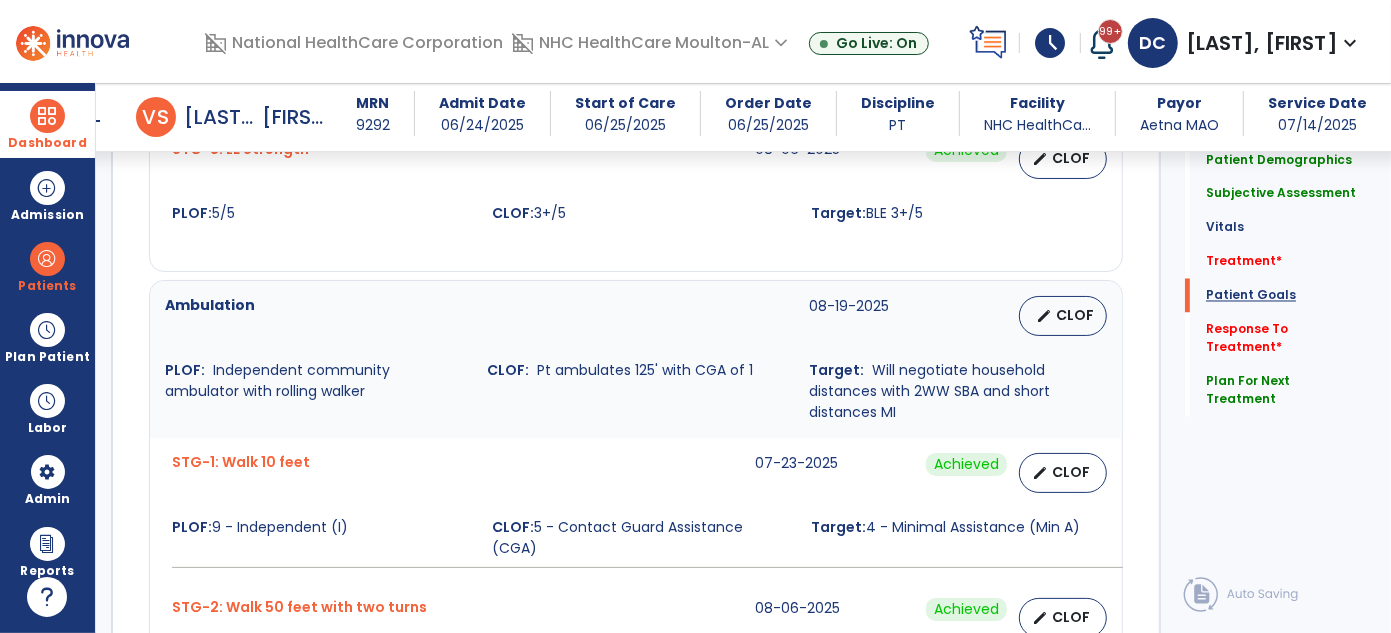 scroll, scrollTop: 2230, scrollLeft: 0, axis: vertical 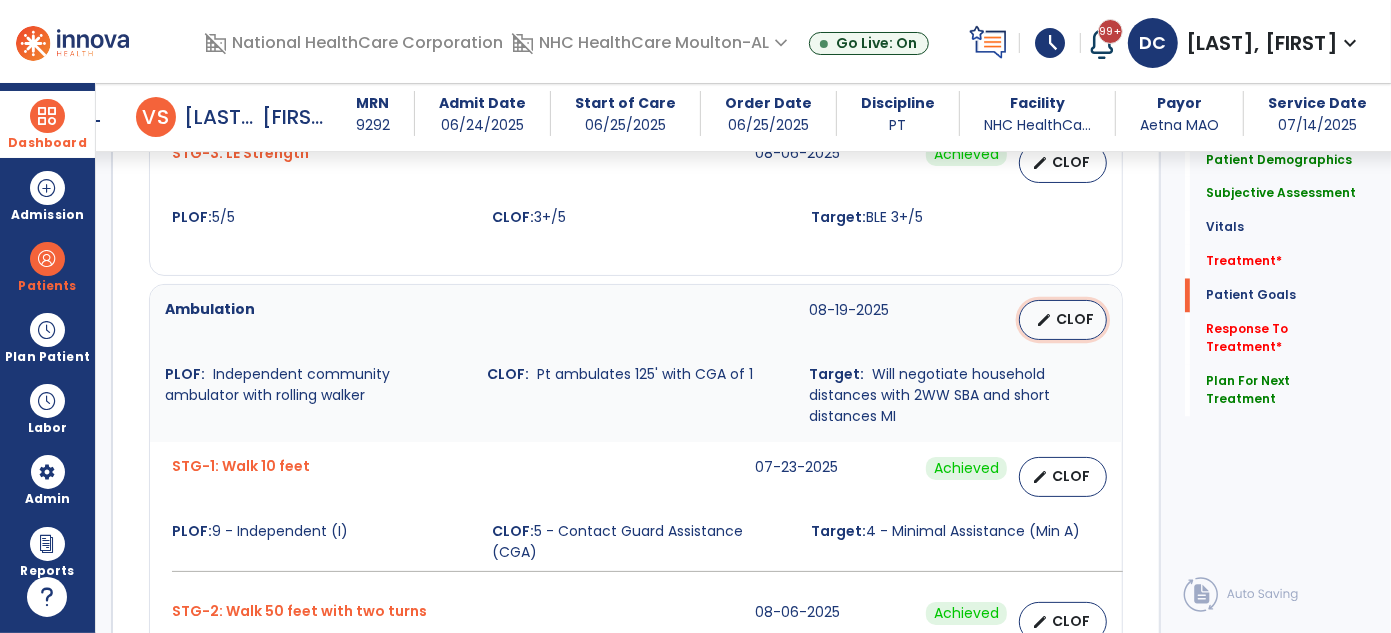 click on "CLOF" at bounding box center (1075, 319) 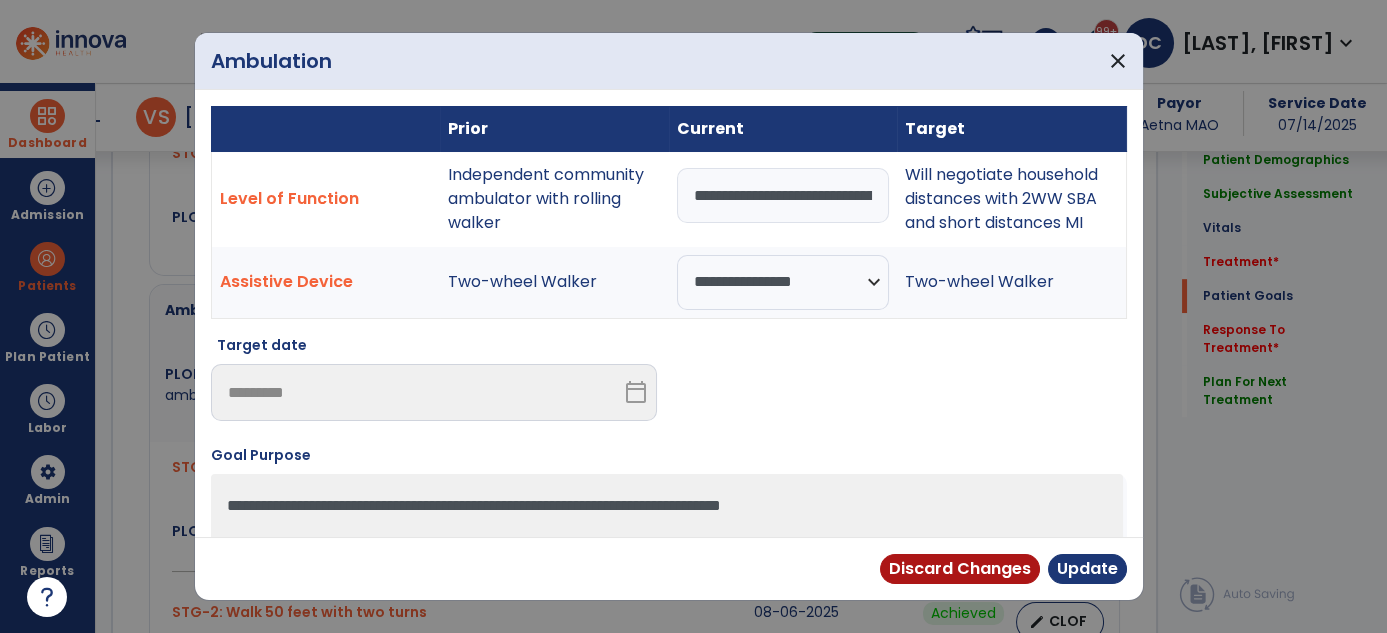 scroll, scrollTop: 2440, scrollLeft: 0, axis: vertical 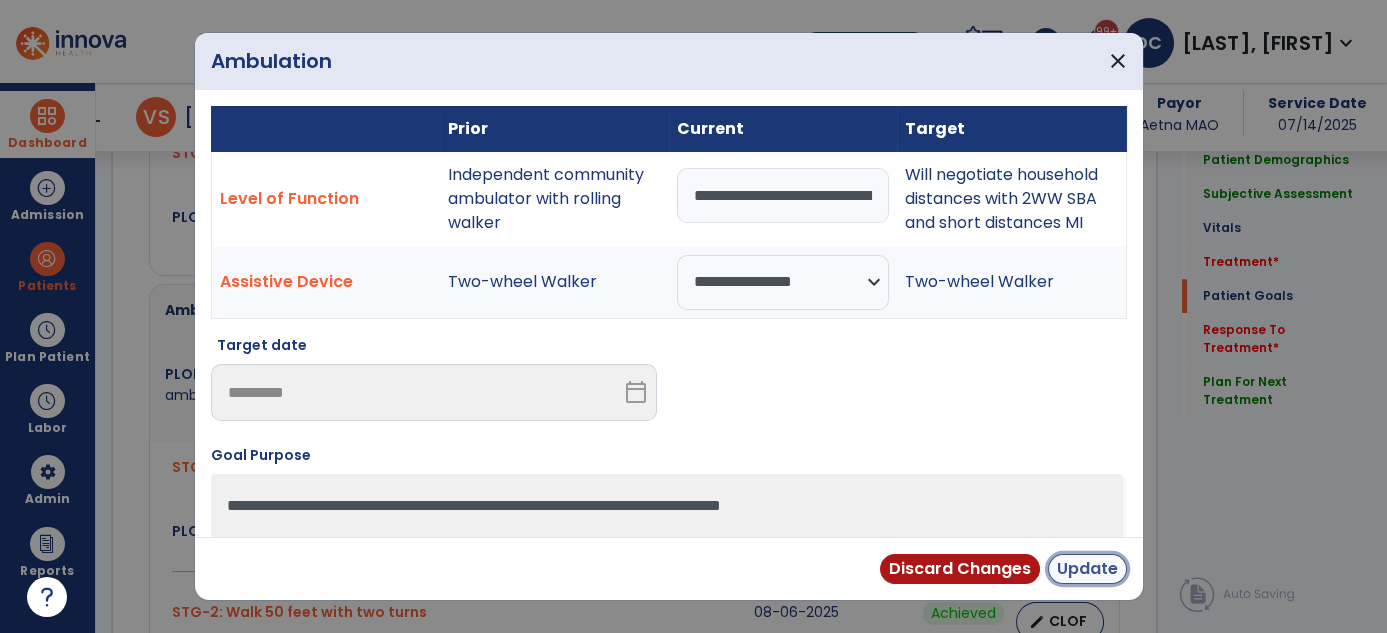 click on "Update" at bounding box center (1087, 569) 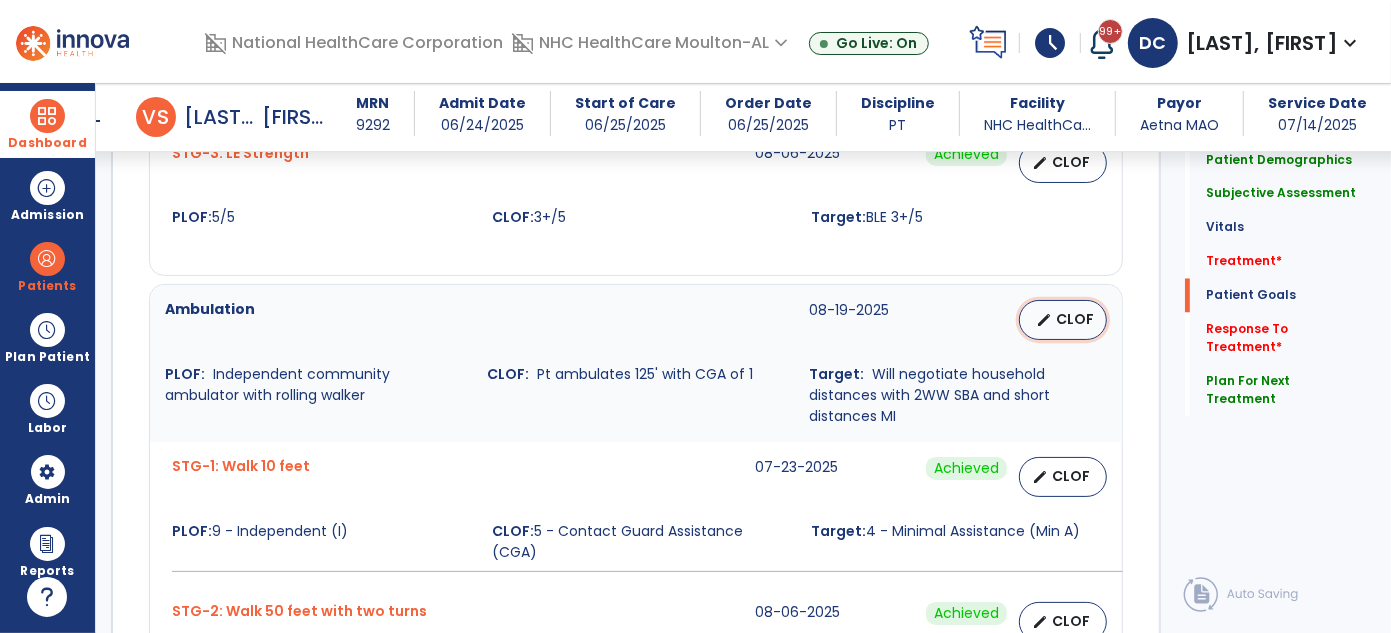 click on "edit" at bounding box center (1044, 320) 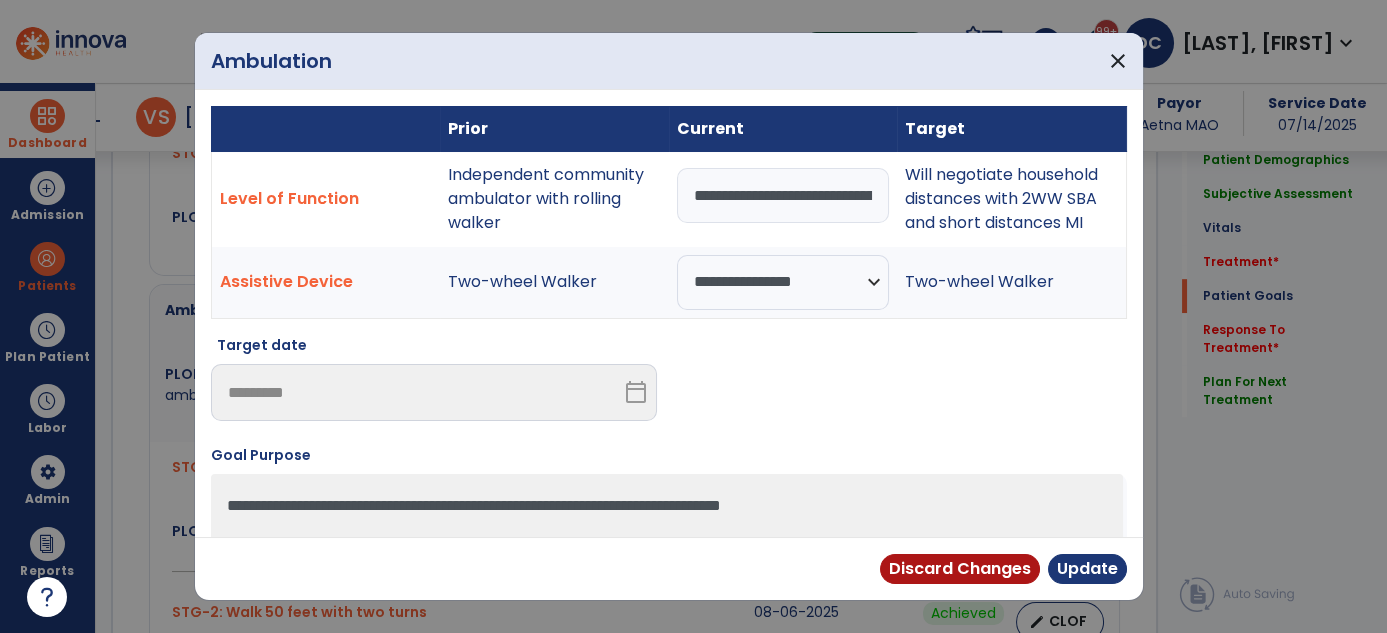 scroll, scrollTop: 2440, scrollLeft: 0, axis: vertical 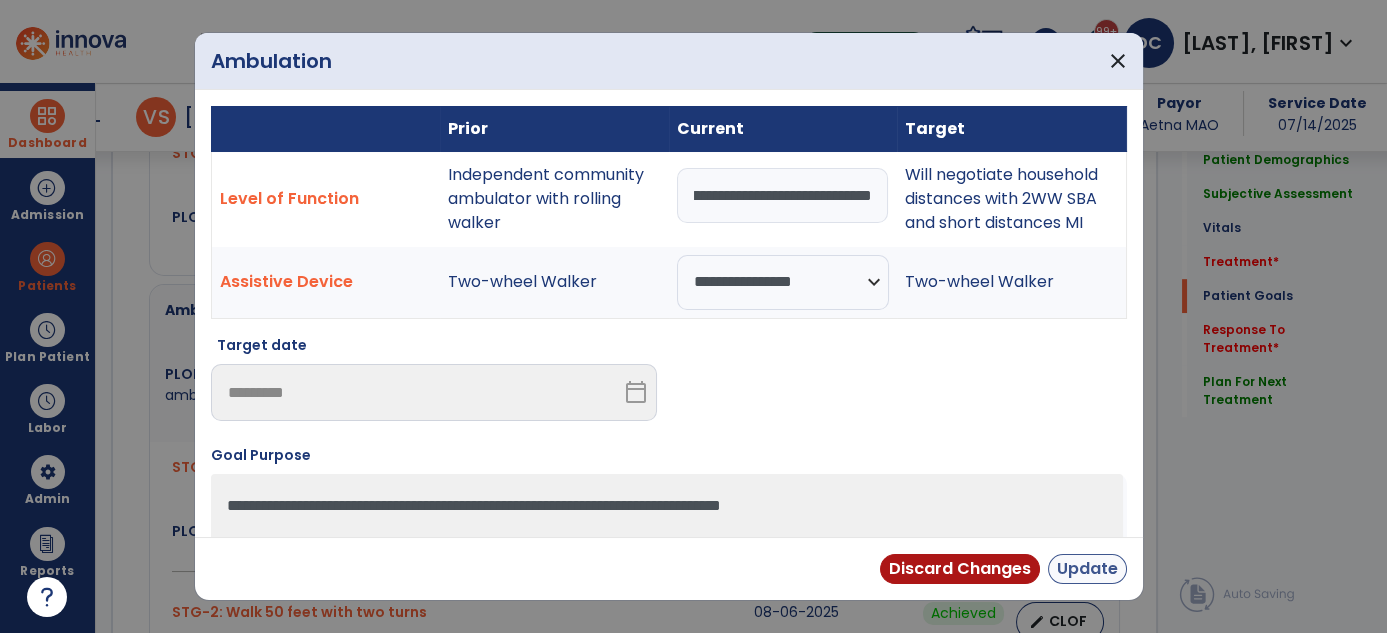 type on "**********" 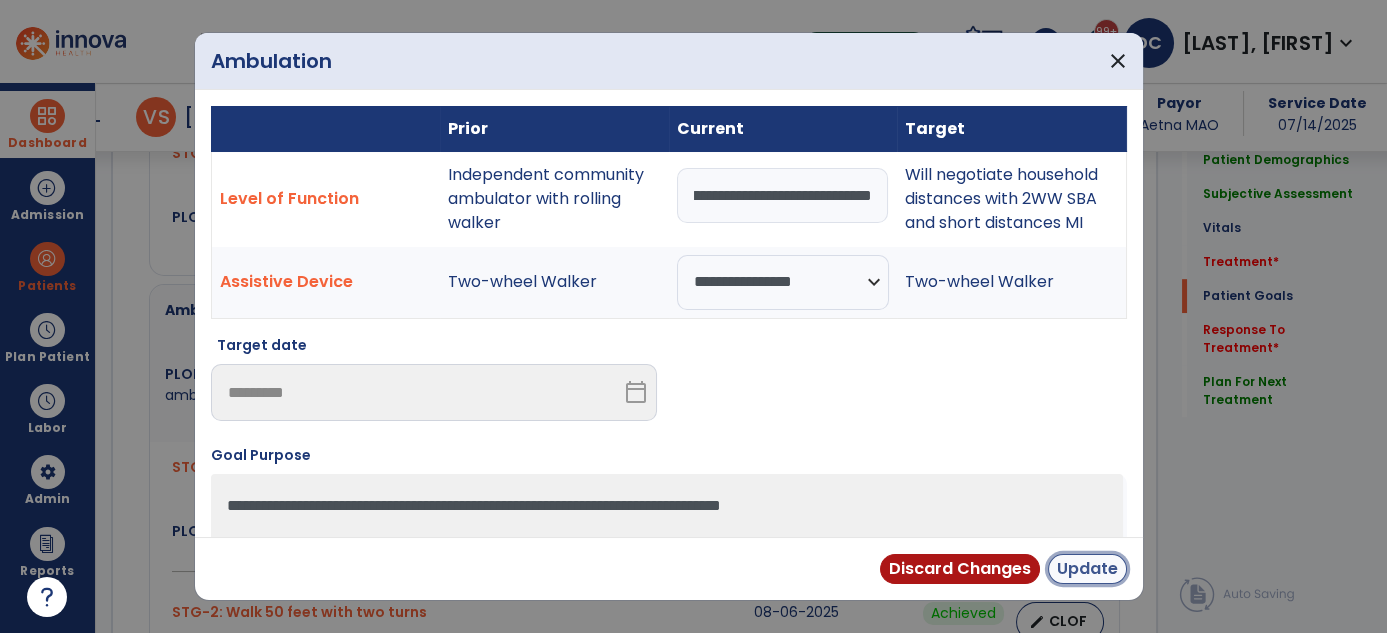 click on "Update" at bounding box center [1087, 569] 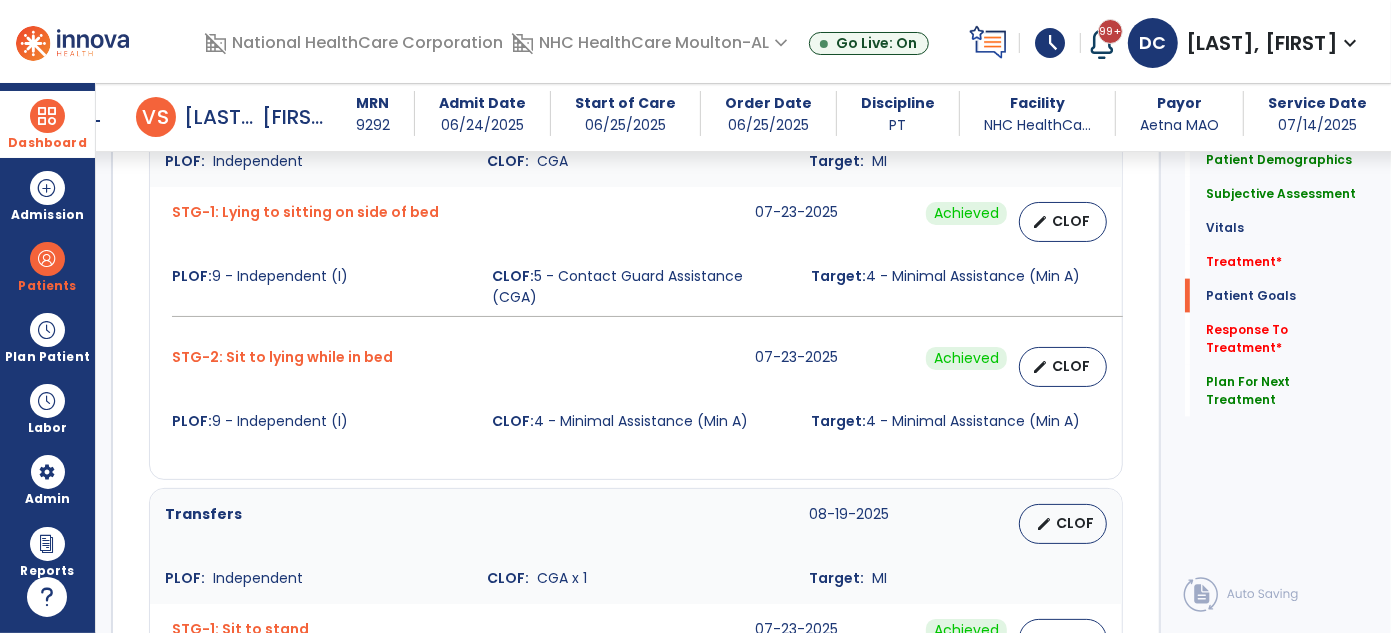 scroll, scrollTop: 1502, scrollLeft: 0, axis: vertical 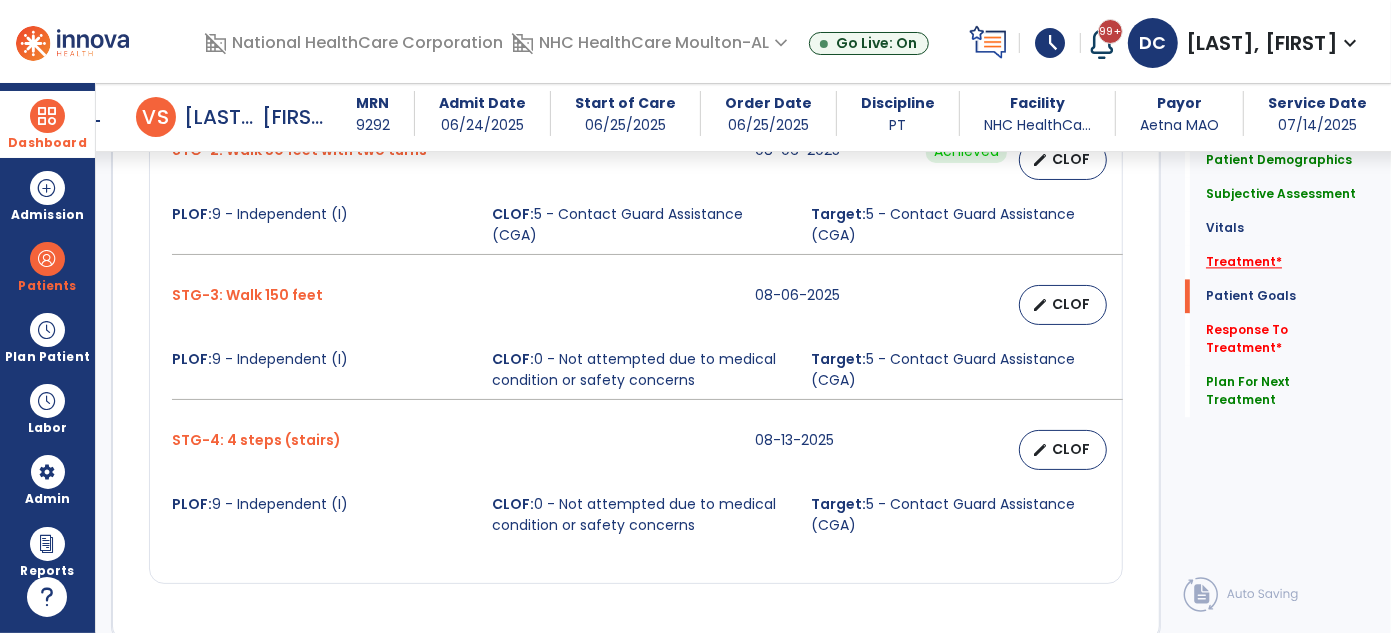 click on "Treatment   *" 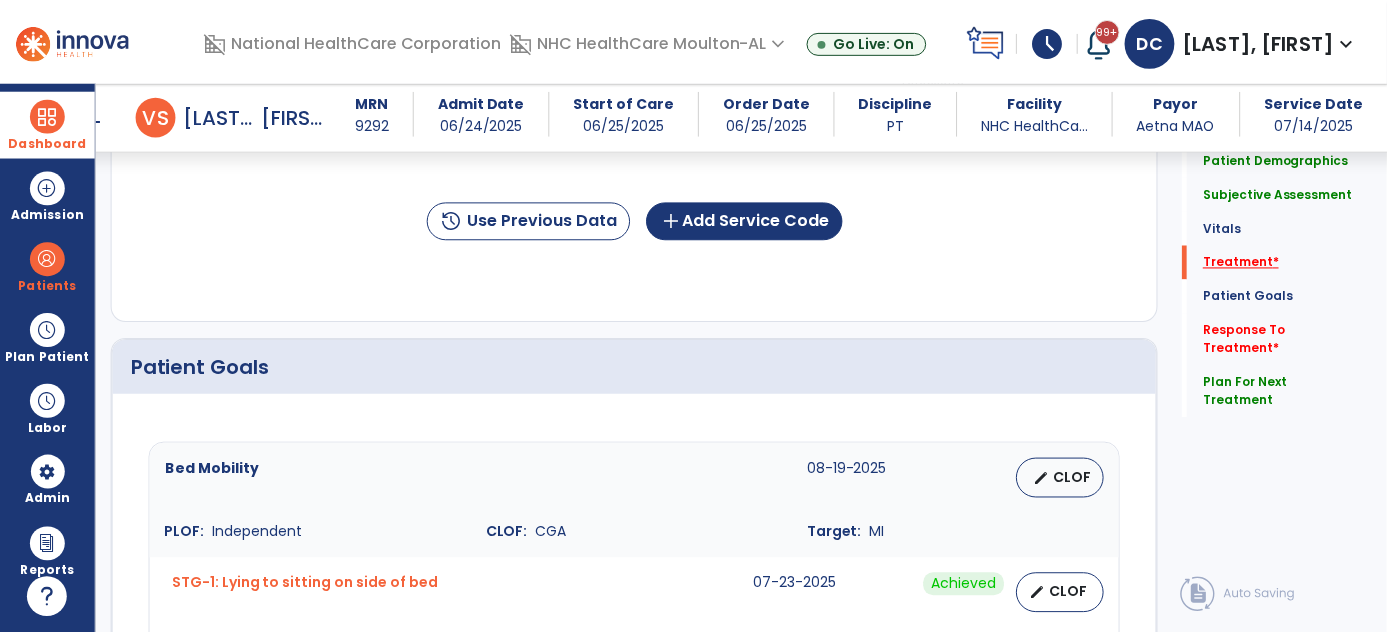scroll, scrollTop: 1137, scrollLeft: 0, axis: vertical 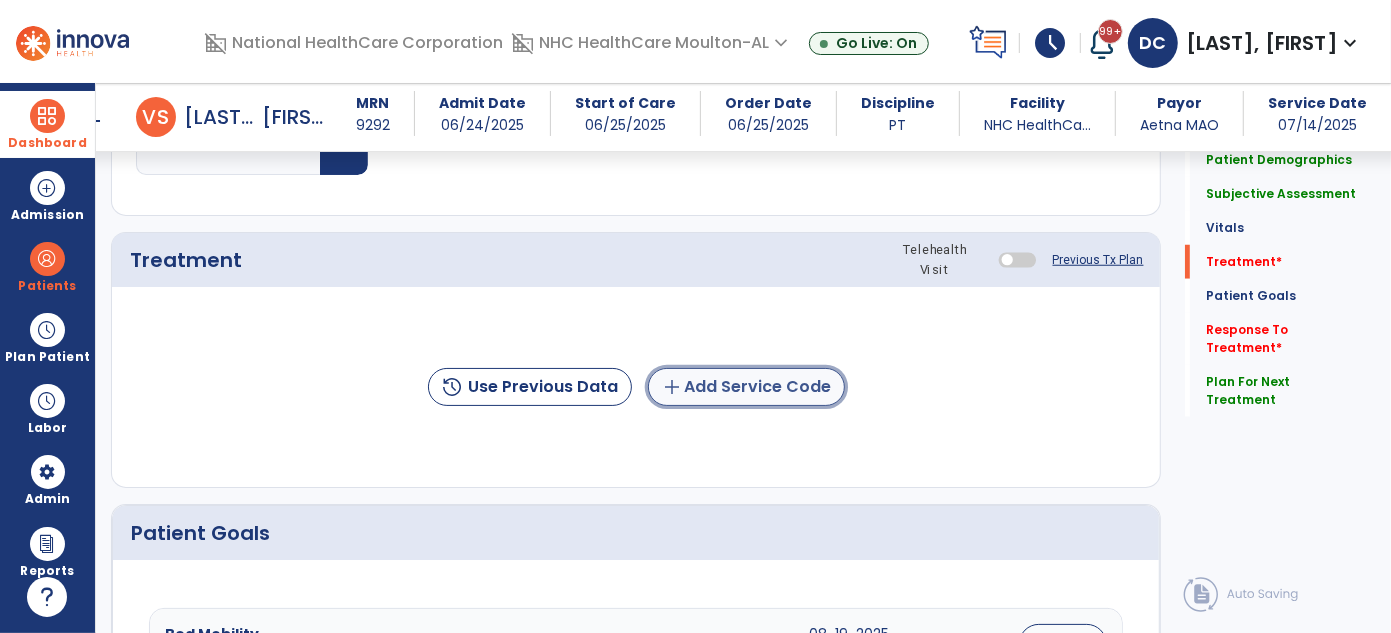 click on "add  Add Service Code" 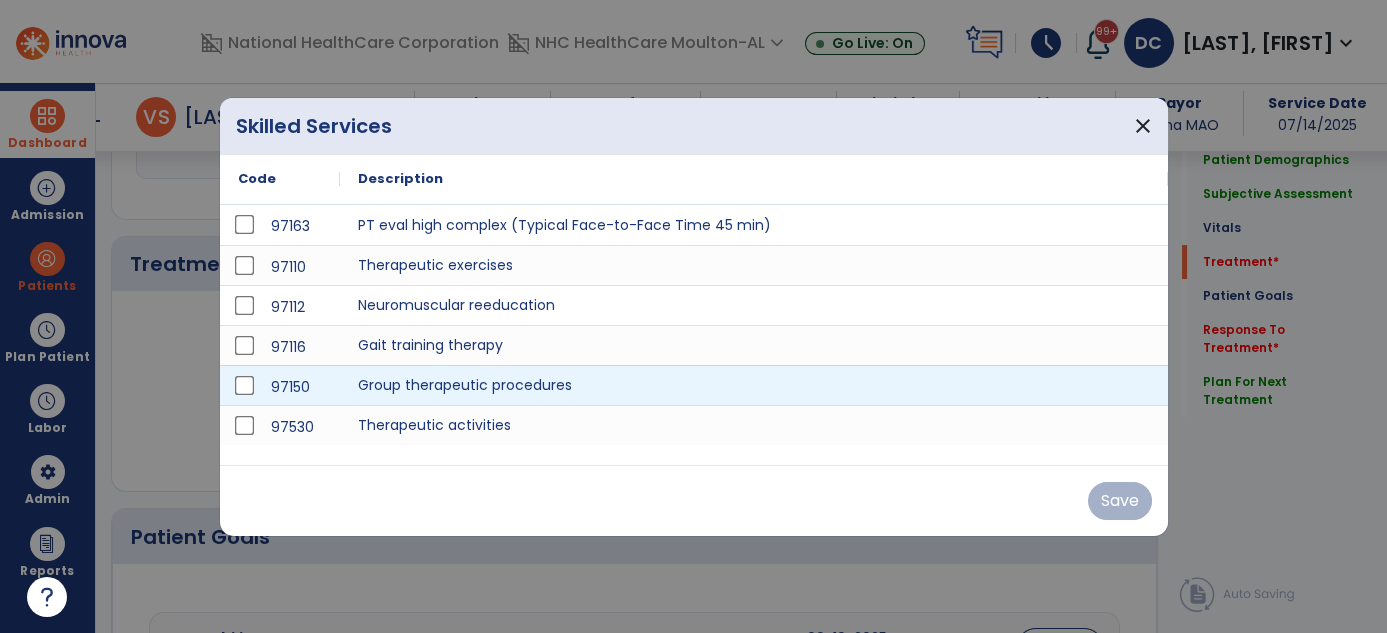 scroll, scrollTop: 1137, scrollLeft: 0, axis: vertical 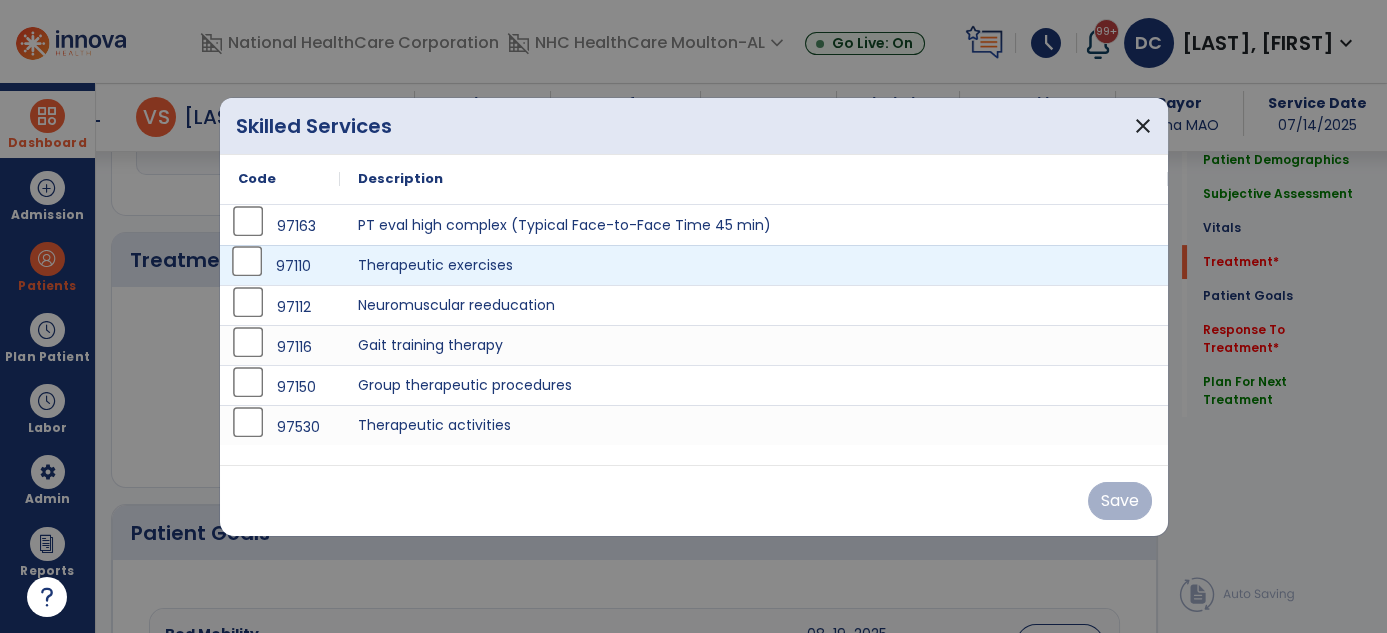 click on "97110" at bounding box center [280, 266] 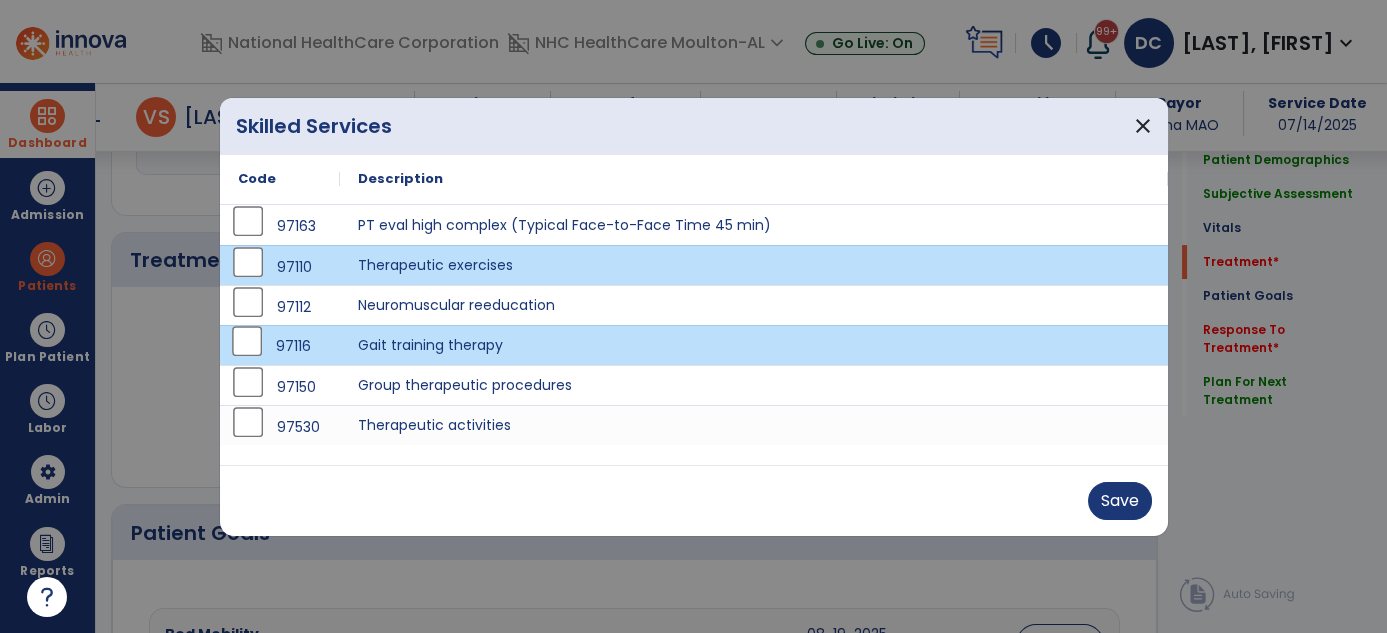 click on "Save" at bounding box center (694, 501) 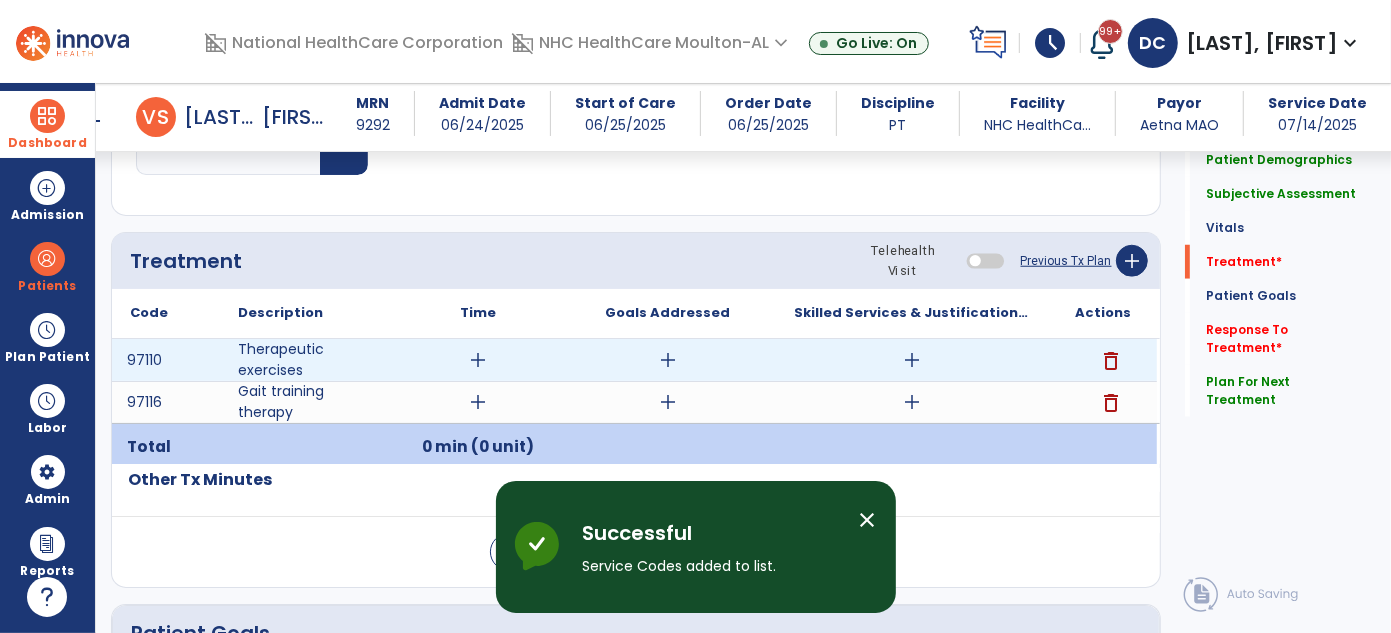 click on "add" at bounding box center (912, 360) 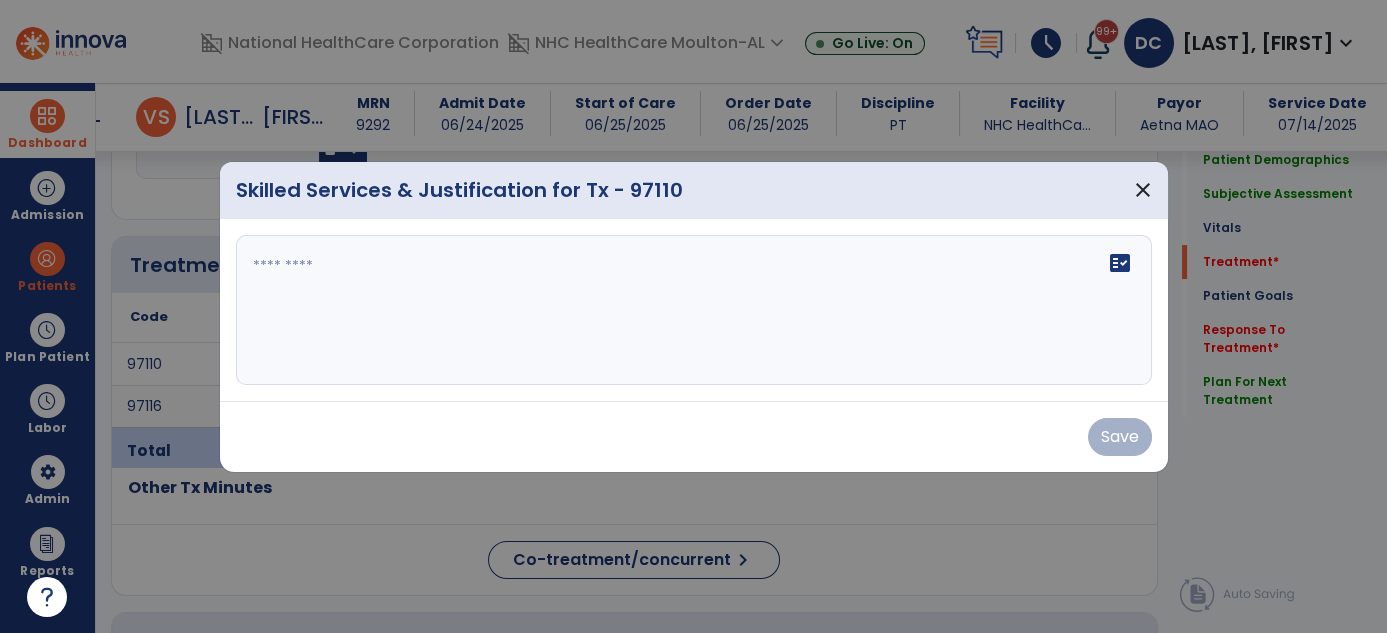 scroll, scrollTop: 1137, scrollLeft: 0, axis: vertical 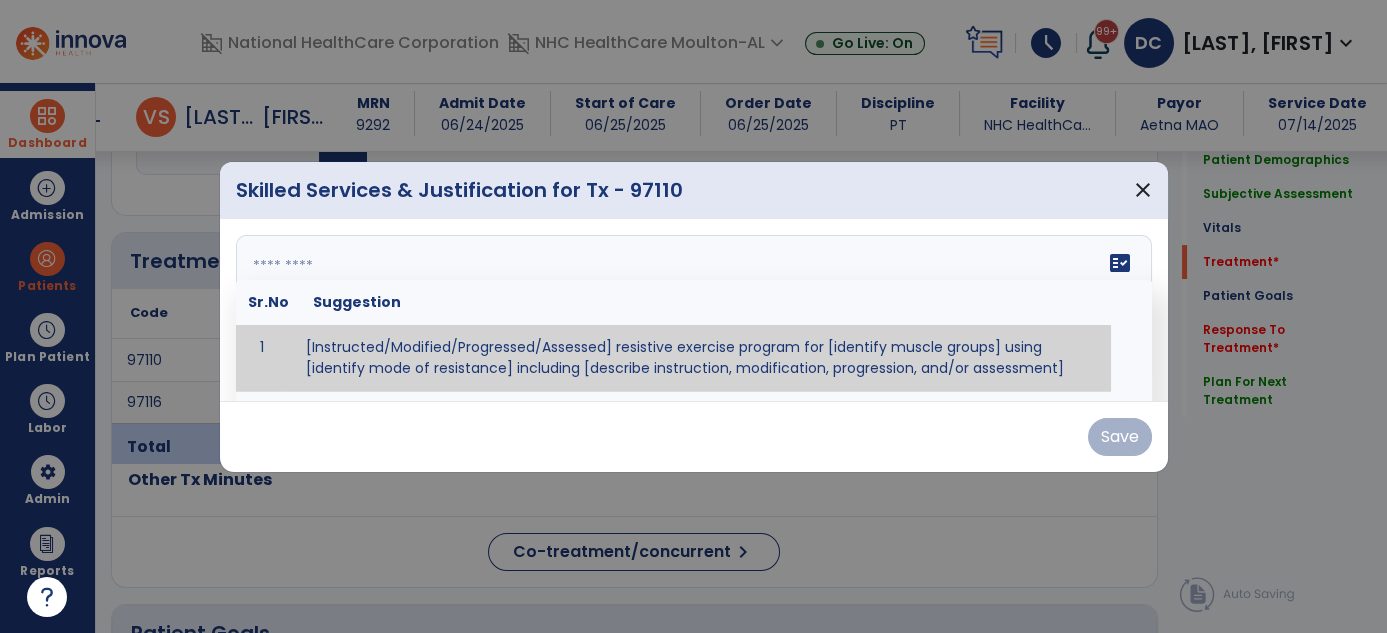 click on "fact_check  Sr.No Suggestion 1 [Instructed/Modified/Progressed/Assessed] resistive exercise program for [identify muscle groups] using [identify mode of resistance] including [describe instruction, modification, progression, and/or assessment] 2 [Instructed/Modified/Progressed/Assessed] aerobic exercise program using [identify equipment/mode] including [describe instruction, modification,progression, and/or assessment] 3 [Instructed/Modified/Progressed/Assessed] [PROM/A/AROM/AROM] program for [identify joint movements] using [contract-relax, over-pressure, inhibitory techniques, other] 4 [Assessed/Tested] aerobic capacity with administration of [aerobic capacity test]" at bounding box center (694, 310) 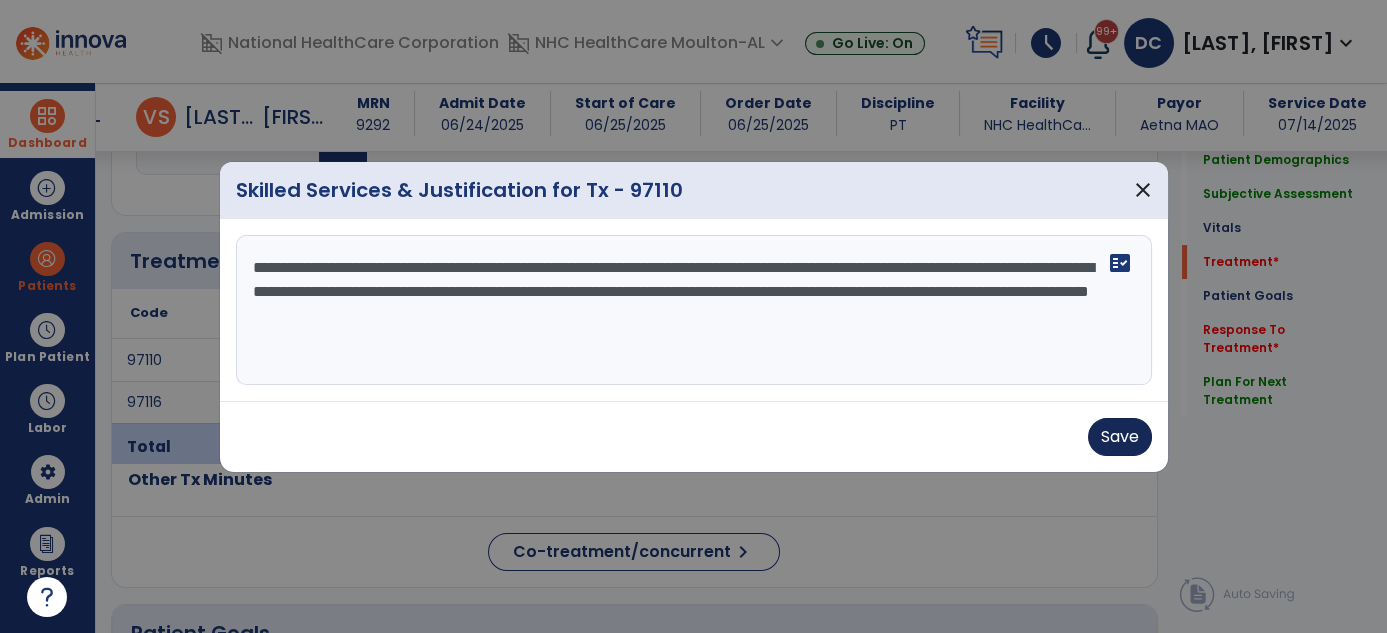 type on "**********" 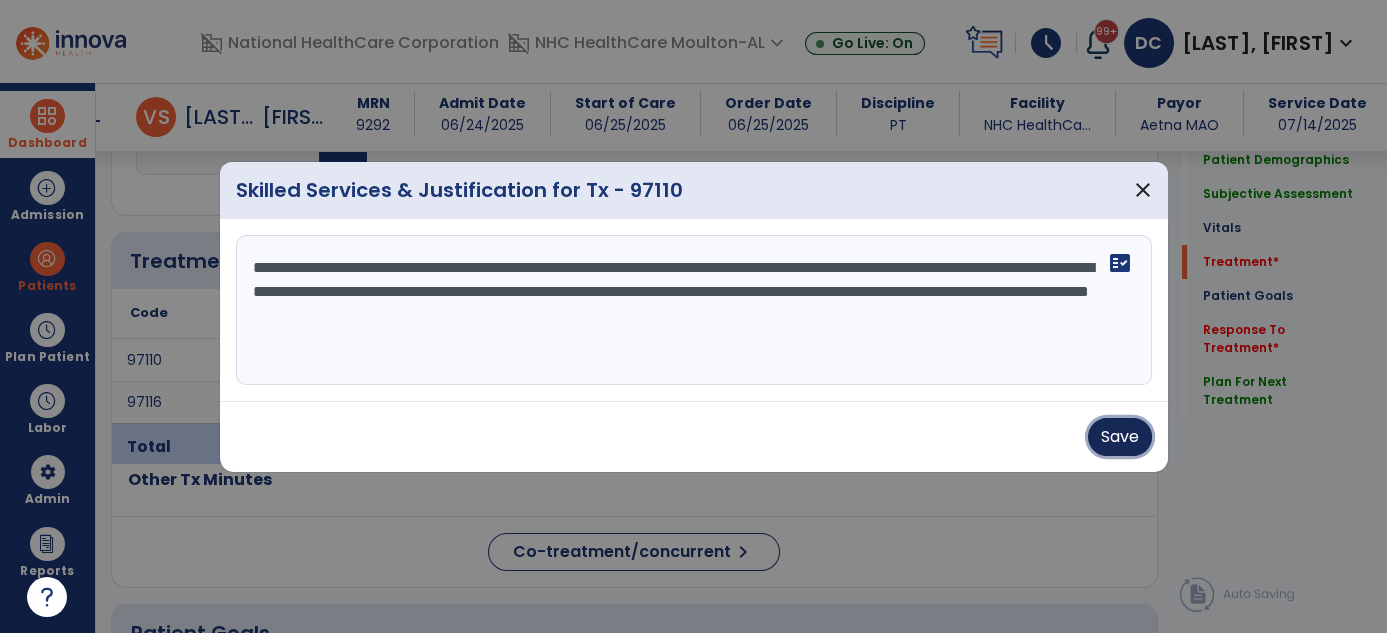click on "Save" at bounding box center [1120, 437] 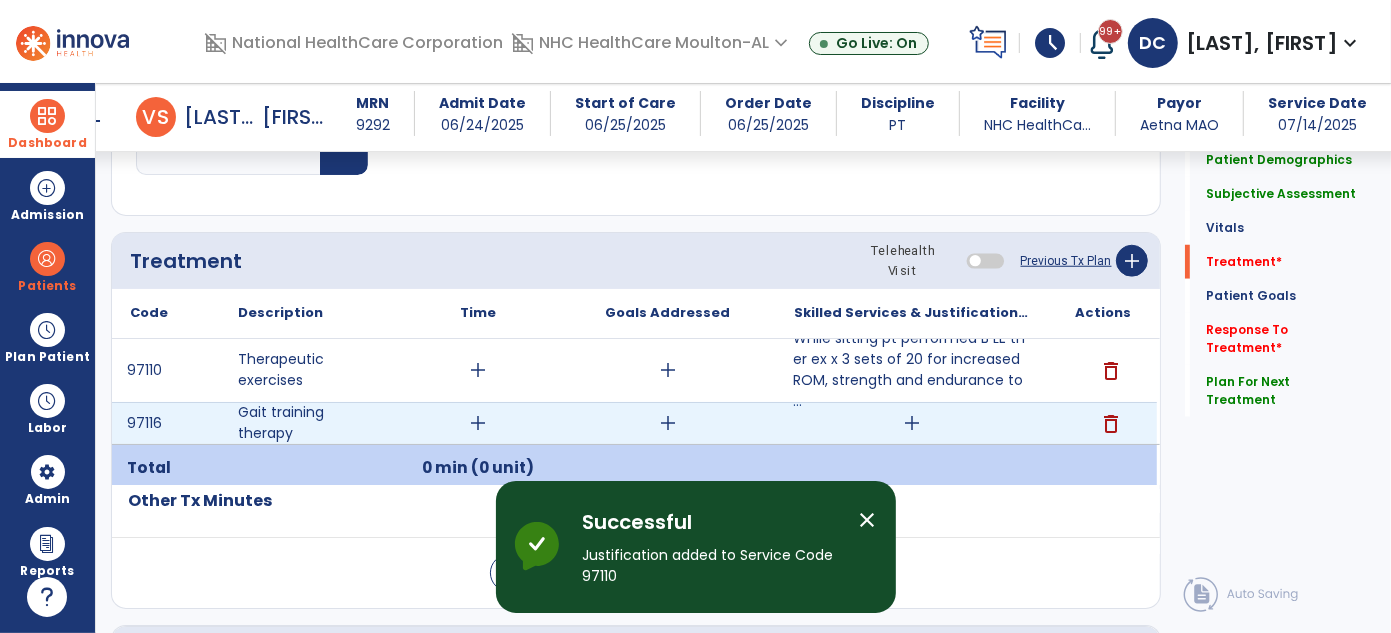 click on "add" at bounding box center (912, 423) 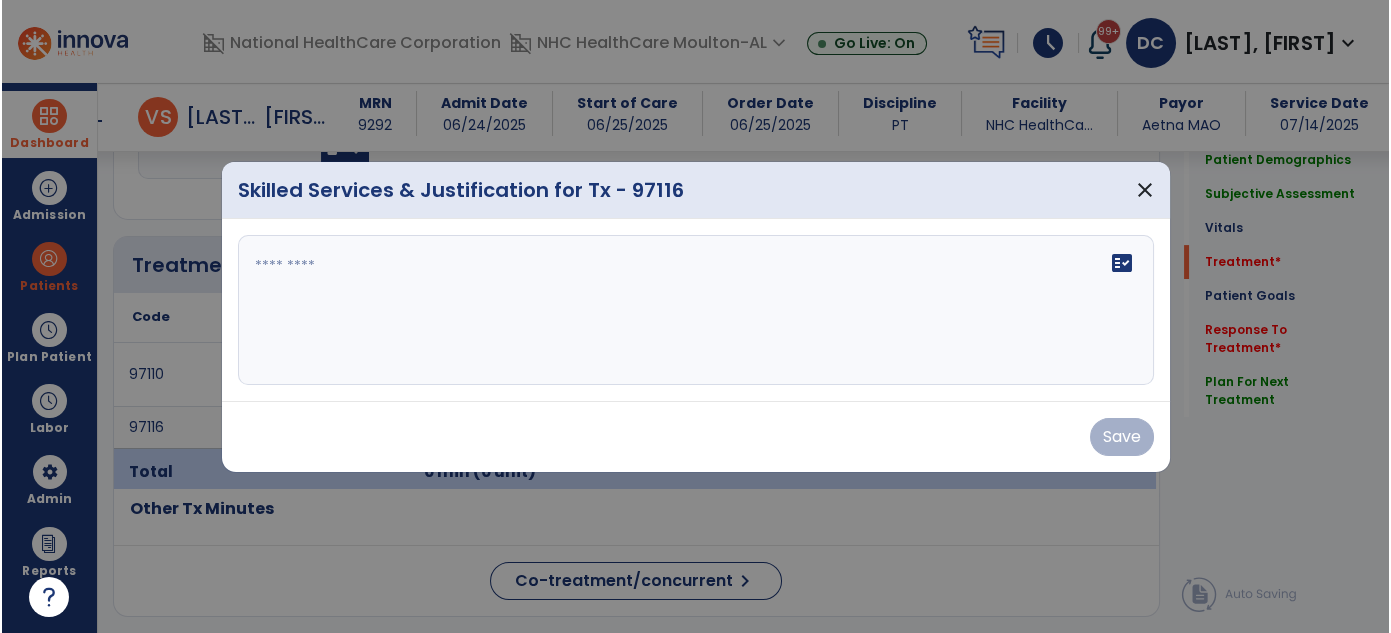 scroll, scrollTop: 1137, scrollLeft: 0, axis: vertical 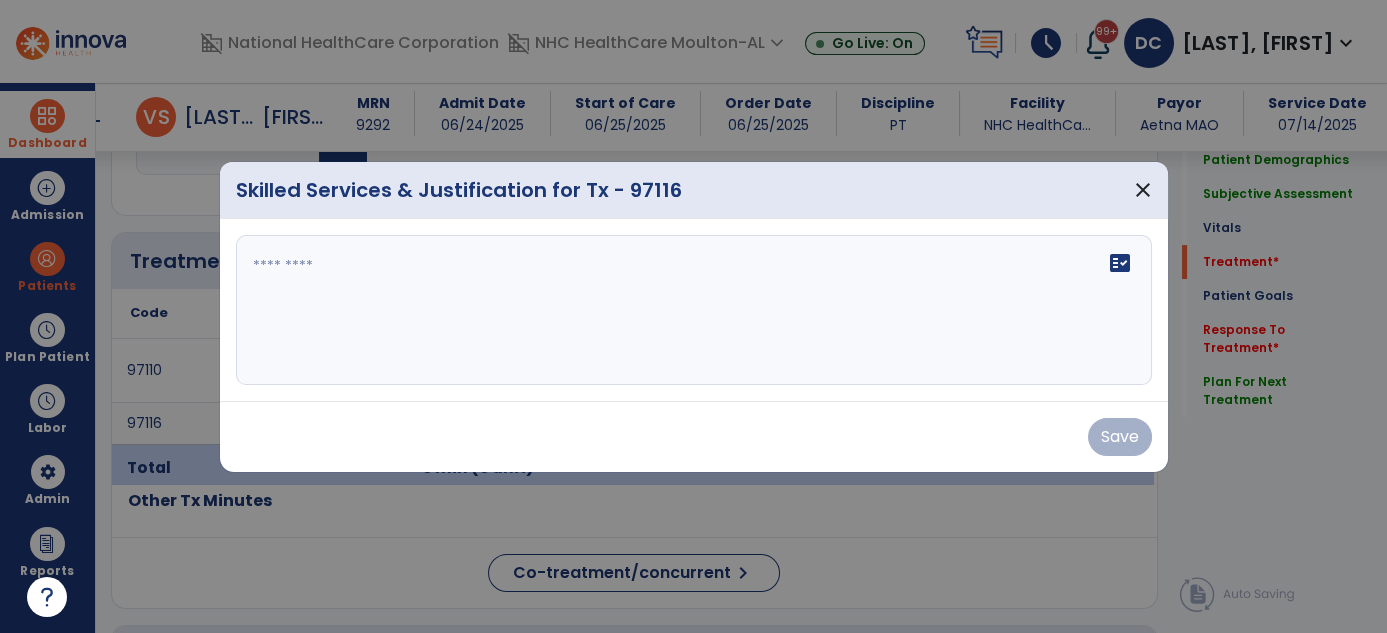 click on "fact_check" at bounding box center (694, 310) 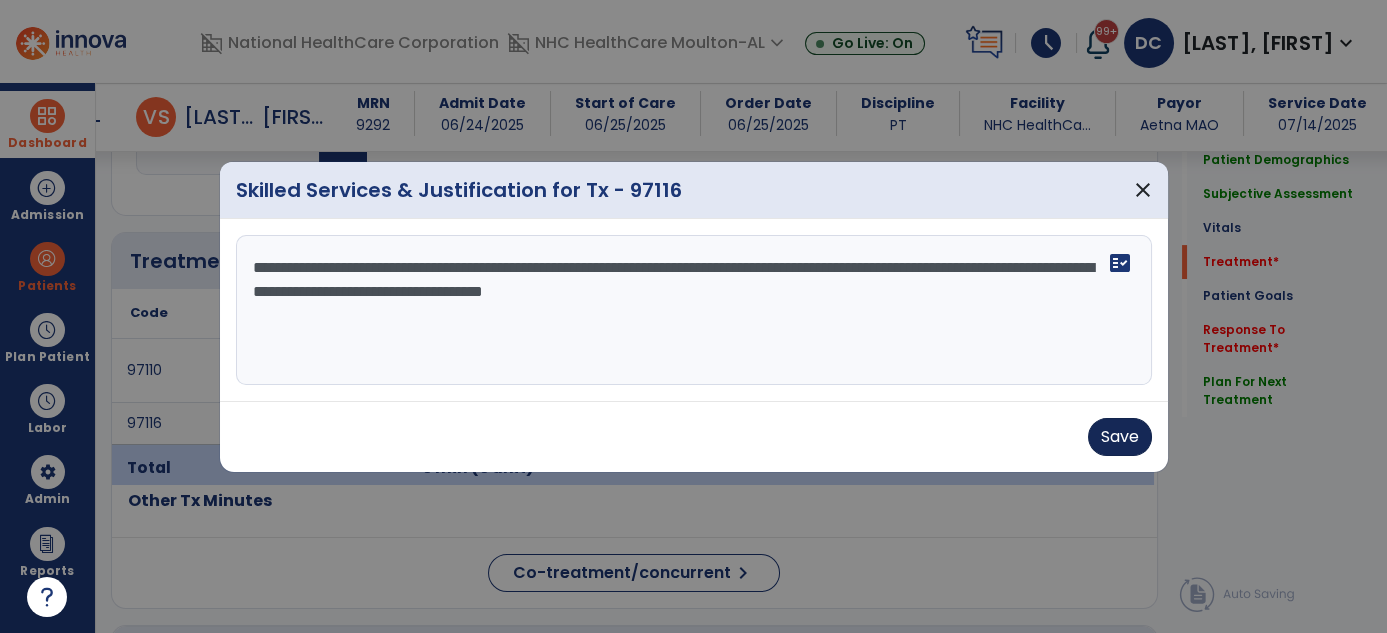 type on "**********" 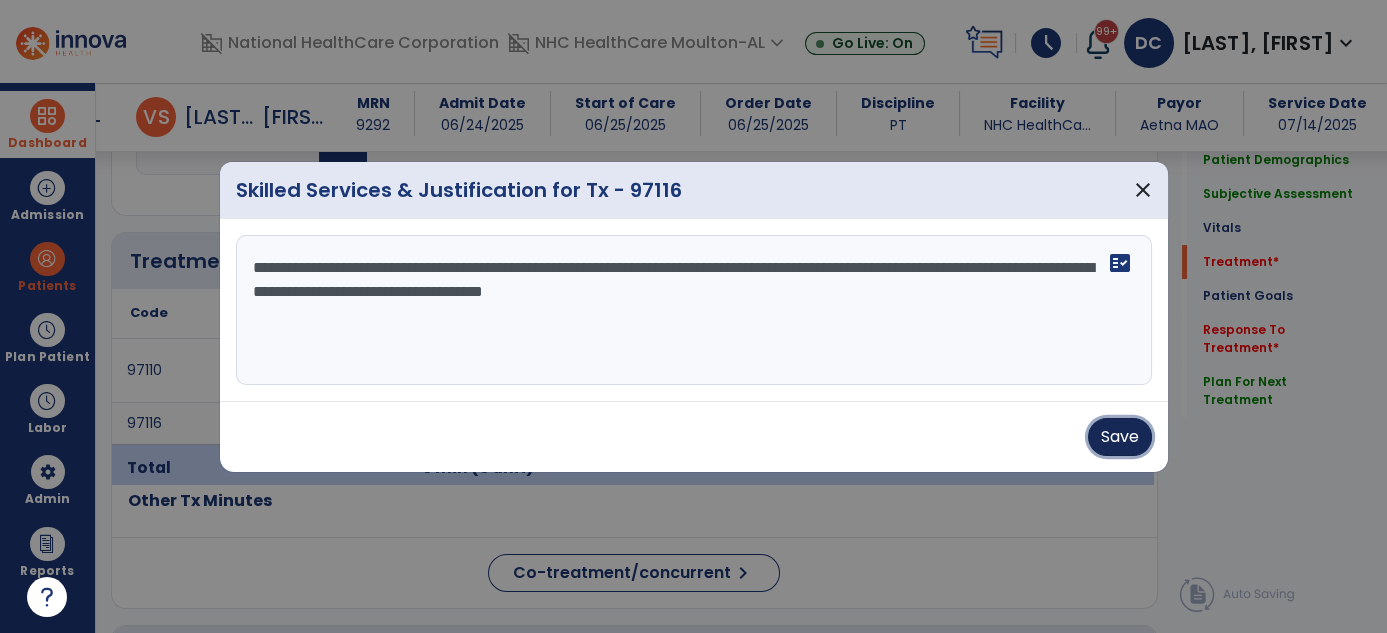 click on "Save" at bounding box center (1120, 437) 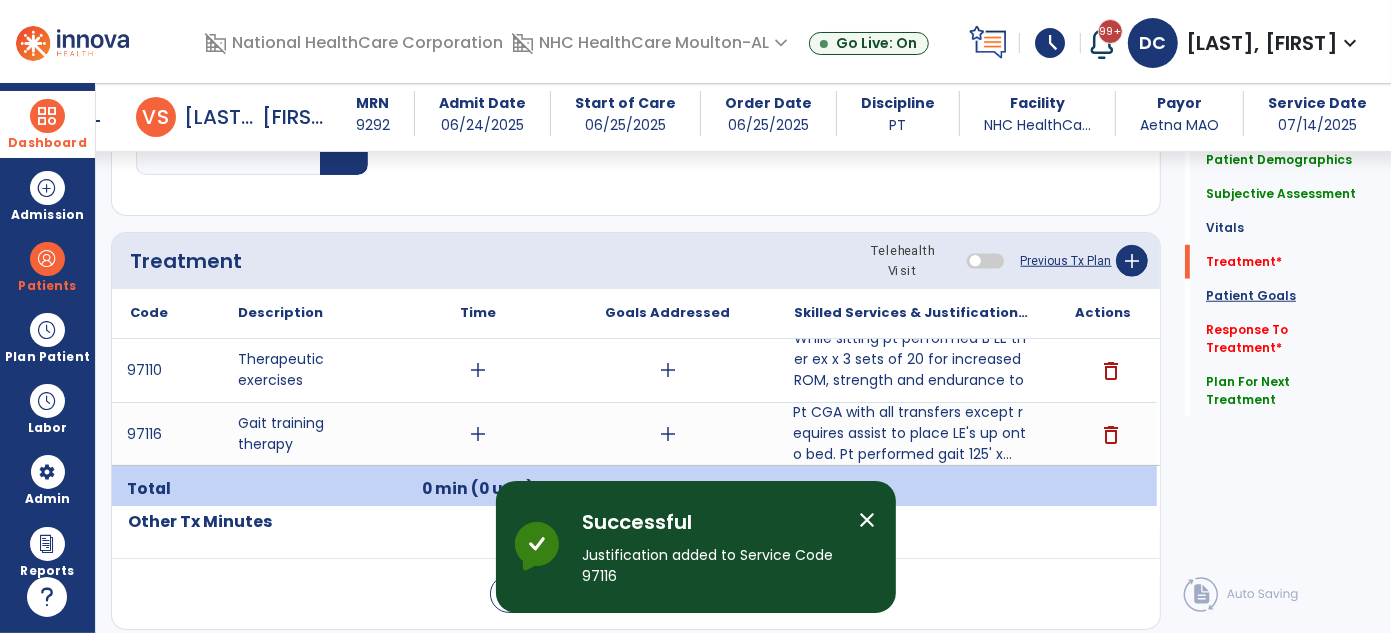 click on "Patient Goals" 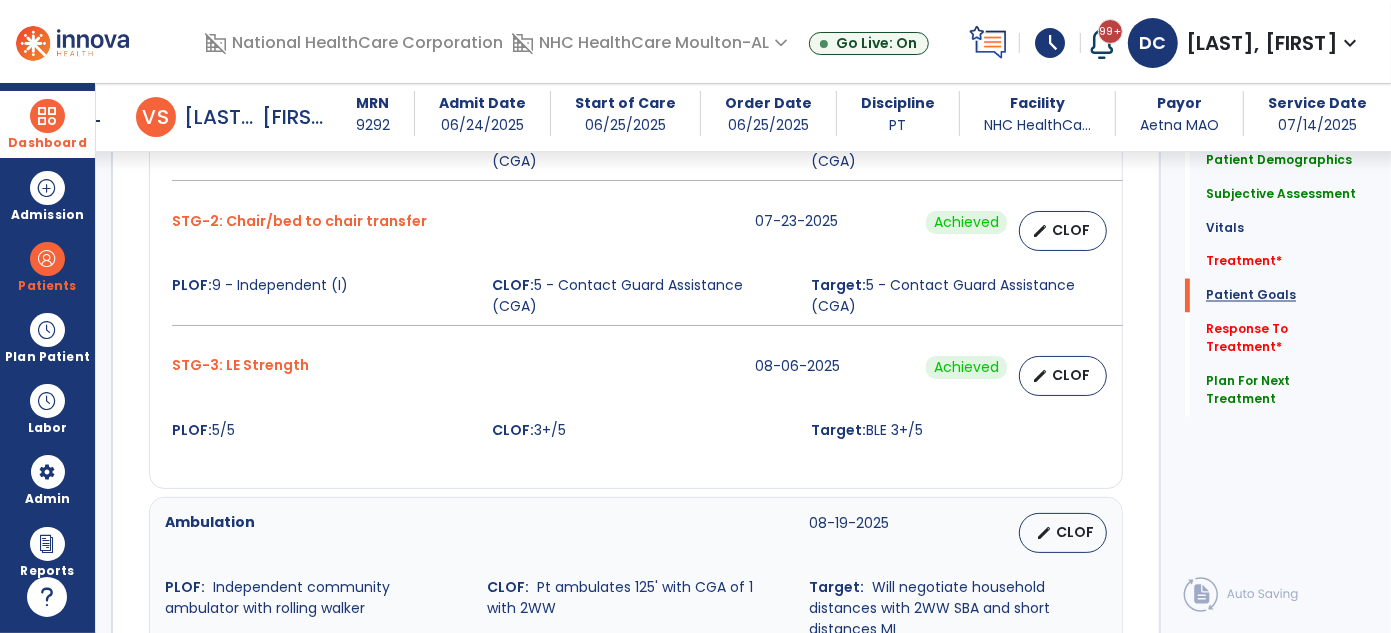 scroll, scrollTop: 2371, scrollLeft: 0, axis: vertical 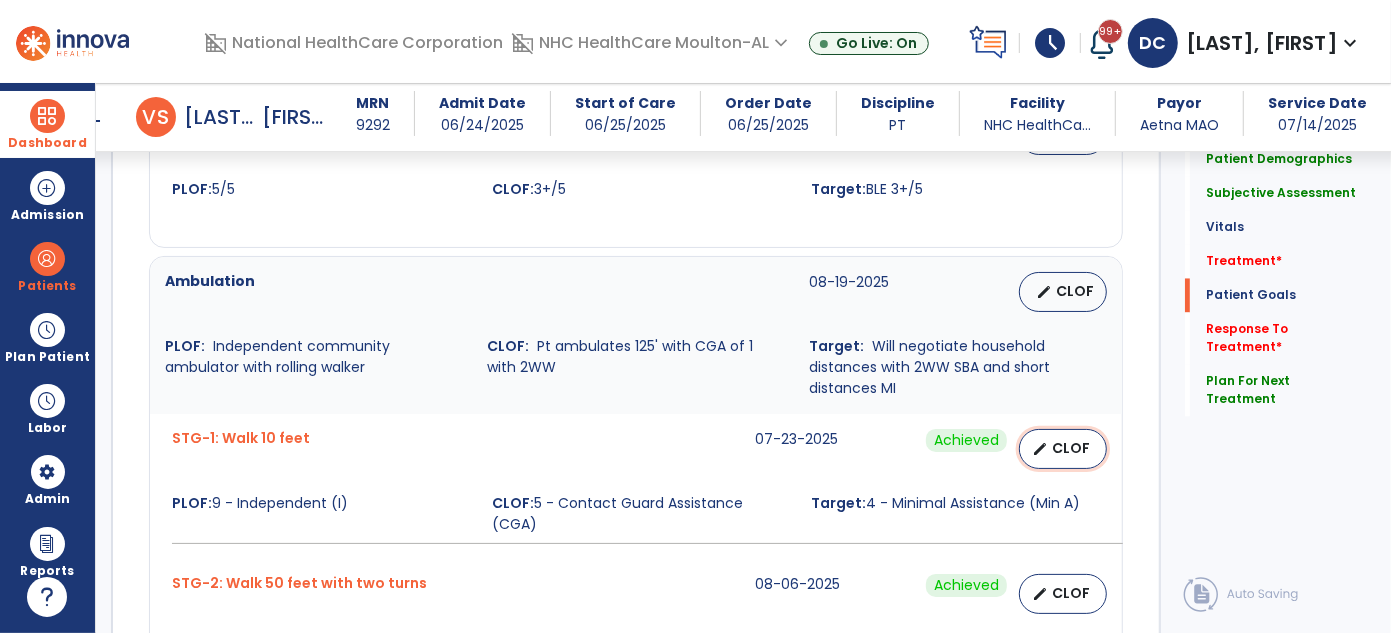 click on "CLOF" at bounding box center [1071, 448] 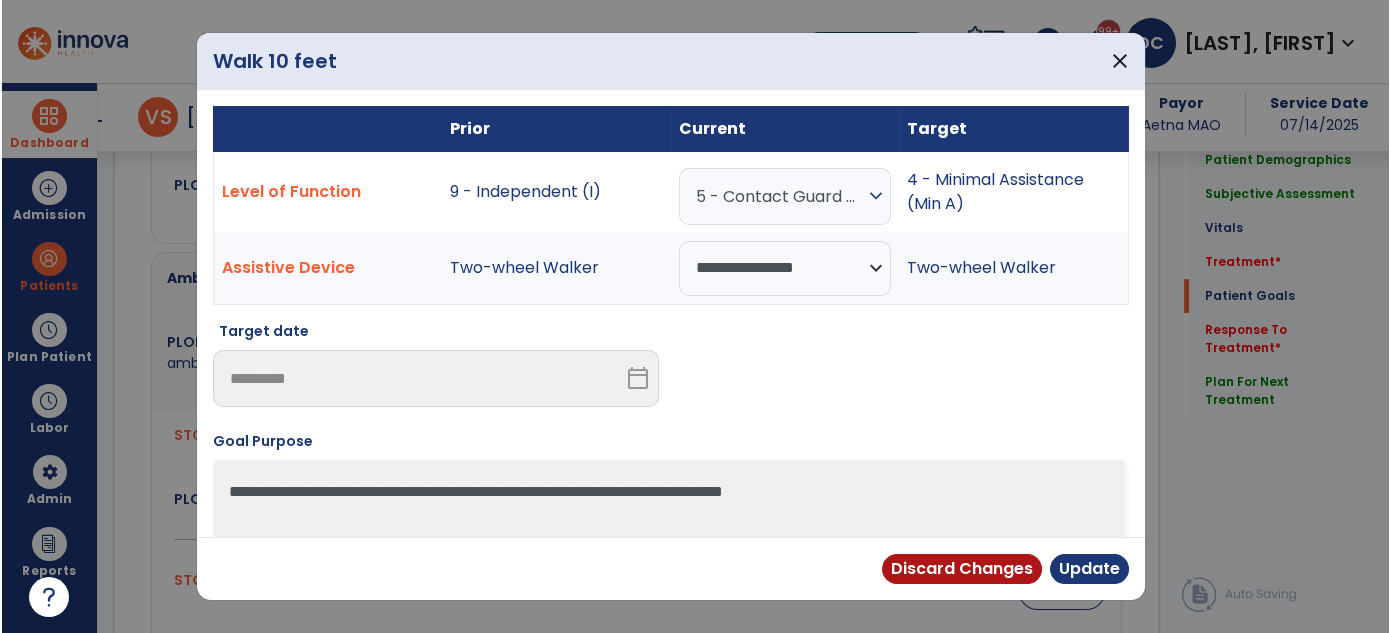 scroll, scrollTop: 2610, scrollLeft: 0, axis: vertical 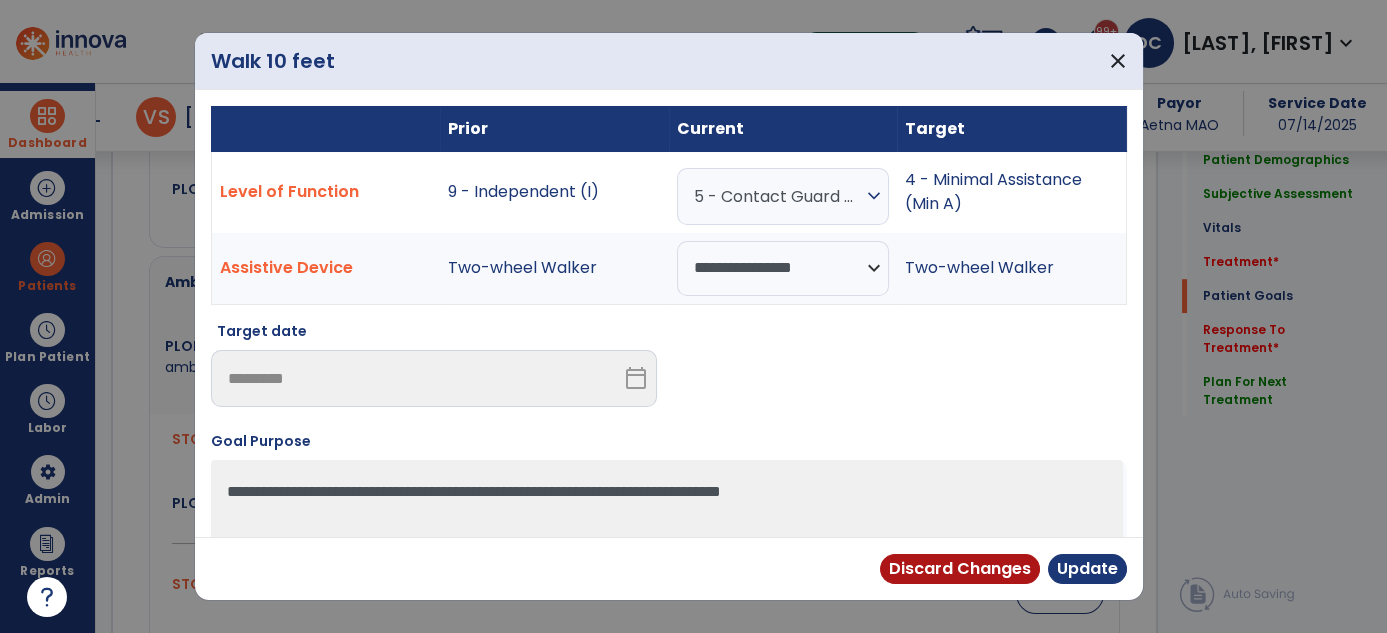 click on "5 - Contact Guard Assistance (CGA)" at bounding box center (778, 196) 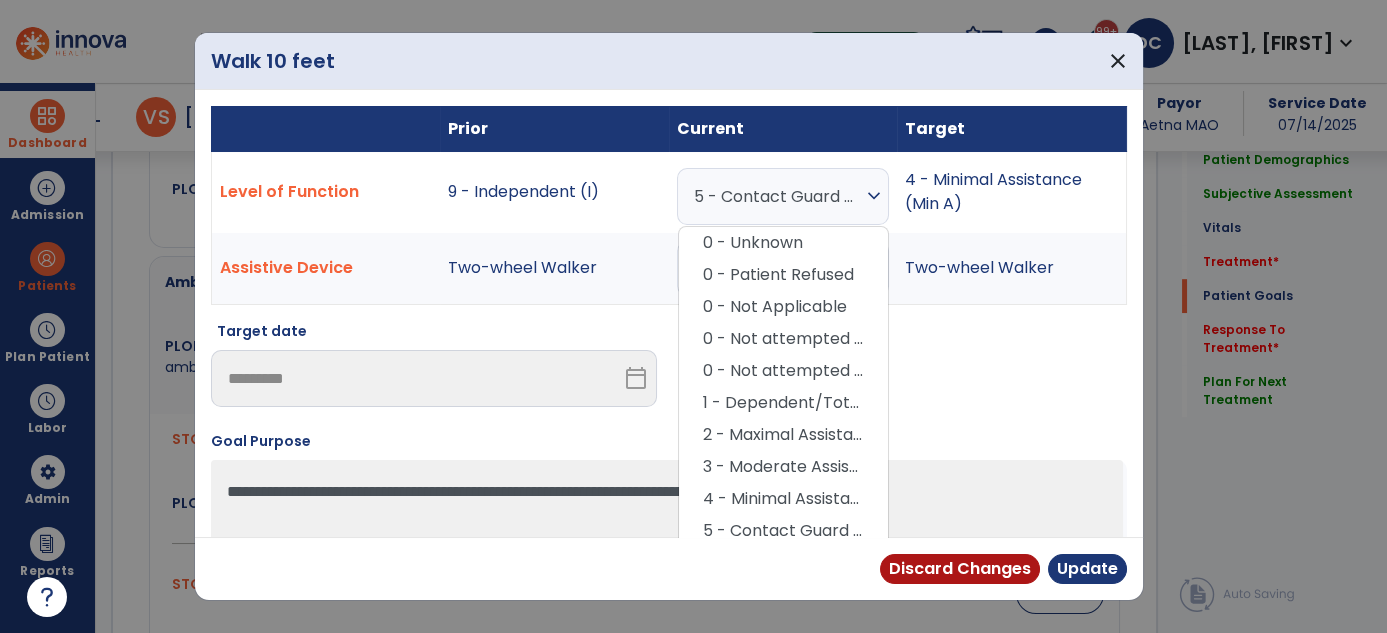 click on "5 - Contact Guard Assistance (CGA)" at bounding box center [778, 196] 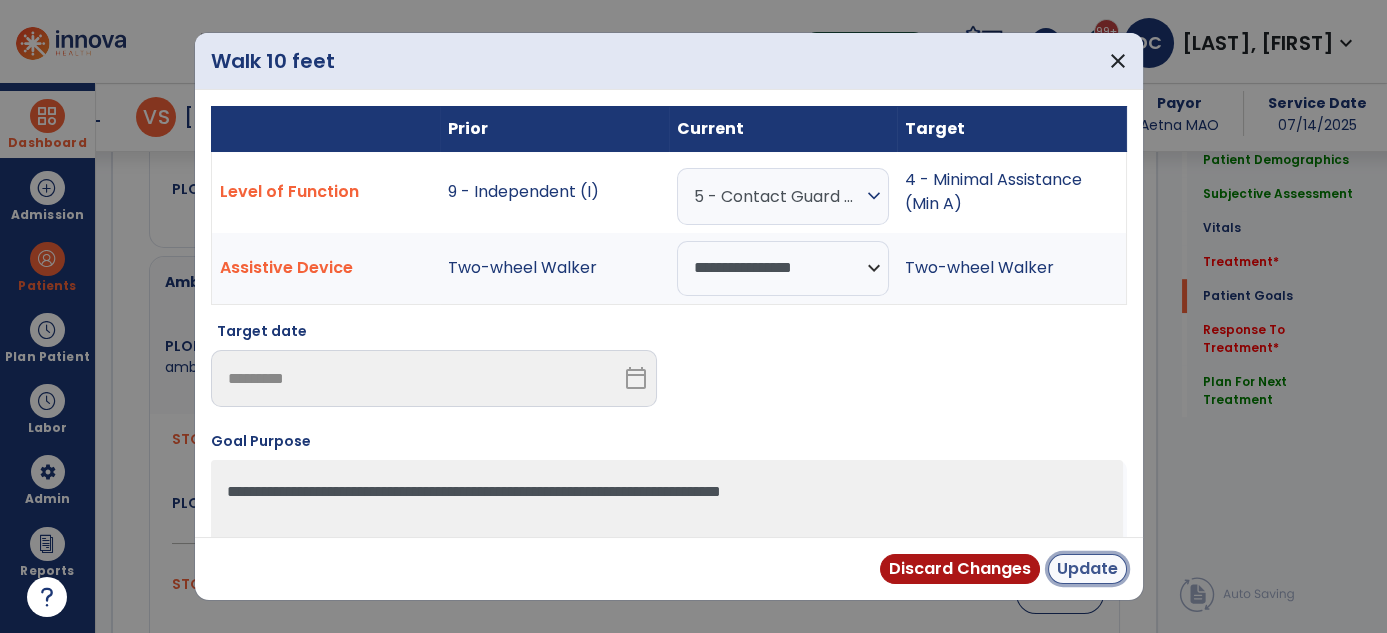 click on "Update" at bounding box center (1087, 569) 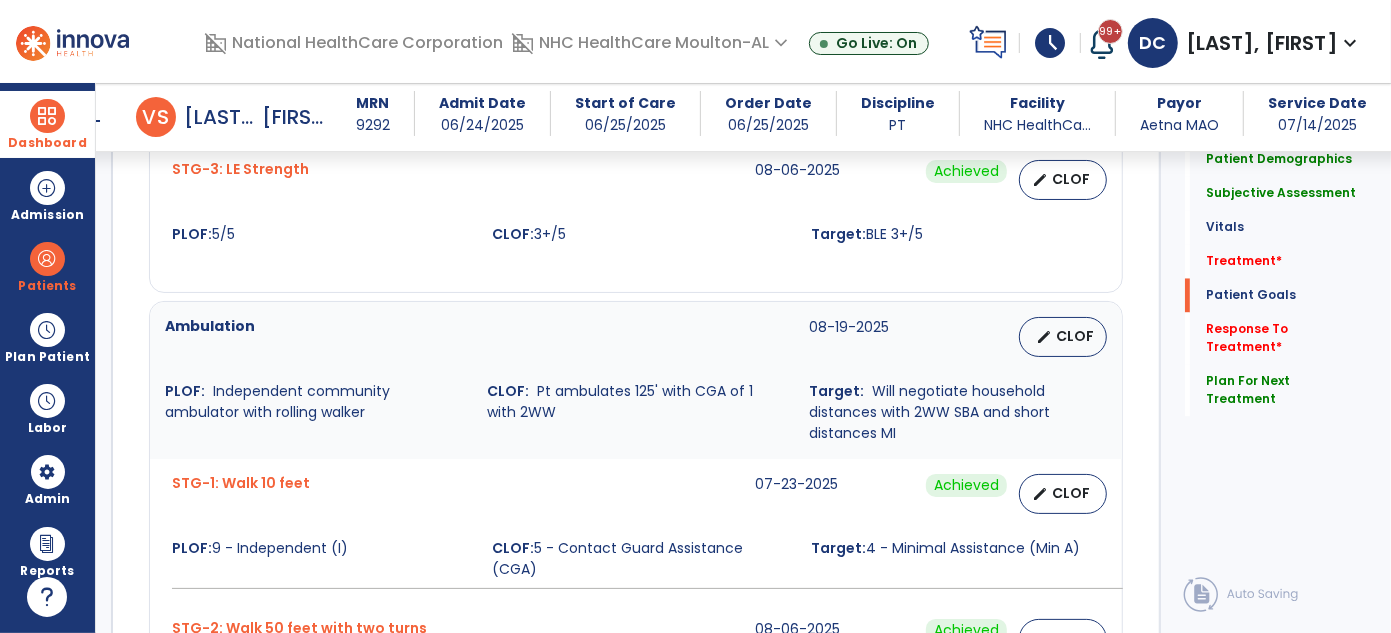 scroll, scrollTop: 2610, scrollLeft: 0, axis: vertical 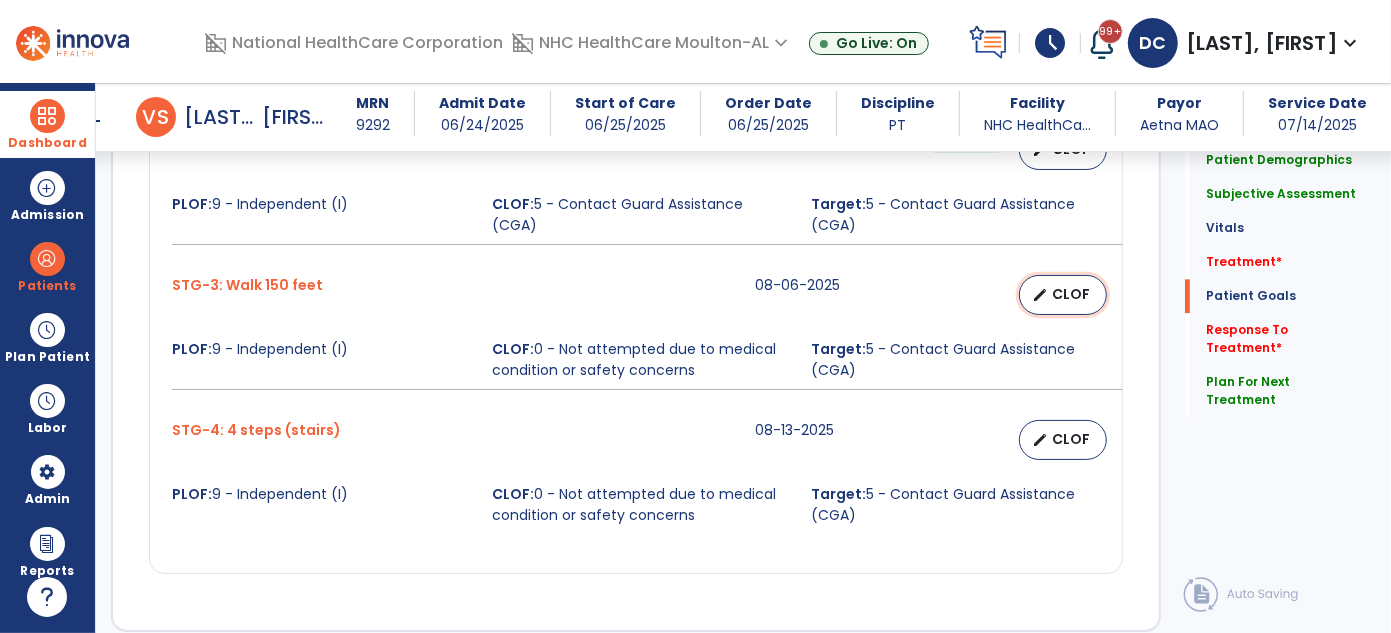 click on "CLOF" at bounding box center (1071, 294) 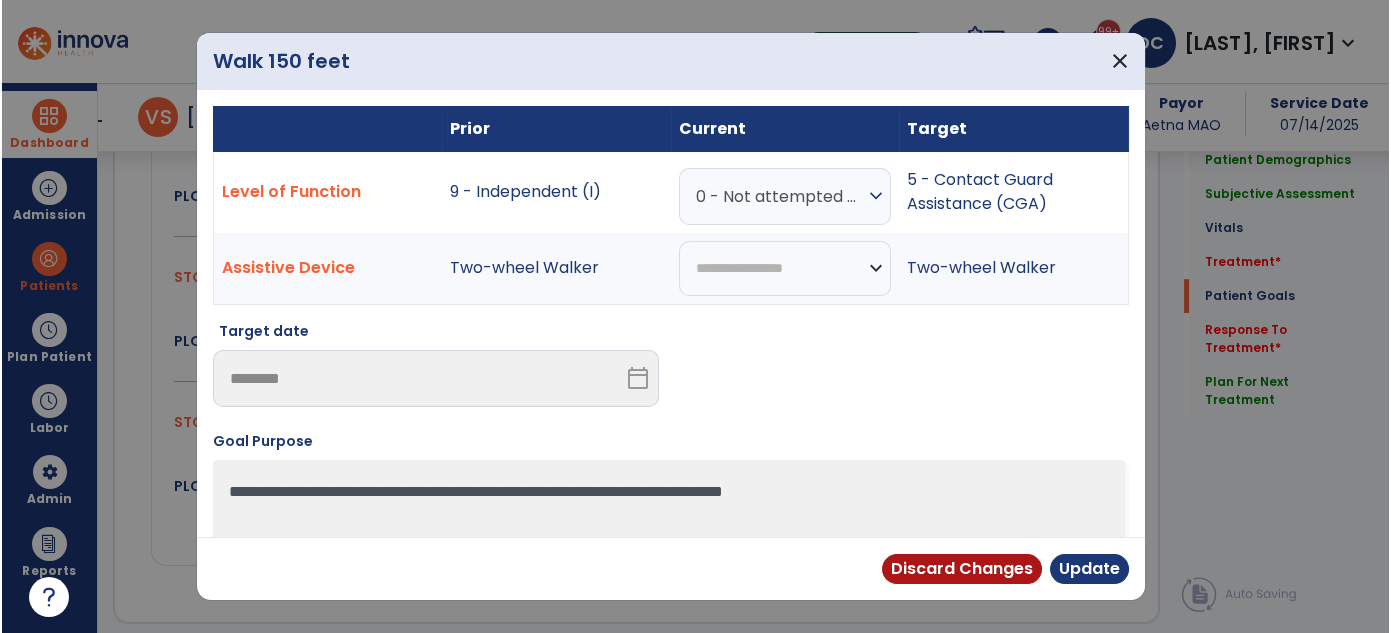 scroll, scrollTop: 3054, scrollLeft: 0, axis: vertical 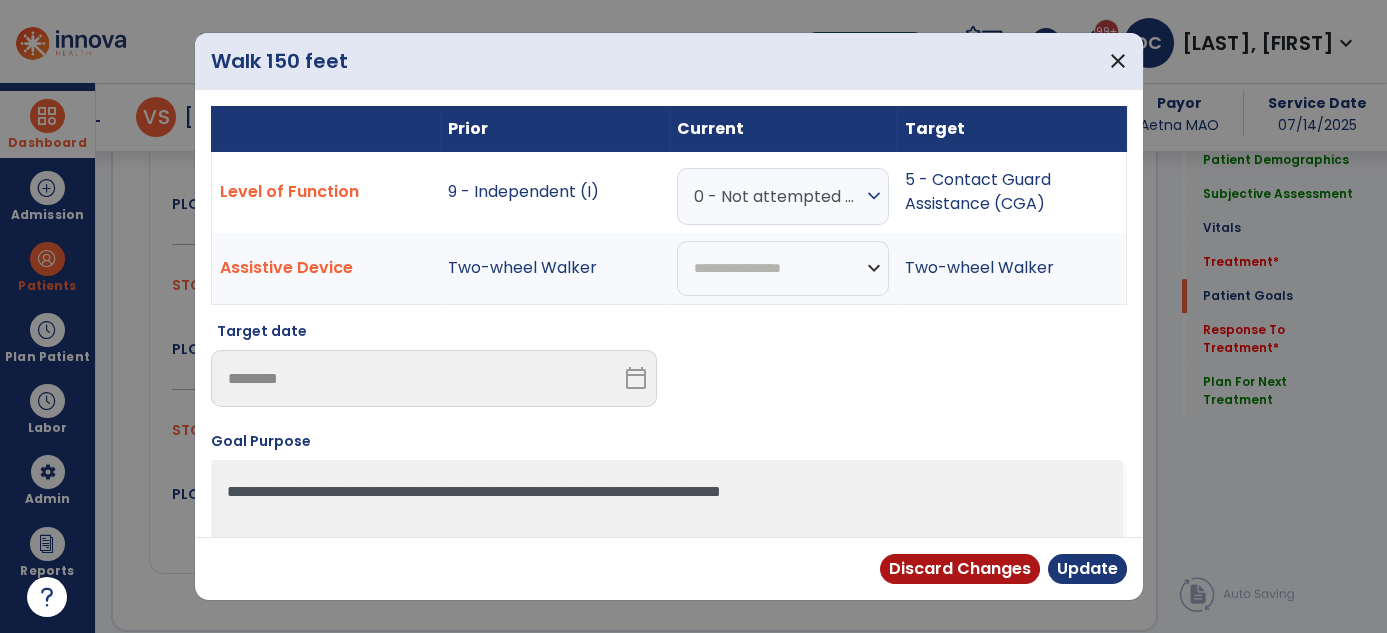 click on "0 - Not attempted due to medical condition or safety concerns" at bounding box center [778, 196] 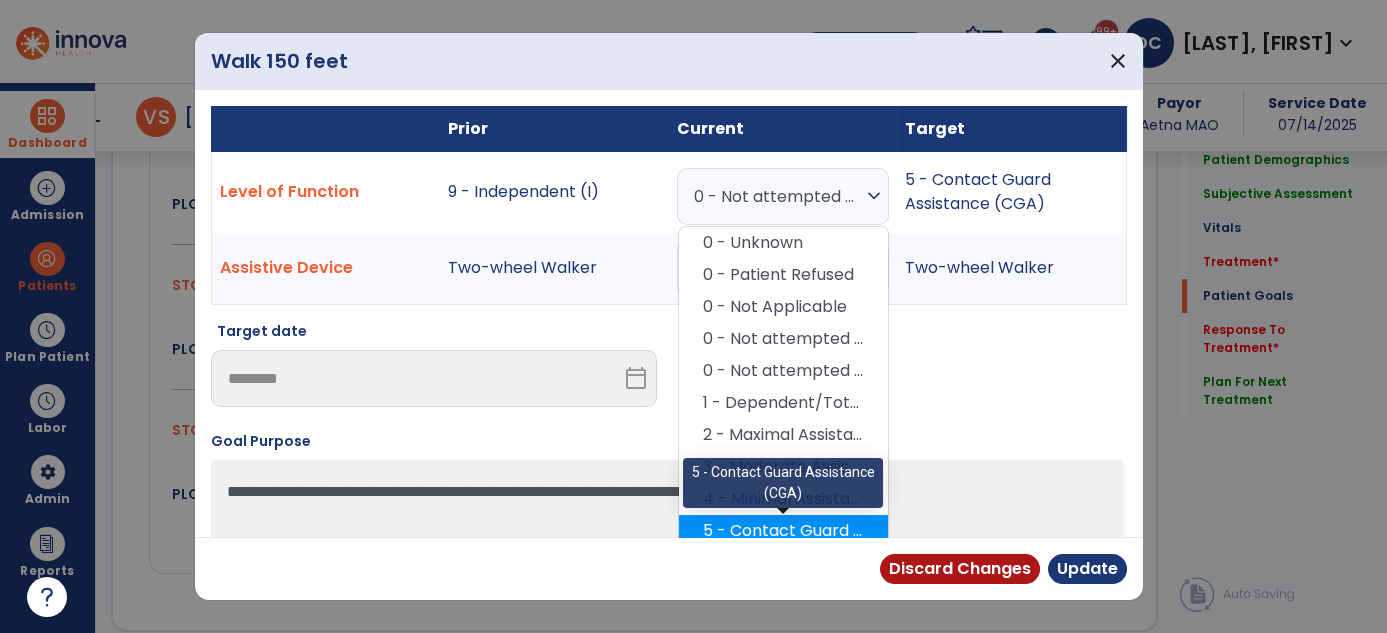 click on "5 - Contact Guard Assistance (CGA)" at bounding box center (783, 531) 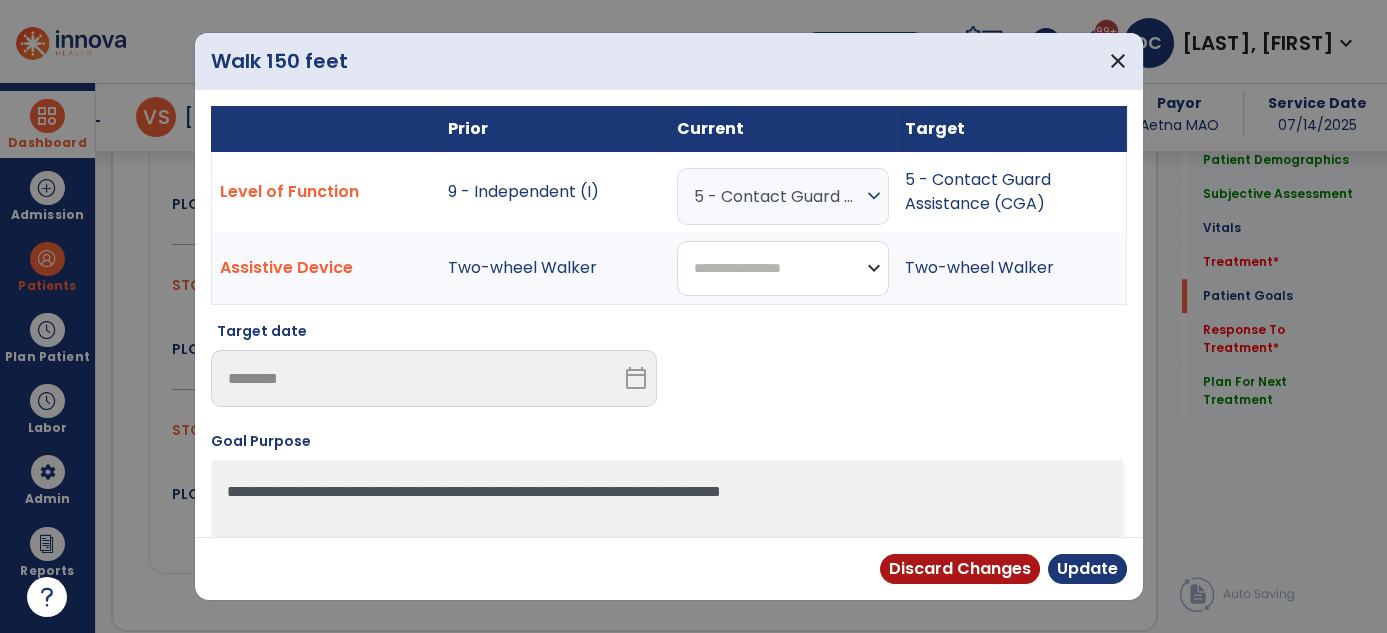click on "**********" at bounding box center (783, 268) 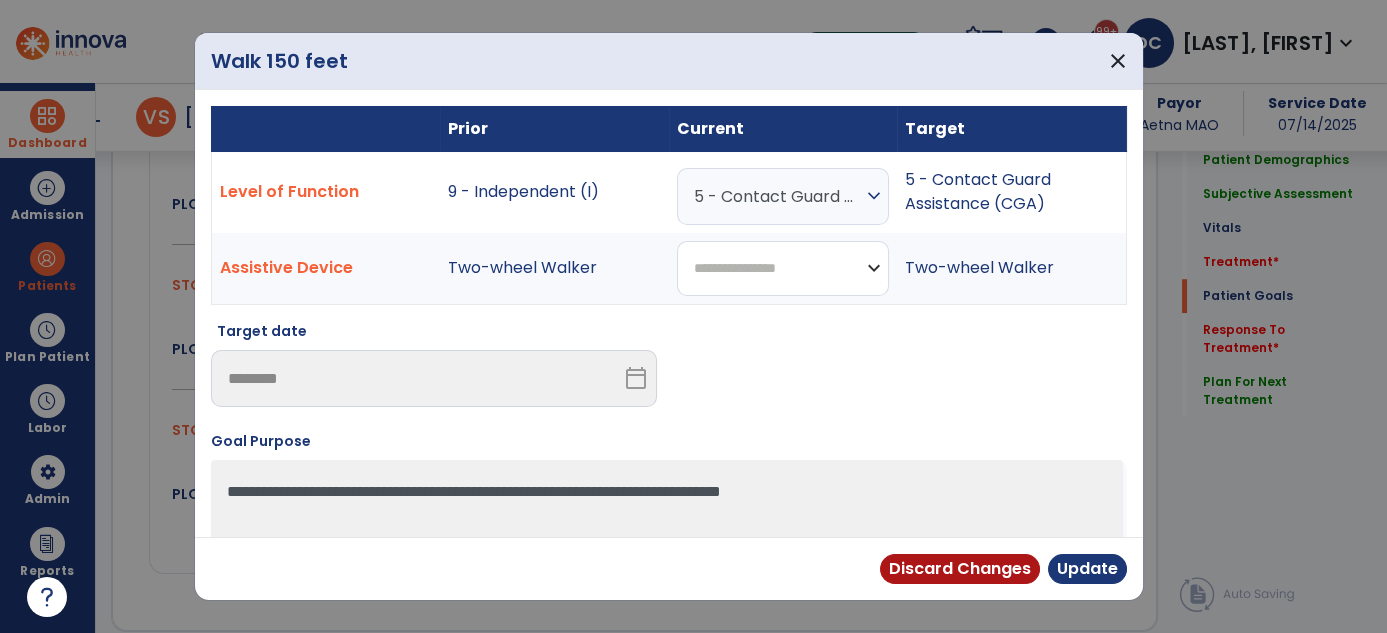 click on "**********" at bounding box center (783, 268) 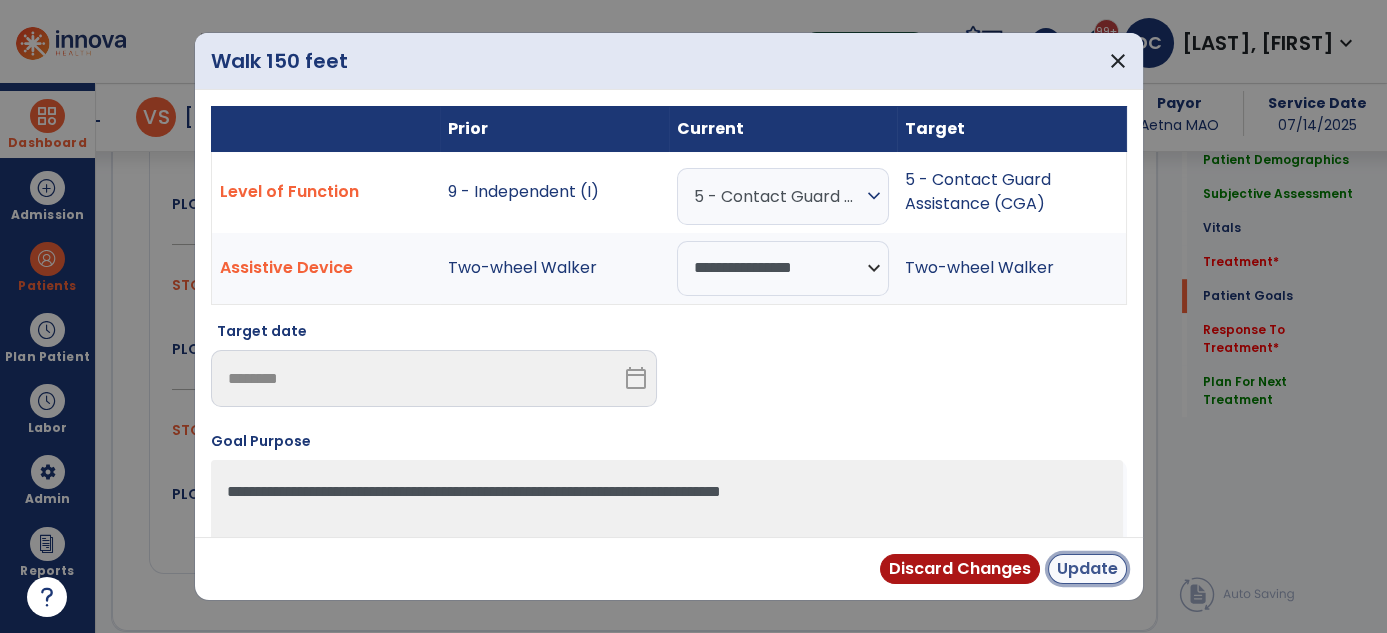 click on "Update" at bounding box center (1087, 569) 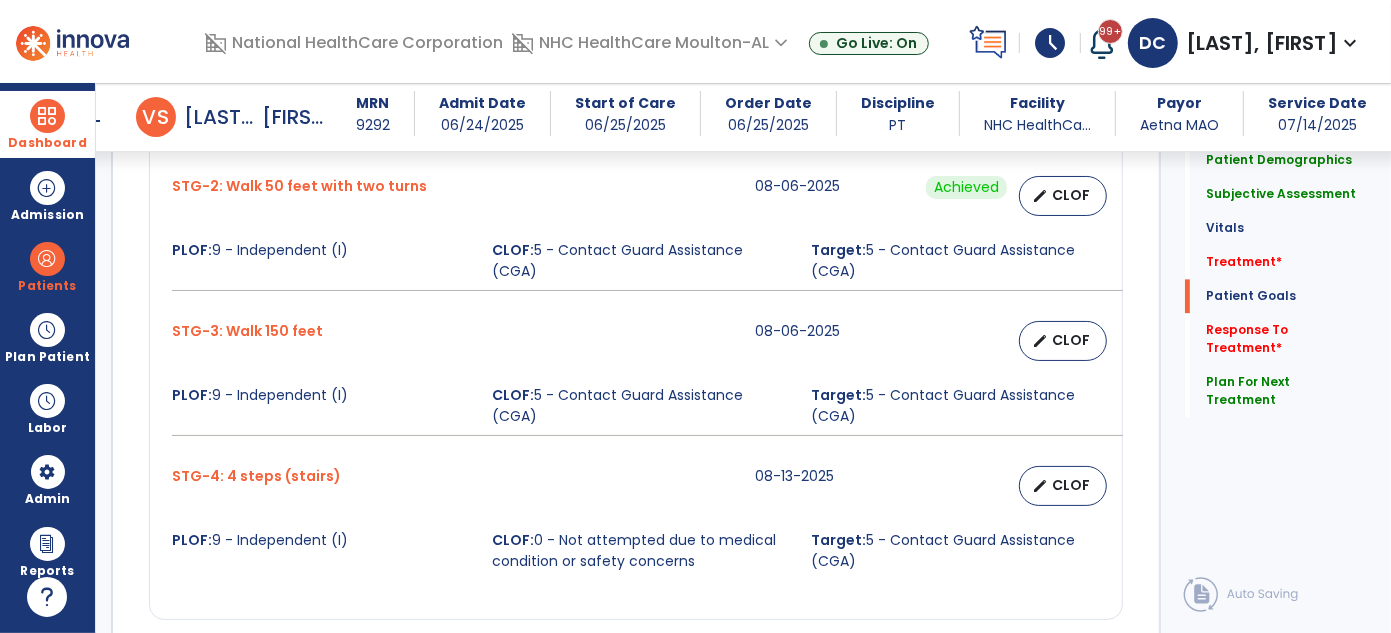 scroll, scrollTop: 3054, scrollLeft: 0, axis: vertical 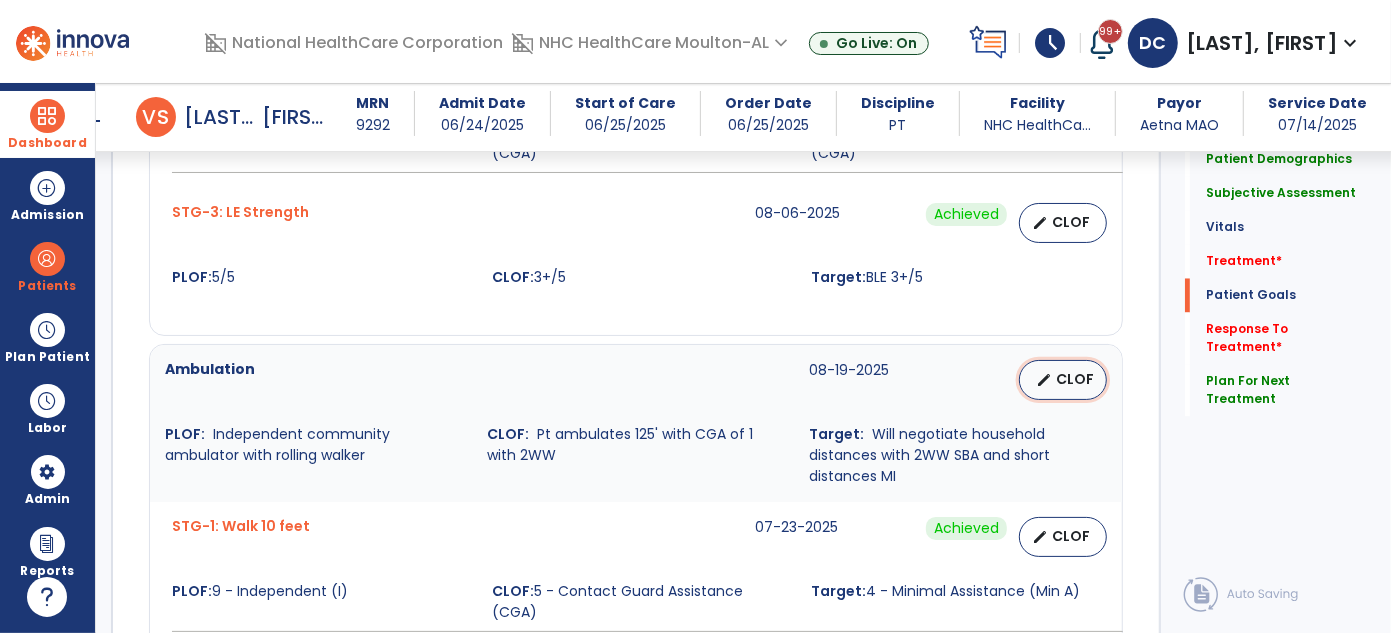 click on "edit" at bounding box center [1044, 380] 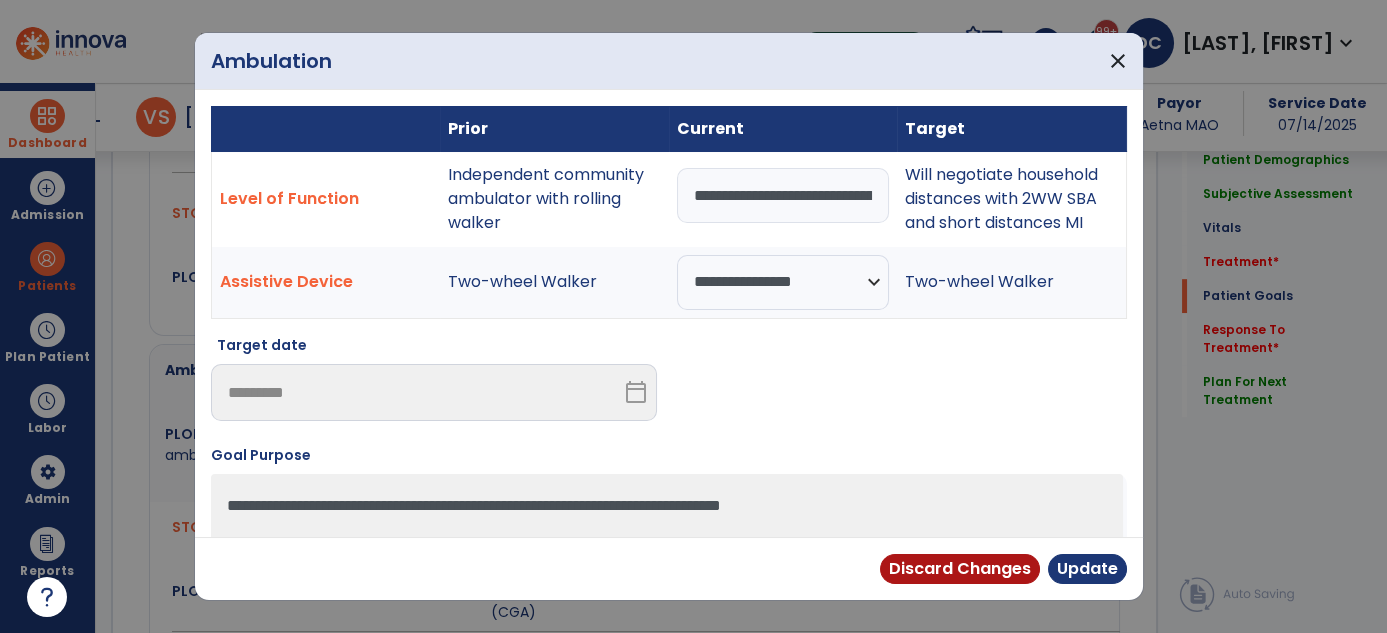 scroll, scrollTop: 2522, scrollLeft: 0, axis: vertical 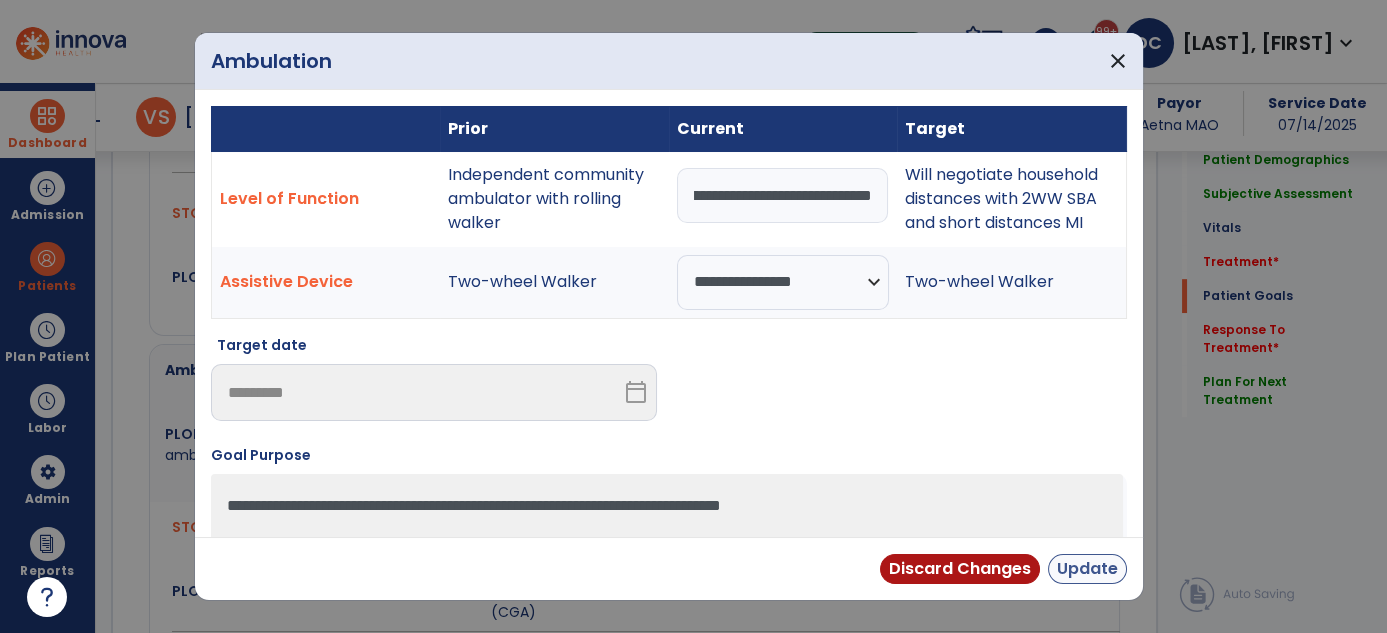 type on "**********" 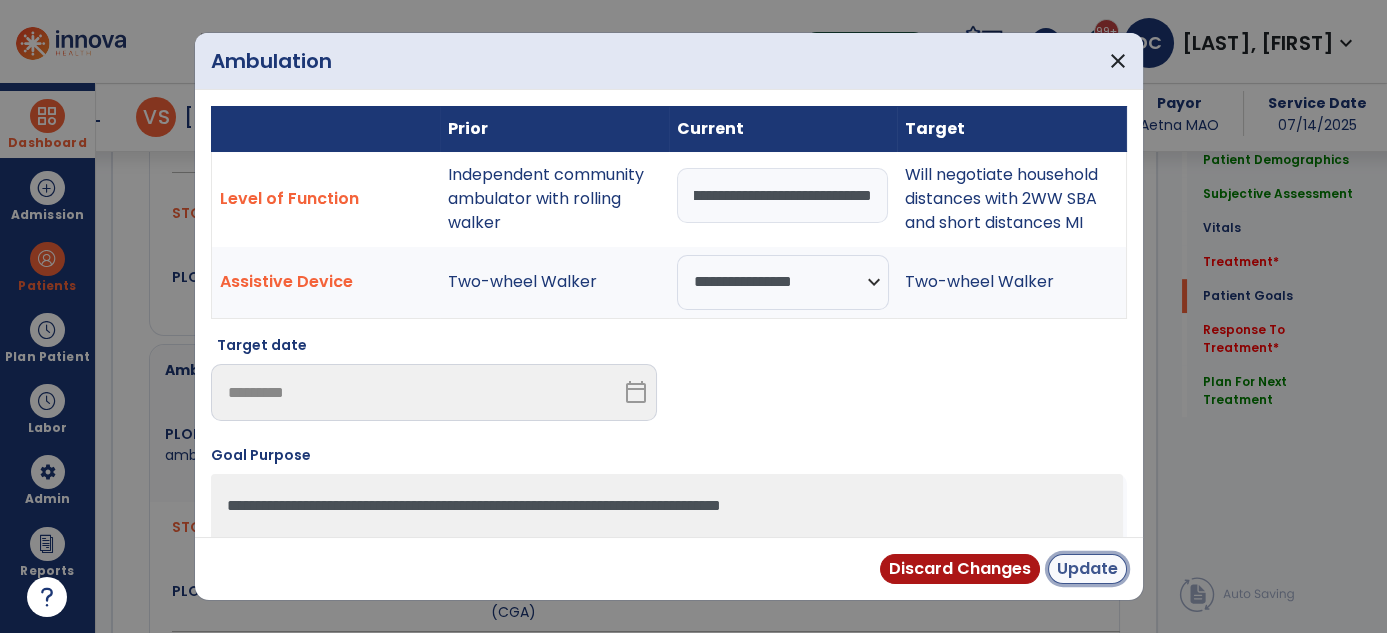 click on "Update" at bounding box center (1087, 569) 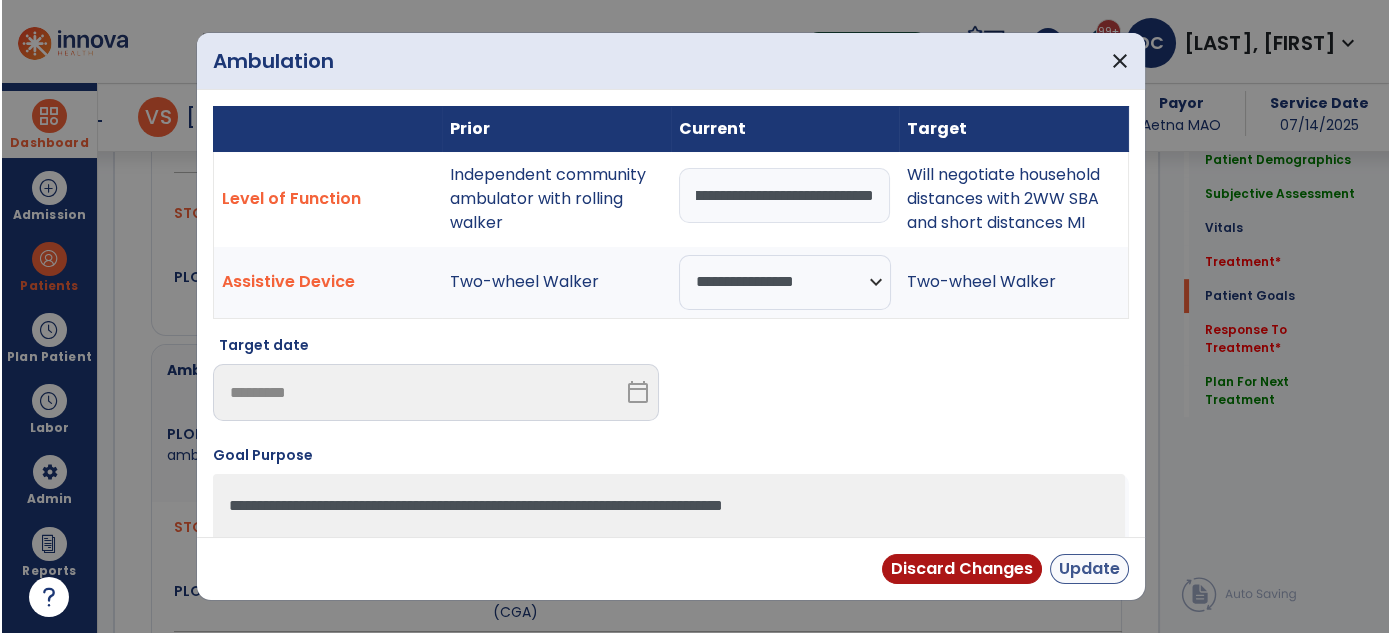 scroll, scrollTop: 0, scrollLeft: 0, axis: both 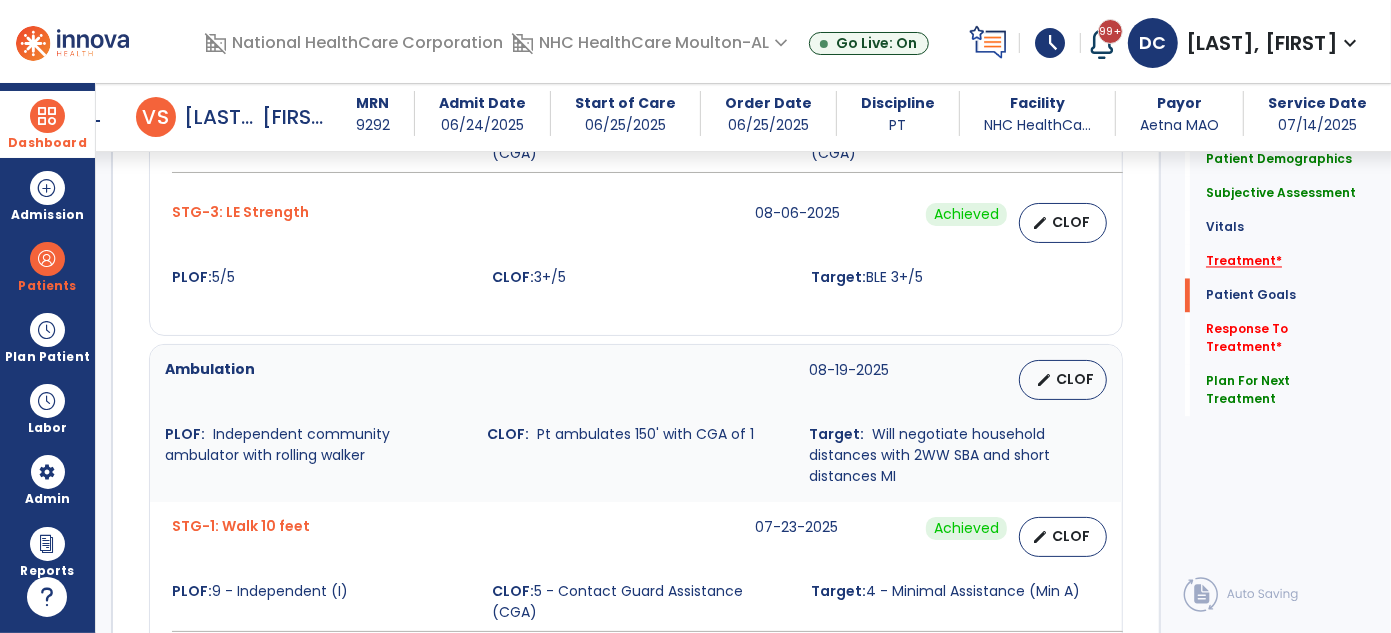 click on "Treatment   *" 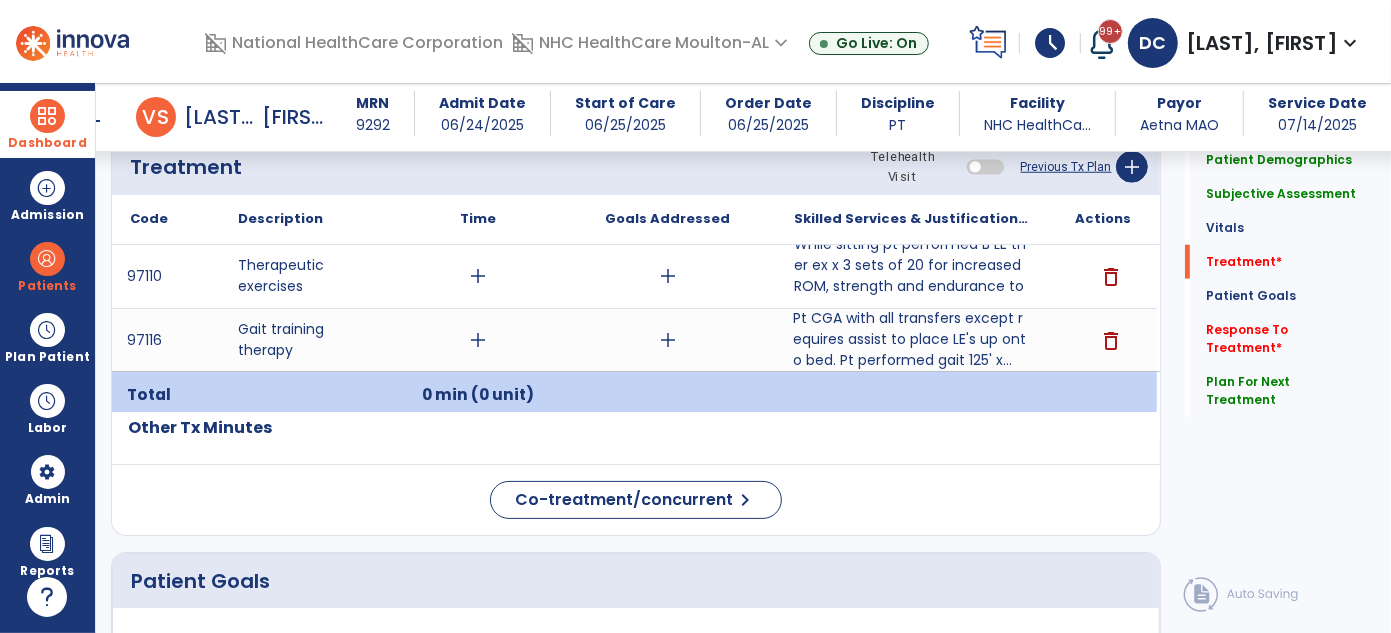 scroll, scrollTop: 1208, scrollLeft: 0, axis: vertical 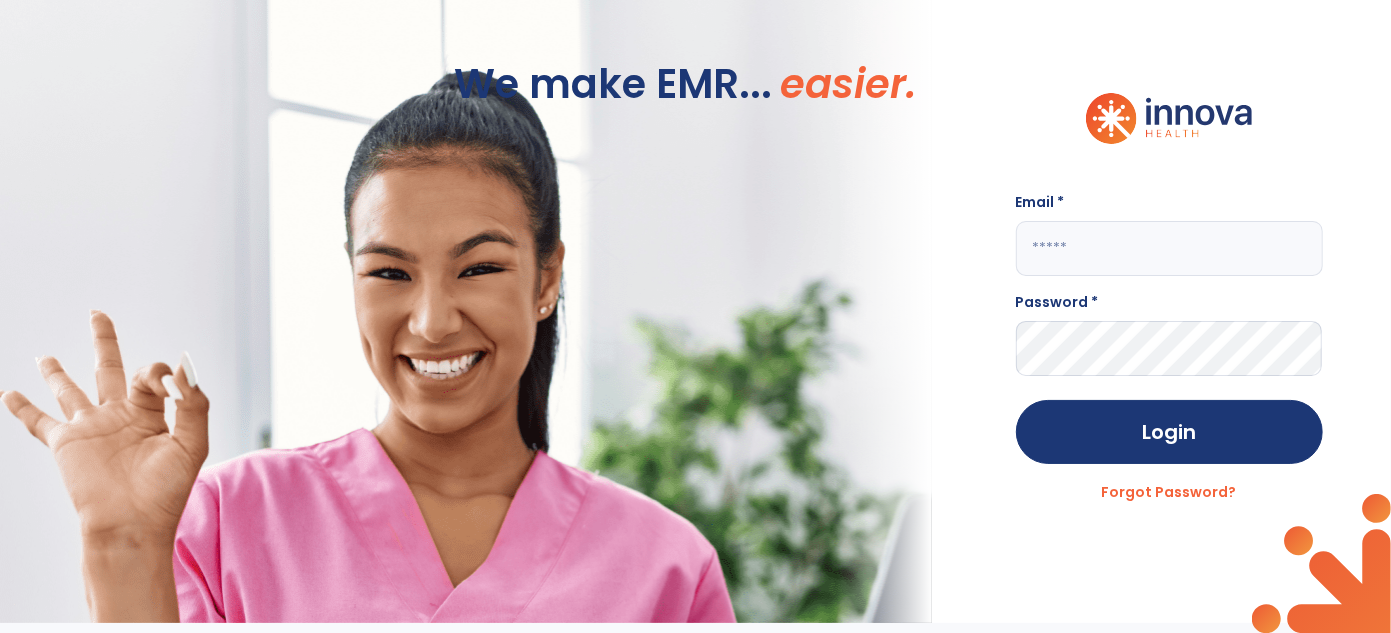 click 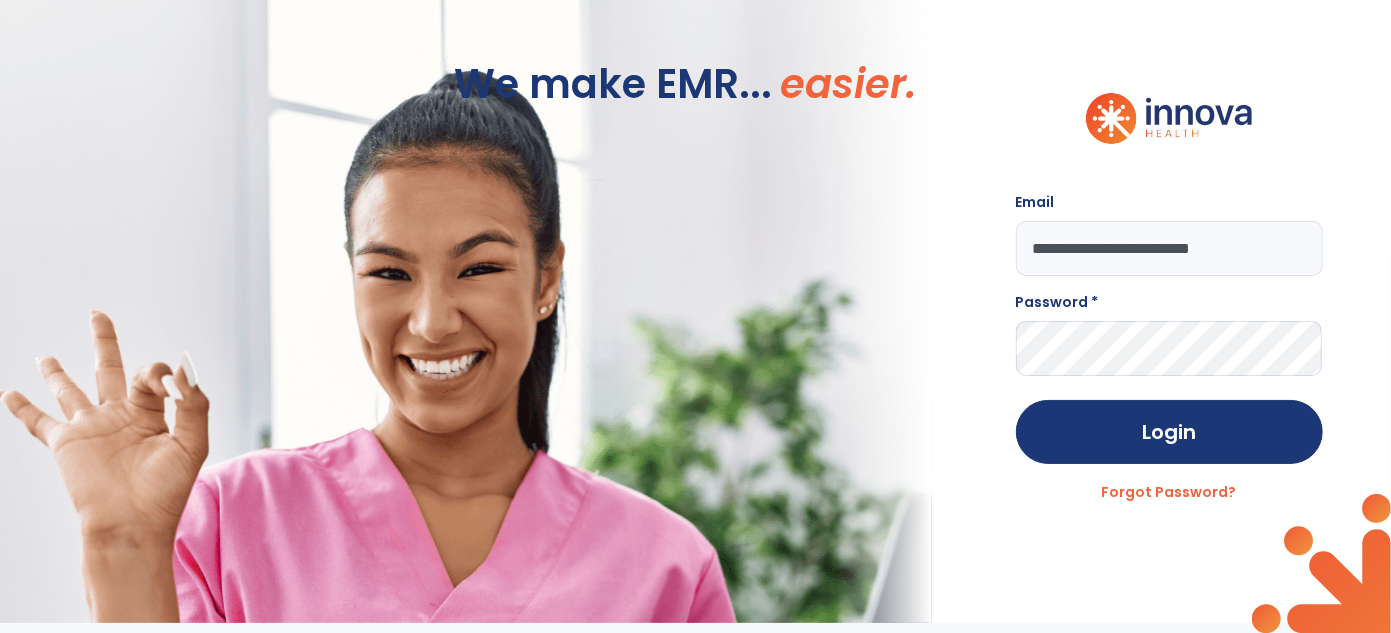 type on "**********" 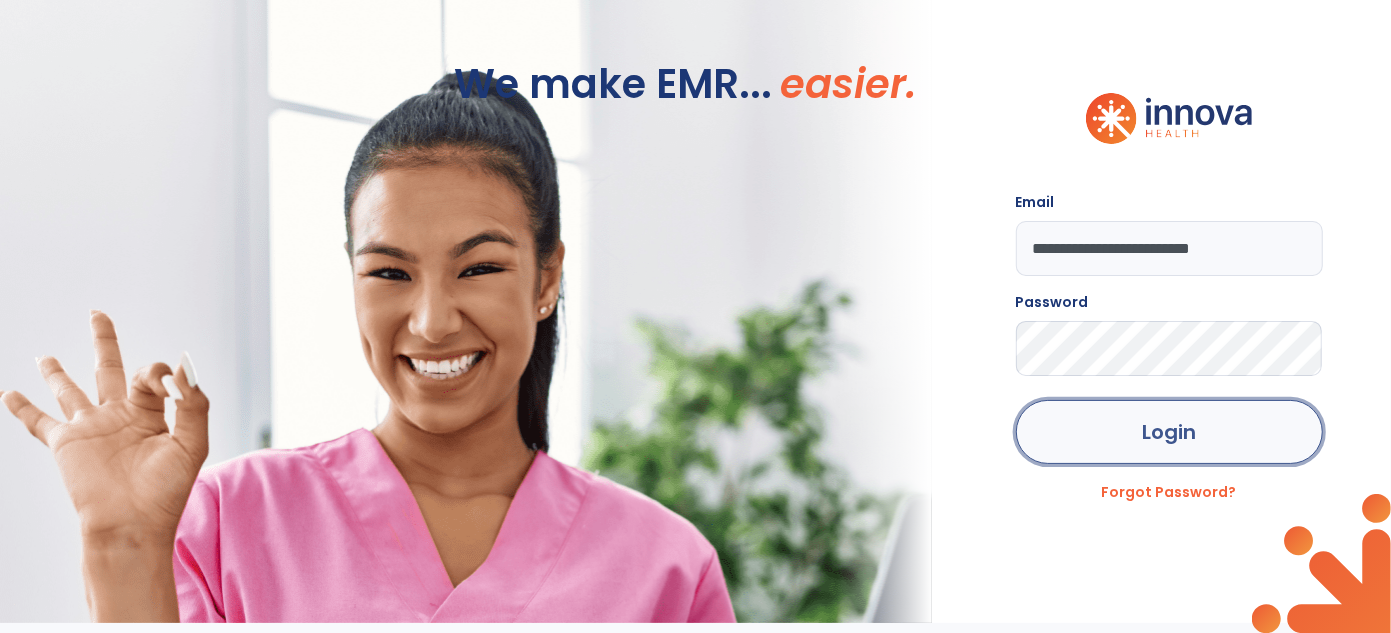 click on "Login" 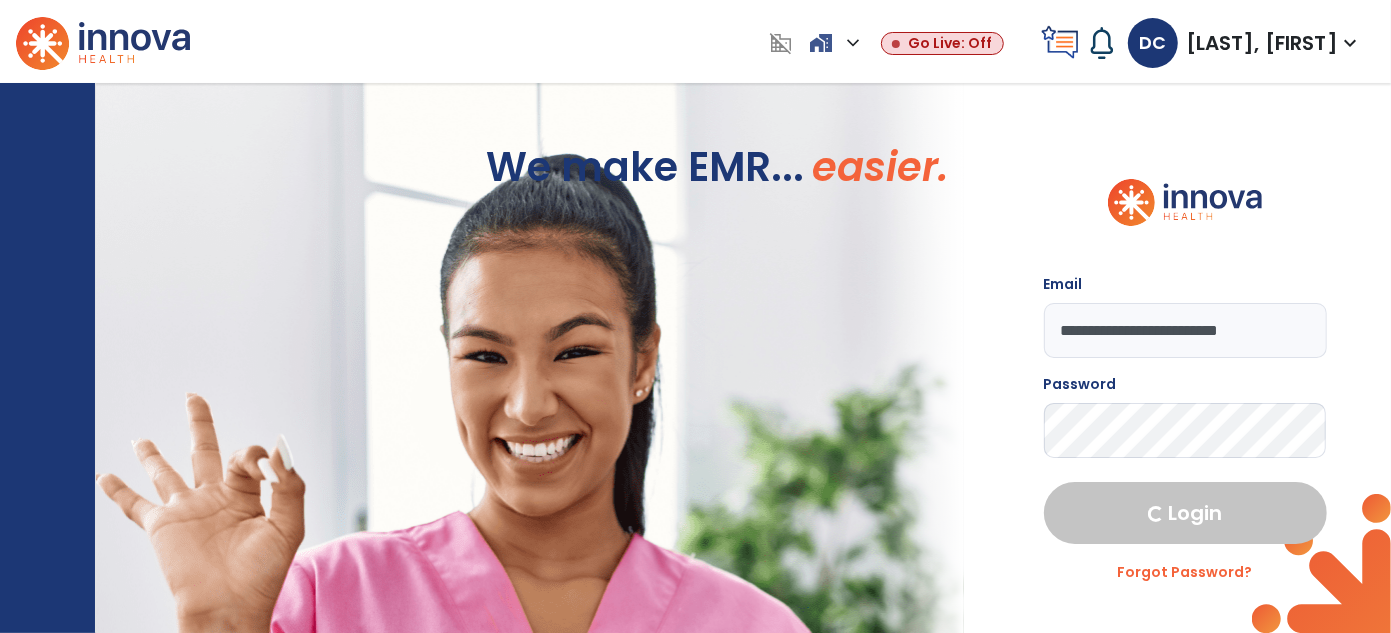 select on "***" 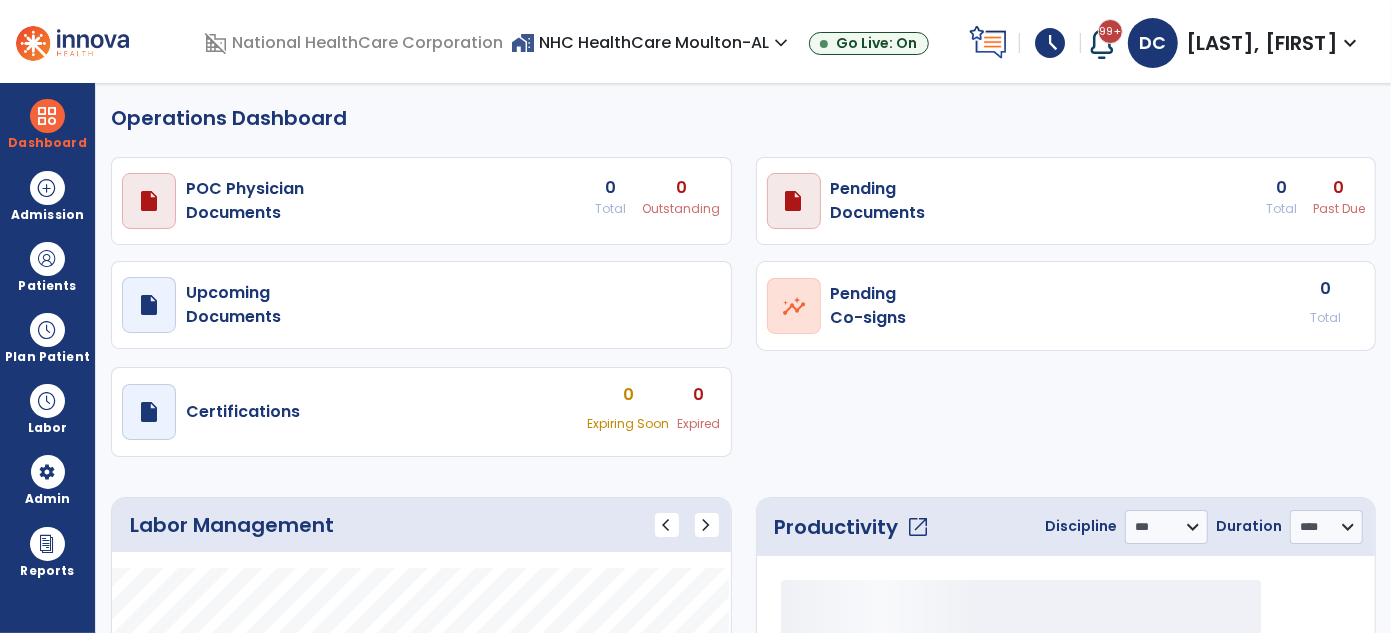 select on "***" 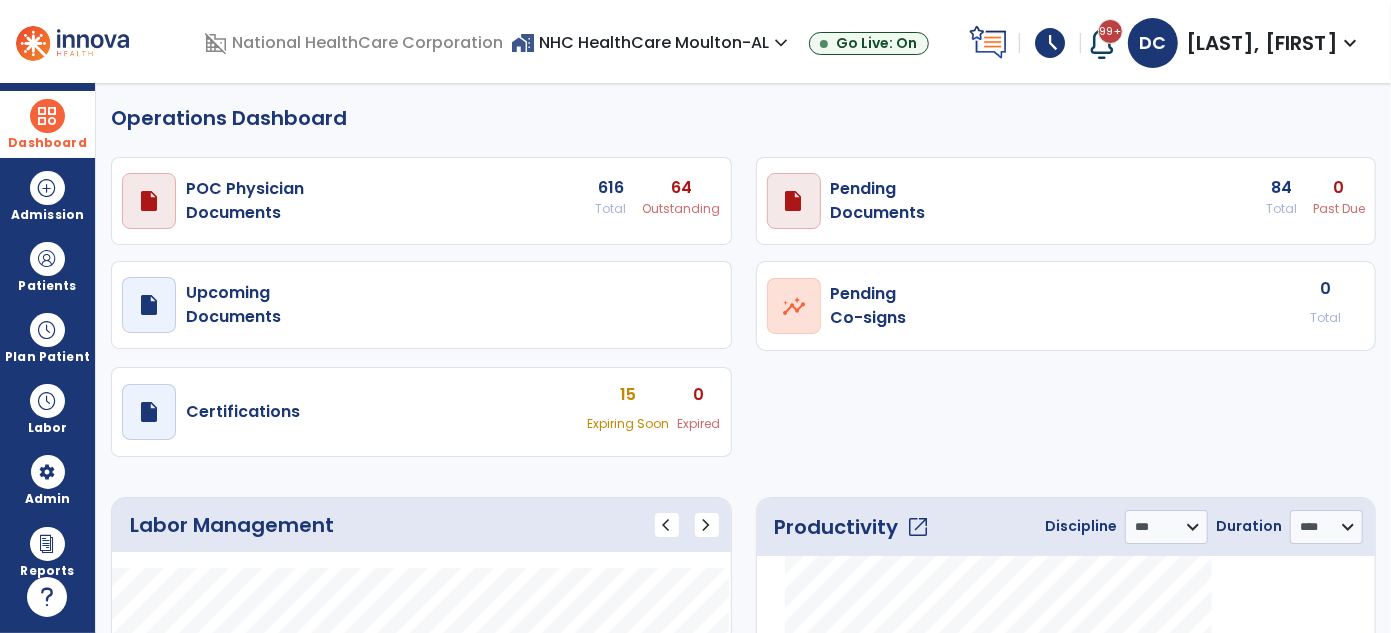 click on "Dashboard" at bounding box center (47, 124) 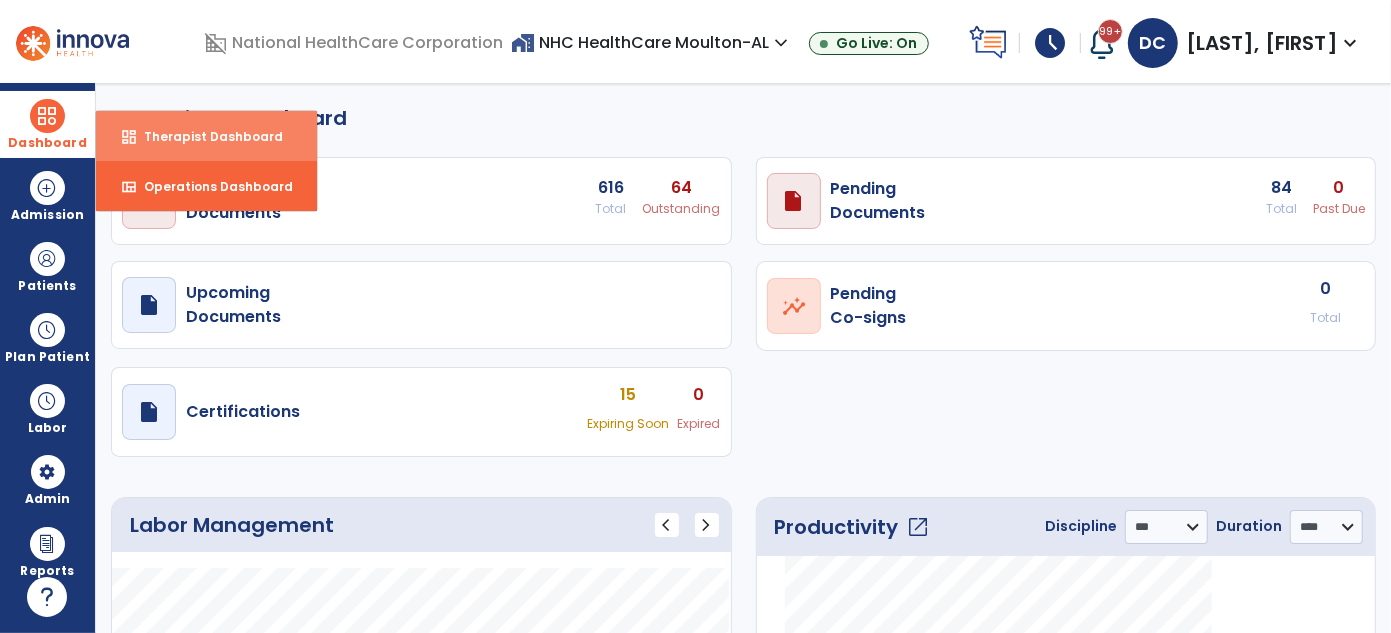 click on "dashboard  Therapist Dashboard" at bounding box center [206, 136] 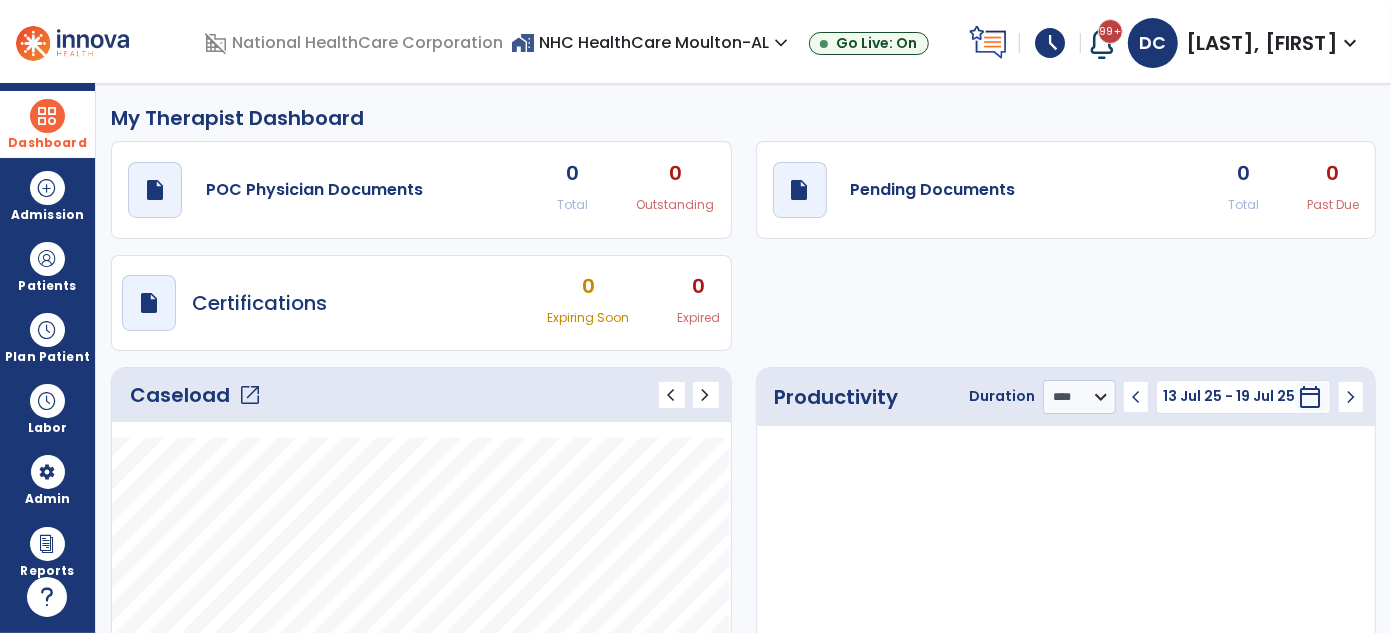 click on "open_in_new" 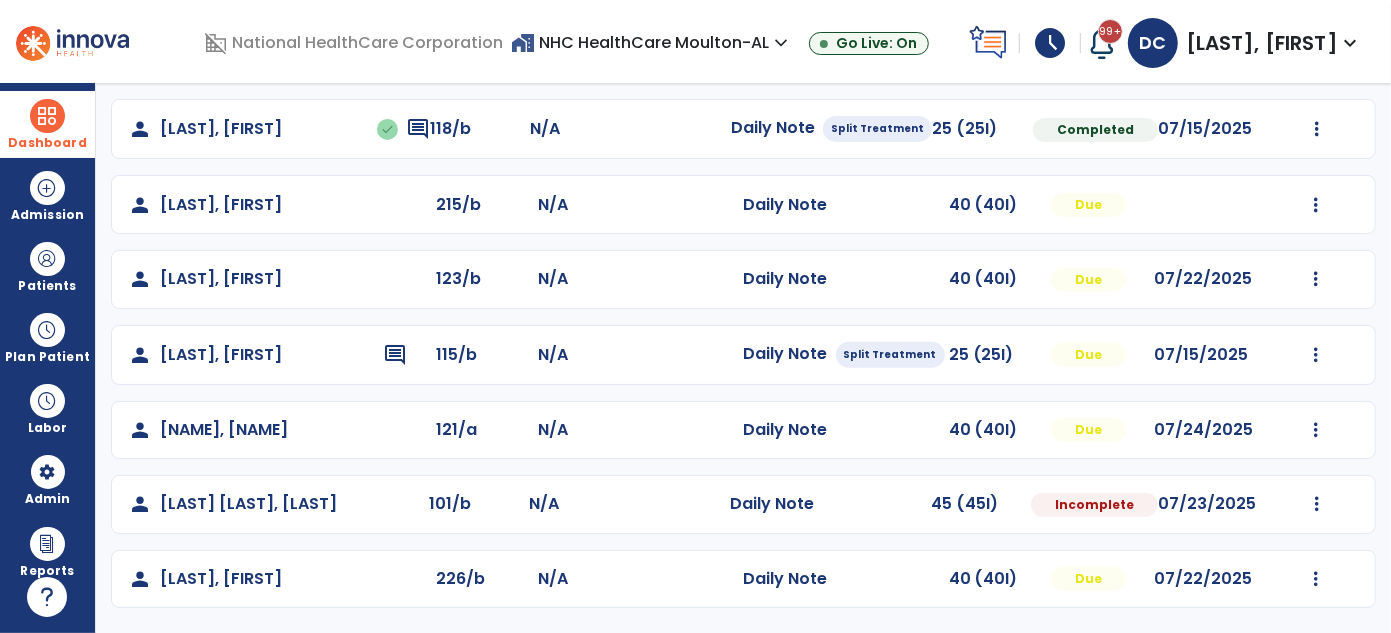 scroll, scrollTop: 479, scrollLeft: 0, axis: vertical 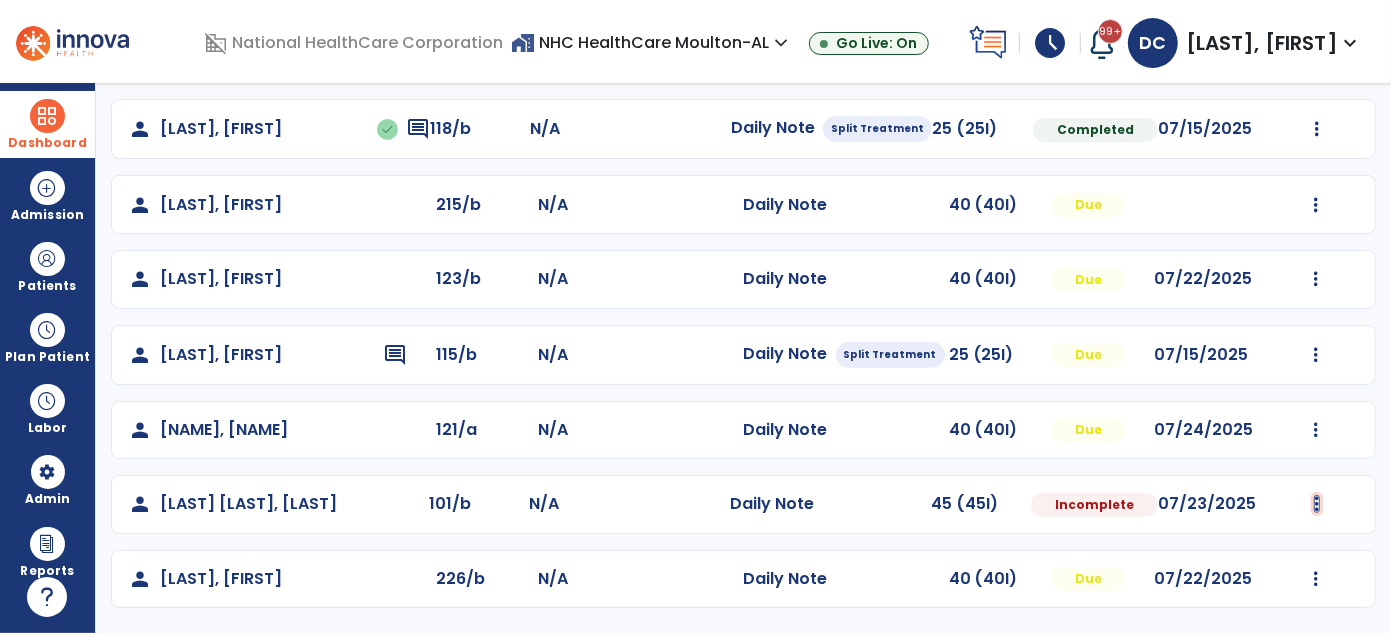 click at bounding box center (1317, -171) 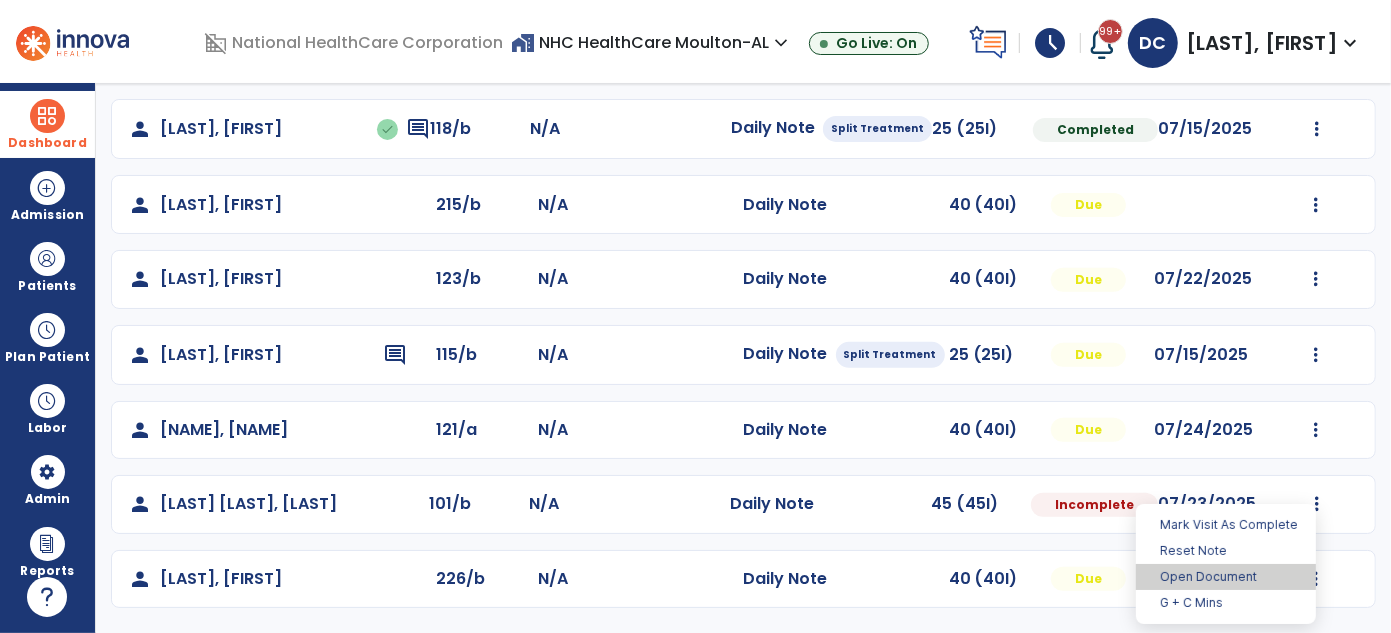 click on "Open Document" at bounding box center [1226, 577] 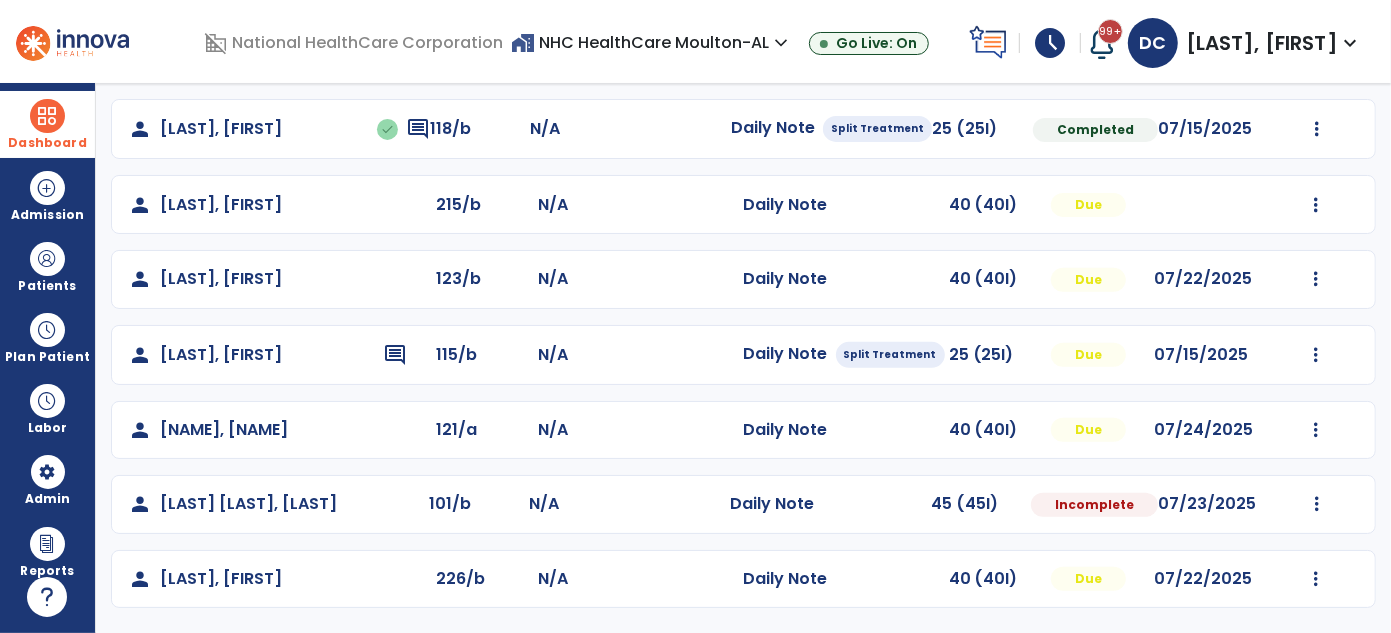 select on "*" 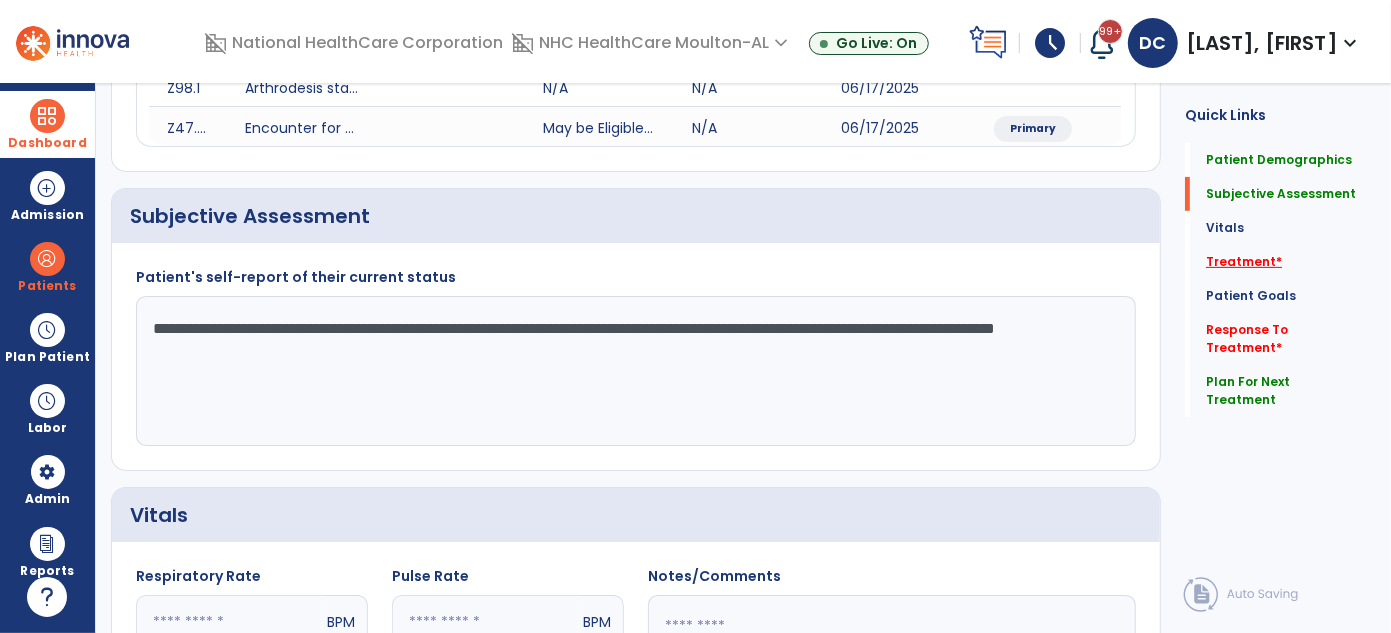 click on "Treatment   *" 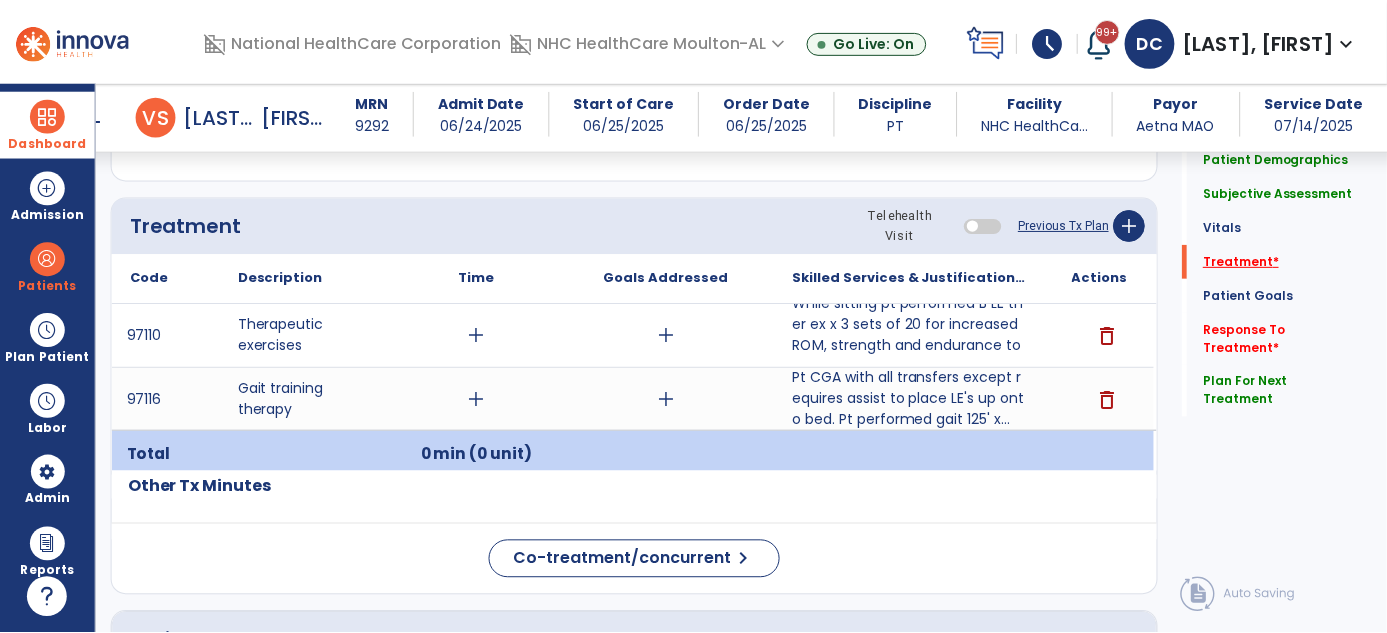 scroll, scrollTop: 1226, scrollLeft: 0, axis: vertical 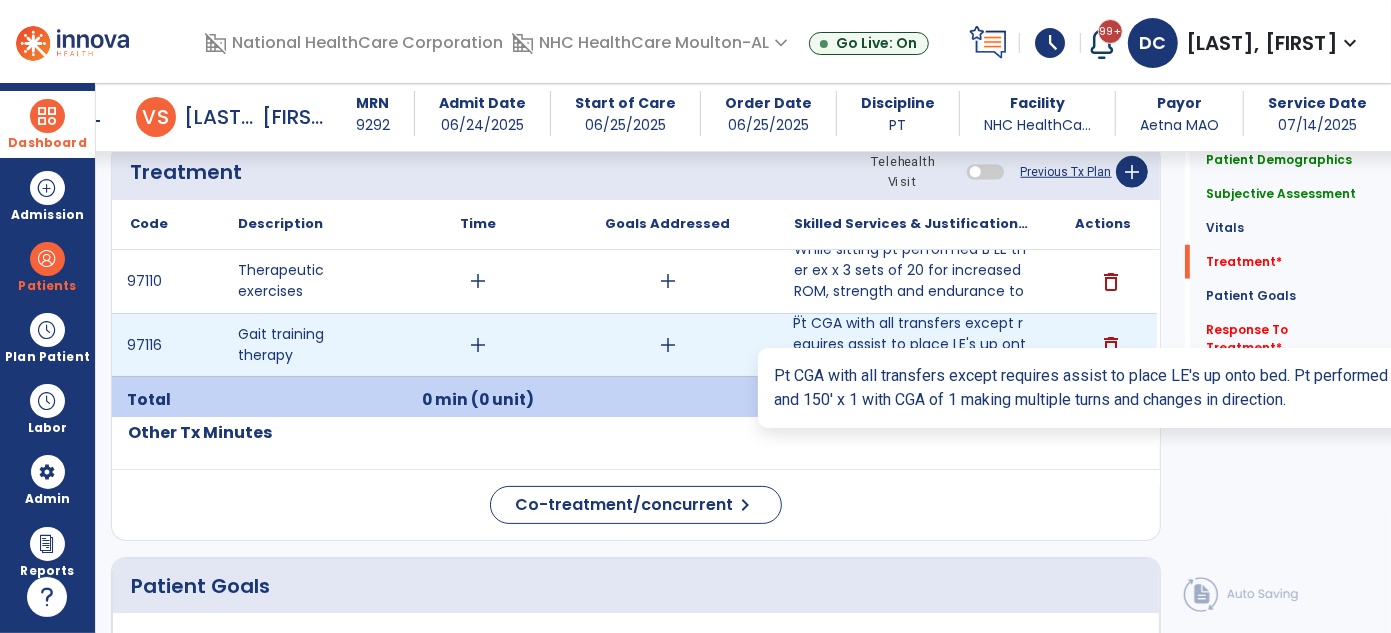 click on "Pt CGA with all transfers except requires assist to place LE's up onto bed. Pt performed gait 125' x..." at bounding box center [912, 344] 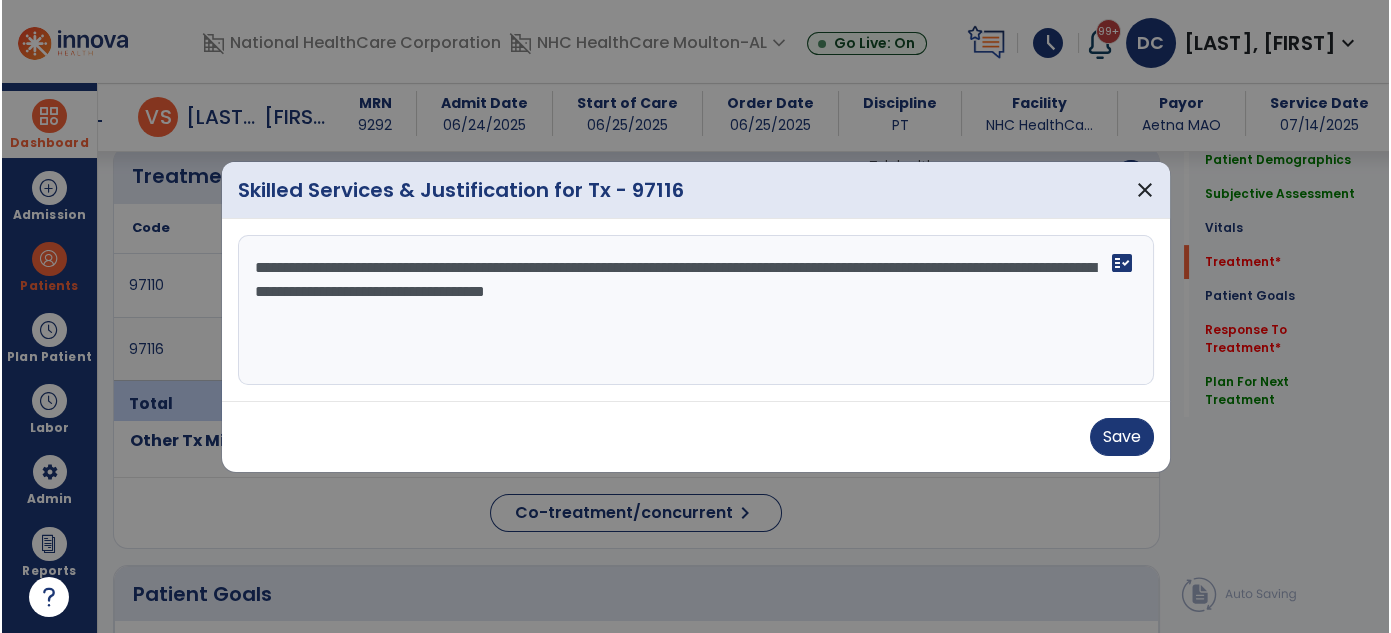 scroll, scrollTop: 1226, scrollLeft: 0, axis: vertical 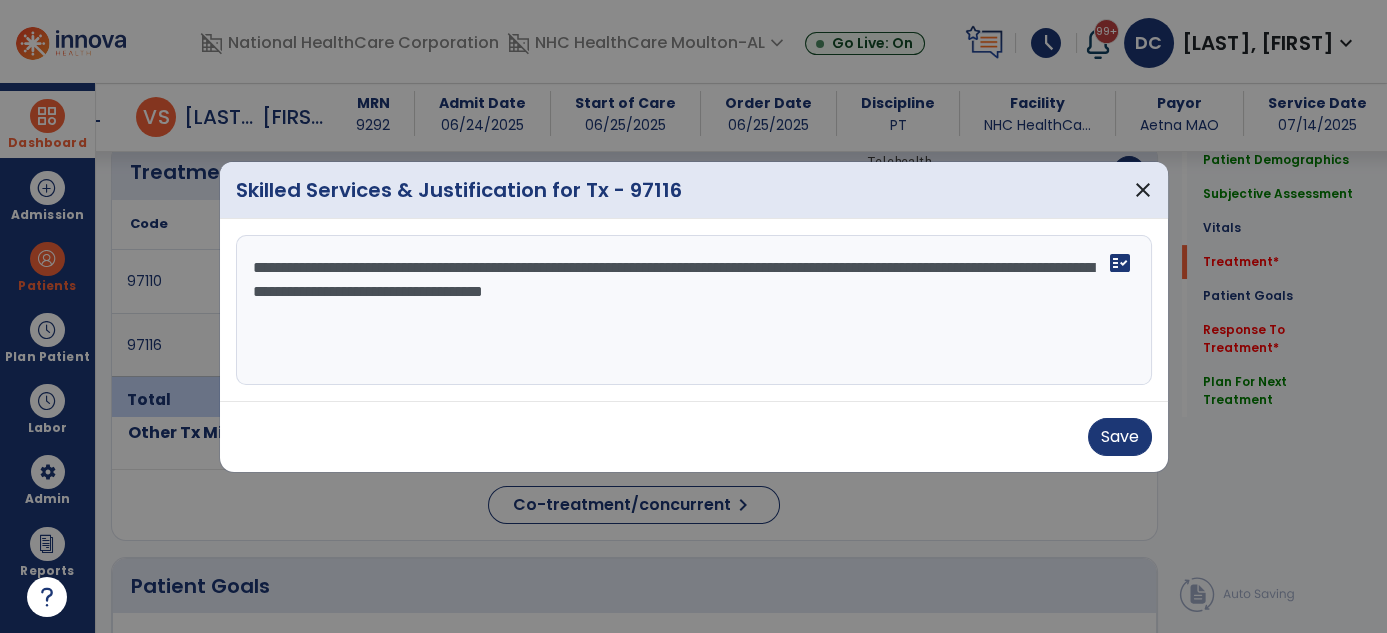 click on "**********" at bounding box center (694, 310) 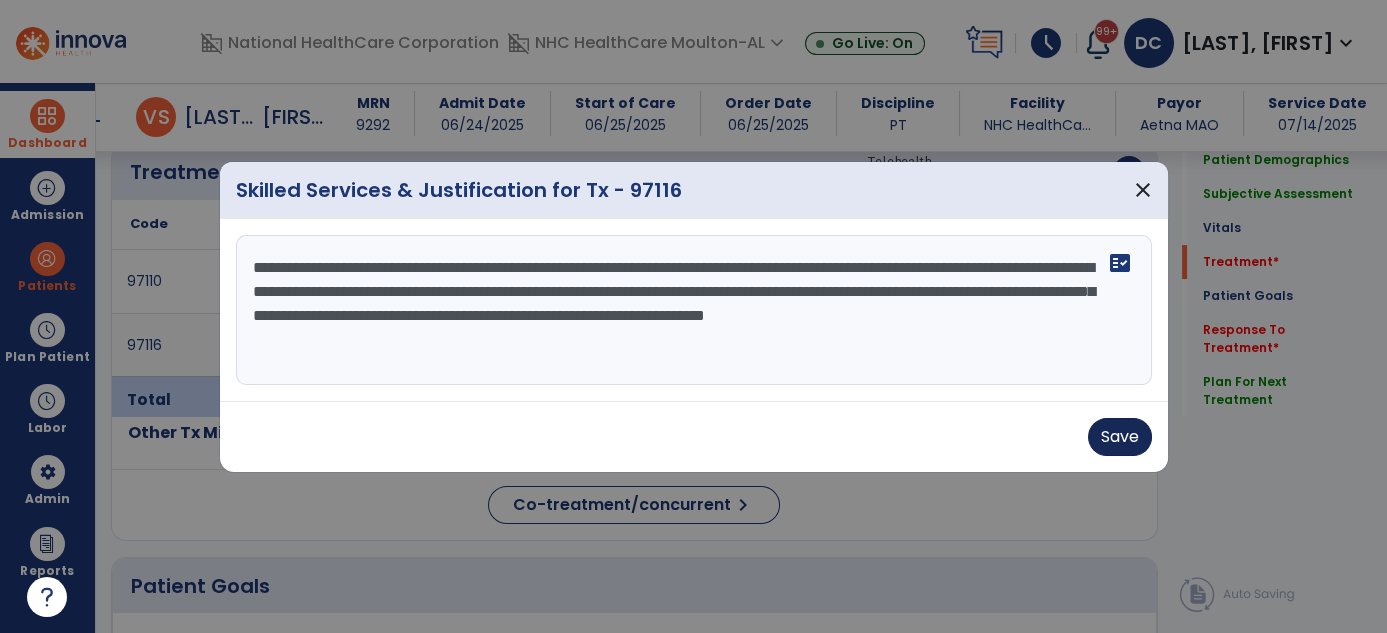 type on "**********" 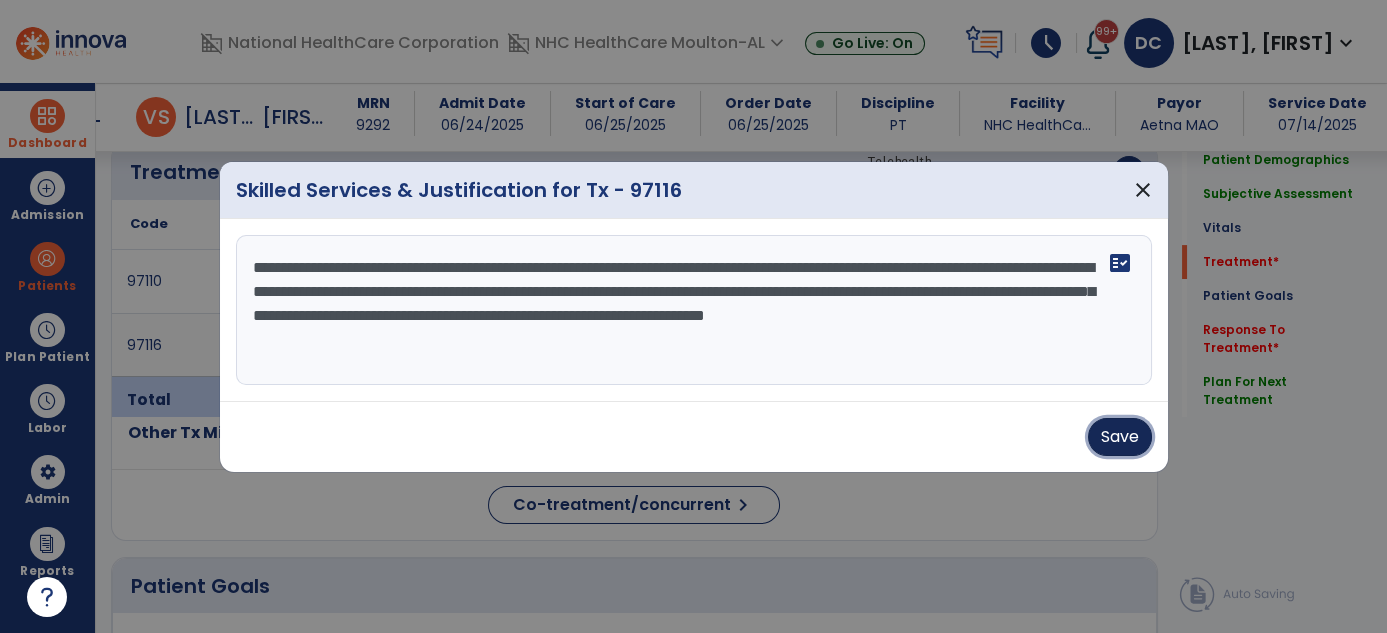 click on "Save" at bounding box center (1120, 437) 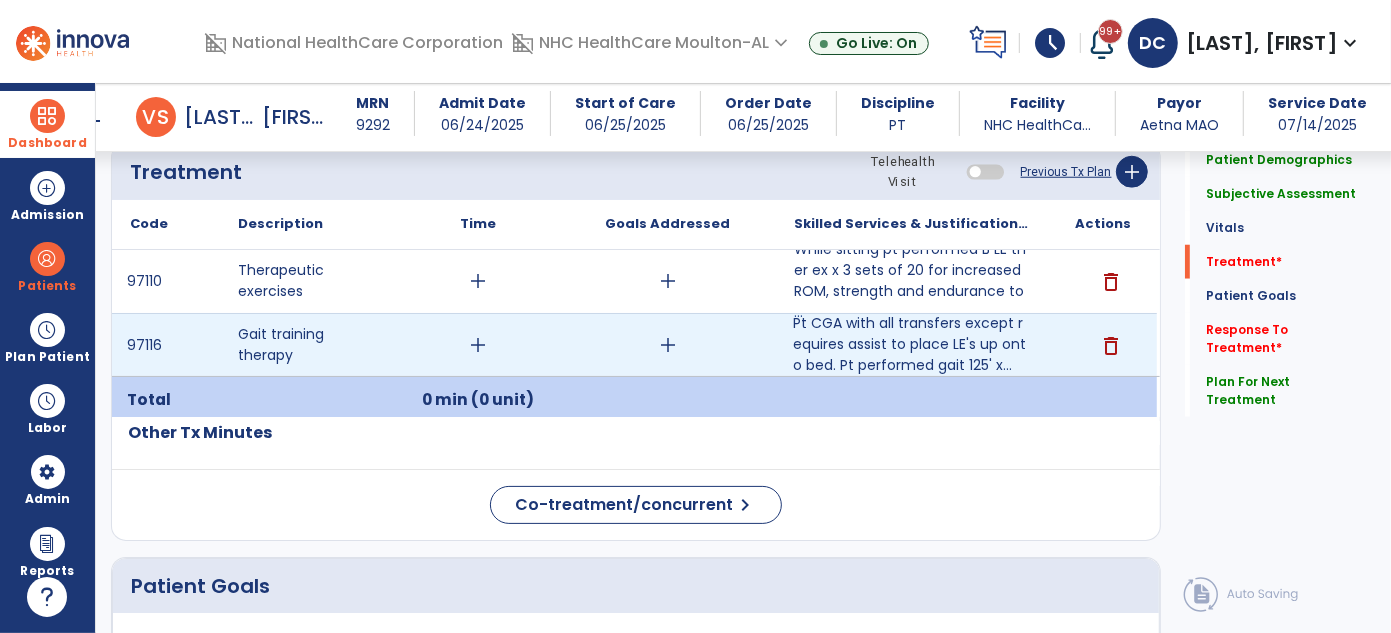 click on "add" at bounding box center [478, 345] 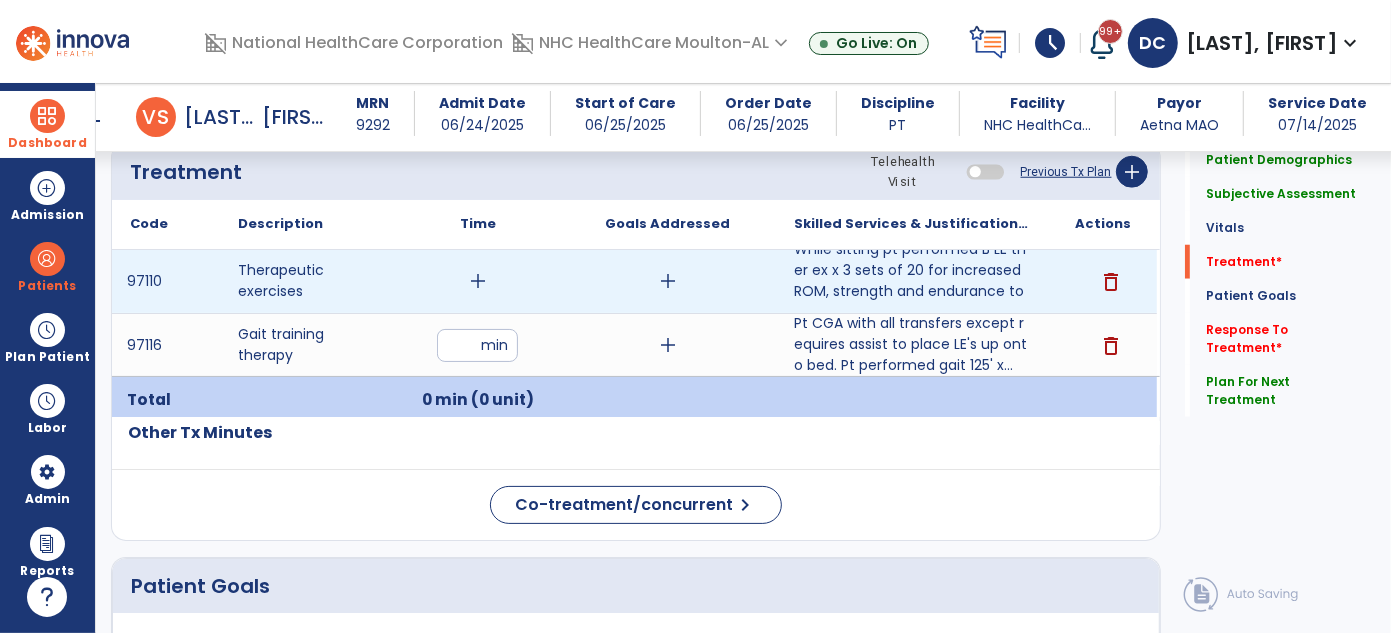 type on "**" 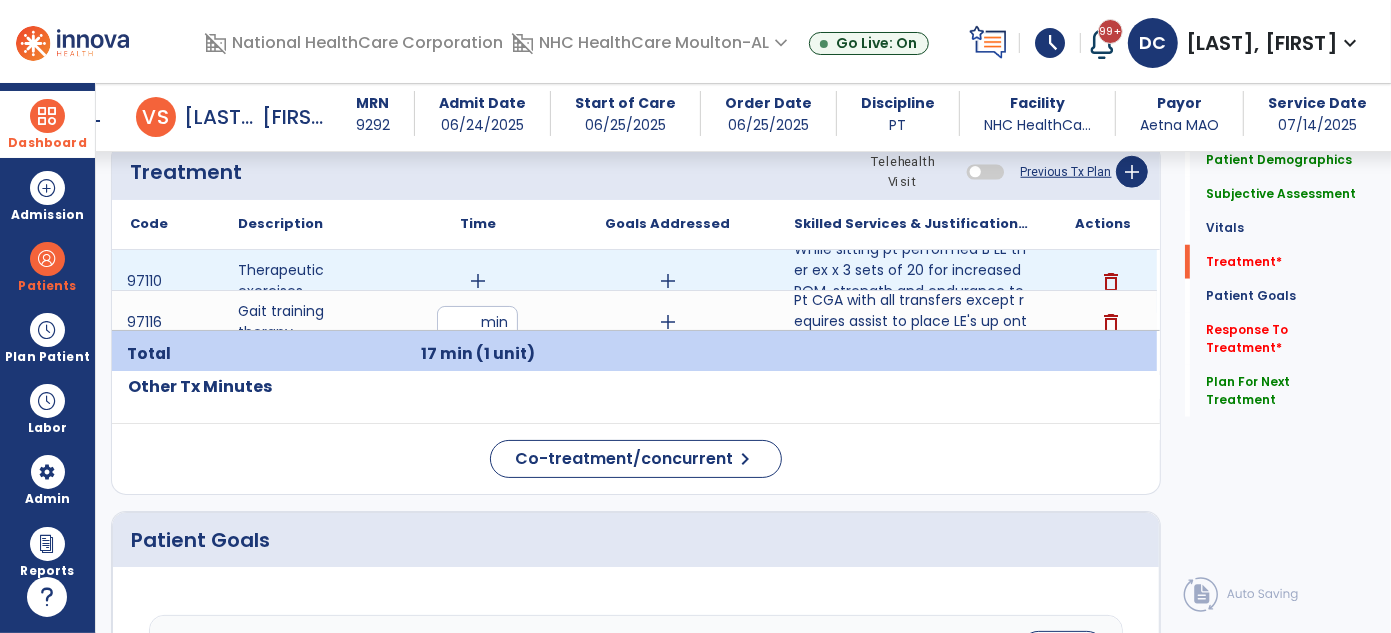 click on "add" at bounding box center [478, 281] 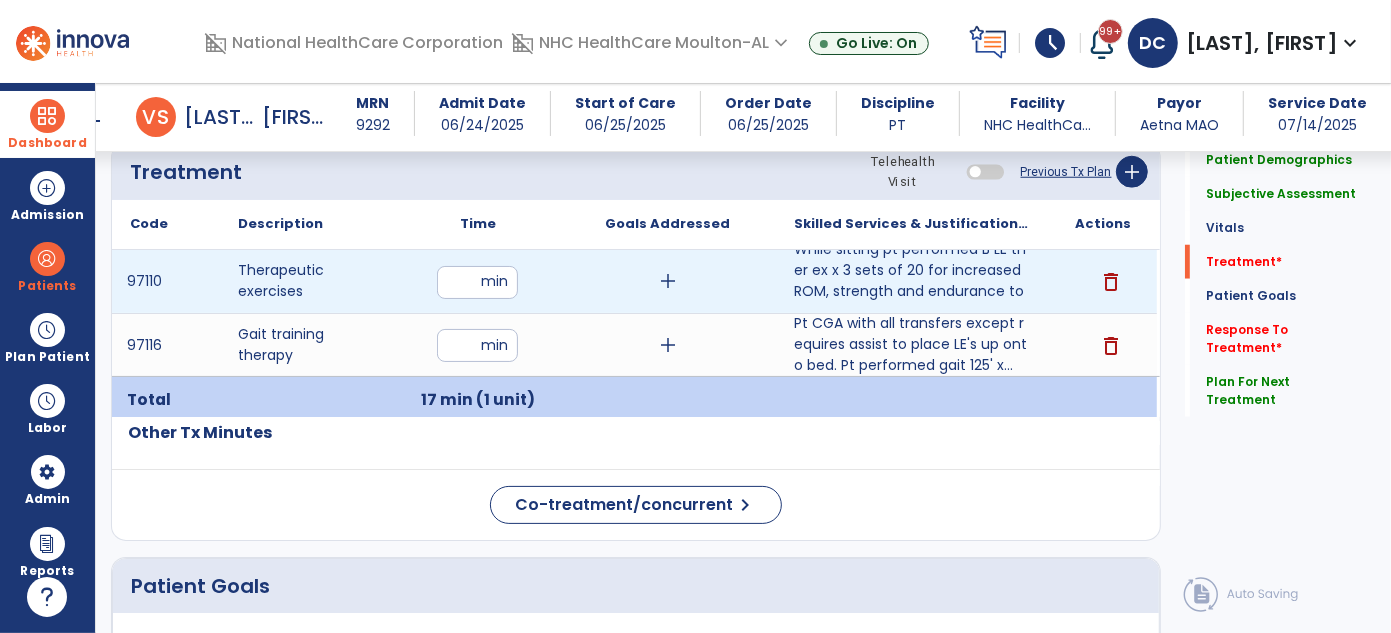 type on "**" 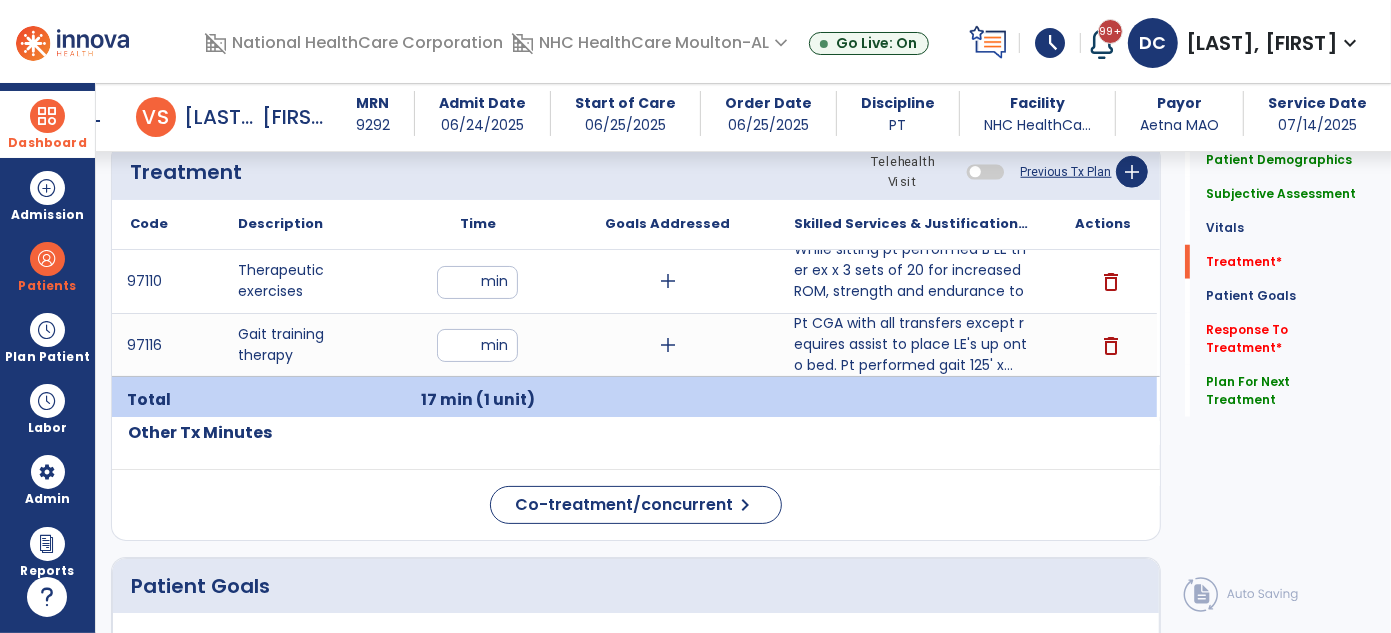 click on "Treatment Telehealth Visit  Previous Tx Plan   add" 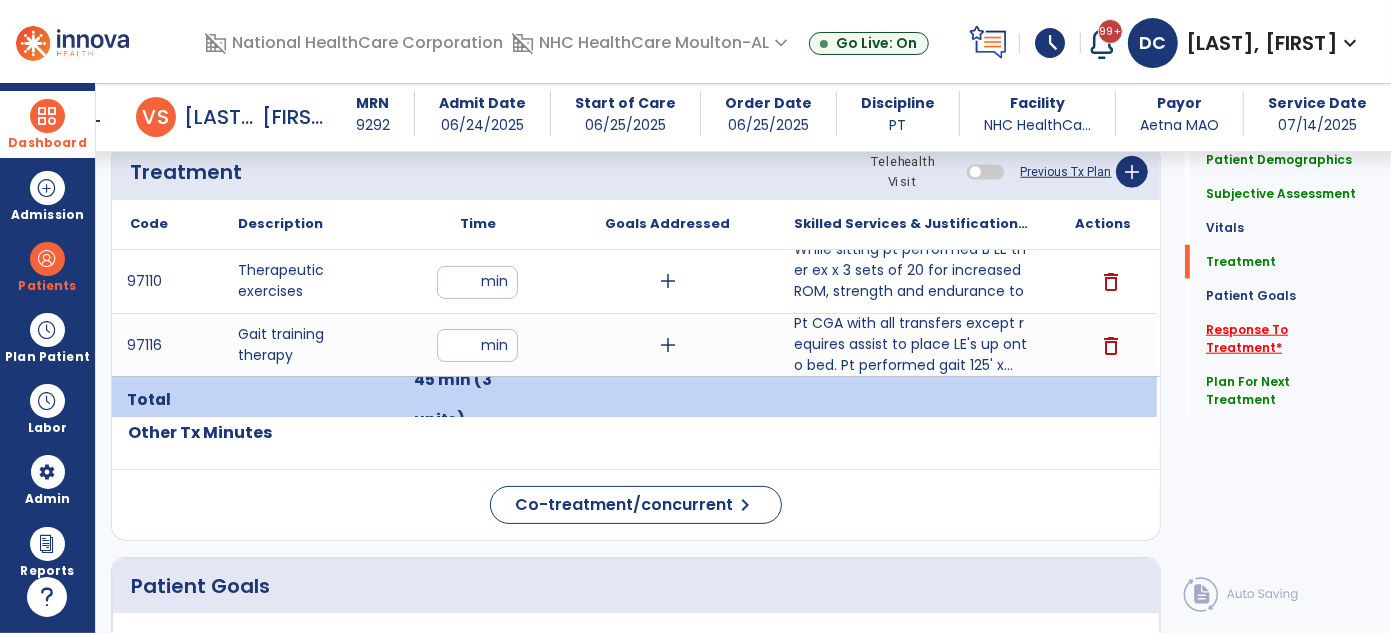 click on "Response To Treatment   *" 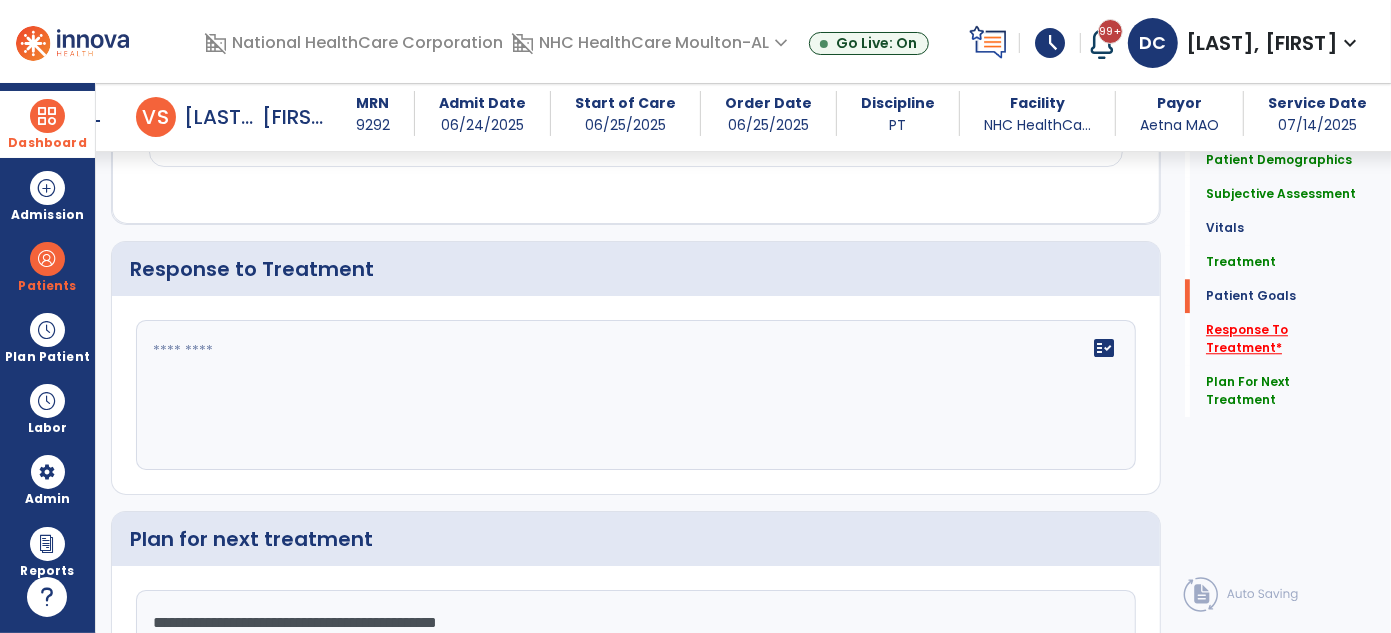 scroll, scrollTop: 3464, scrollLeft: 0, axis: vertical 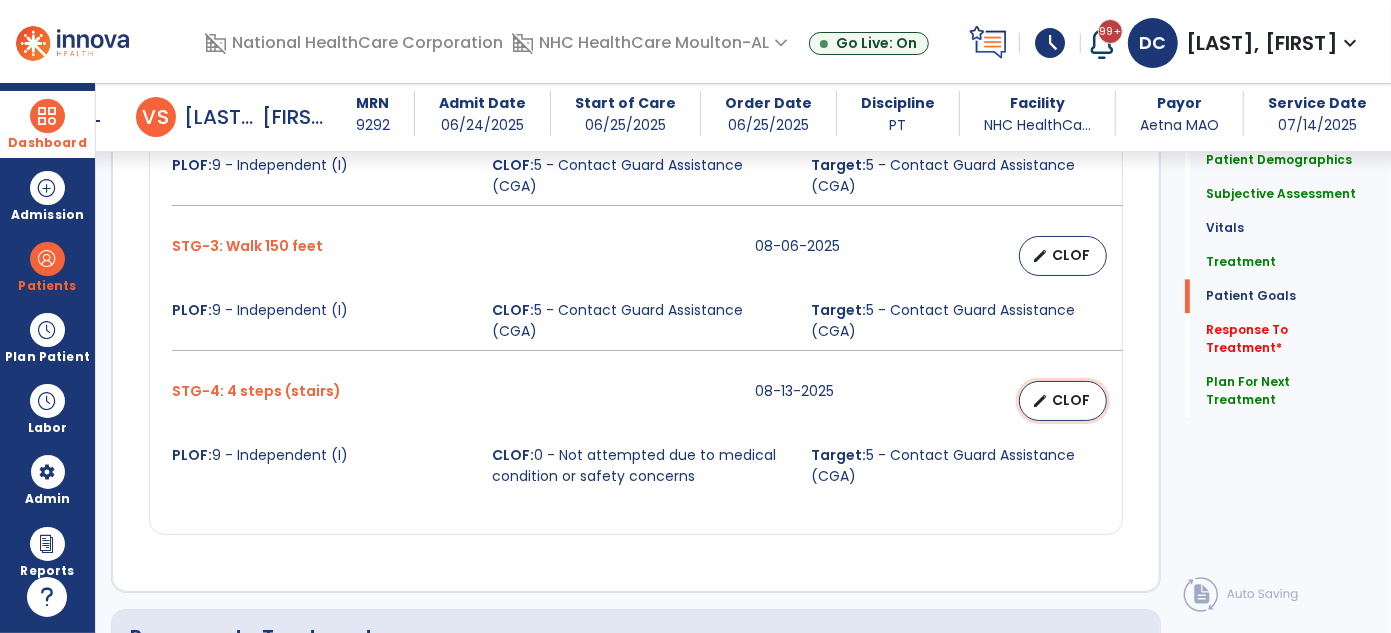 click on "edit   CLOF" at bounding box center [1063, 401] 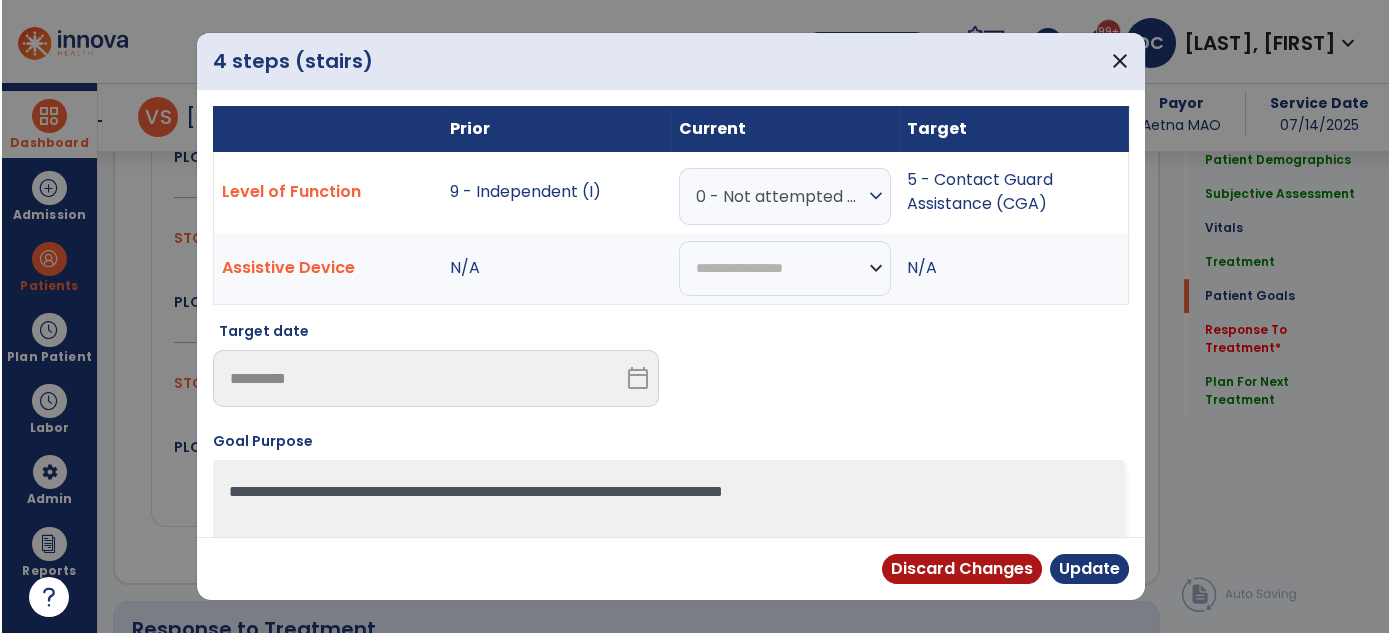 scroll, scrollTop: 3093, scrollLeft: 0, axis: vertical 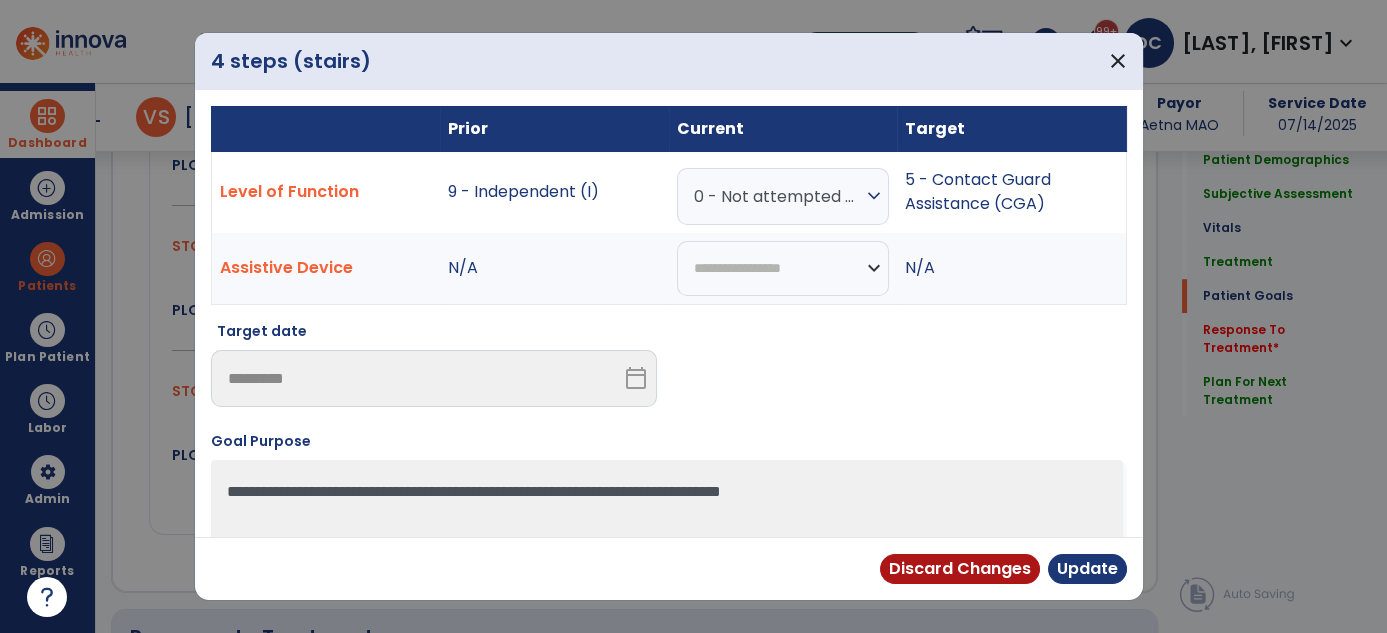 click on "0 - Not attempted due to medical condition or safety concerns" at bounding box center [778, 196] 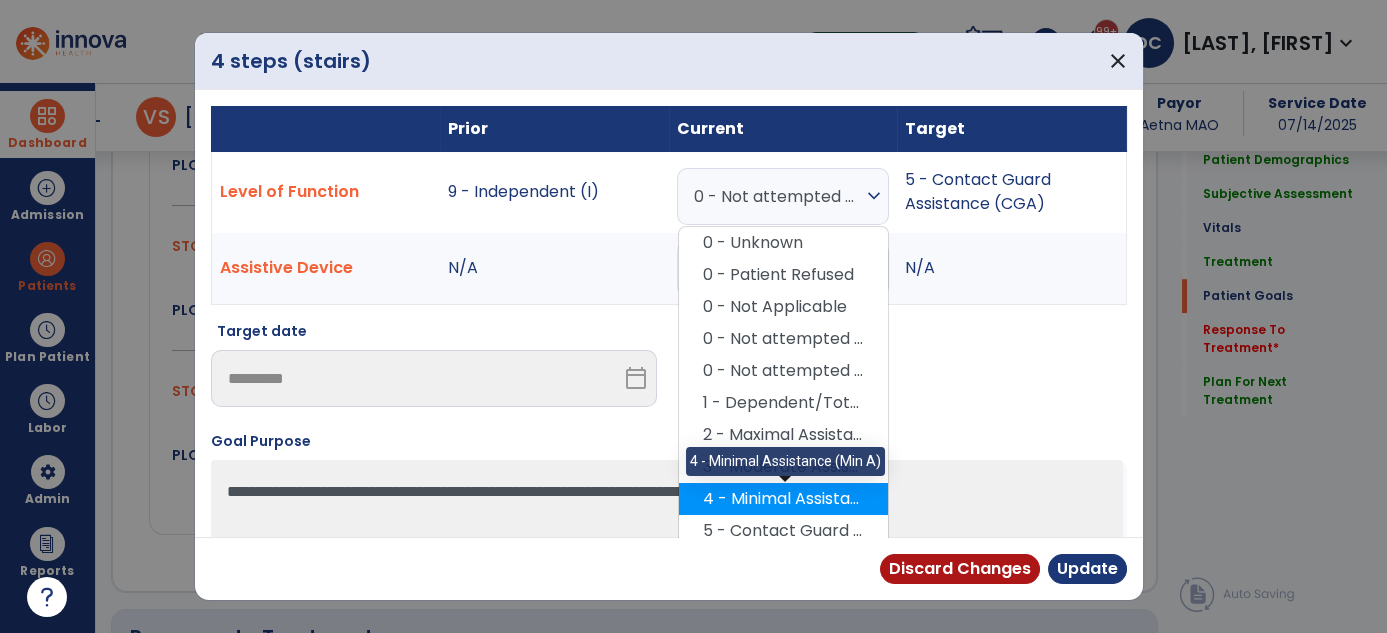 click on "4 - Minimal Assistance (Min A)" at bounding box center (783, 499) 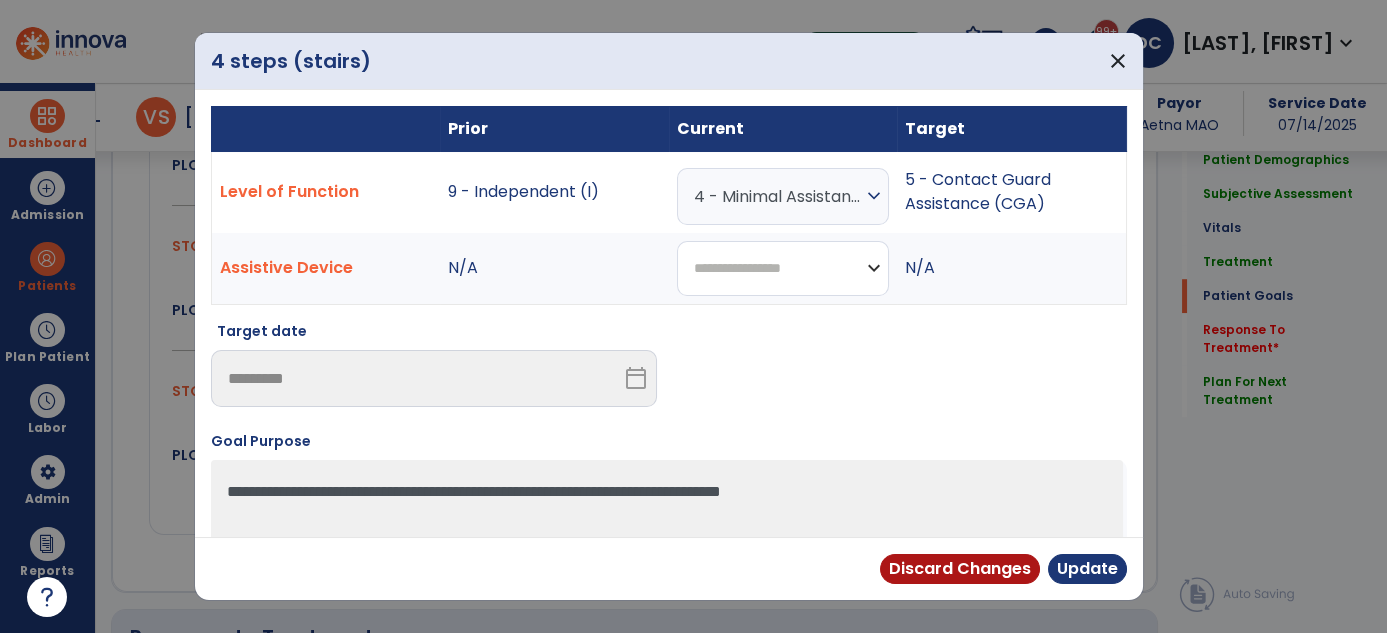 click on "**********" at bounding box center [783, 268] 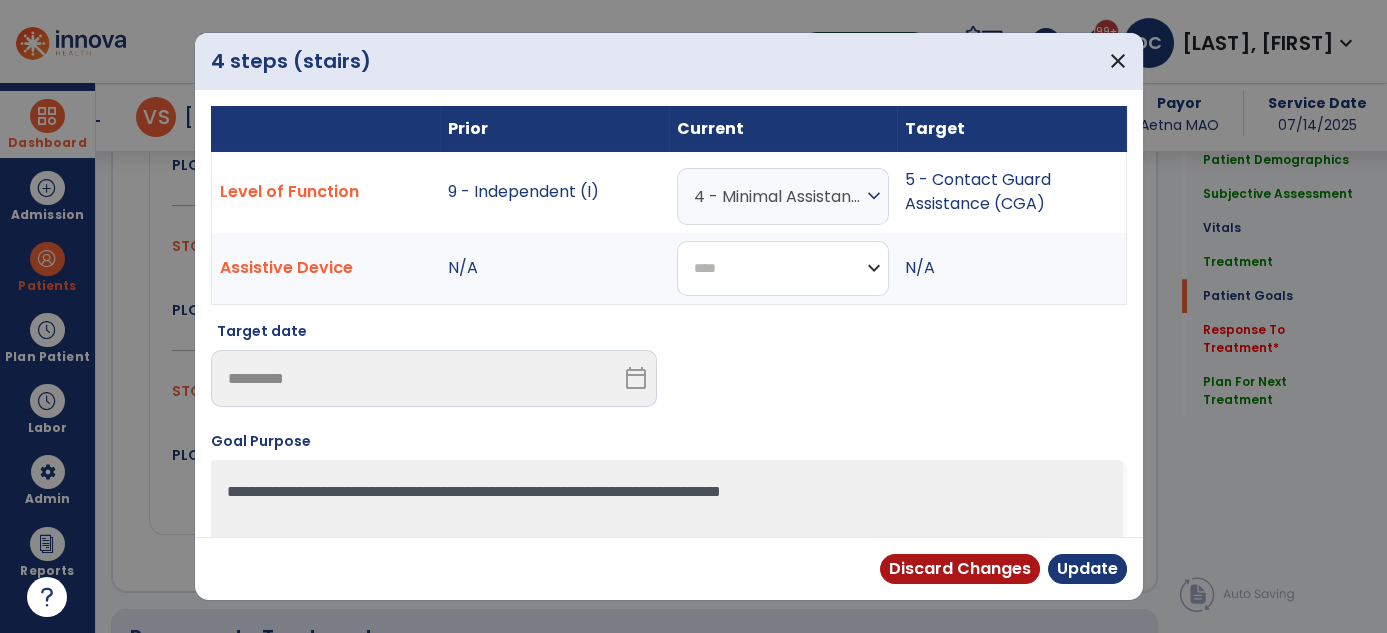 click on "**********" at bounding box center (783, 268) 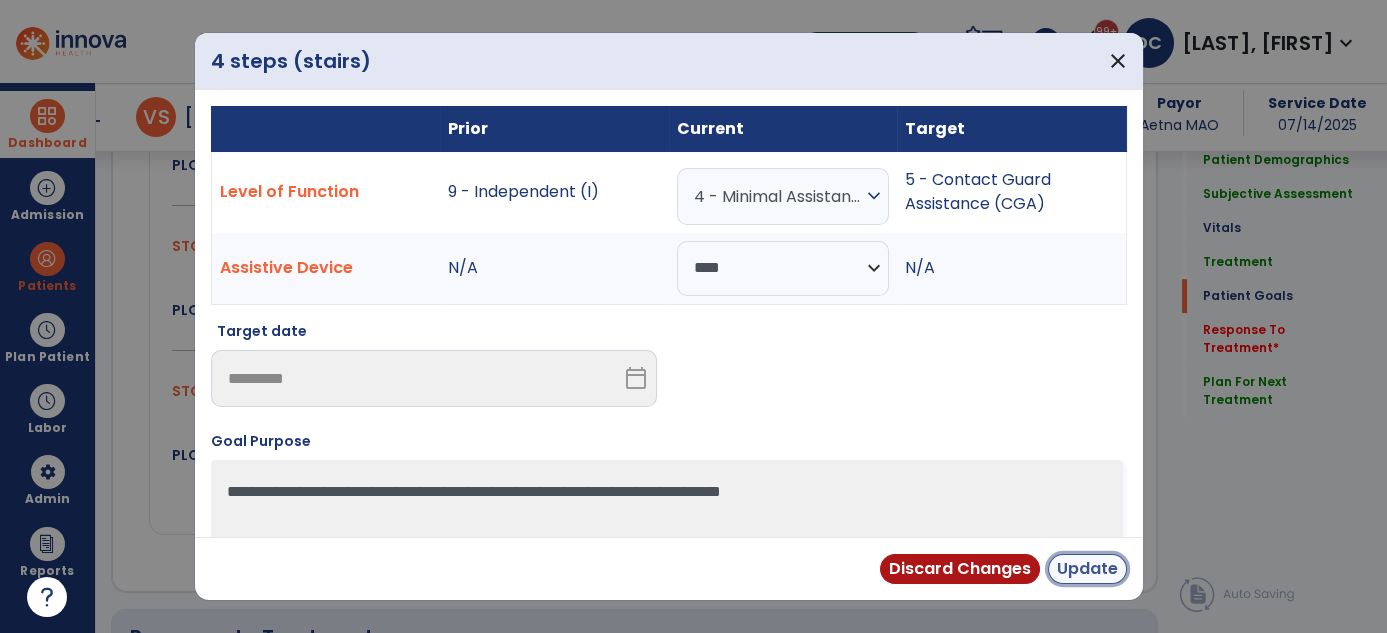 click on "Update" at bounding box center [1087, 569] 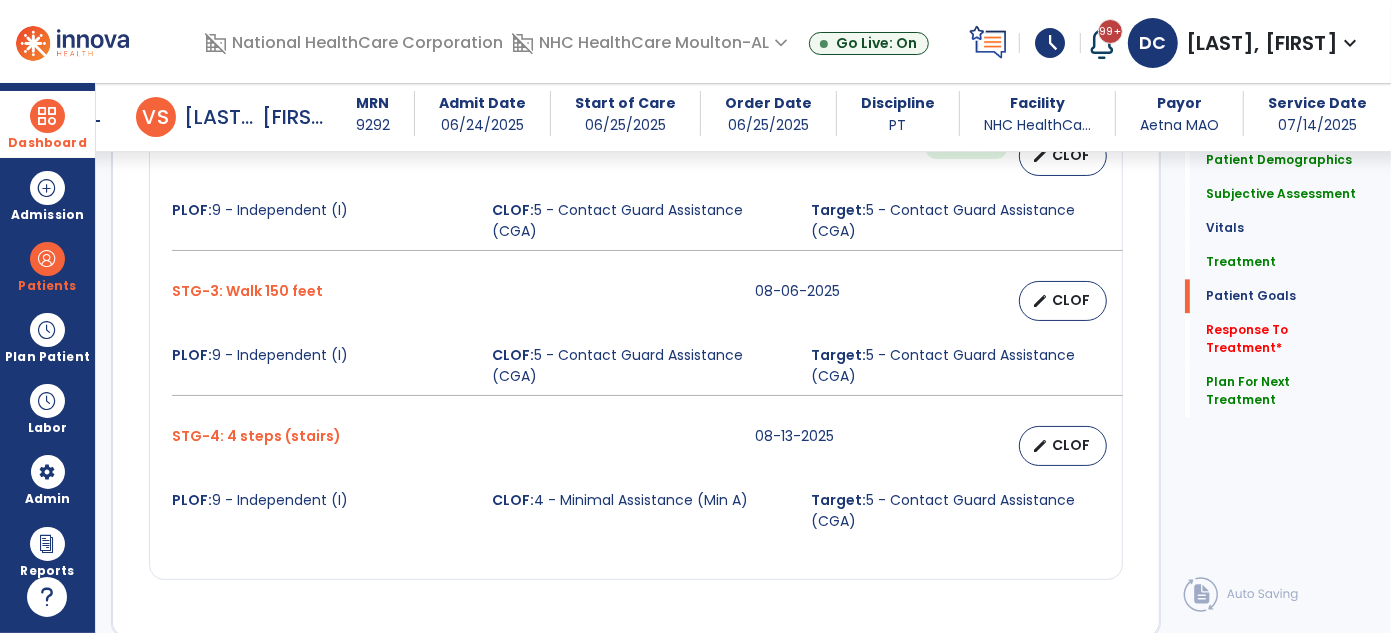 scroll, scrollTop: 3093, scrollLeft: 0, axis: vertical 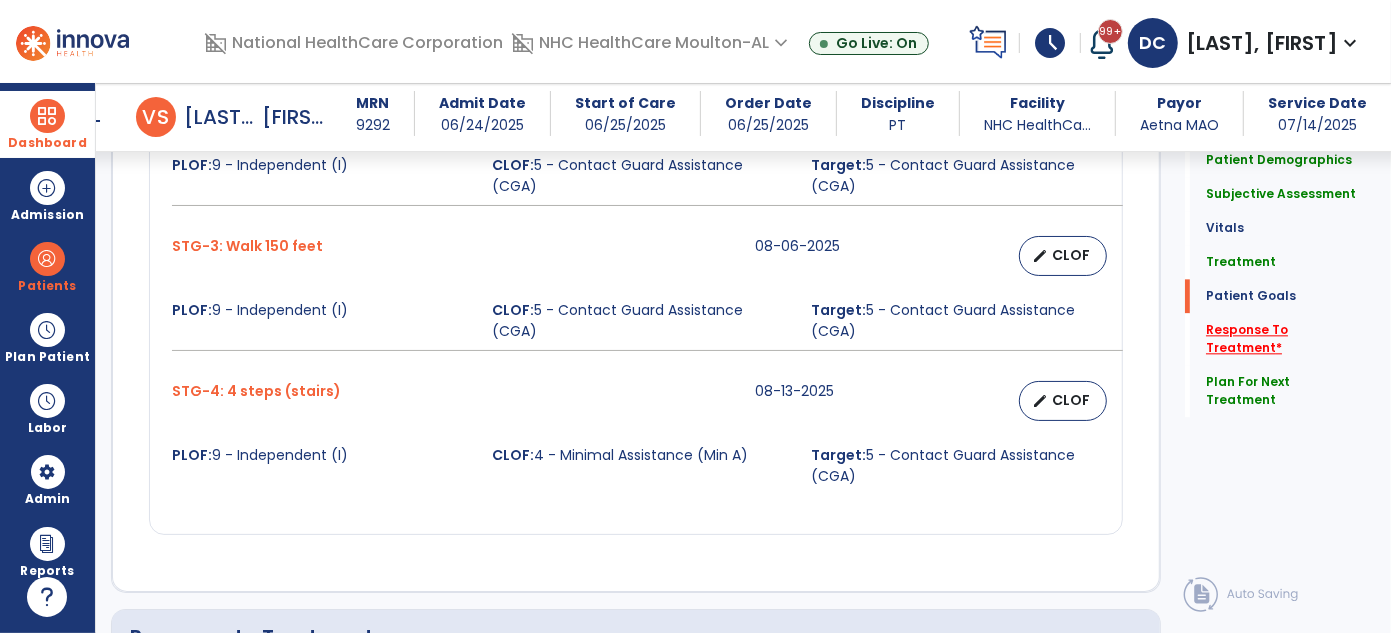 click on "Response To Treatment   *" 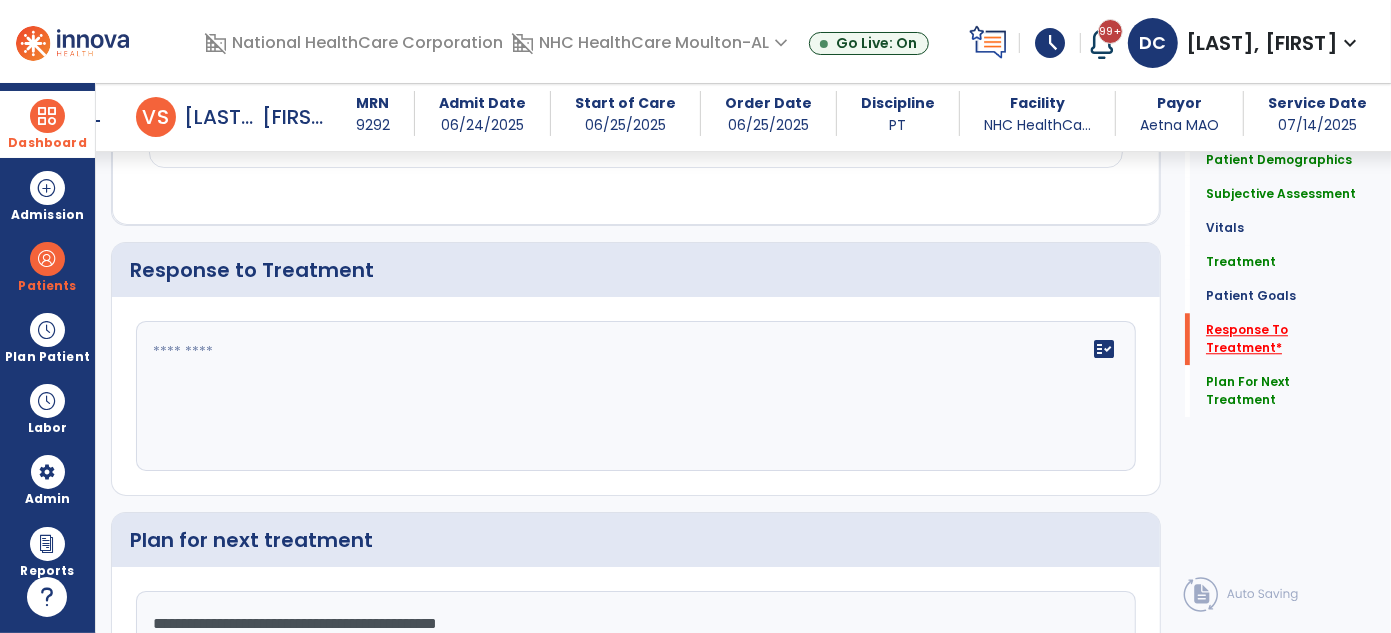 scroll, scrollTop: 3464, scrollLeft: 0, axis: vertical 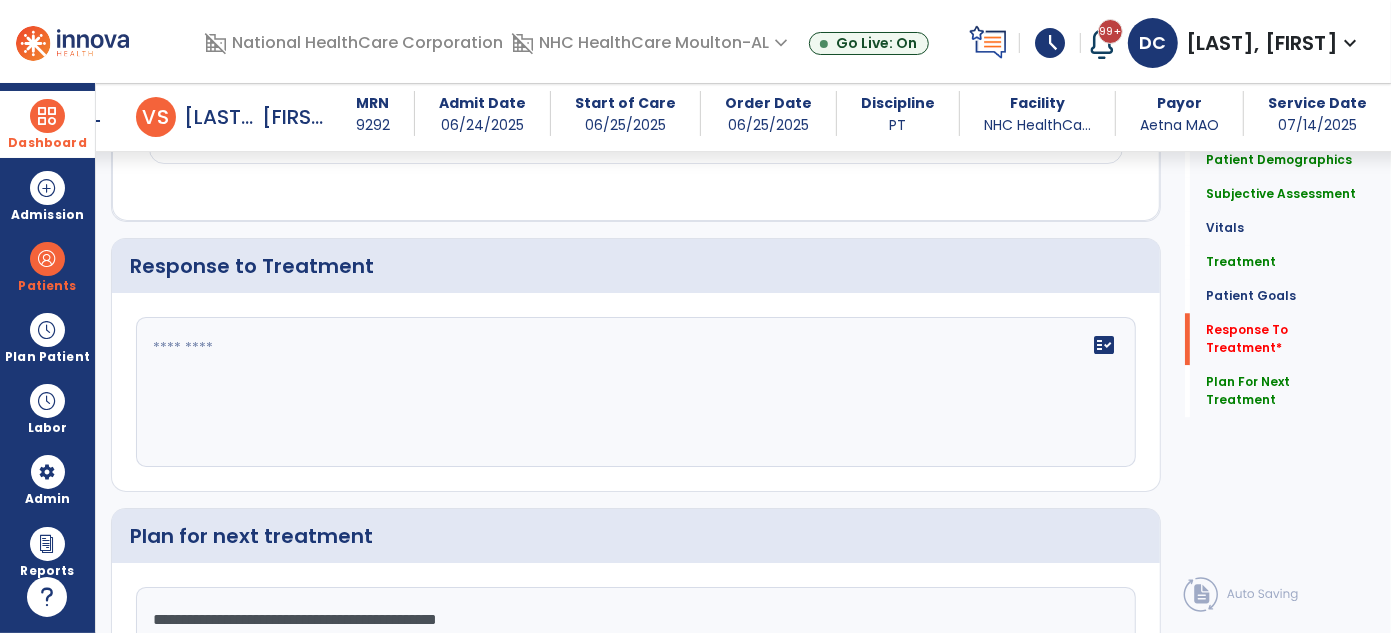 click on "fact_check" 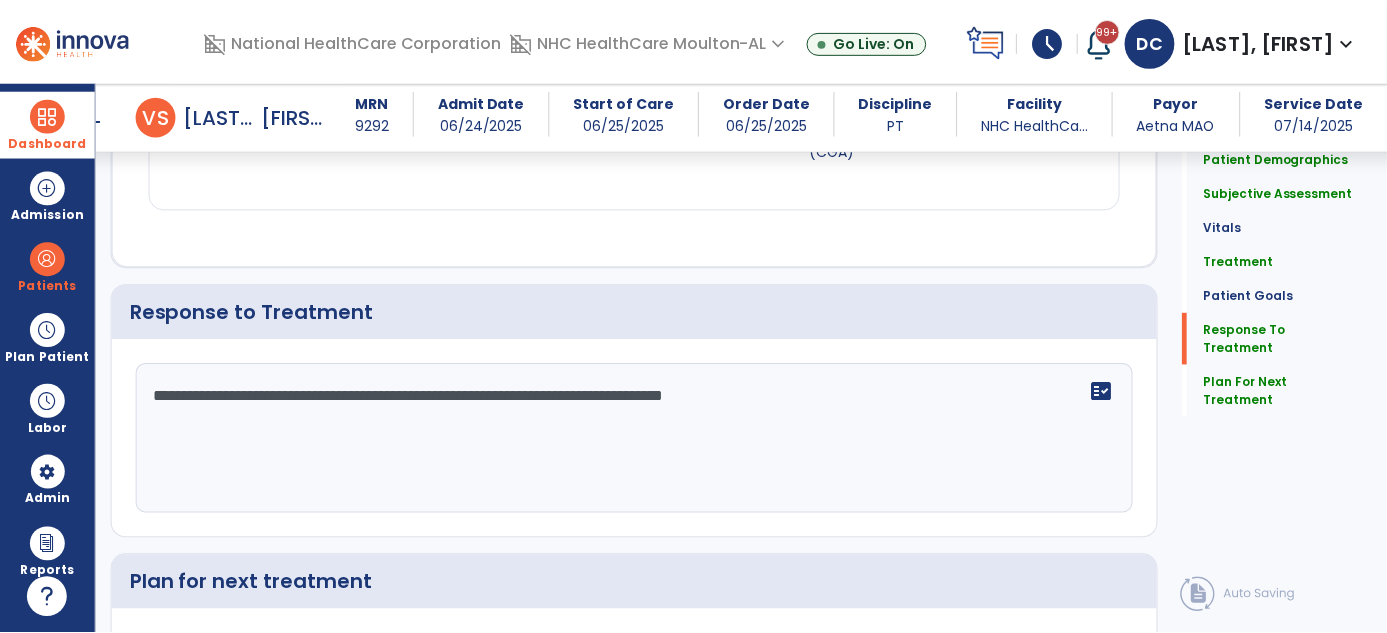 scroll, scrollTop: 3649, scrollLeft: 0, axis: vertical 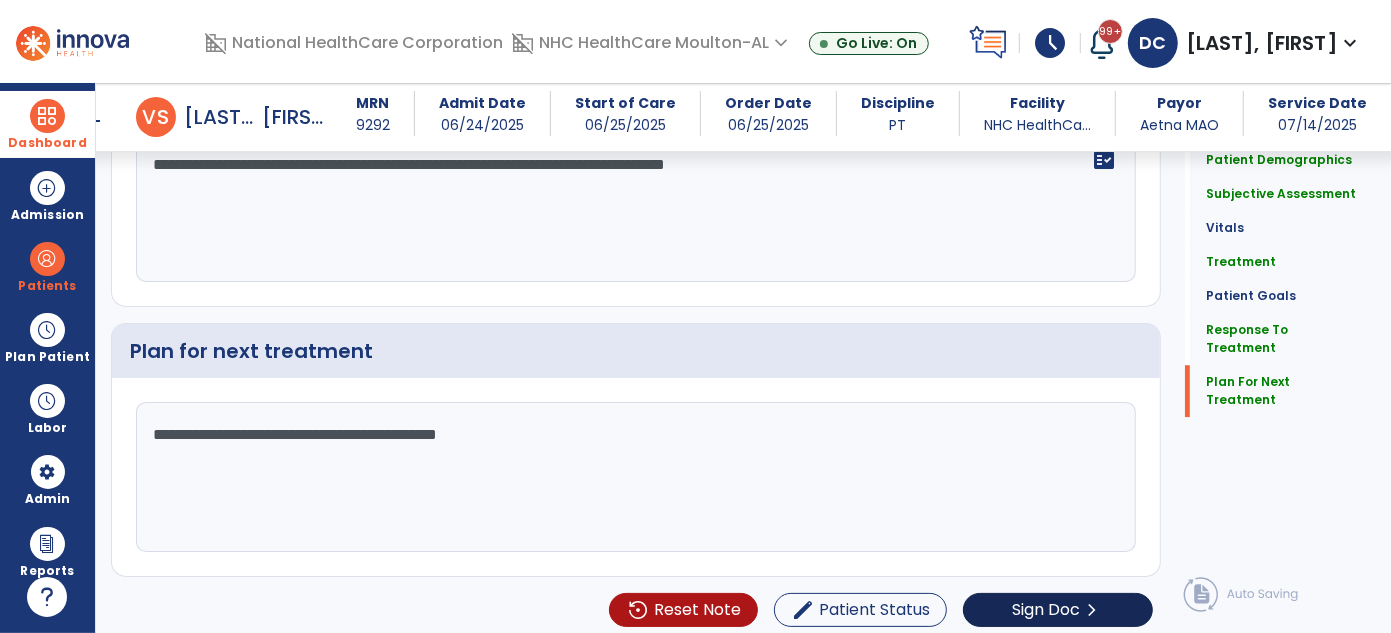 type on "**********" 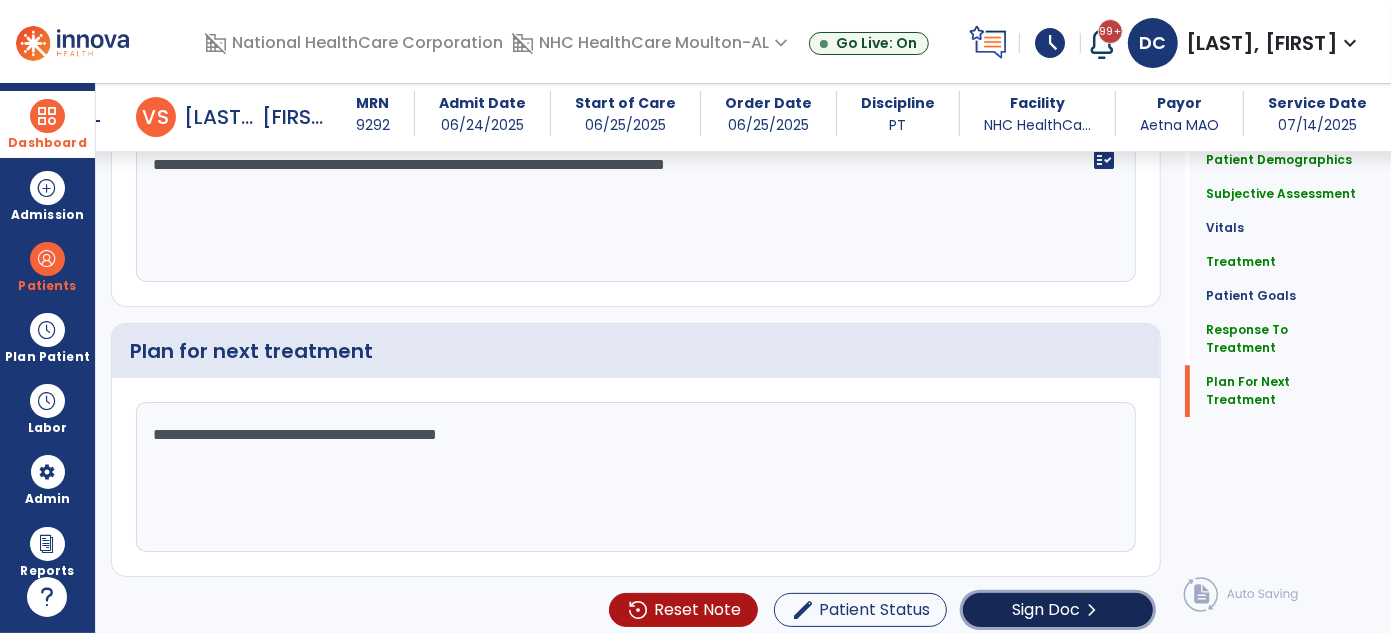 click on "Sign Doc" 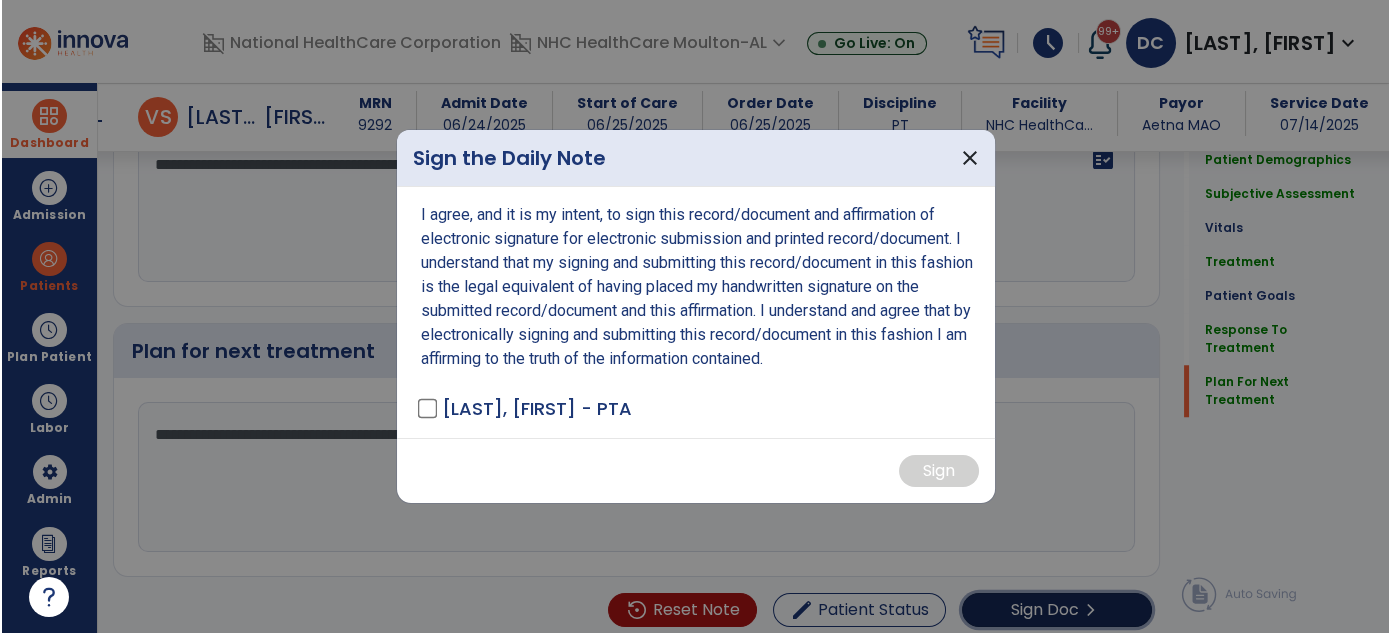 scroll, scrollTop: 3649, scrollLeft: 0, axis: vertical 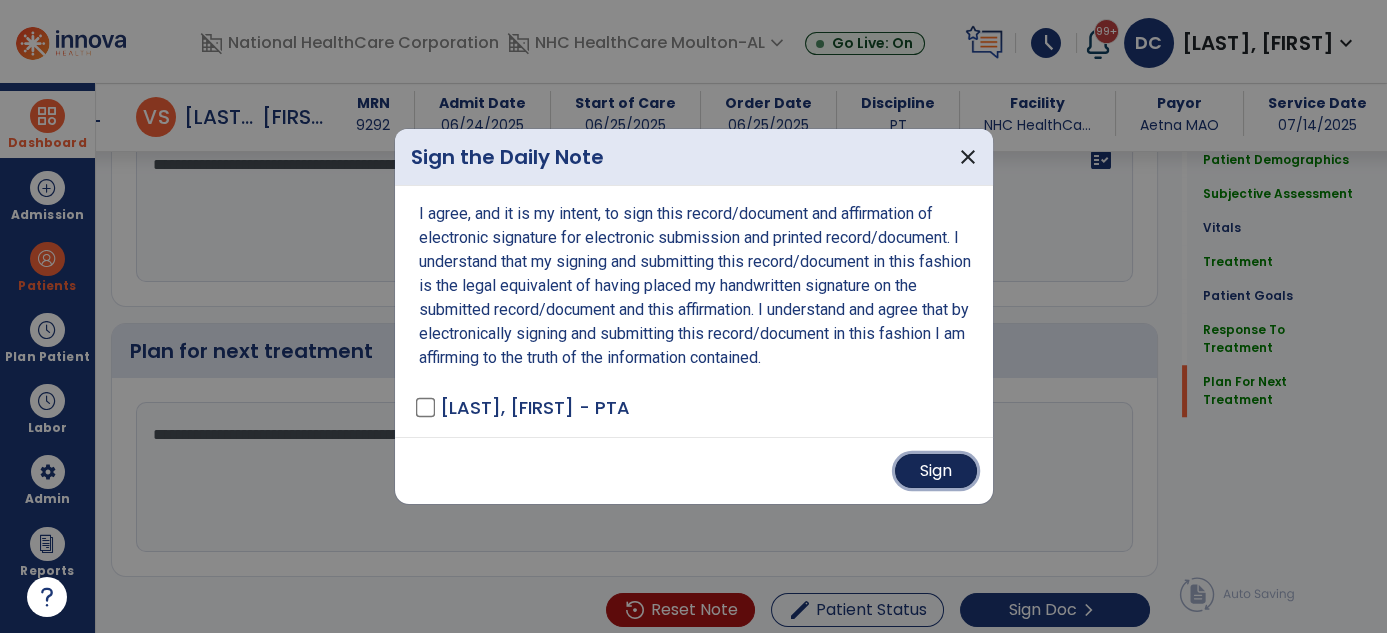 click on "Sign" at bounding box center (936, 471) 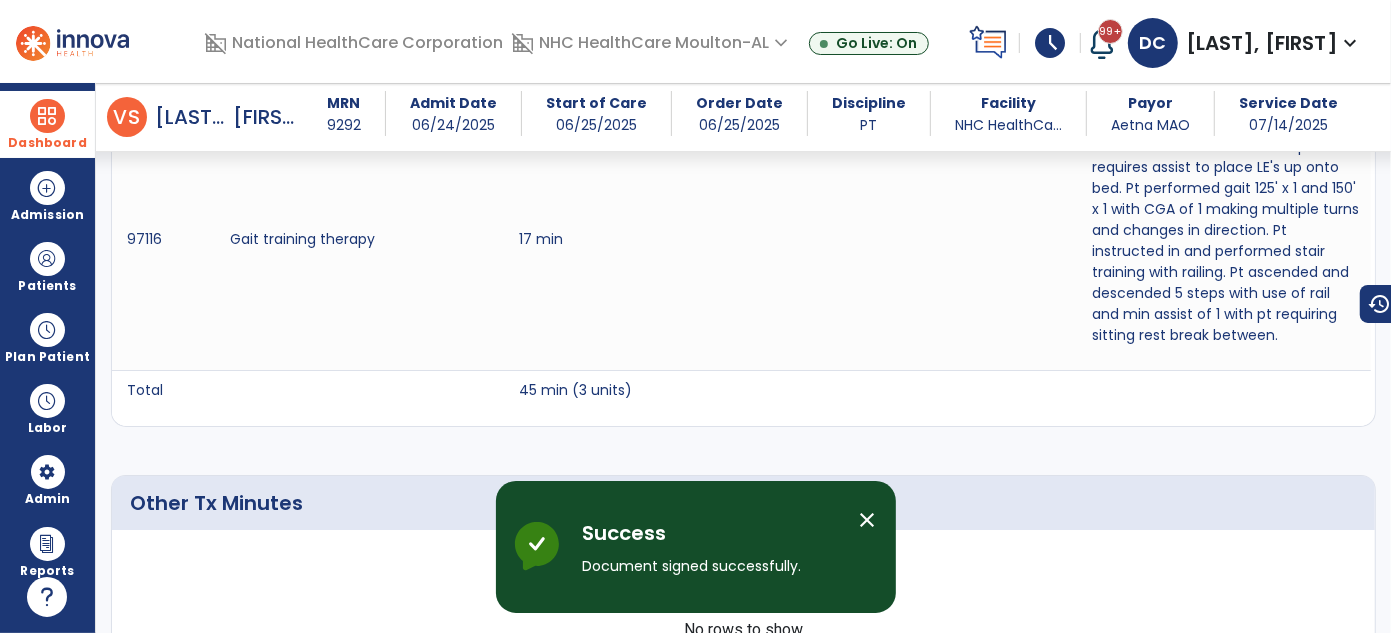 scroll, scrollTop: 721, scrollLeft: 0, axis: vertical 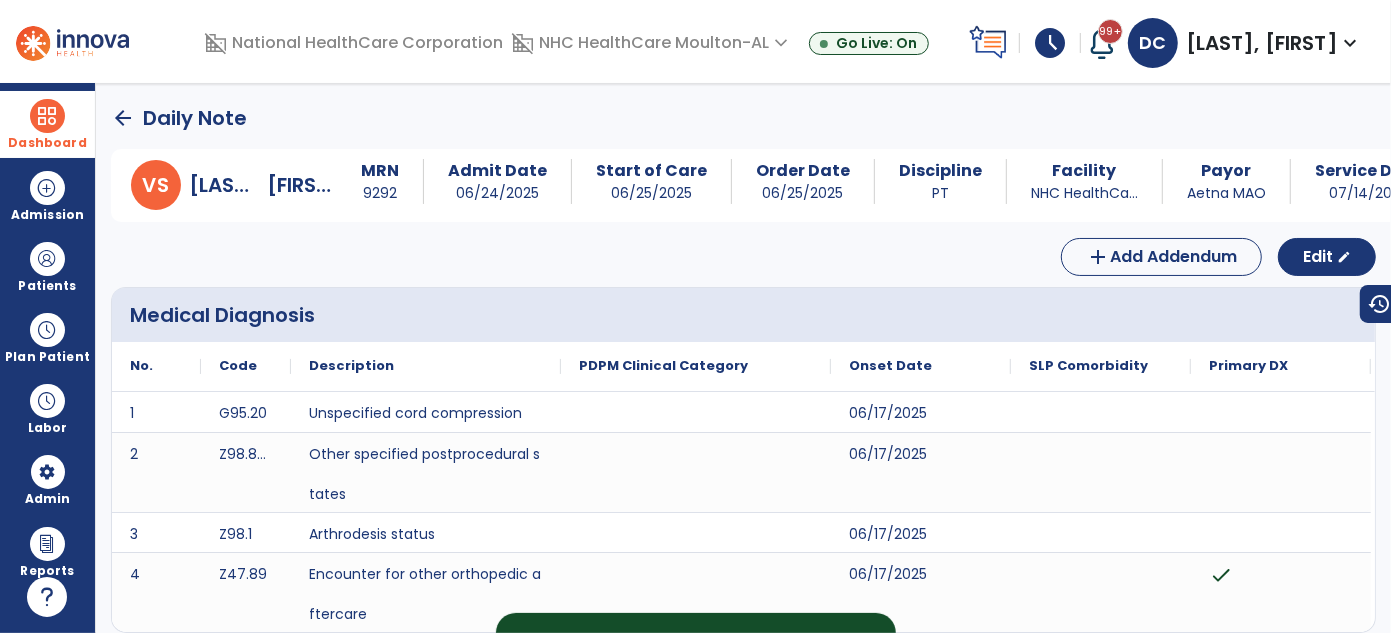 click on "arrow_back" 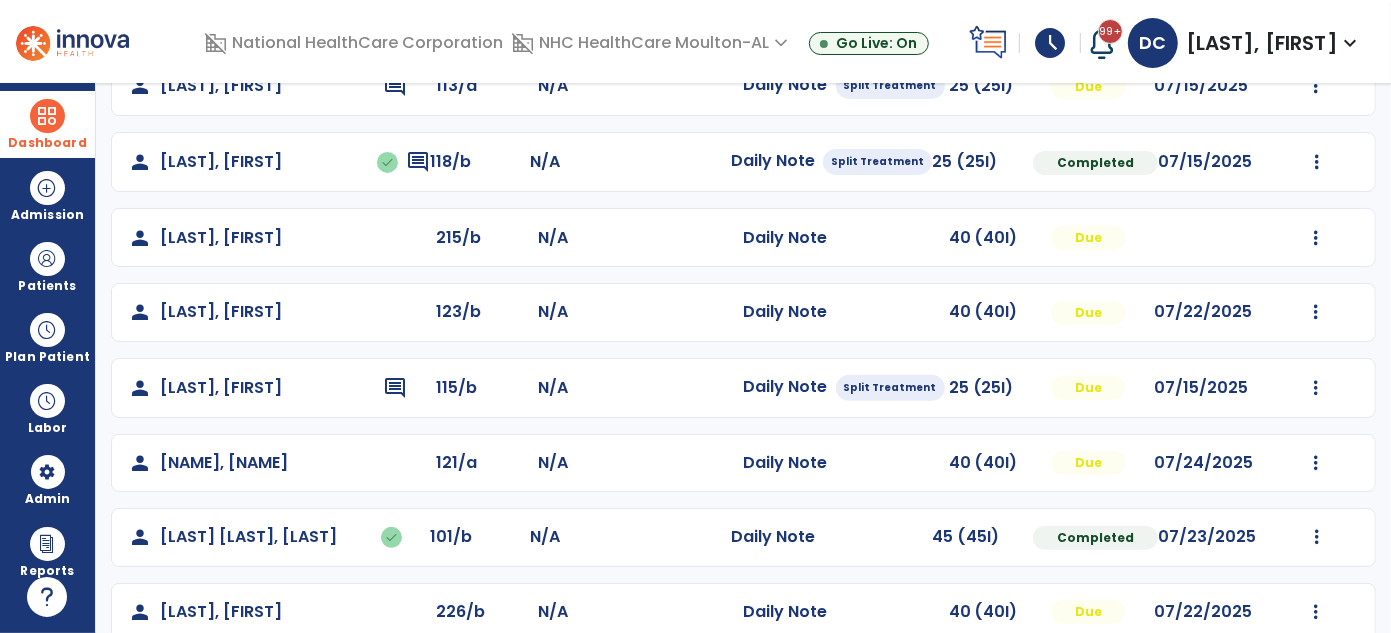scroll, scrollTop: 442, scrollLeft: 0, axis: vertical 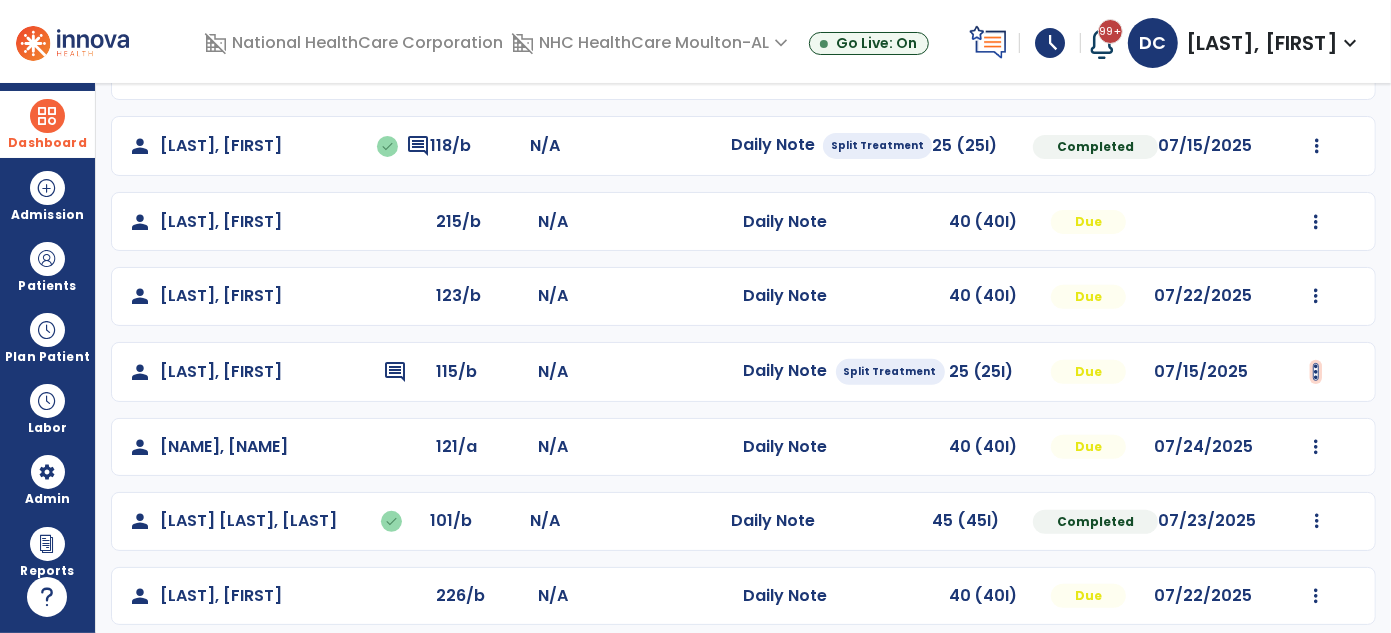 click at bounding box center (1317, -154) 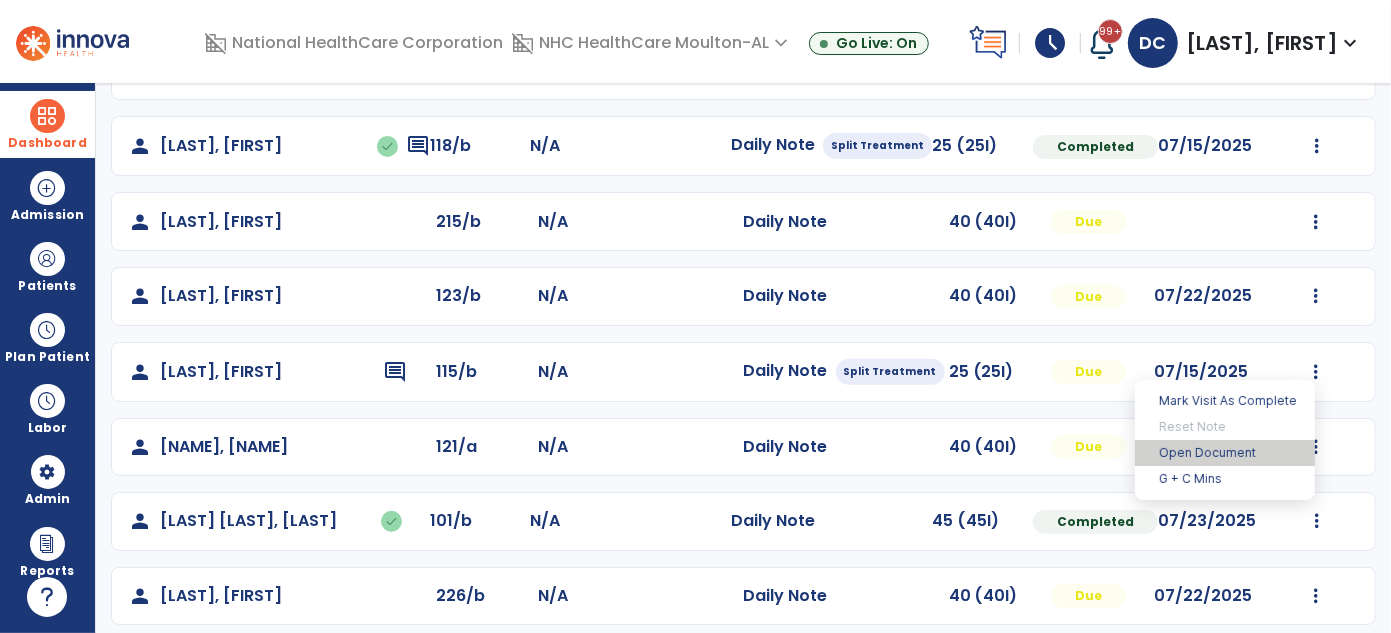 click on "Open Document" at bounding box center (1225, 453) 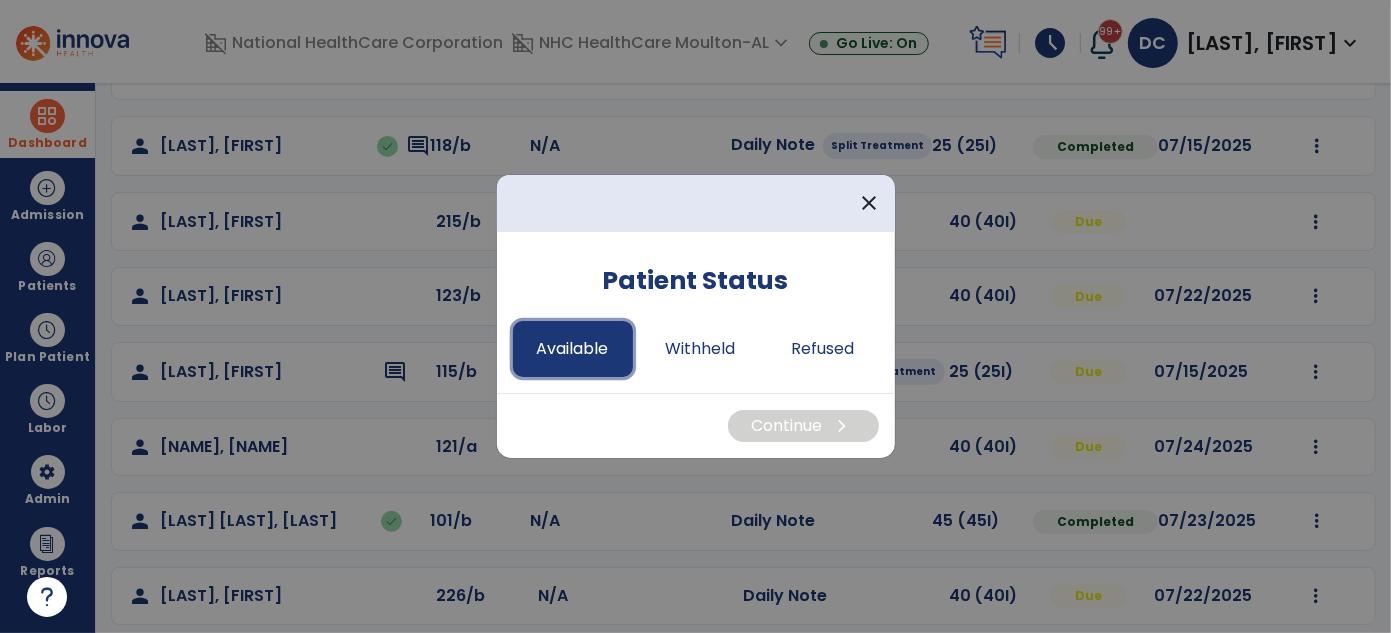 click on "Available" at bounding box center (573, 349) 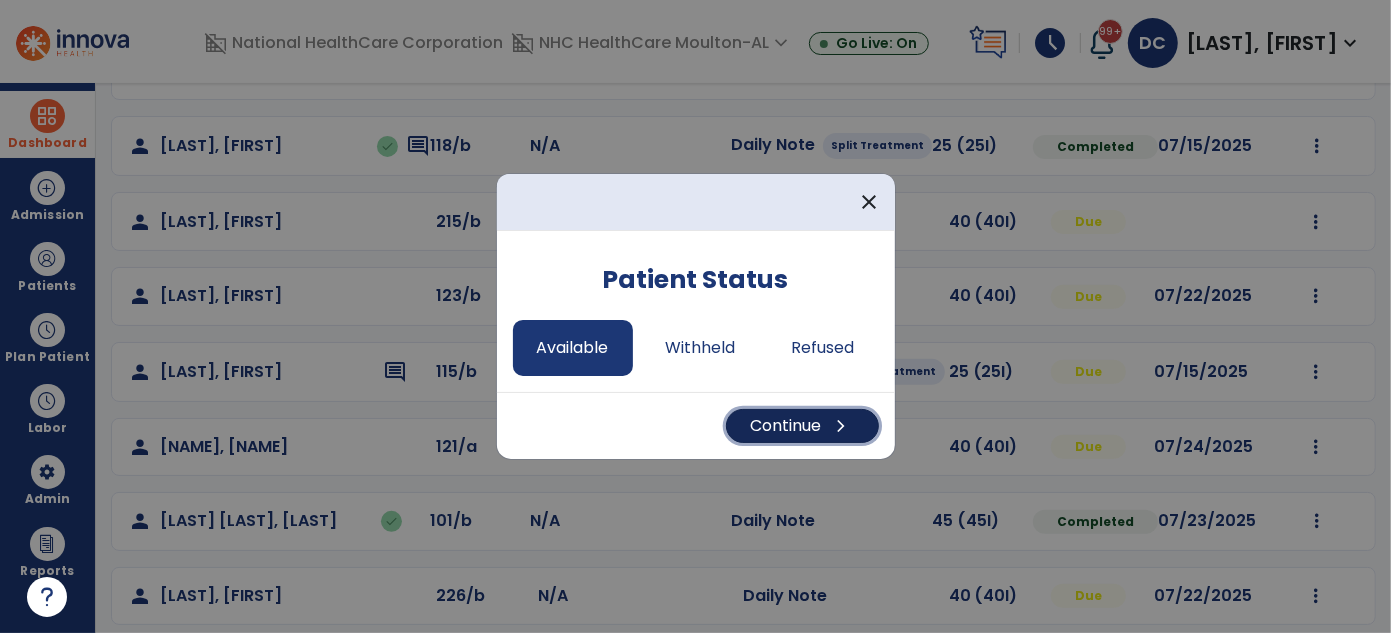 click on "Continue   chevron_right" at bounding box center (802, 426) 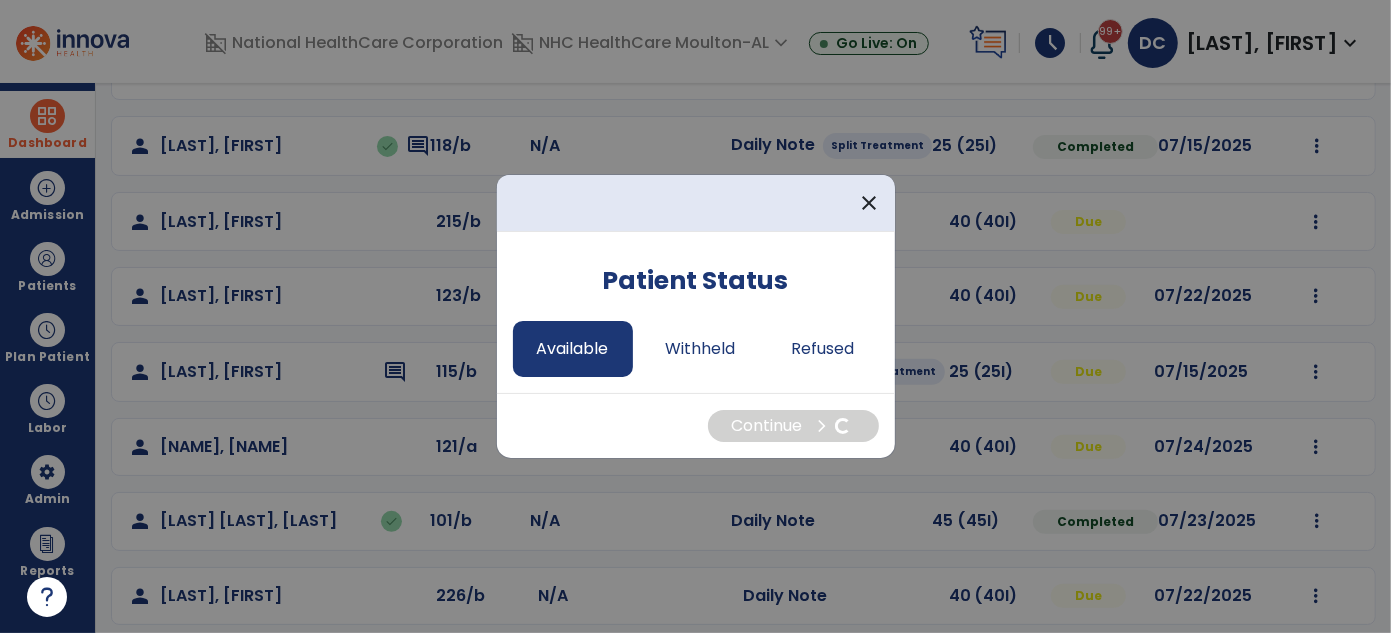 select on "*" 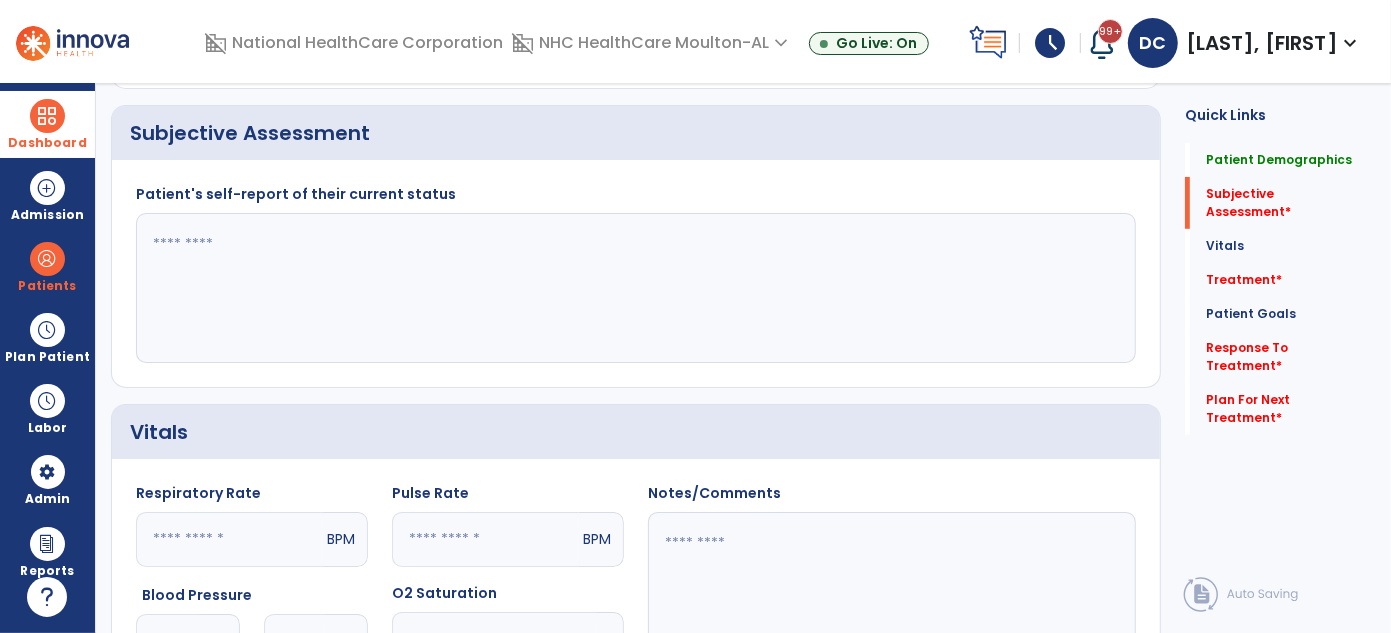 click 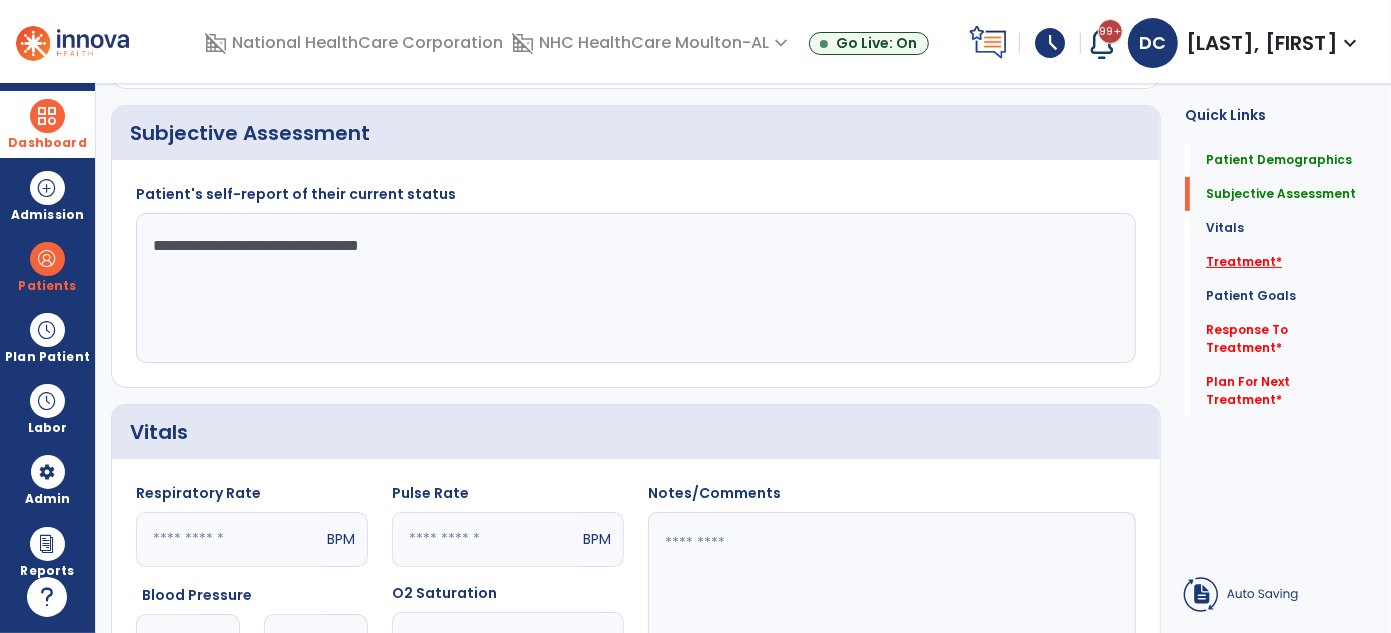 type on "**********" 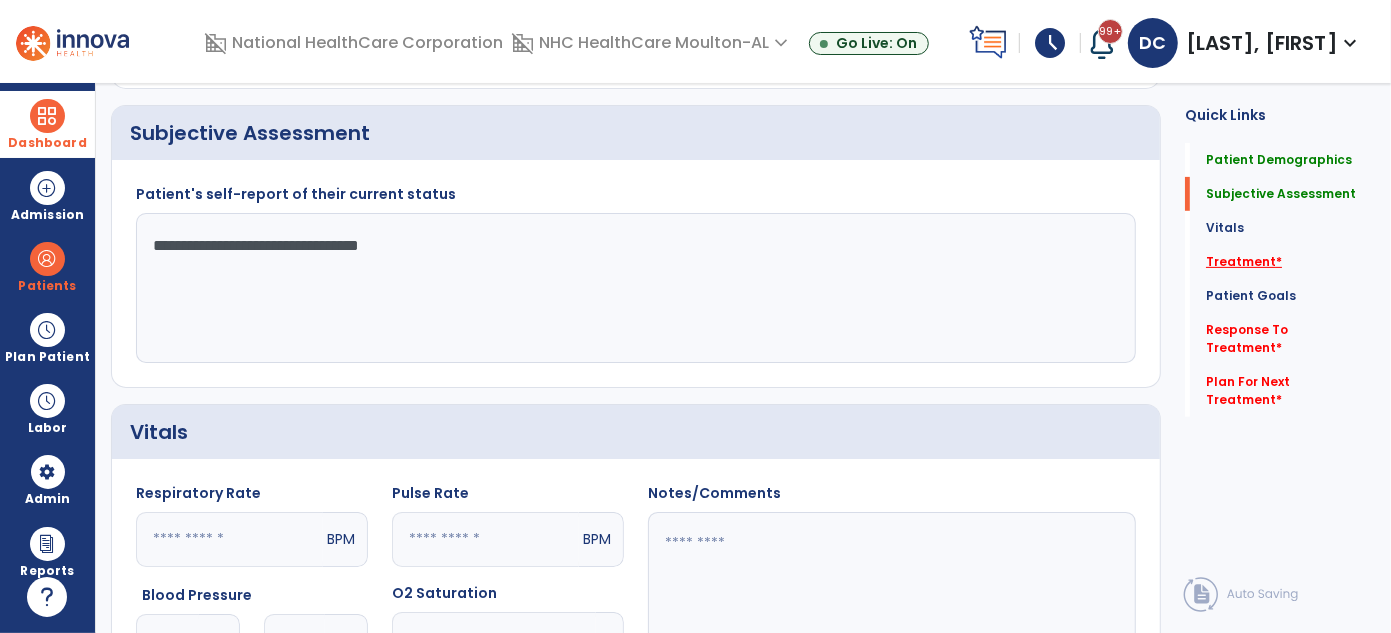 click on "Treatment   *" 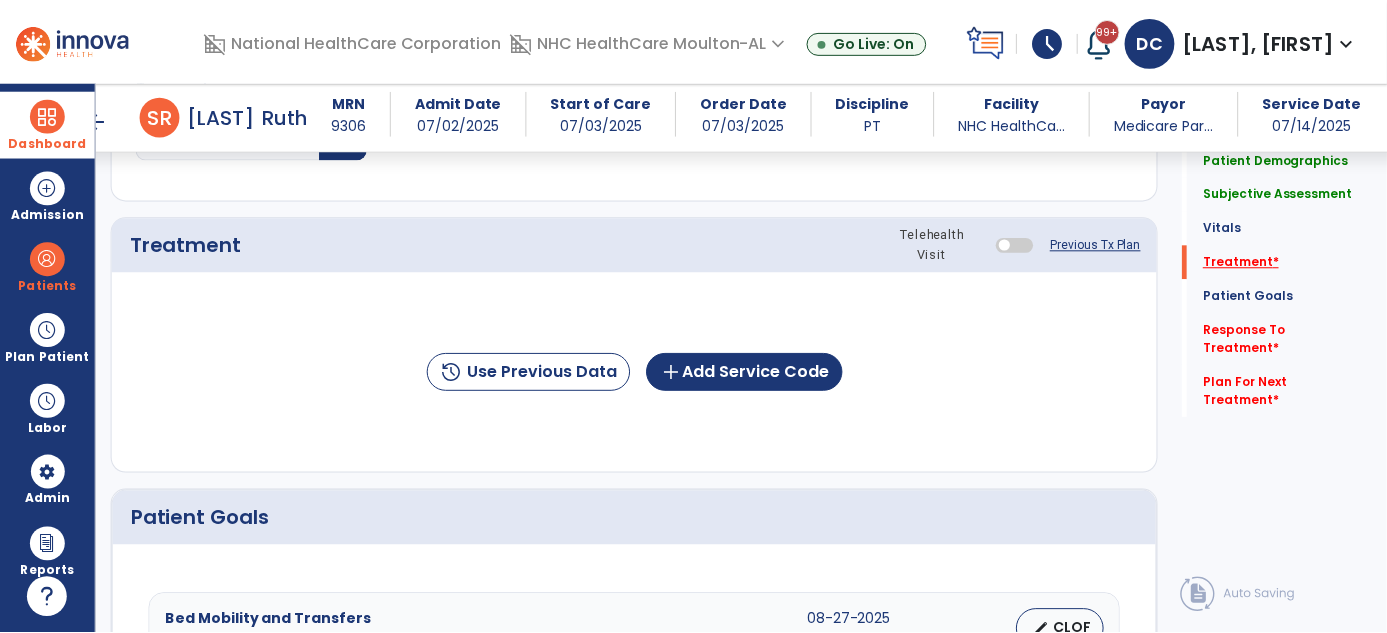scroll, scrollTop: 1036, scrollLeft: 0, axis: vertical 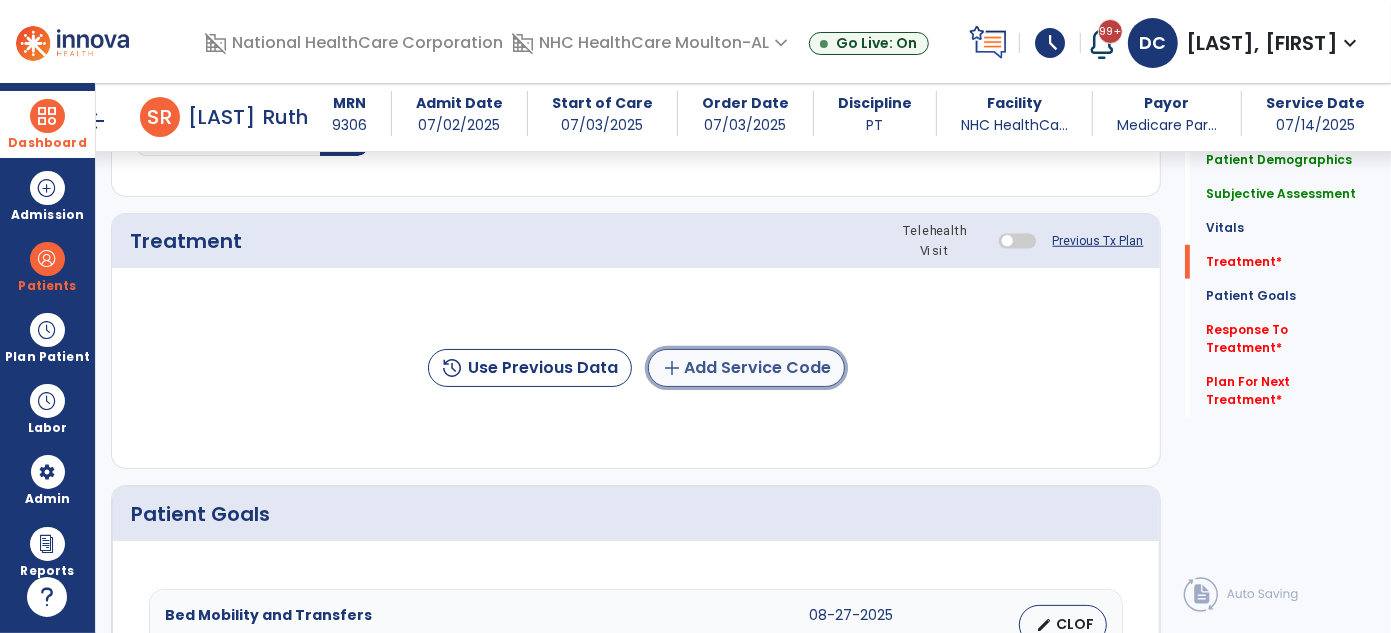 click on "add  Add Service Code" 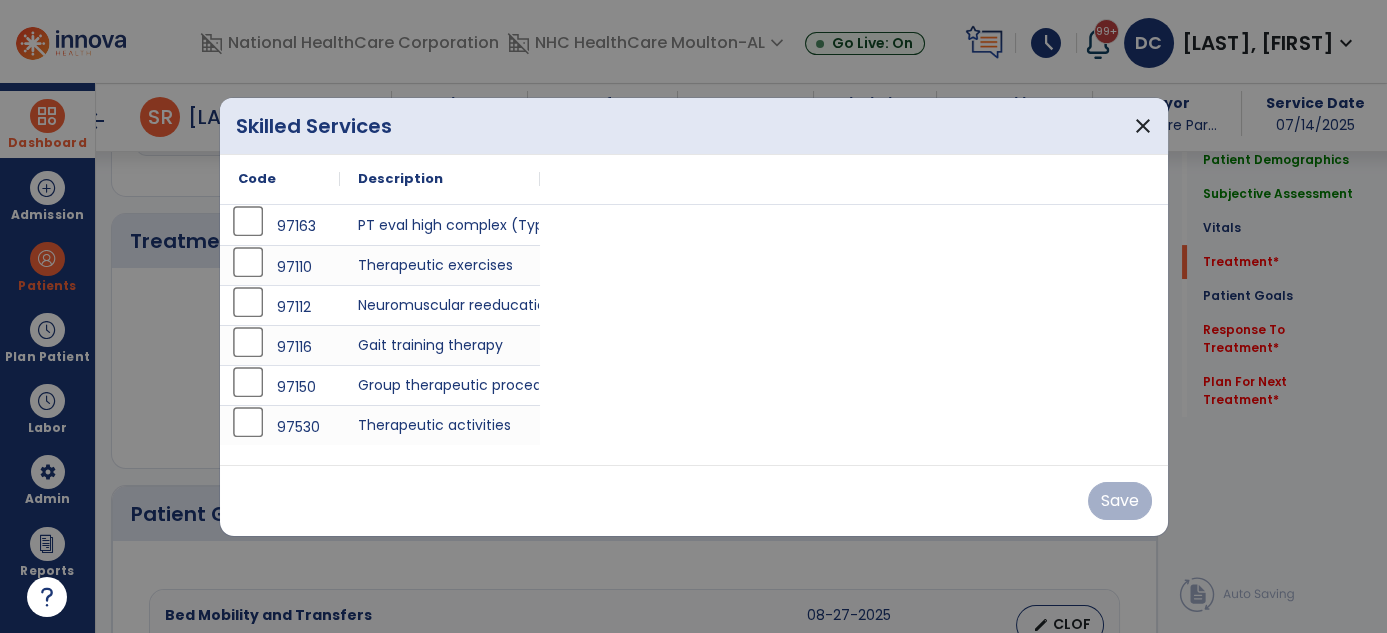 scroll, scrollTop: 1036, scrollLeft: 0, axis: vertical 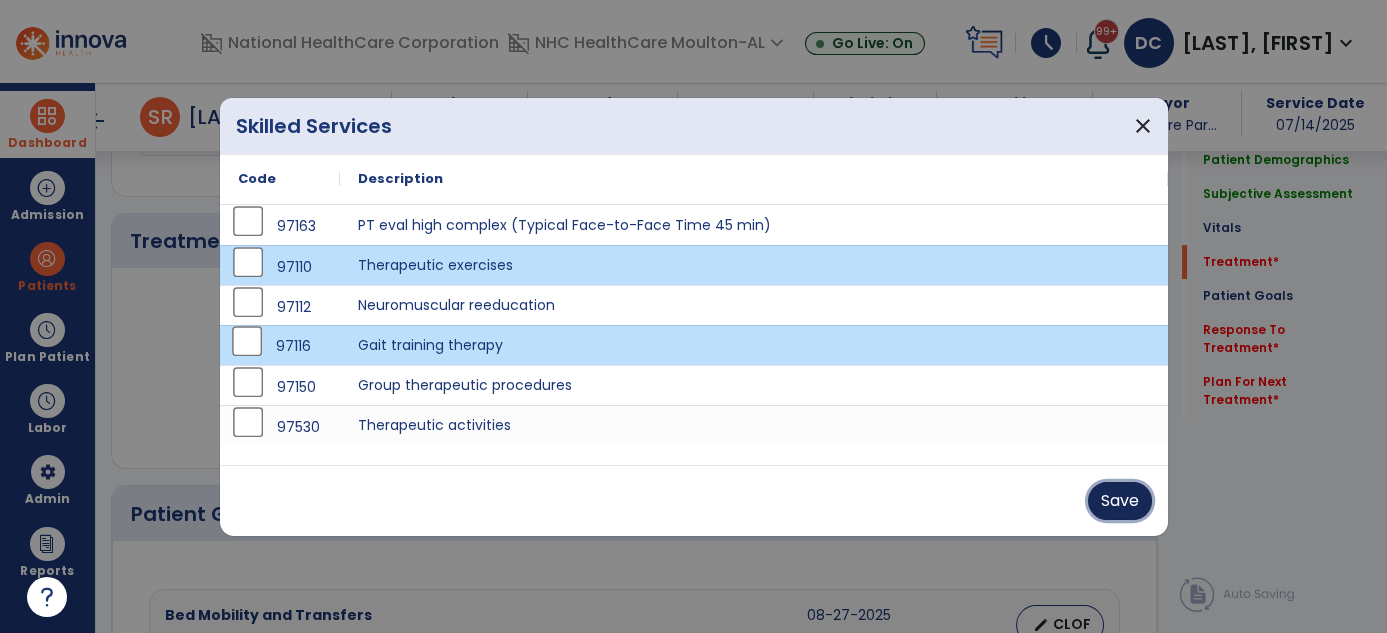 click on "Save" at bounding box center [1120, 501] 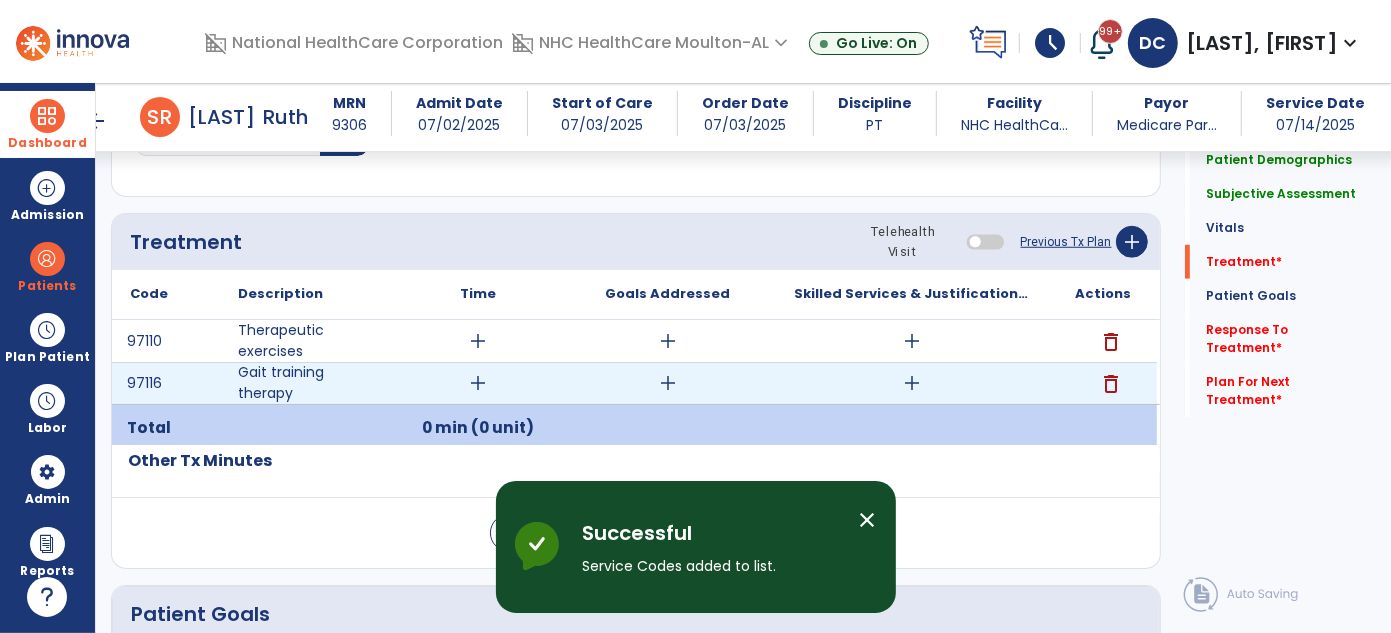 click on "add" at bounding box center [478, 383] 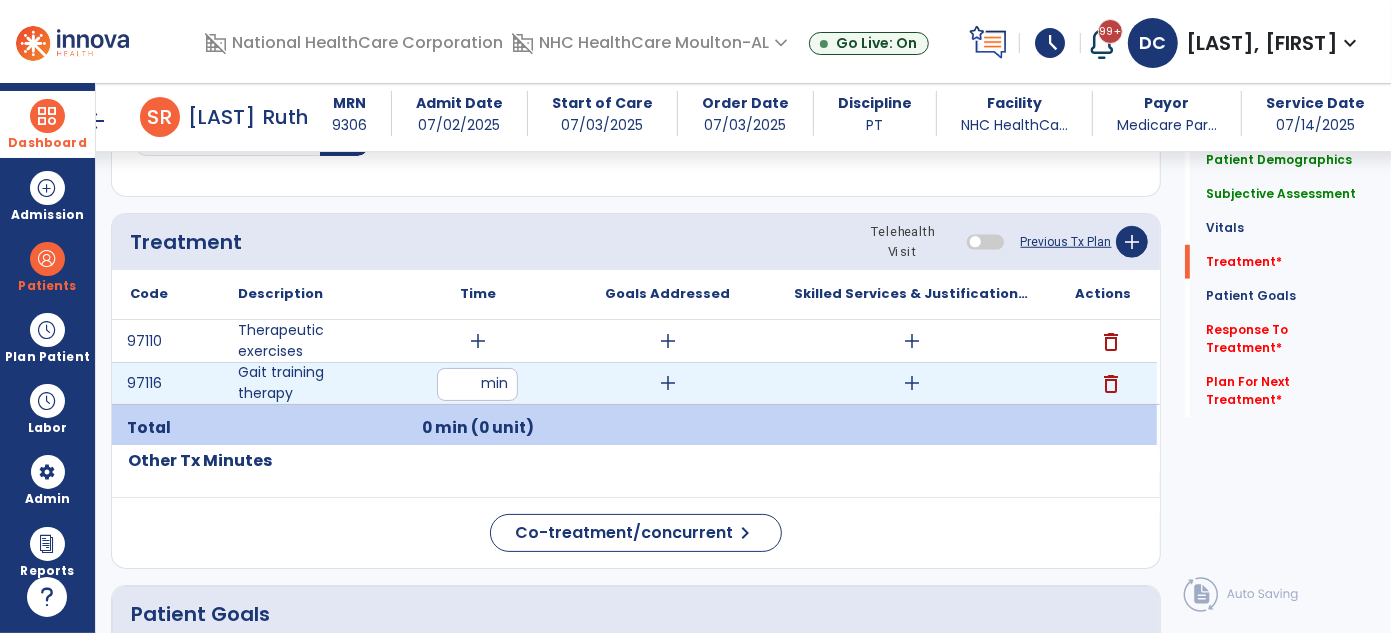 type on "*" 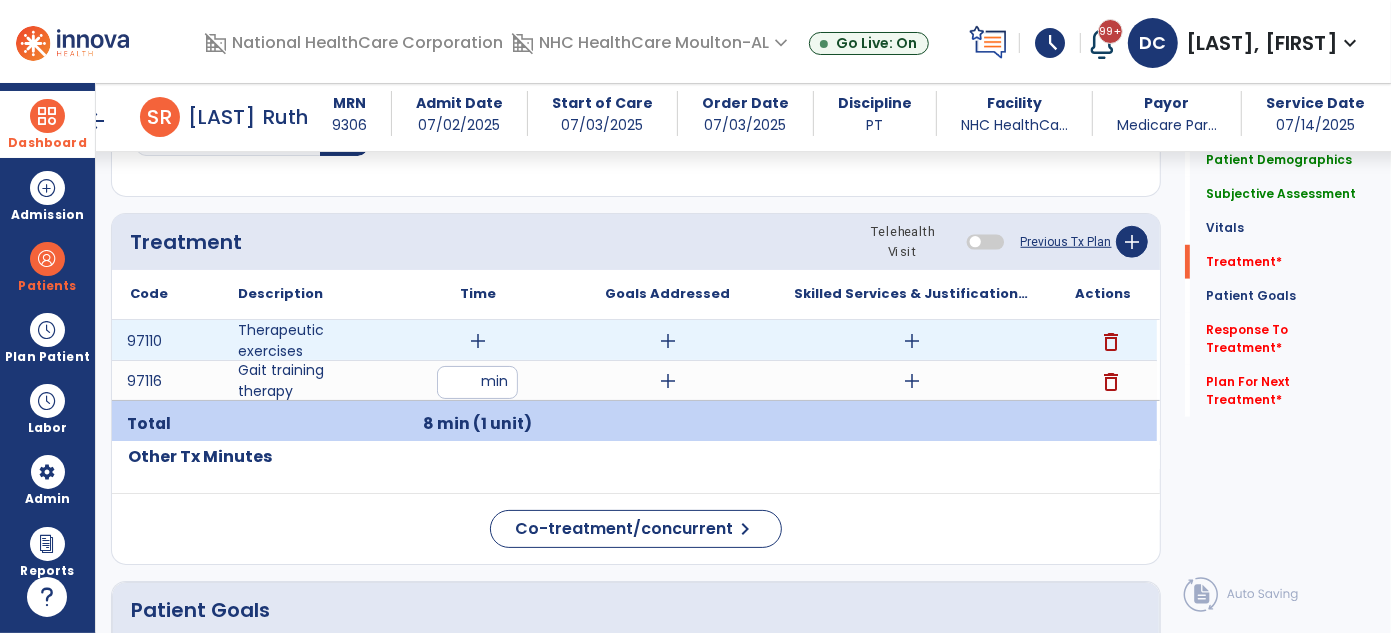 click on "add" at bounding box center (478, 341) 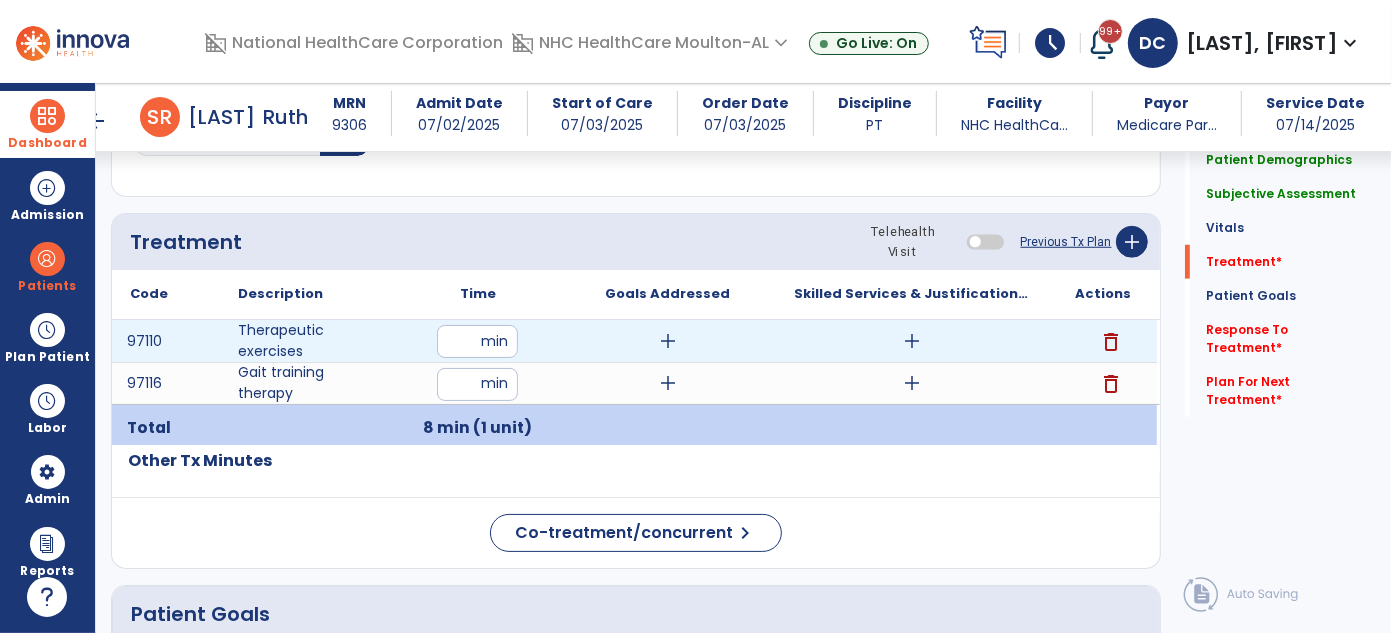 type on "**" 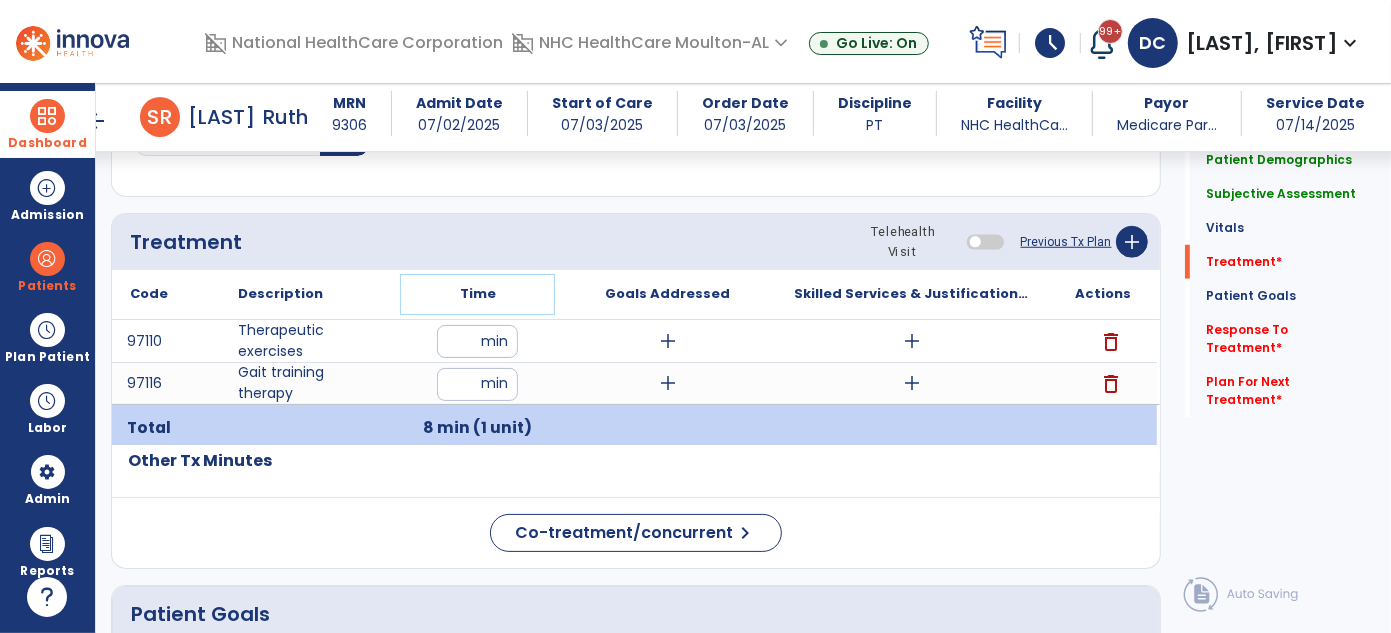click on "Time" at bounding box center (477, 294) 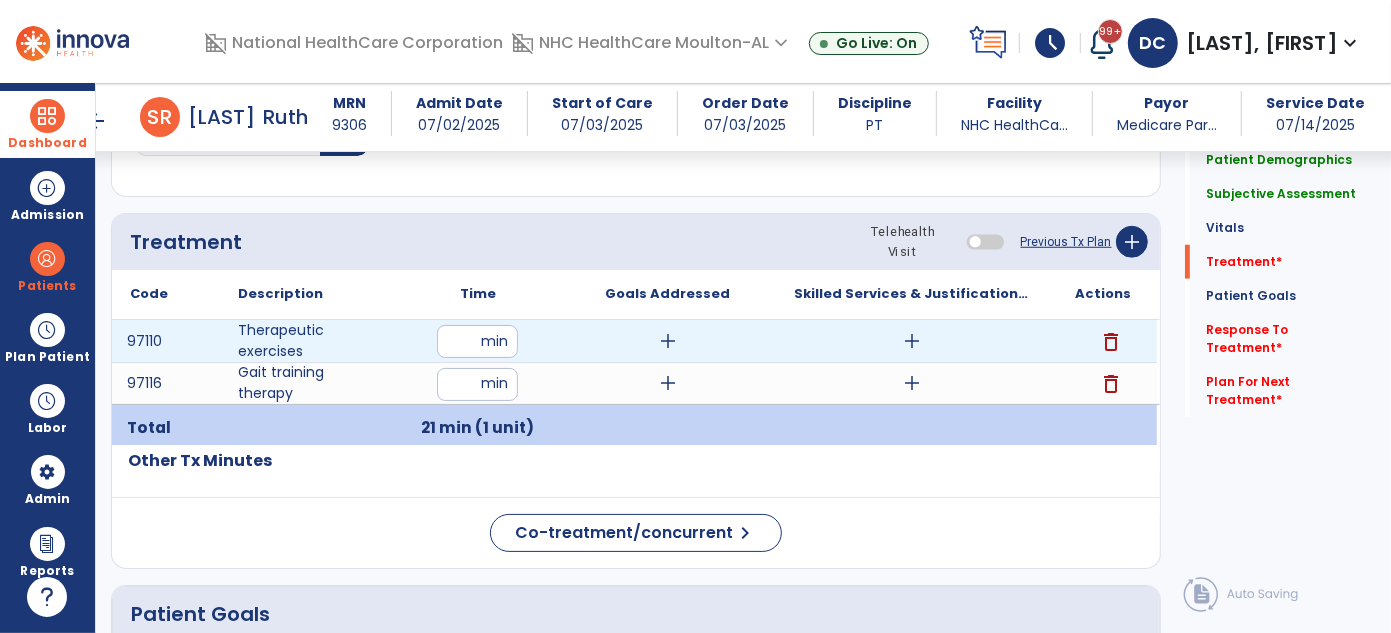 click on "**" at bounding box center [477, 341] 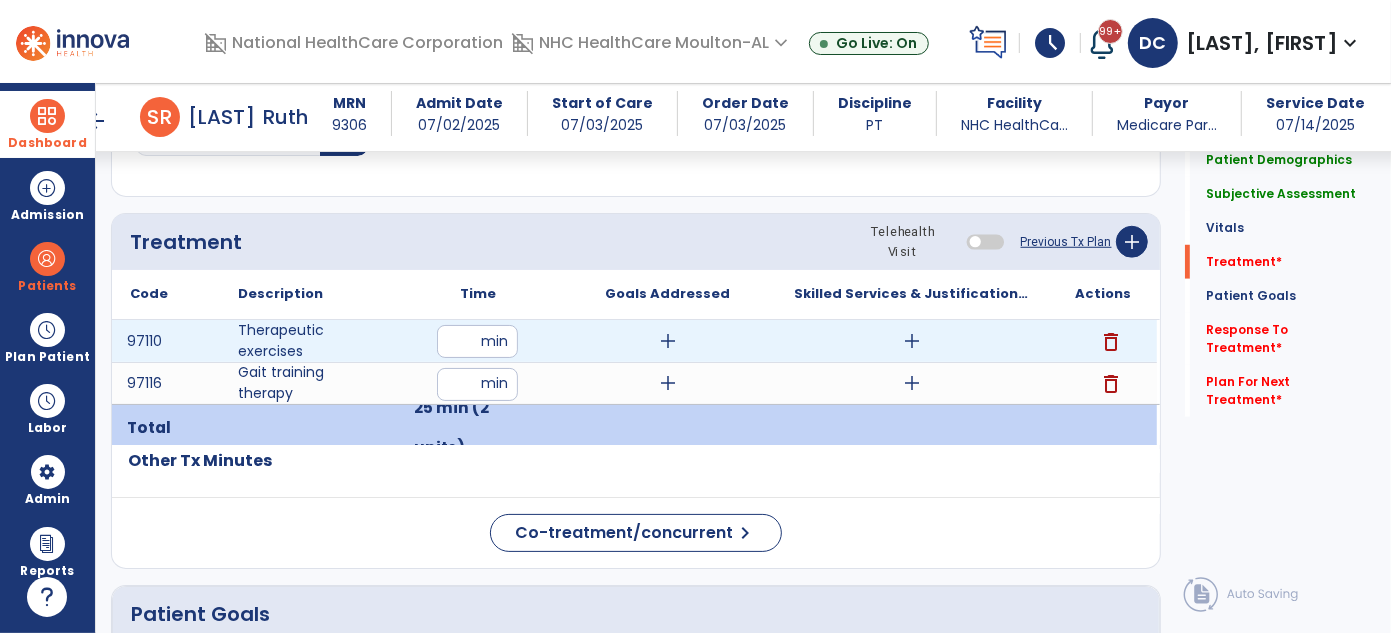 click on "add" at bounding box center [912, 341] 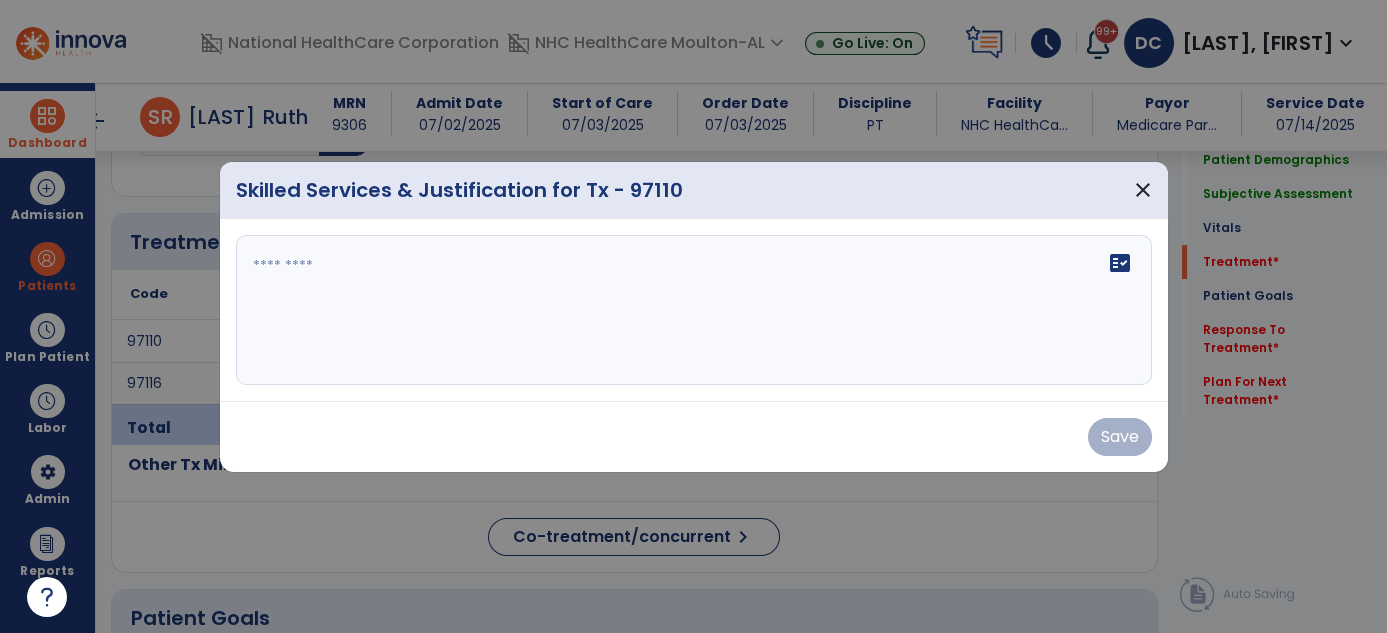 scroll, scrollTop: 1036, scrollLeft: 0, axis: vertical 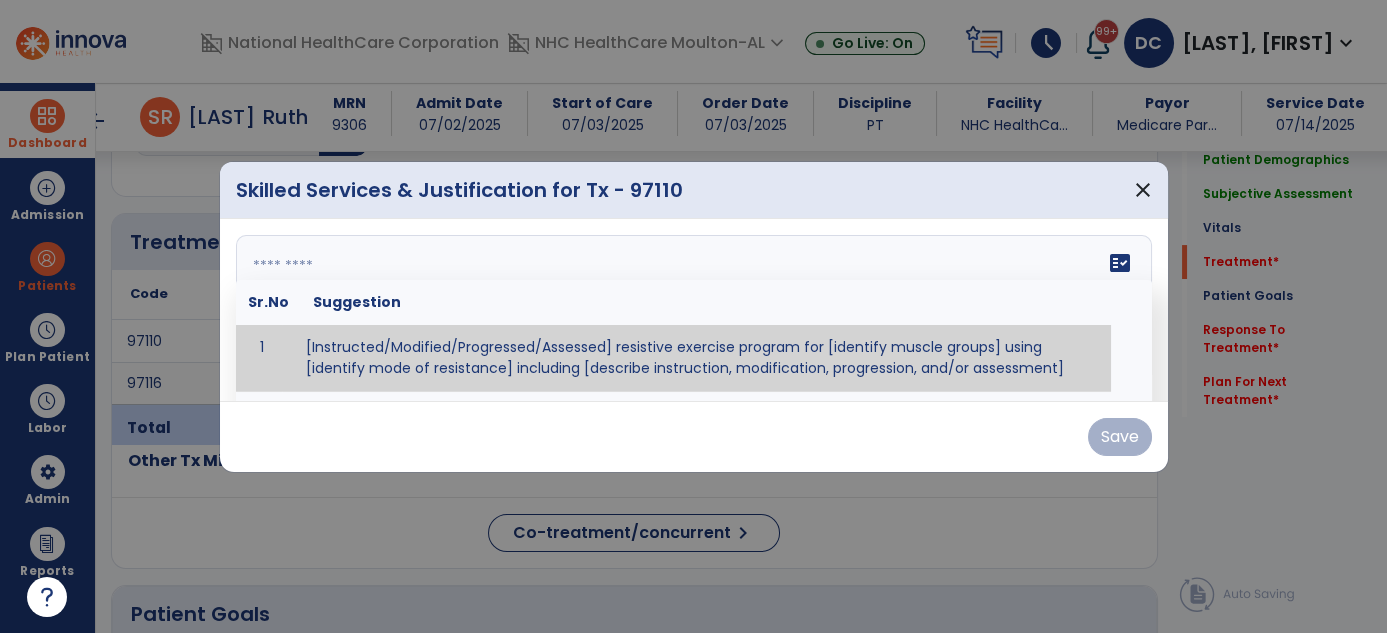 click on "fact_check  Sr.No Suggestion 1 [Instructed/Modified/Progressed/Assessed] resistive exercise program for [identify muscle groups] using [identify mode of resistance] including [describe instruction, modification, progression, and/or assessment] 2 [Instructed/Modified/Progressed/Assessed] aerobic exercise program using [identify equipment/mode] including [describe instruction, modification,progression, and/or assessment] 3 [Instructed/Modified/Progressed/Assessed] [PROM/A/AROM/AROM] program for [identify joint movements] using [contract-relax, over-pressure, inhibitory techniques, other] 4 [Assessed/Tested] aerobic capacity with administration of [aerobic capacity test]" at bounding box center [694, 310] 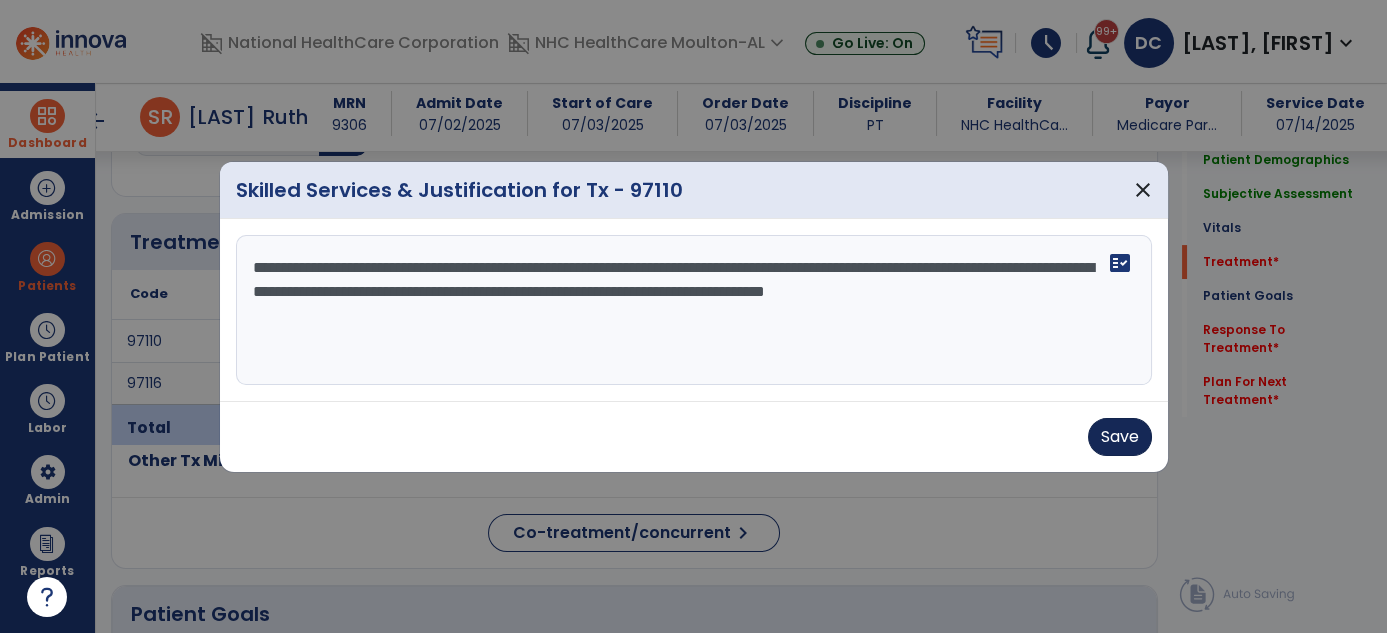 type on "**********" 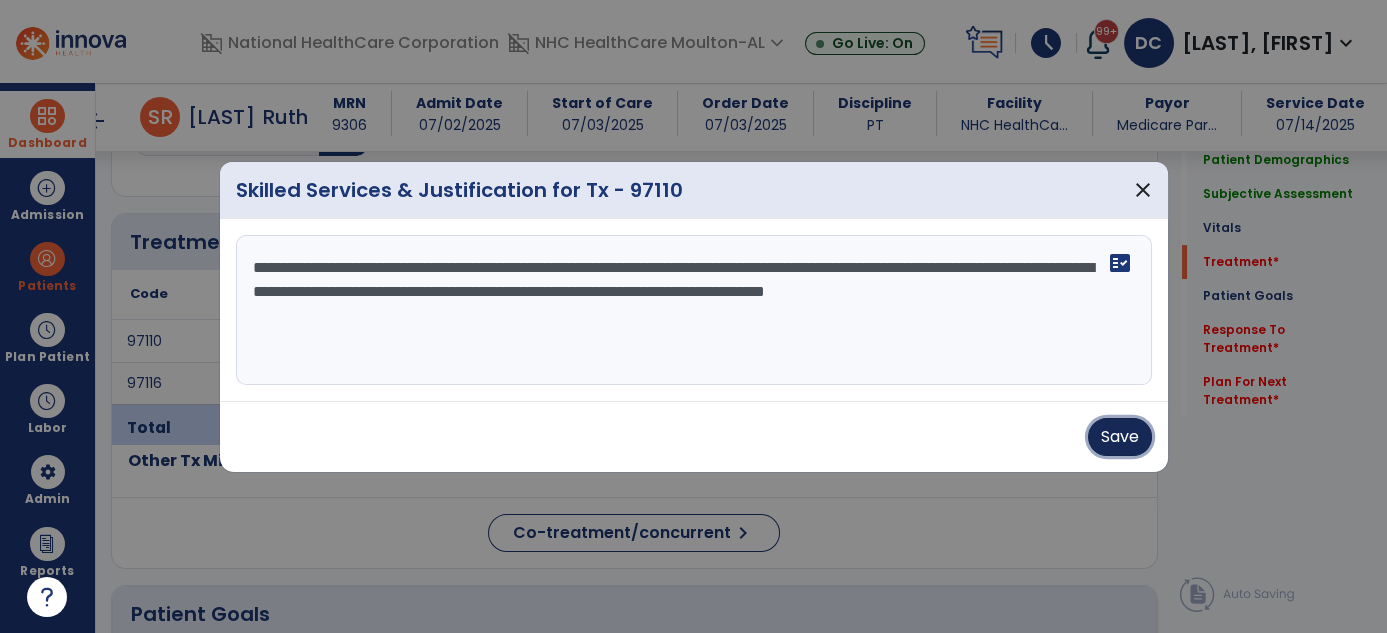 click on "Save" at bounding box center (1120, 437) 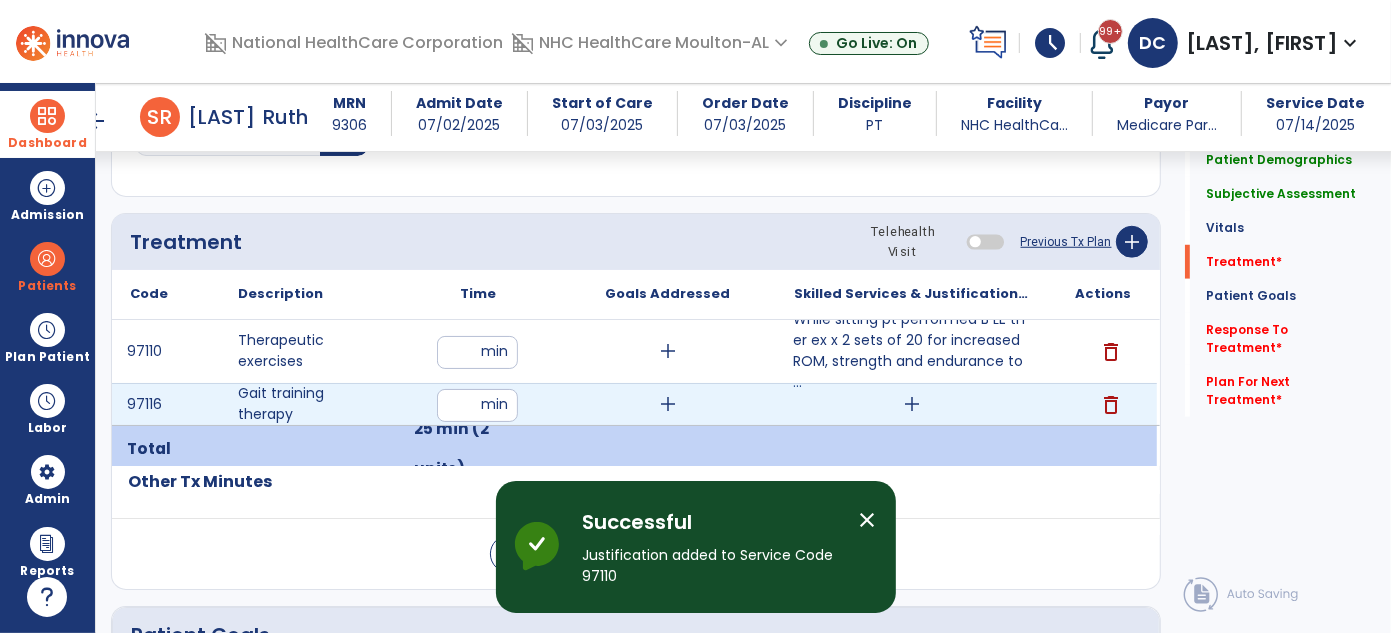 click on "add" at bounding box center [912, 404] 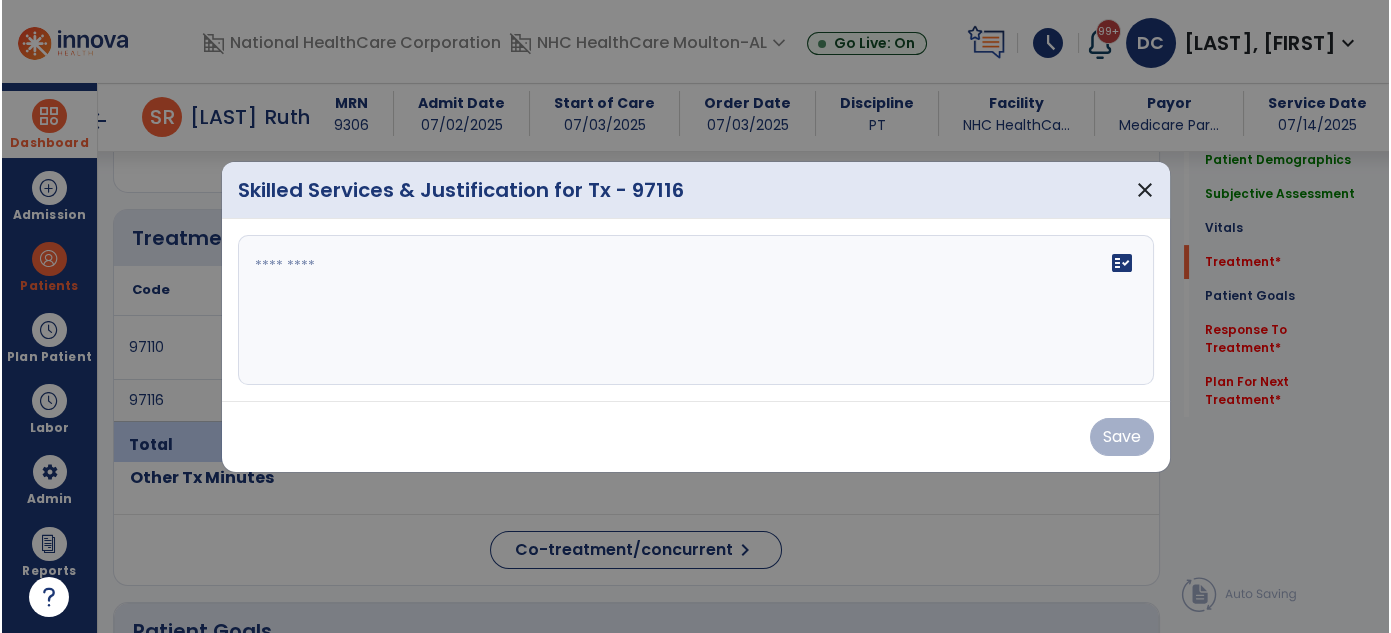 scroll, scrollTop: 1036, scrollLeft: 0, axis: vertical 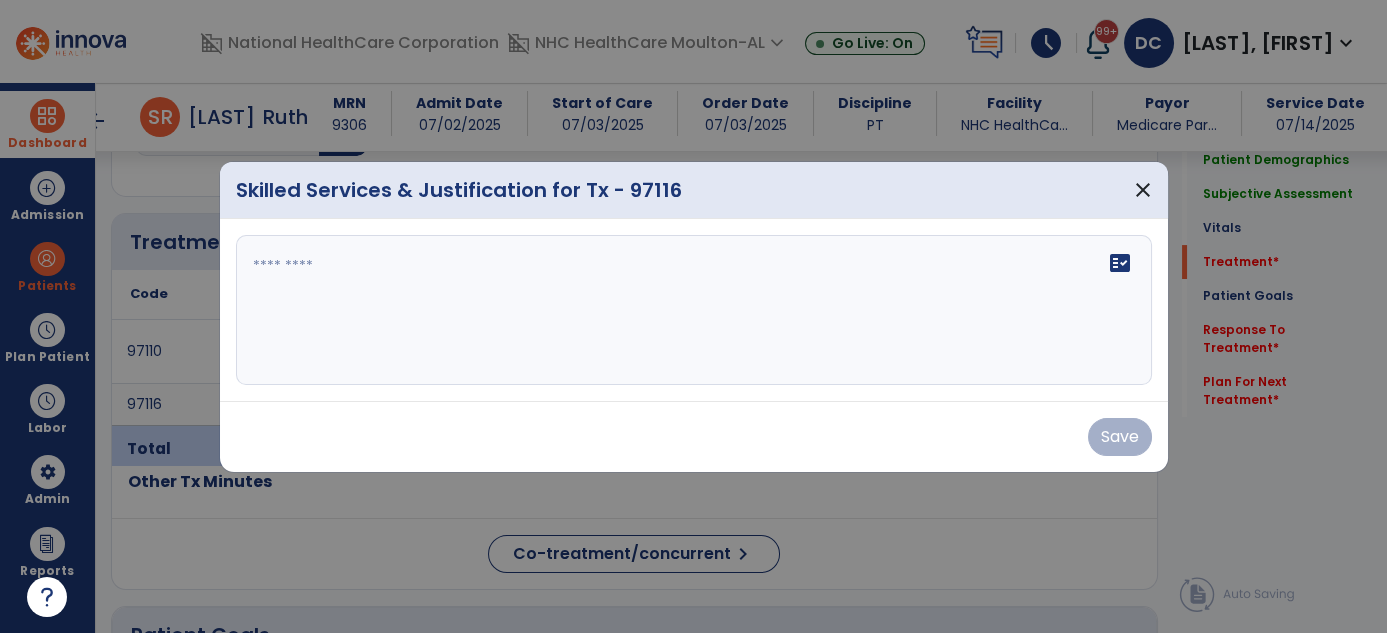 click on "fact_check" at bounding box center (694, 310) 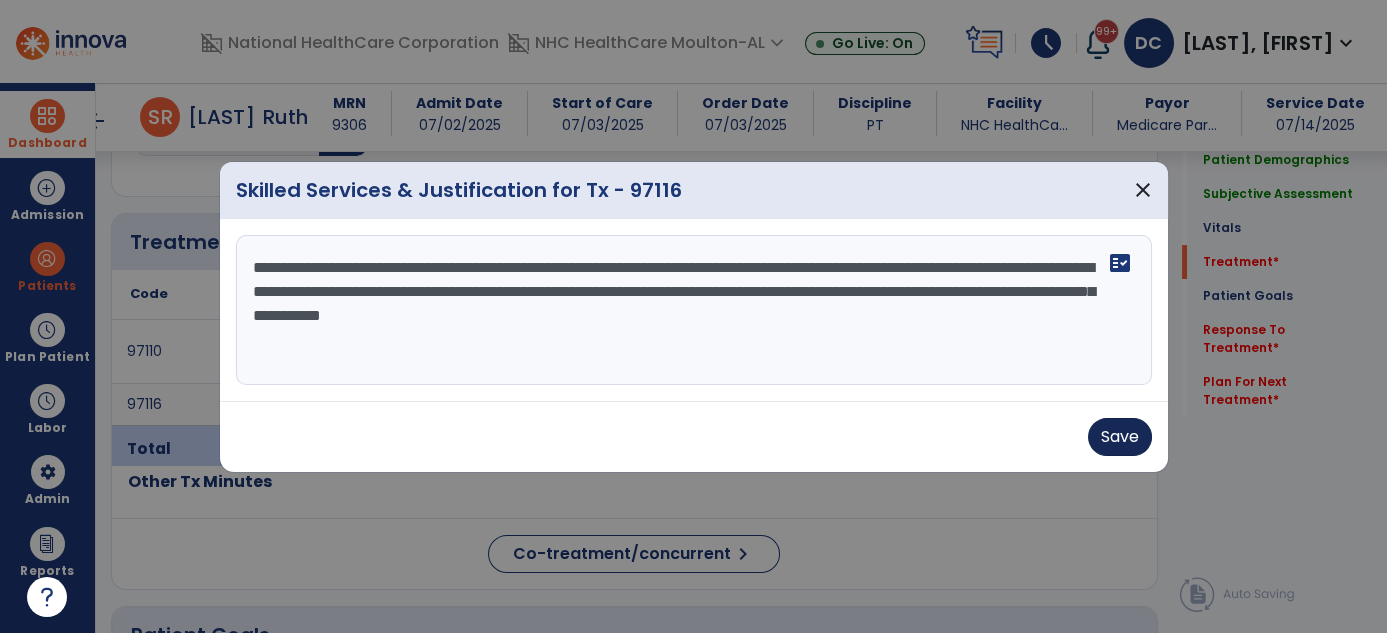 type on "**********" 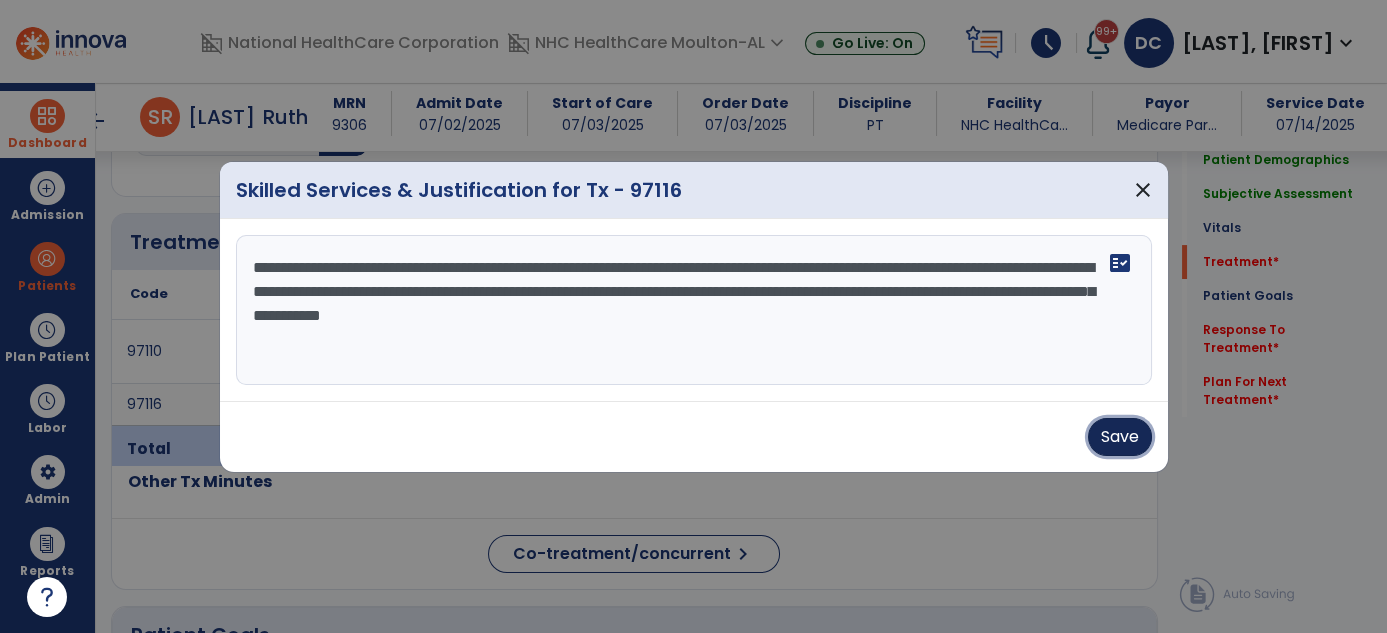 click on "Save" at bounding box center (1120, 437) 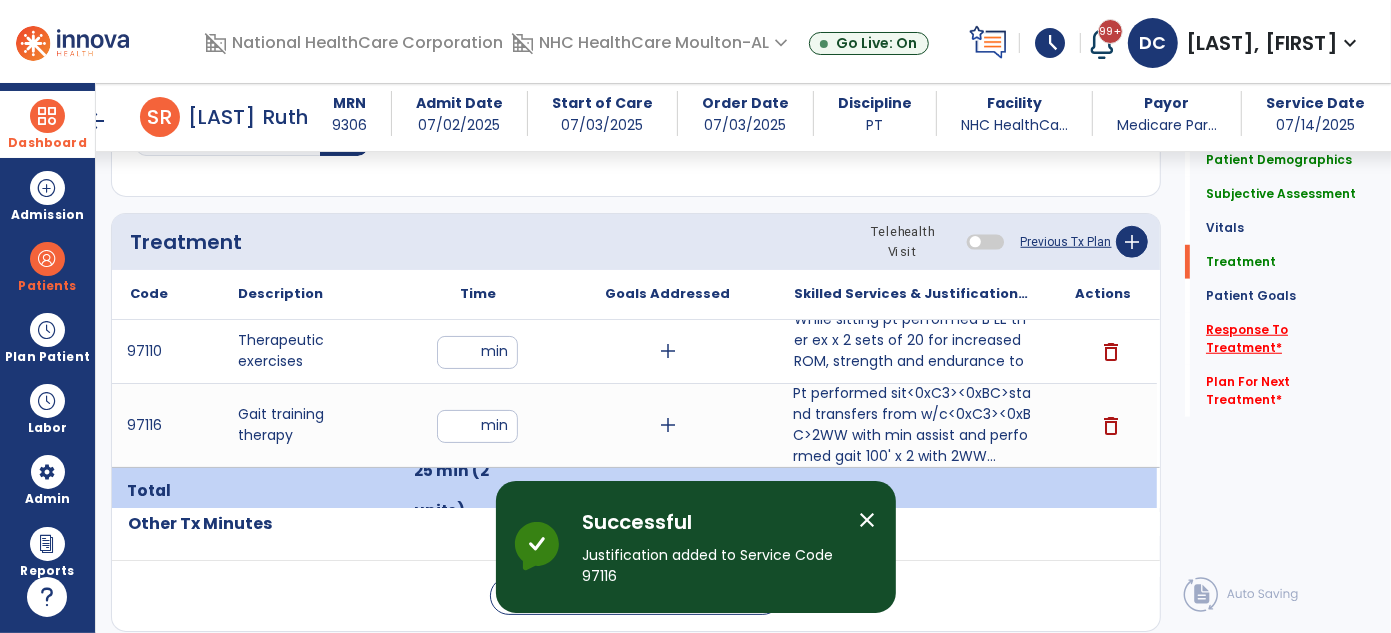 click on "Response To Treatment   *" 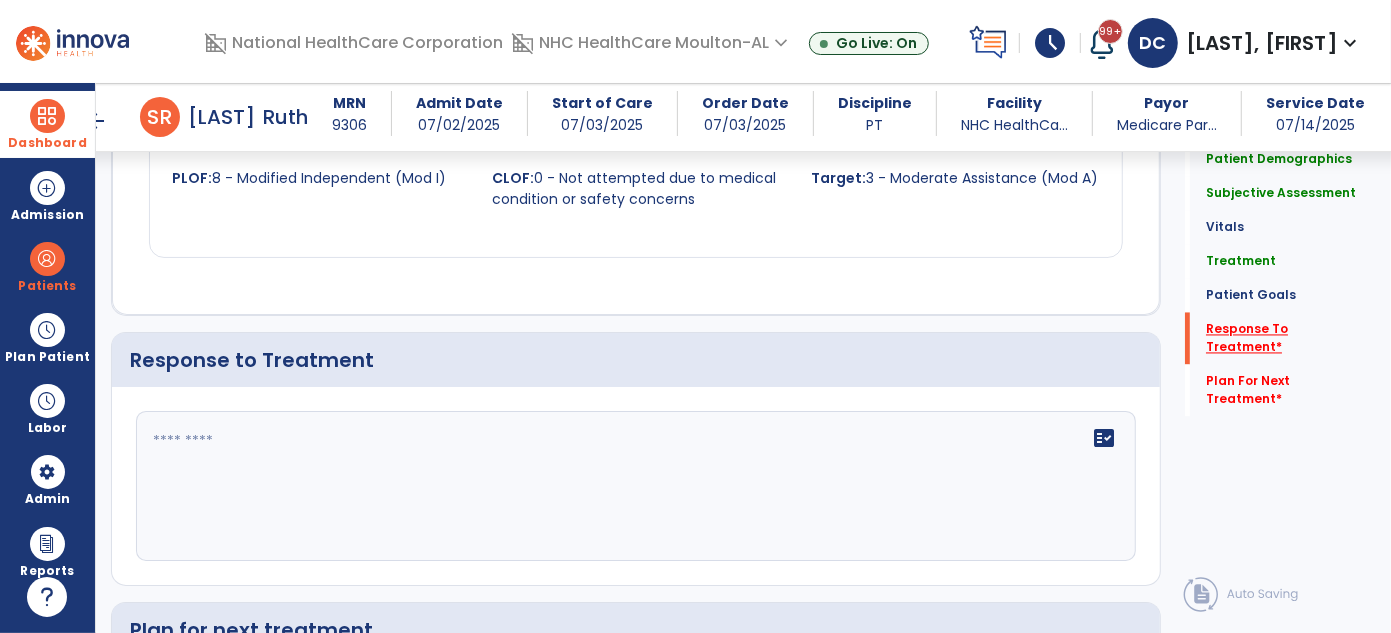 scroll, scrollTop: 2720, scrollLeft: 0, axis: vertical 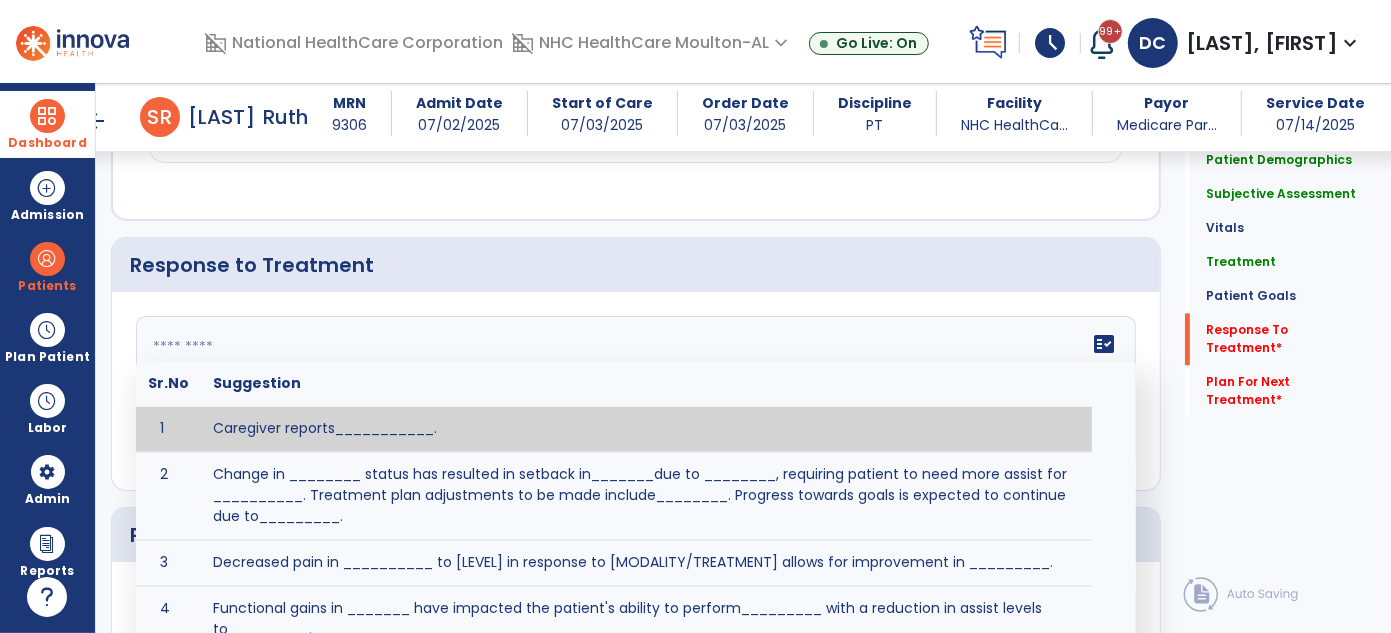 click 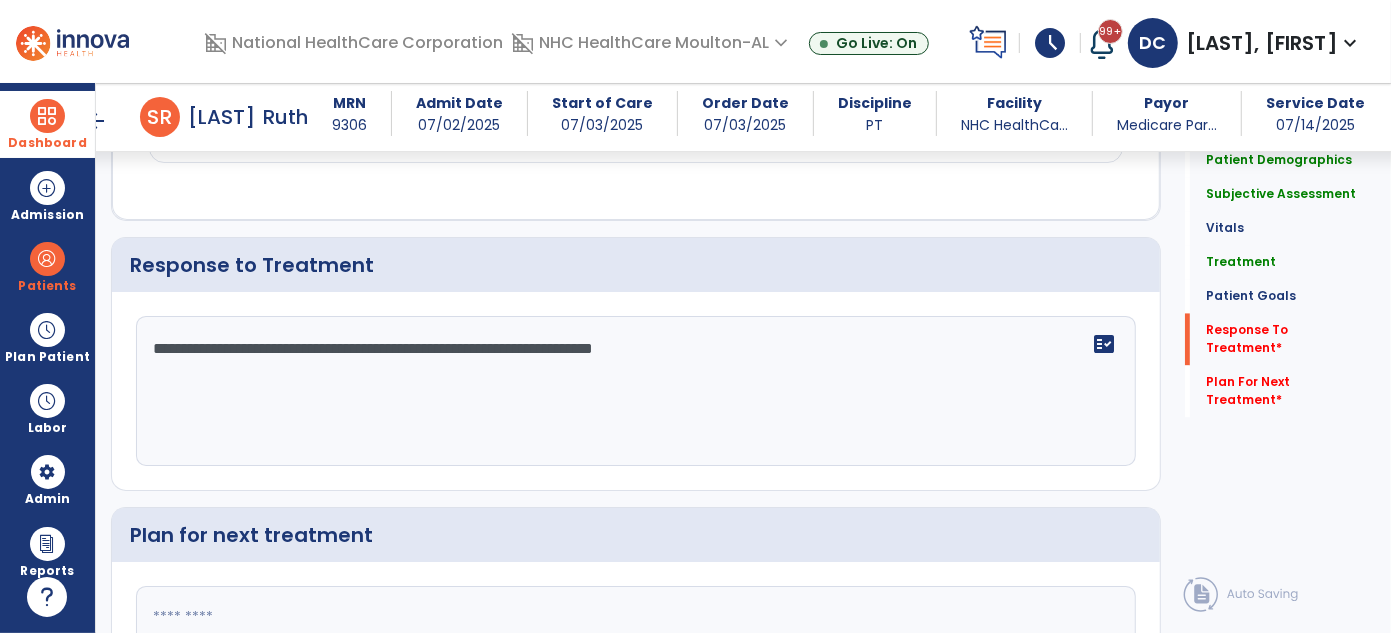 type on "**********" 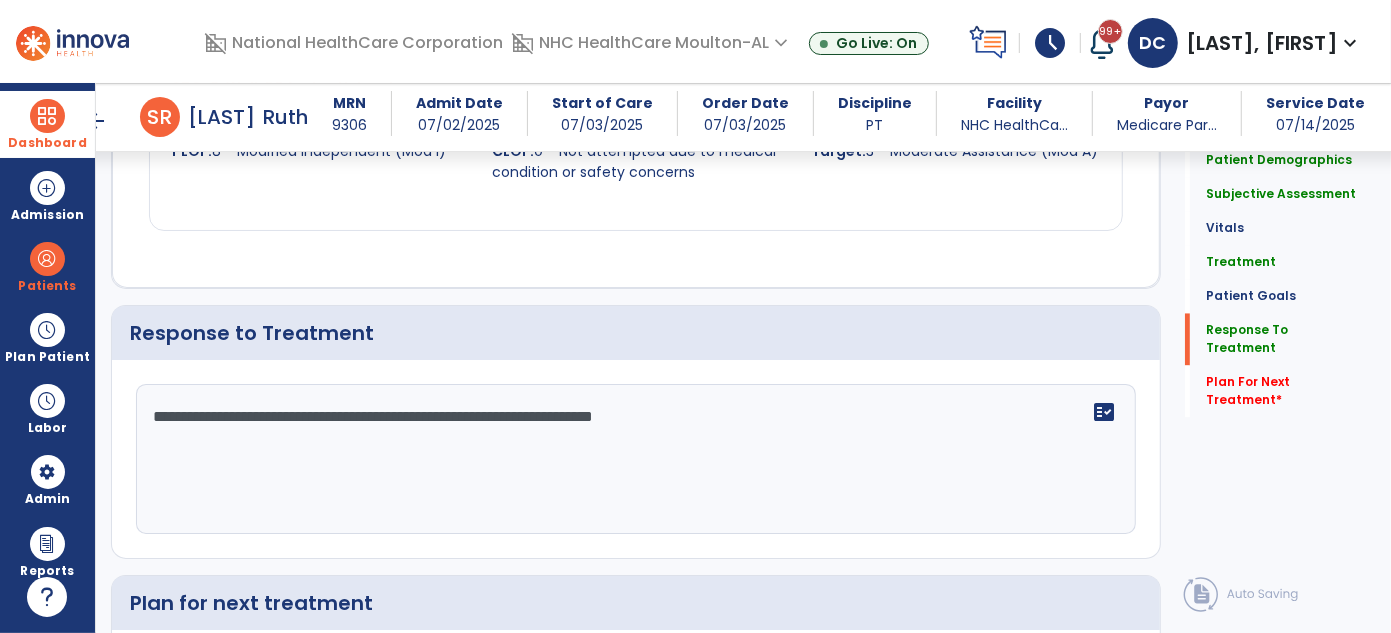 scroll, scrollTop: 2719, scrollLeft: 0, axis: vertical 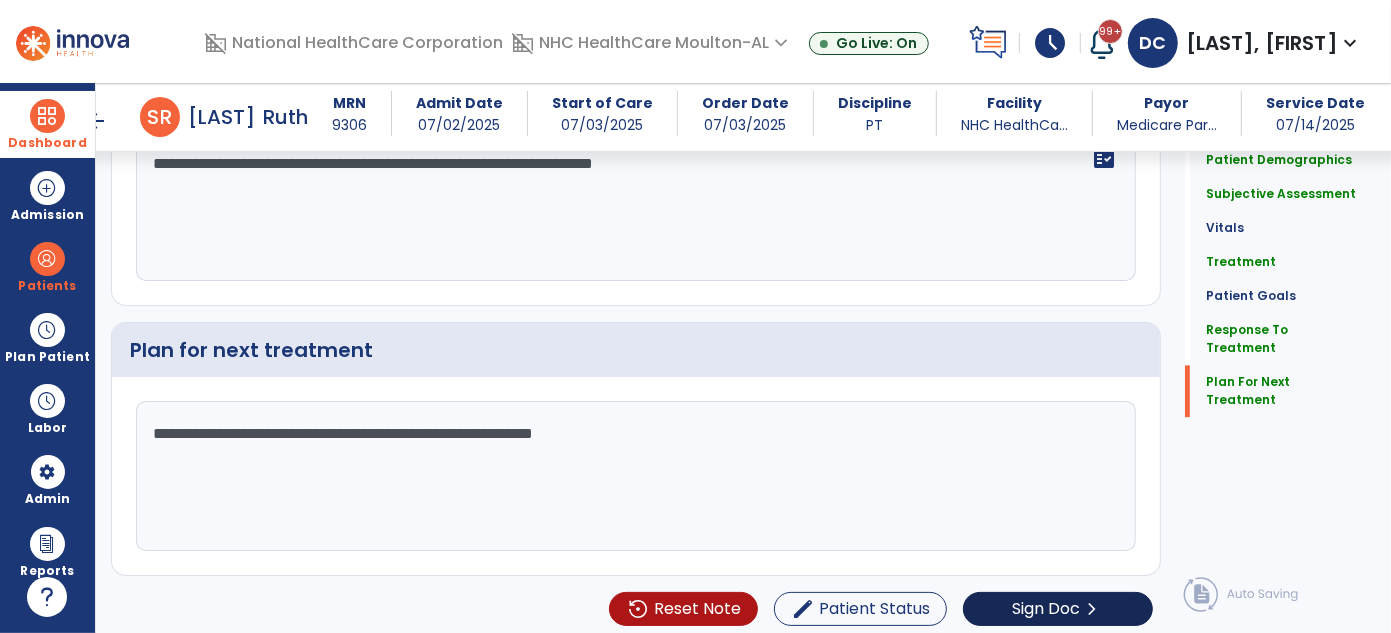 type on "**********" 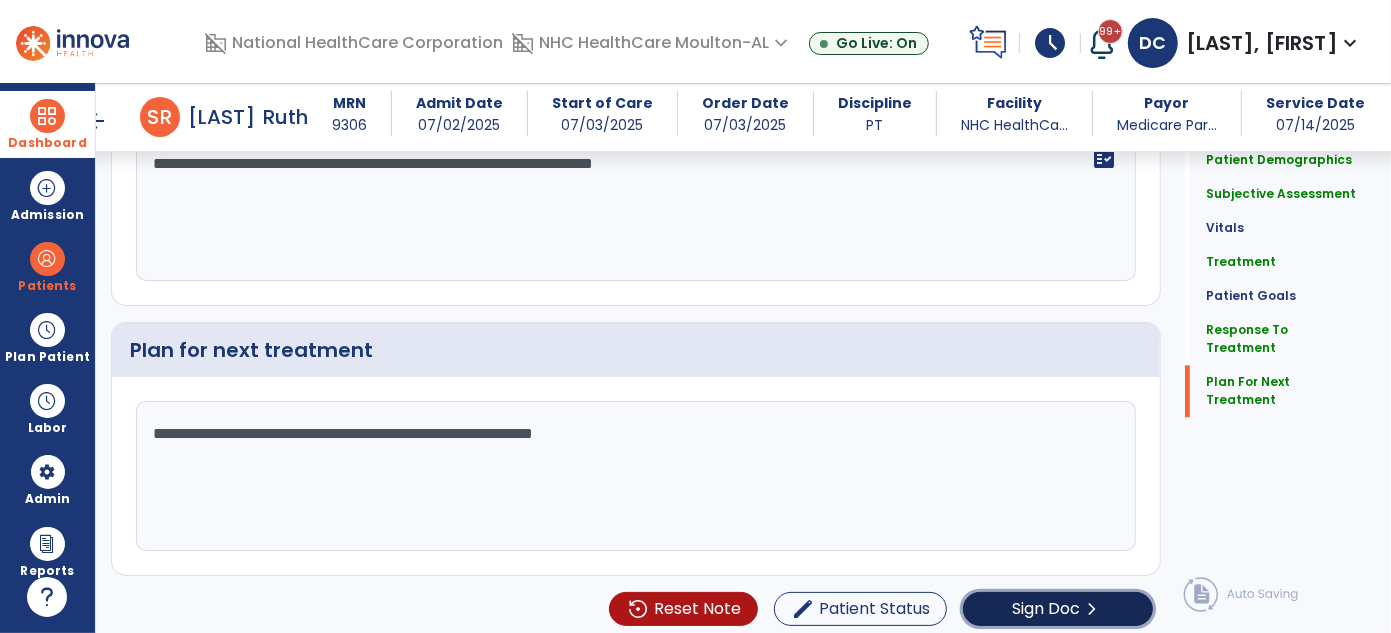 click on "Sign Doc  chevron_right" 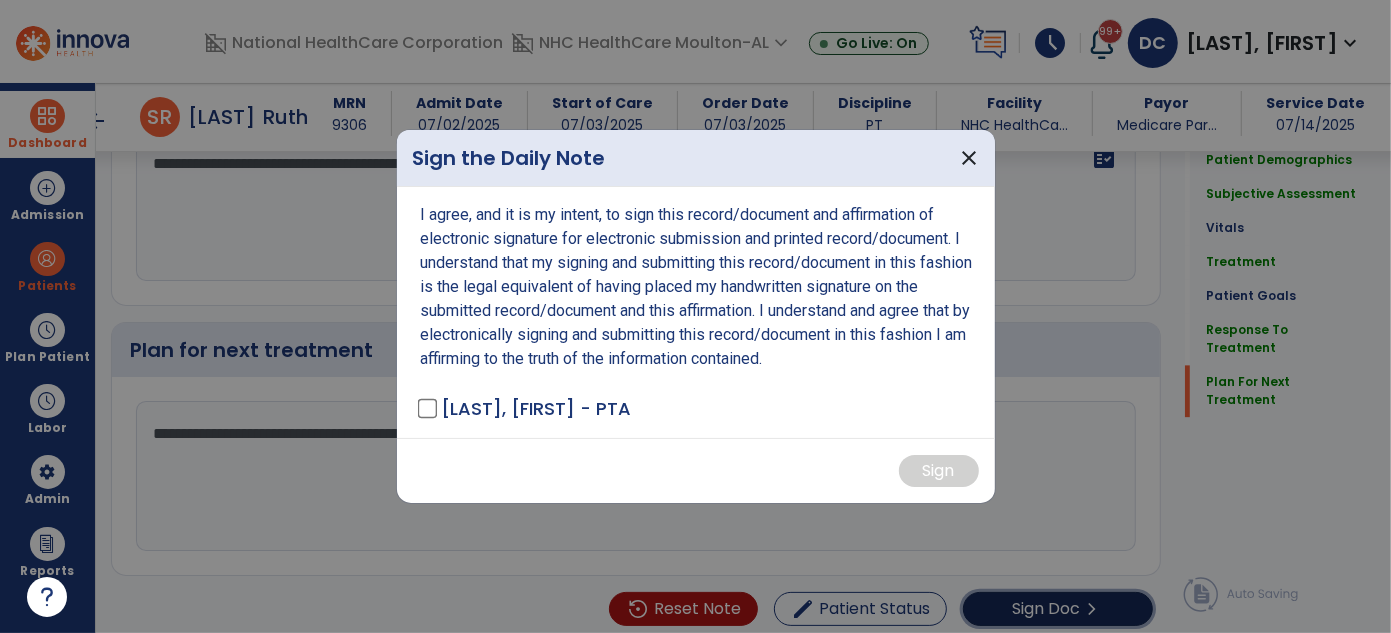 scroll, scrollTop: 2905, scrollLeft: 0, axis: vertical 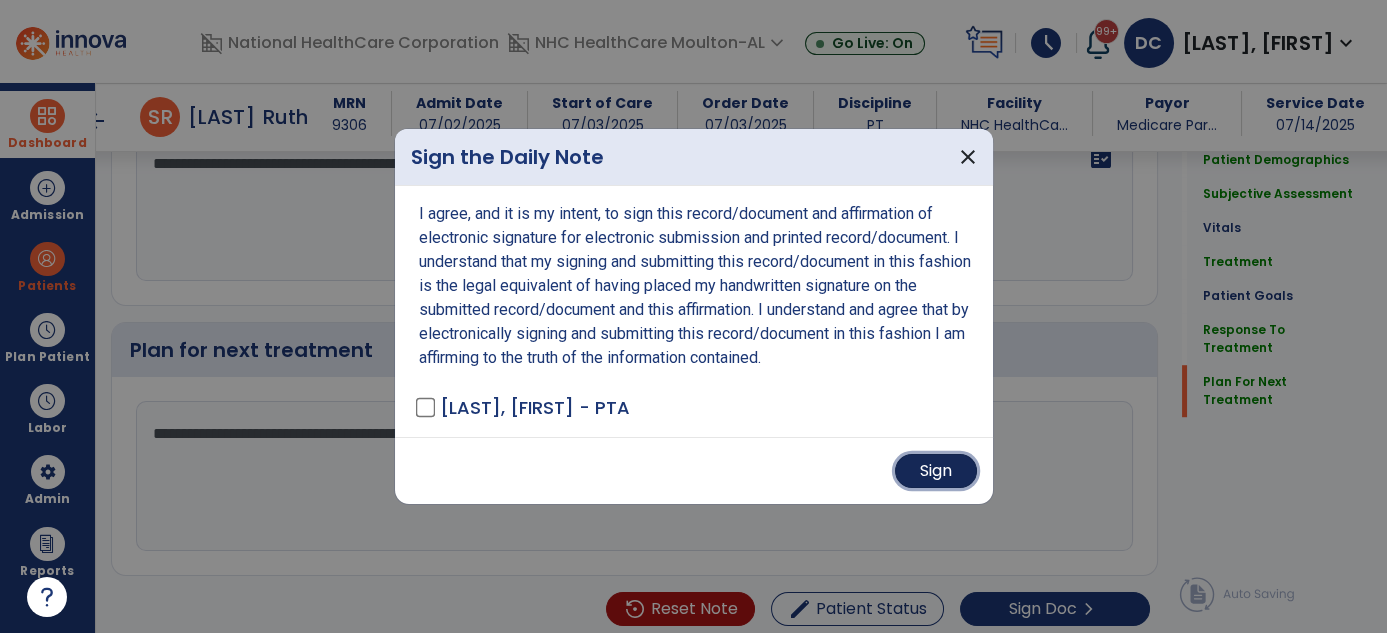 click on "Sign" at bounding box center [936, 471] 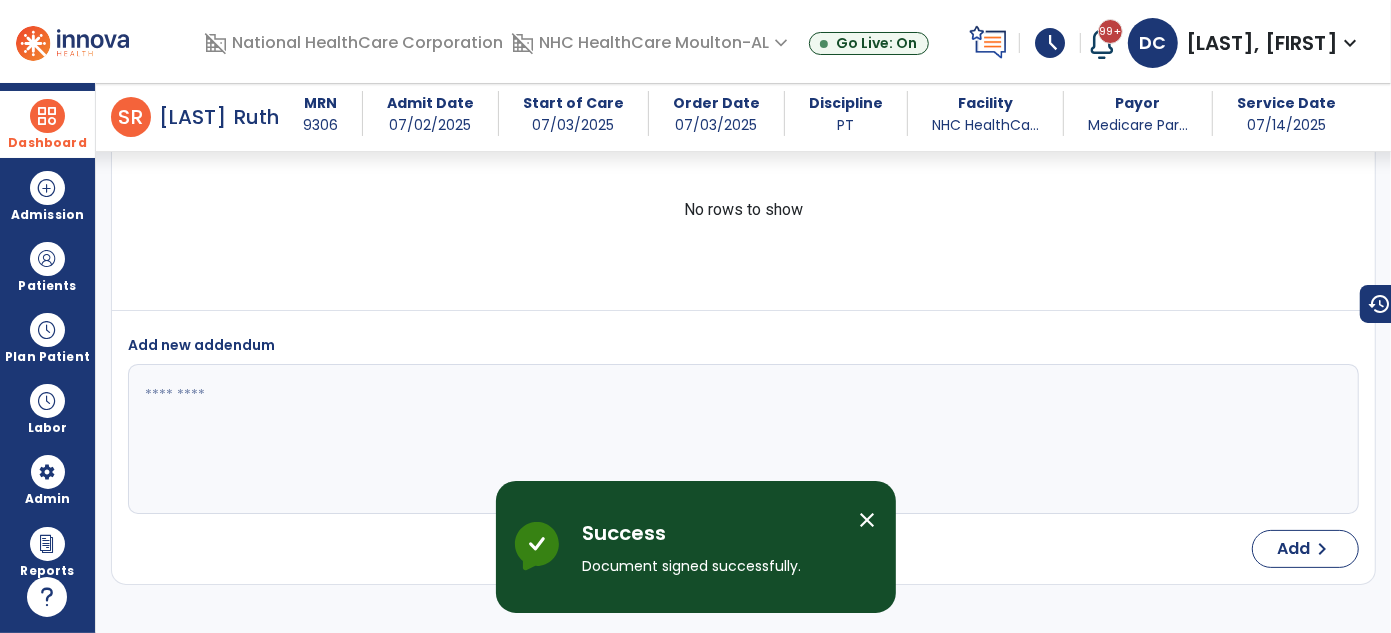 scroll, scrollTop: 4423, scrollLeft: 0, axis: vertical 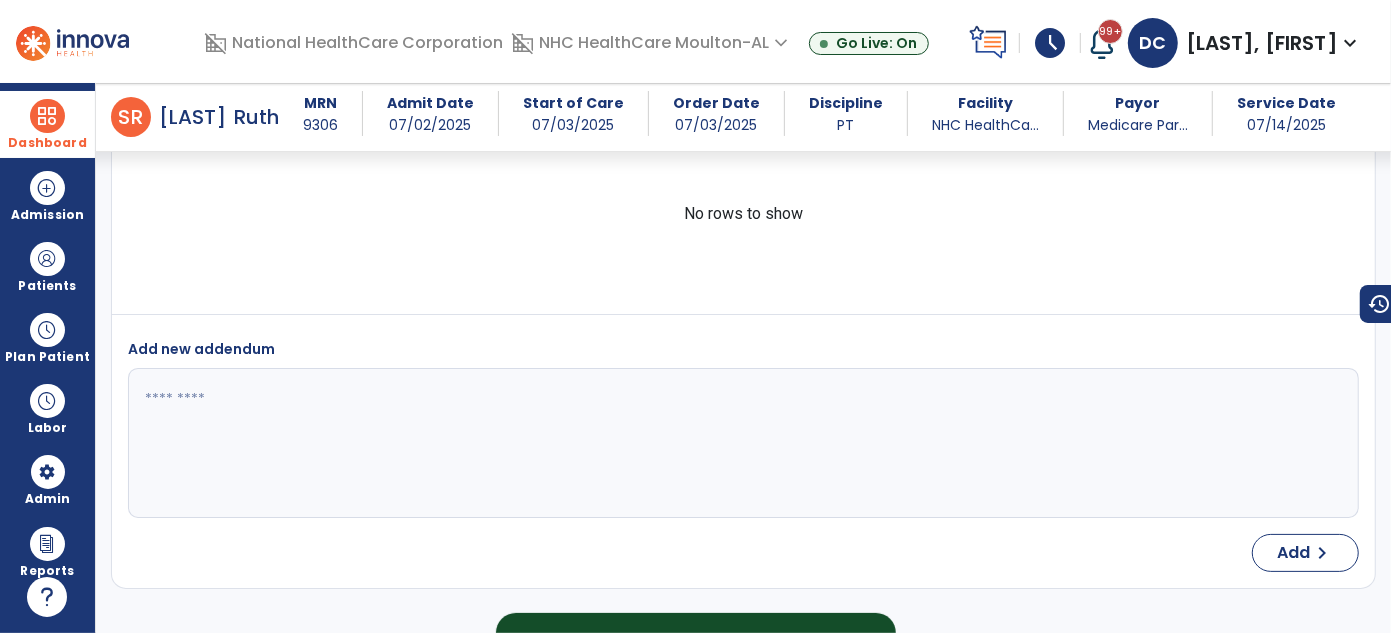 click on "Success Document signed successfully.  close   Innova Health  Success" at bounding box center [696, 547] 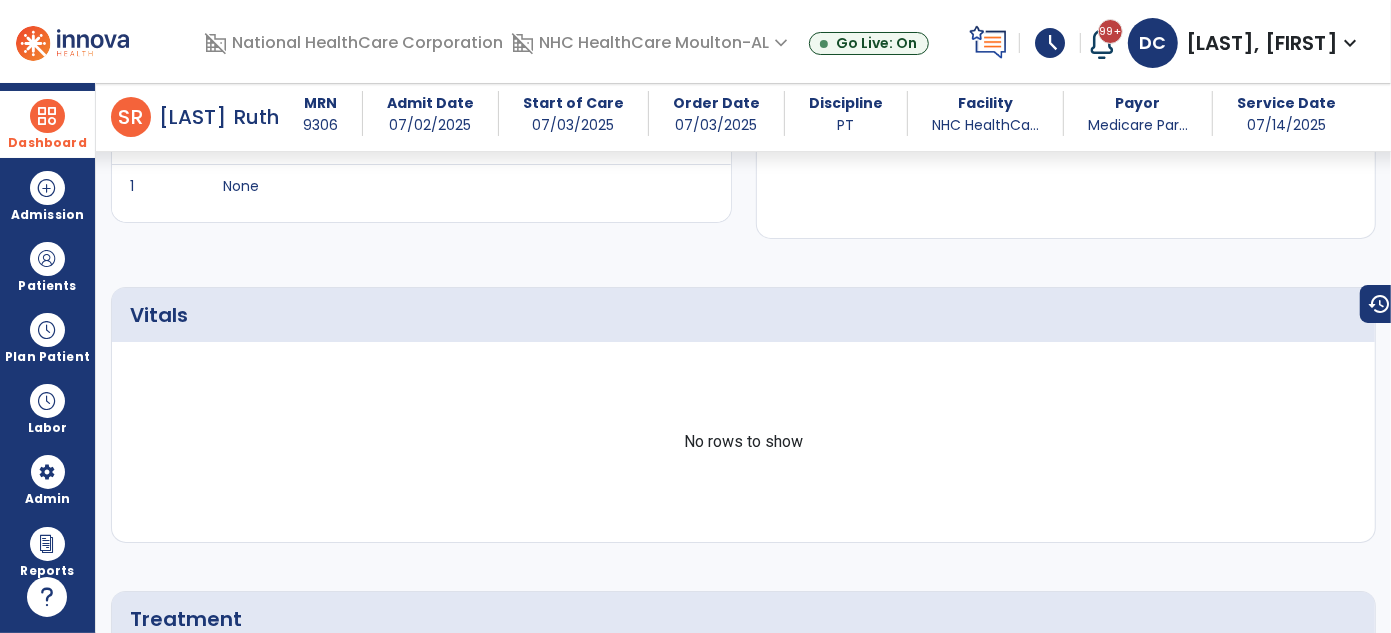 scroll, scrollTop: 93, scrollLeft: 0, axis: vertical 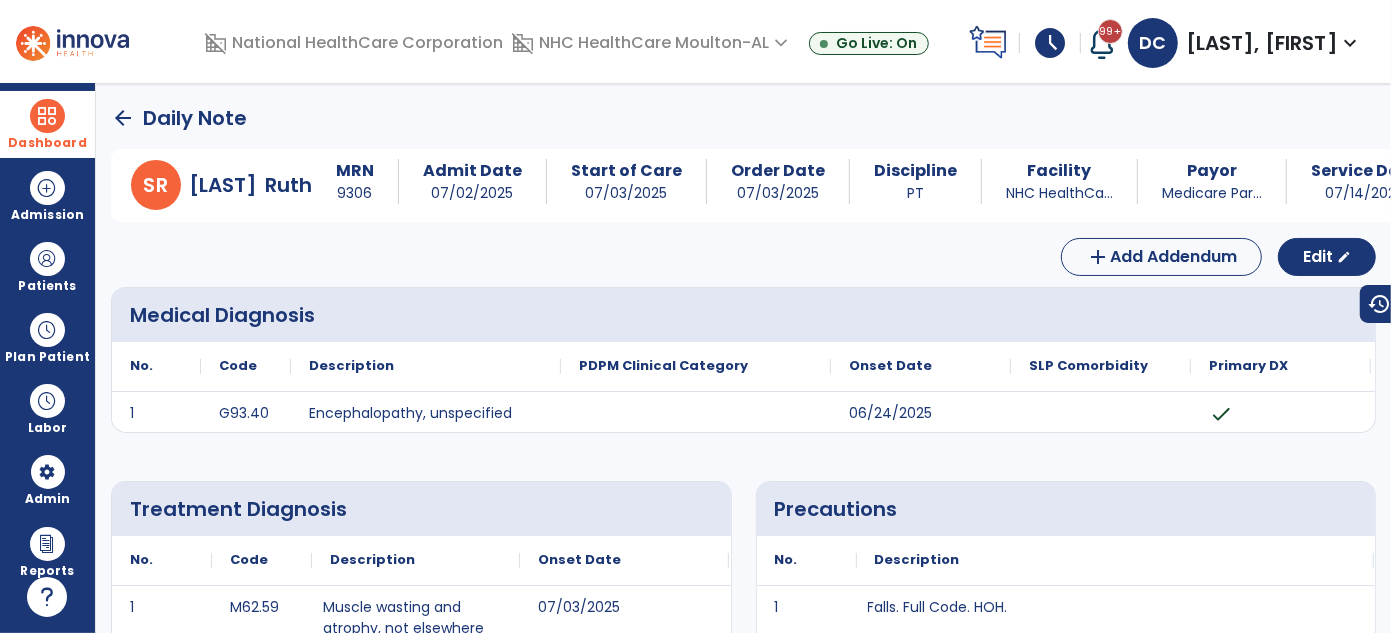 click on "arrow_back" 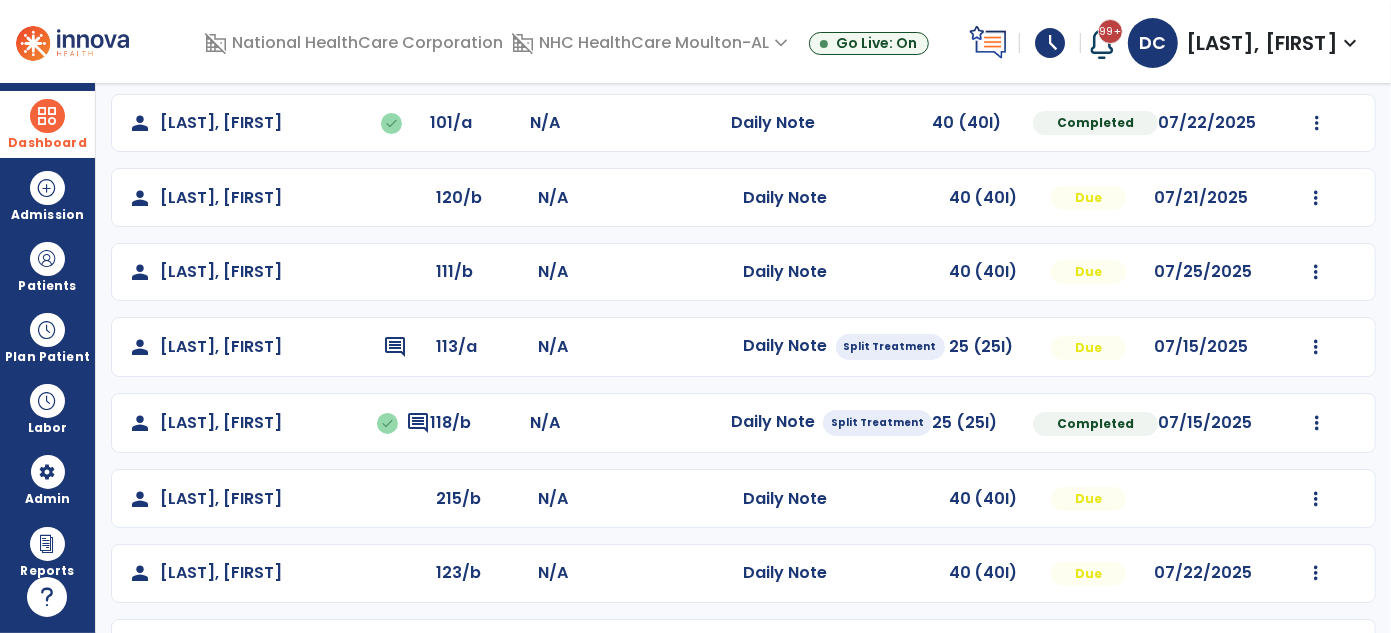 scroll, scrollTop: 26, scrollLeft: 0, axis: vertical 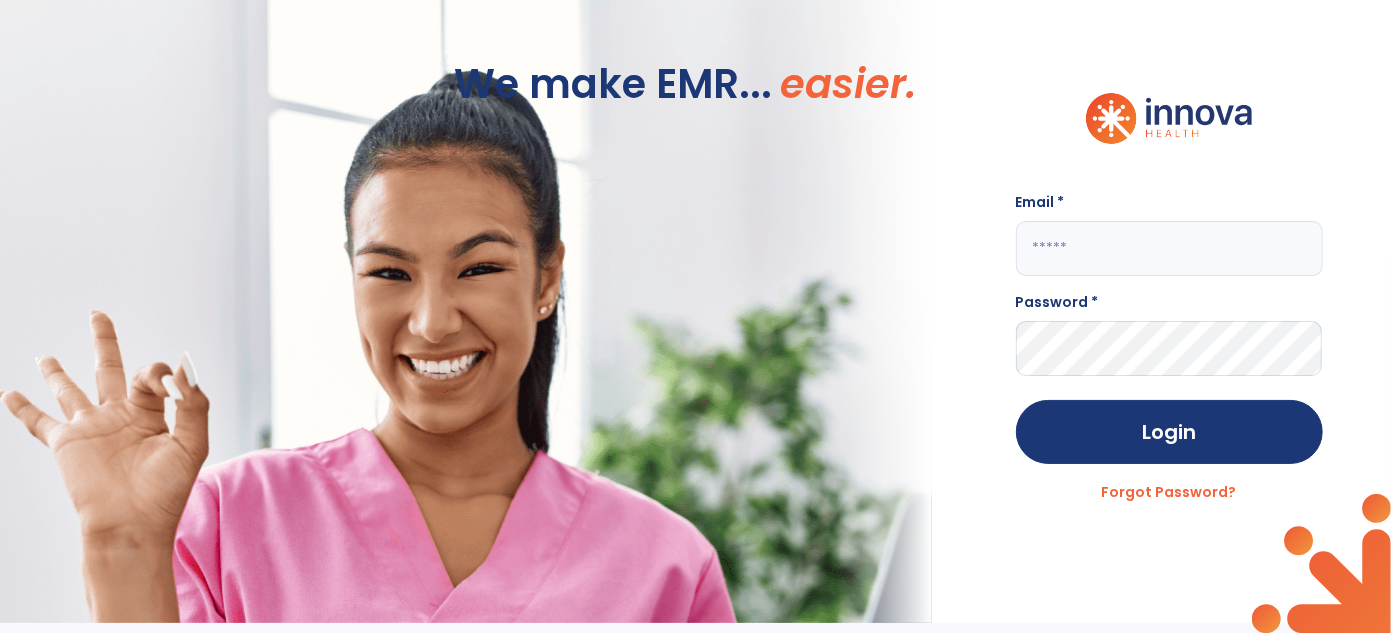 click 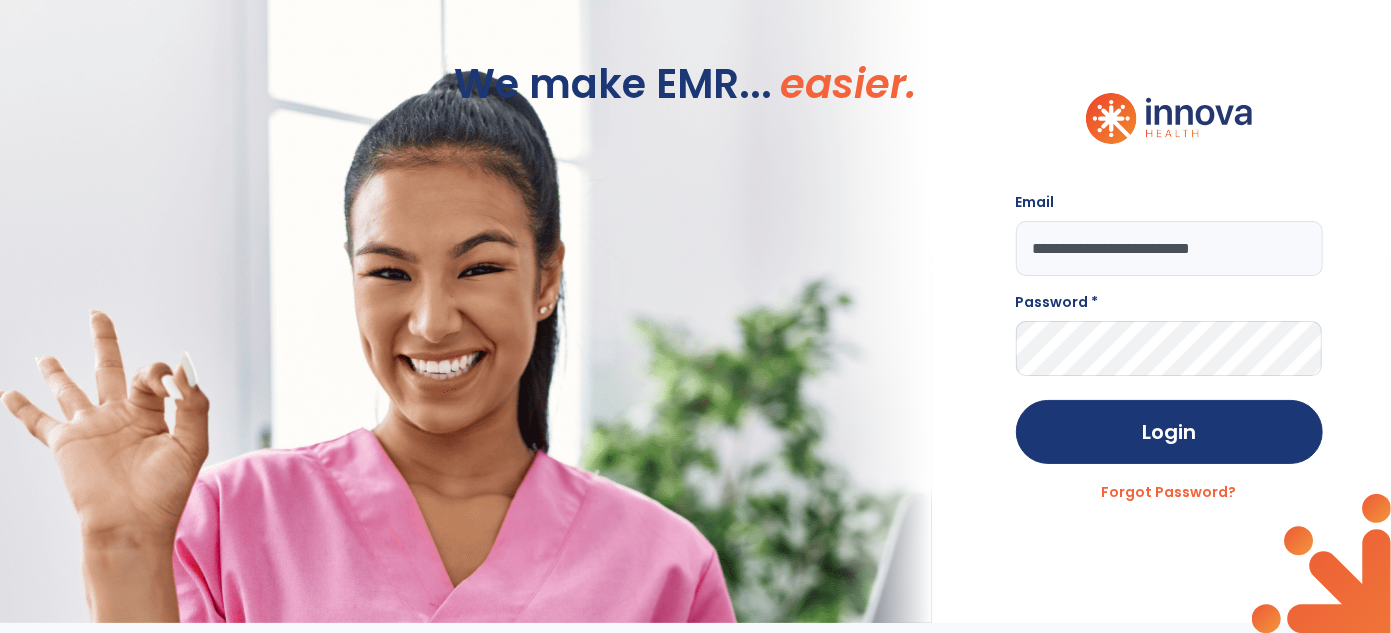type on "**********" 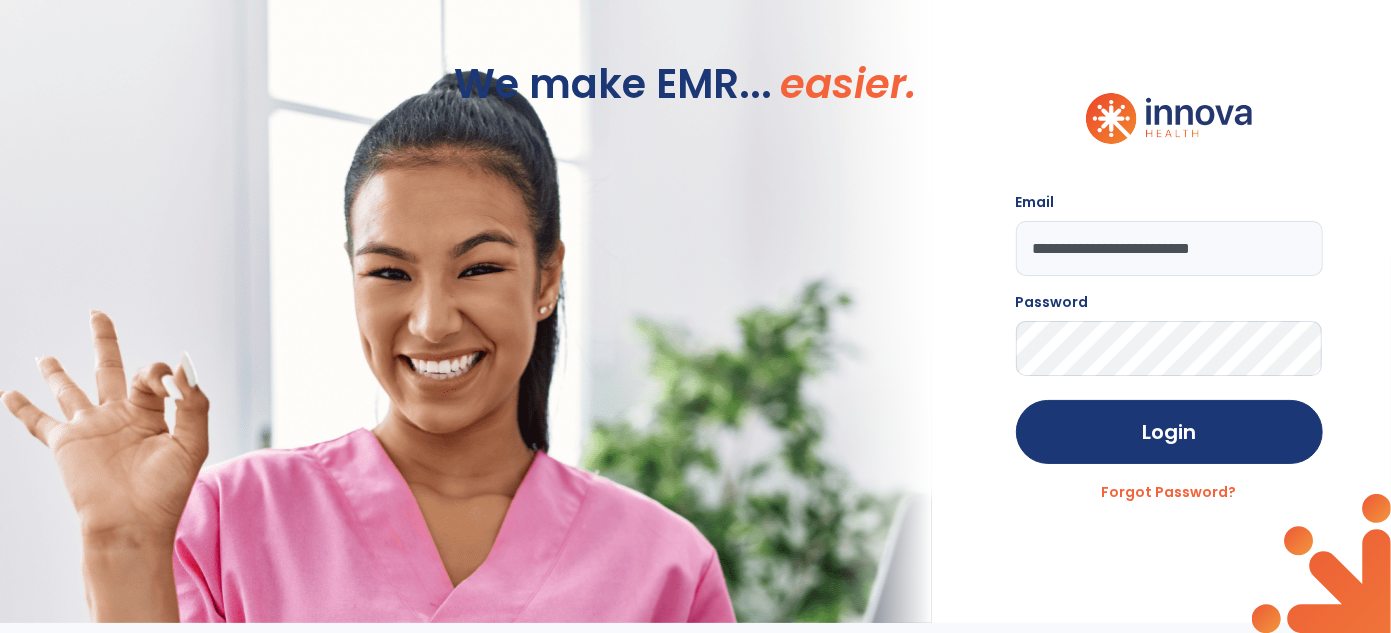 click on "**********" 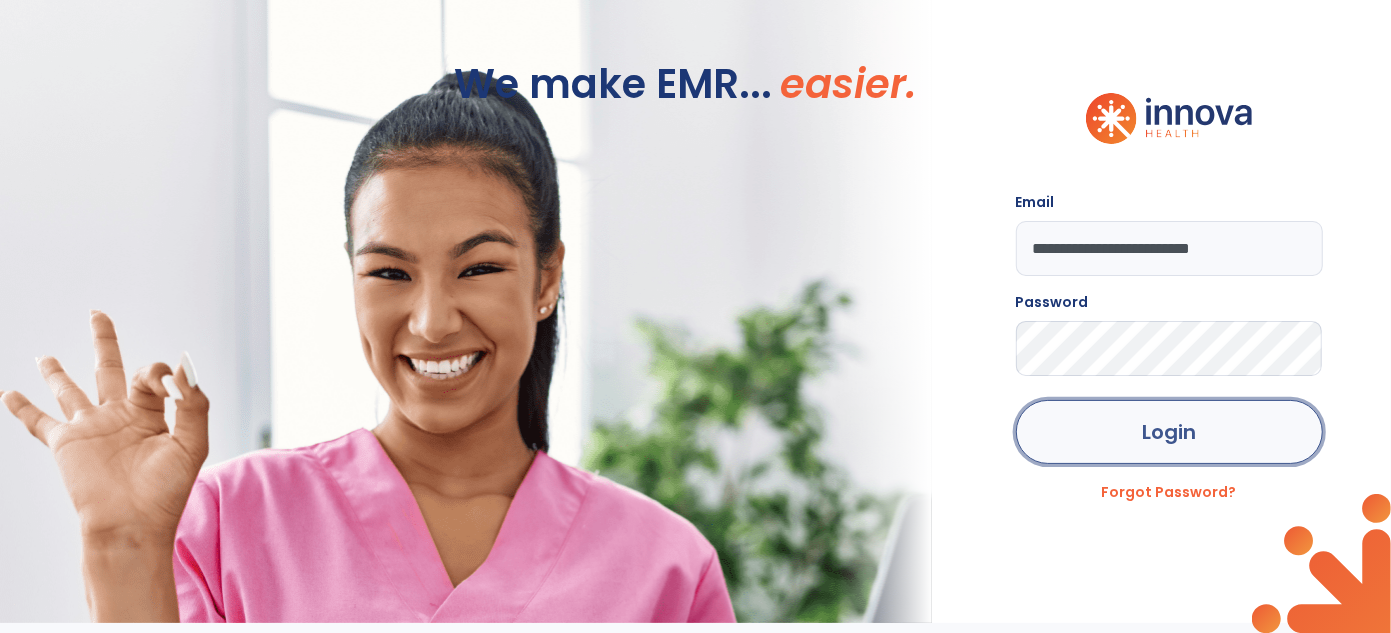 click on "Login" 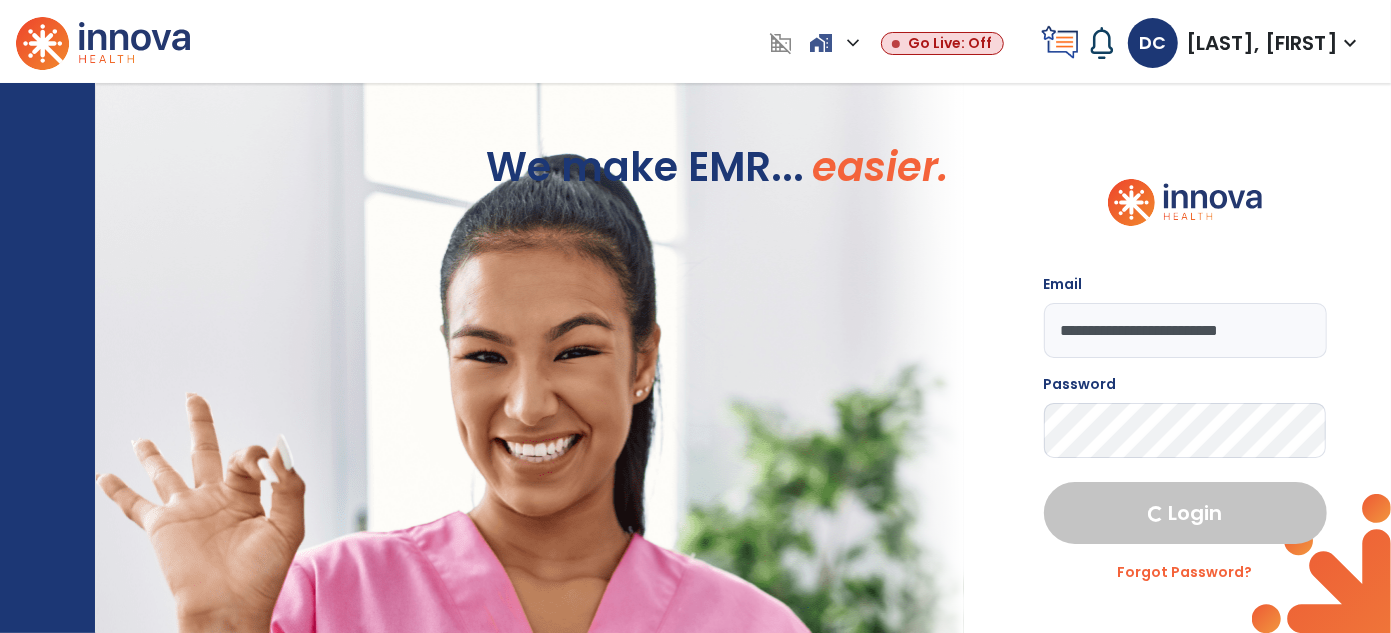 select on "***" 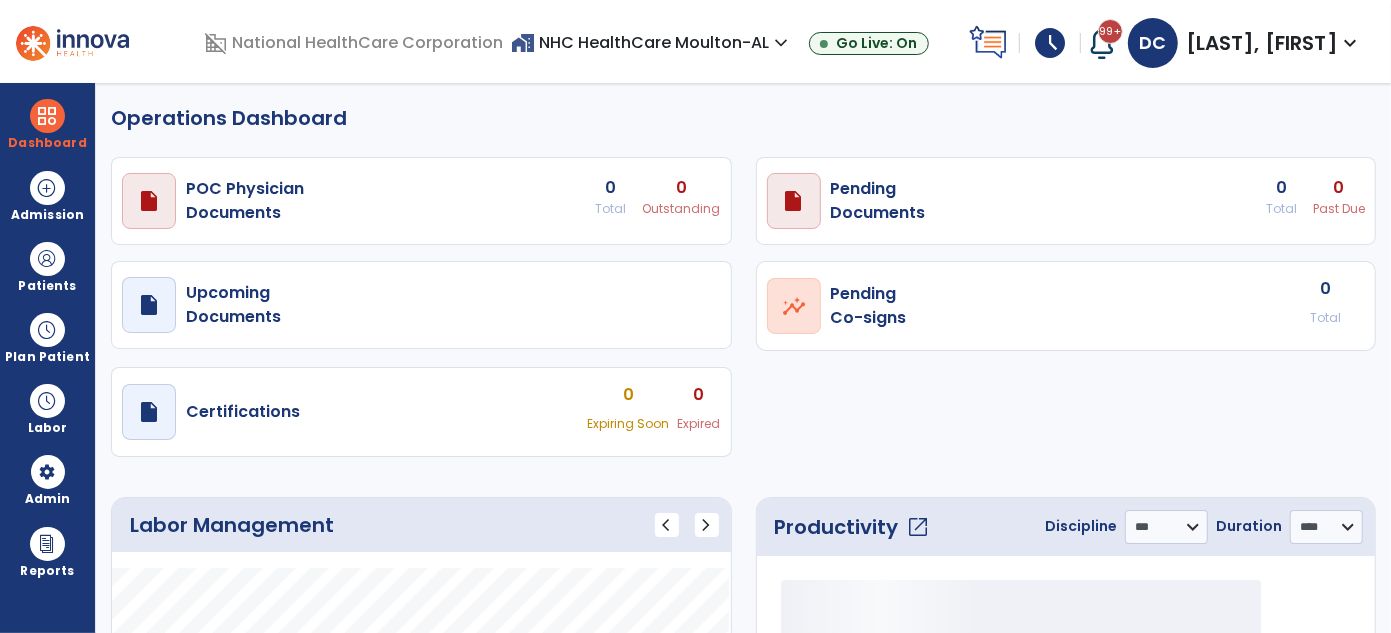 select on "***" 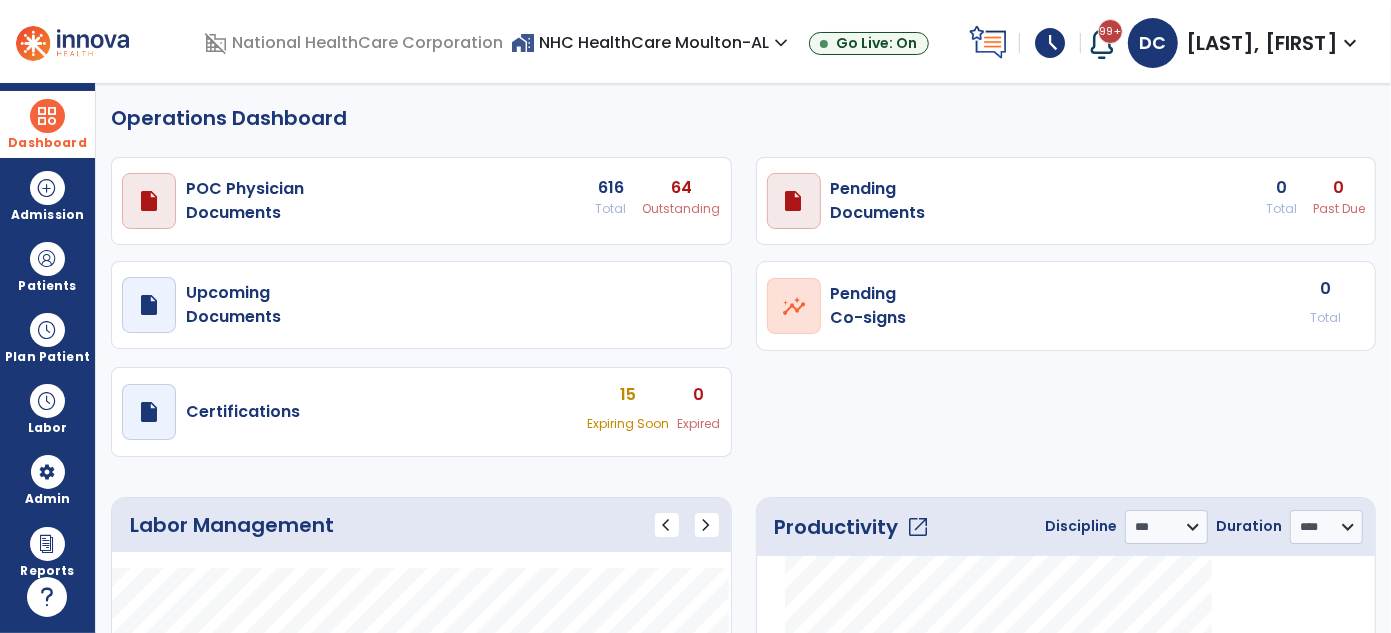 click on "Dashboard" at bounding box center [47, 124] 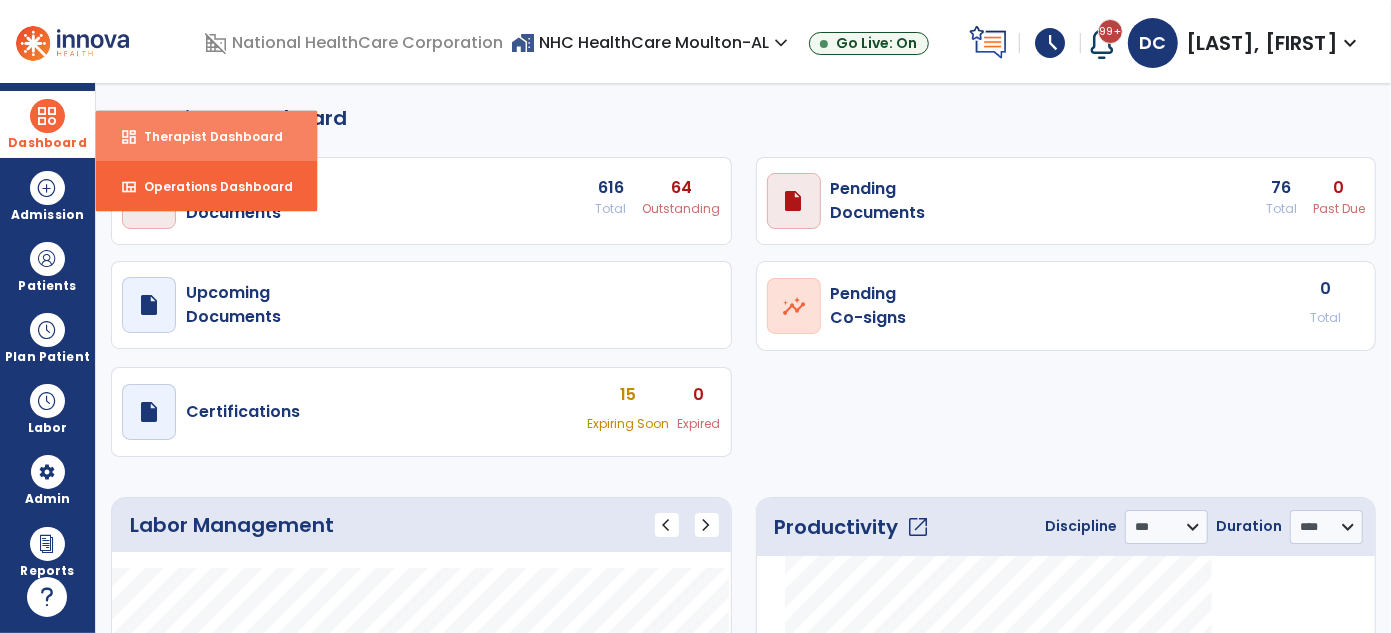 click on "Therapist Dashboard" at bounding box center [205, 136] 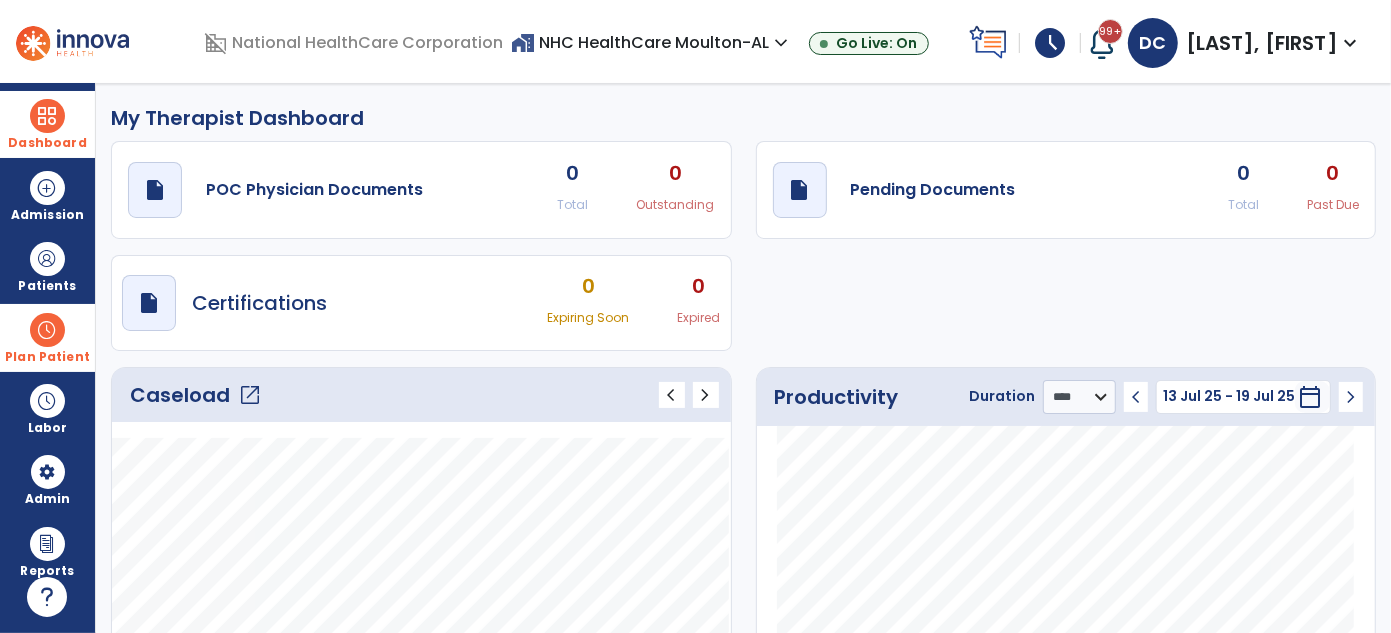 click at bounding box center [47, 330] 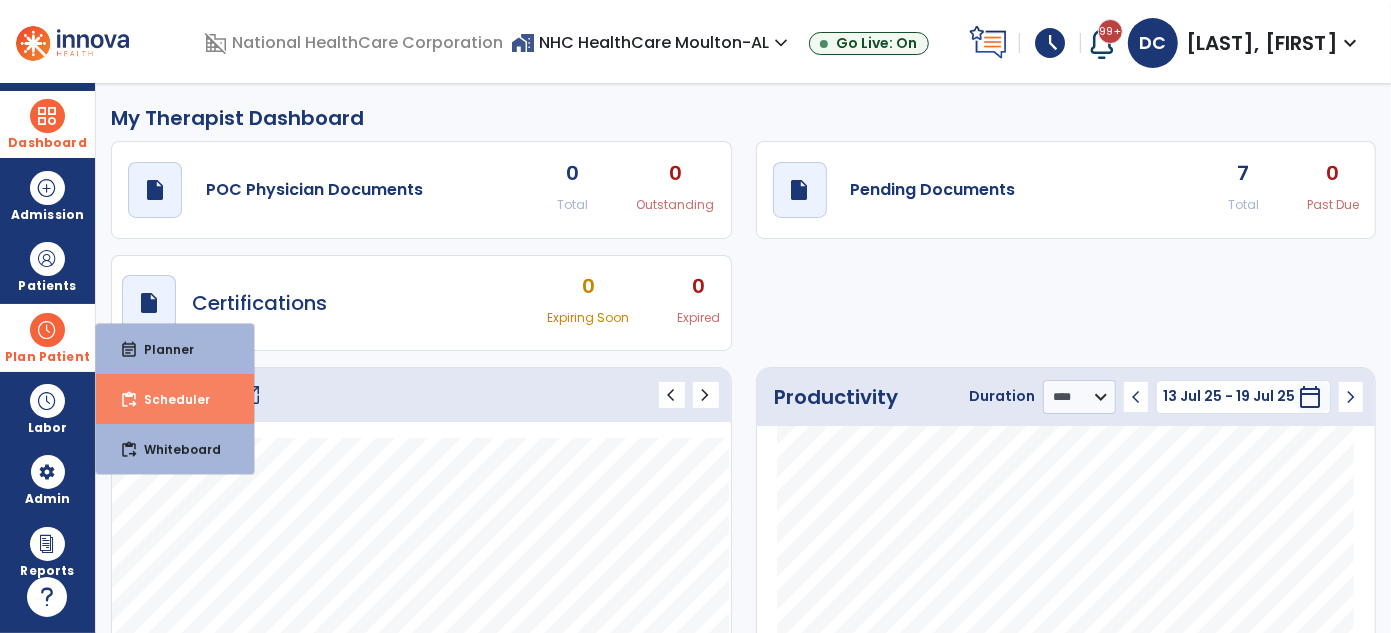 click on "content_paste_go  Scheduler" at bounding box center [175, 399] 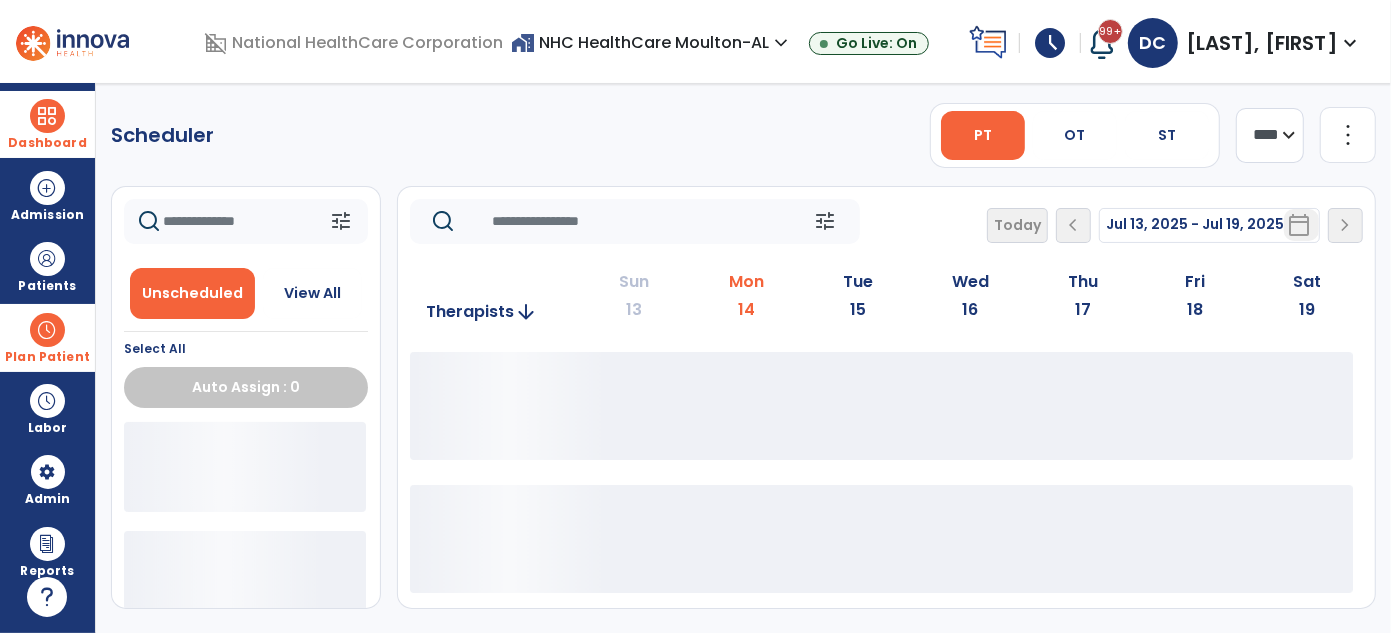 scroll, scrollTop: 0, scrollLeft: 0, axis: both 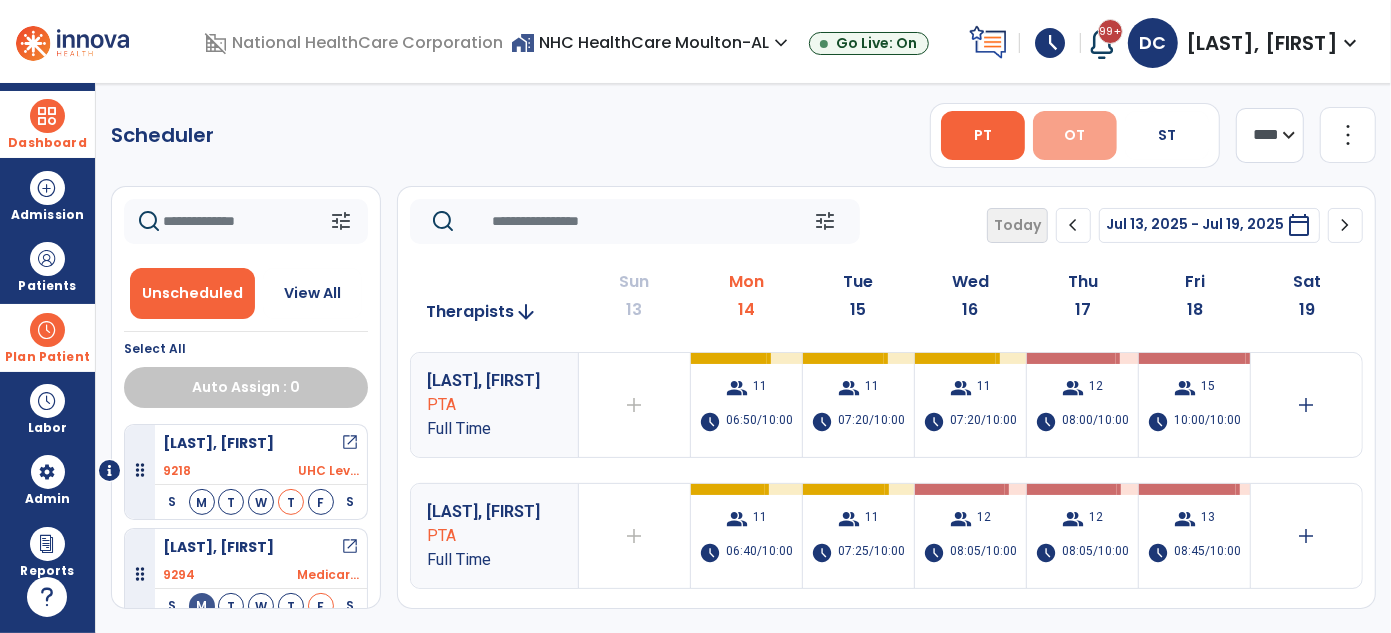 click on "OT" at bounding box center (1074, 135) 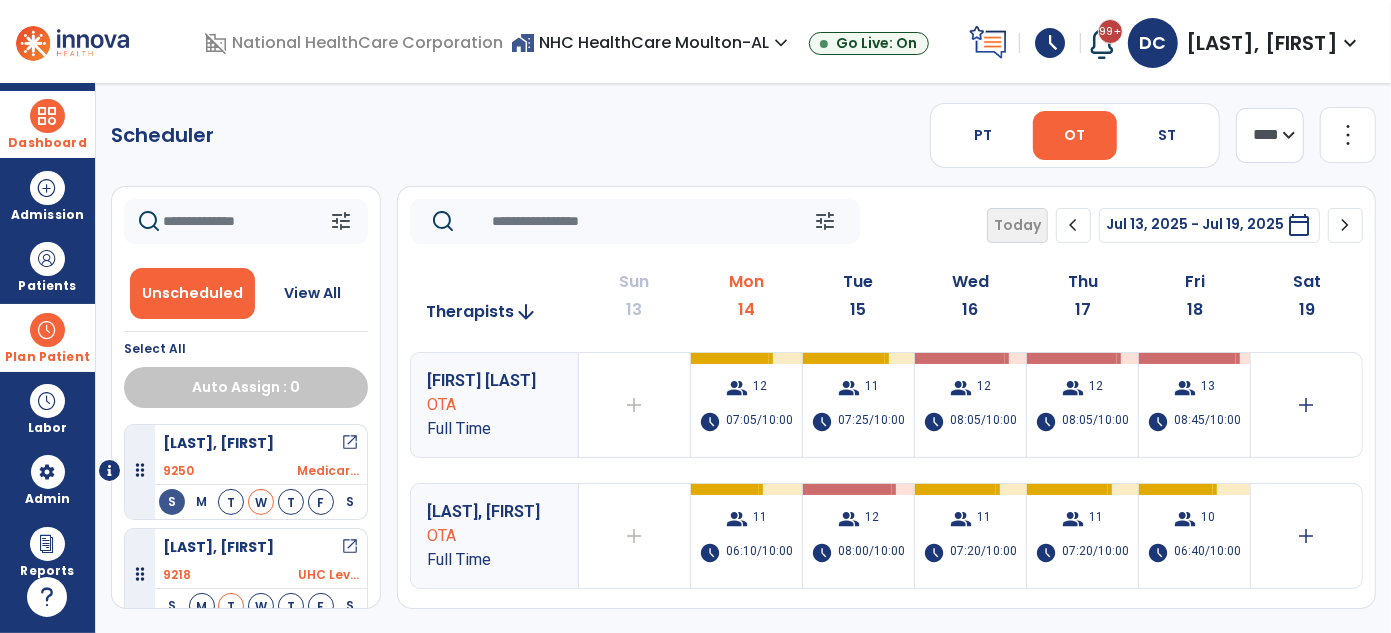 click on "[NAME], [NAME] OTA Full Time  add  Therapist not available for the day  group  12  schedule  07:05/10:00   group  11  schedule  07:25/10:00   group  12  schedule  08:05/10:00   group  12  schedule  08:05/10:00   group  13  schedule  08:45/10:00   add  [NAME], [NAME] OTA Full Time  add  Therapist not available for the day  group  11  schedule  06:10/10:00   group  12  schedule  08:00/10:00   group  11  schedule  07:20/10:00   group  11  schedule  07:20/10:00   group  10  schedule  06:40/10:00   add  [NAME], [NAME] OT PRN  add  Therapist not available for the day  group  12  schedule  01:45/08:00   group  7  schedule  03:20/06:00   group  0  schedule  00:00/00:00   group  5  schedule  03:20/06:00   group  11  schedule  05:20/08:00   add  [NAME], [NAME] OTA PRN  group  6  schedule  04:00/05:00   add   add   add   add   add   add  [NAME], [NAME] OTA PRN  add  Therapist not available for the day  group  6  schedule  03:45/04:00   group  0  schedule  00:00/10:00   add   group  0  schedule  00:00/00:00   add  0" 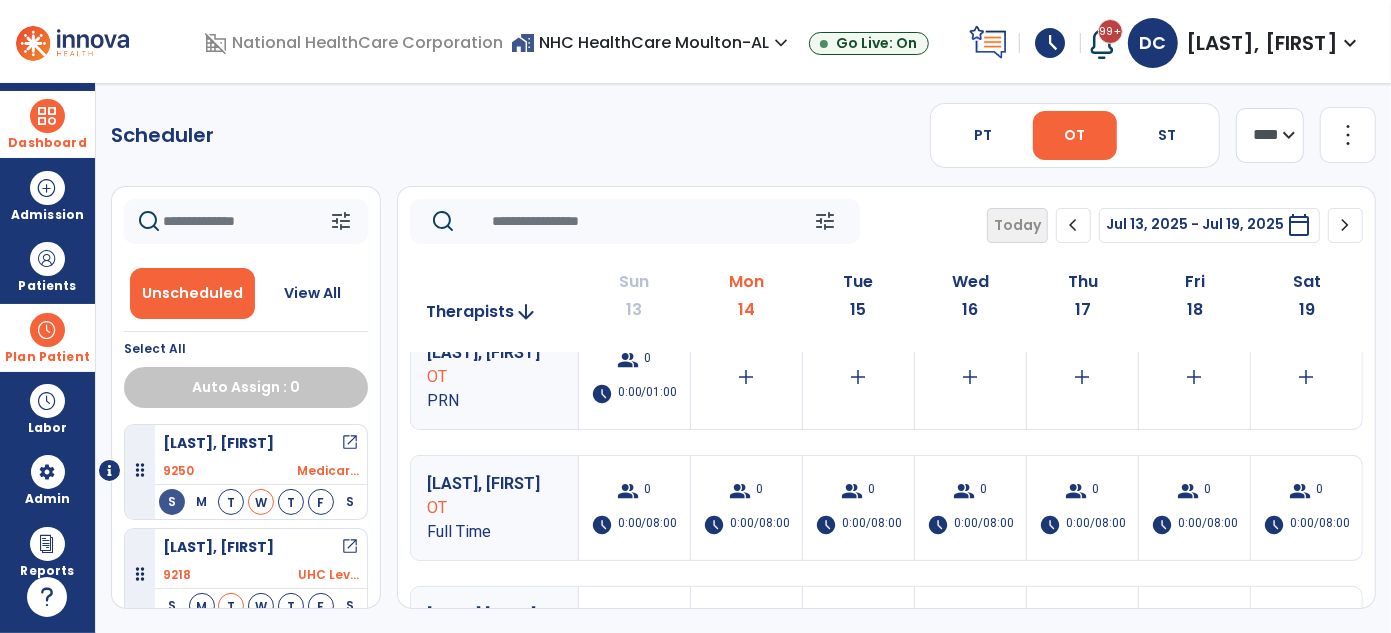 scroll, scrollTop: 981, scrollLeft: 0, axis: vertical 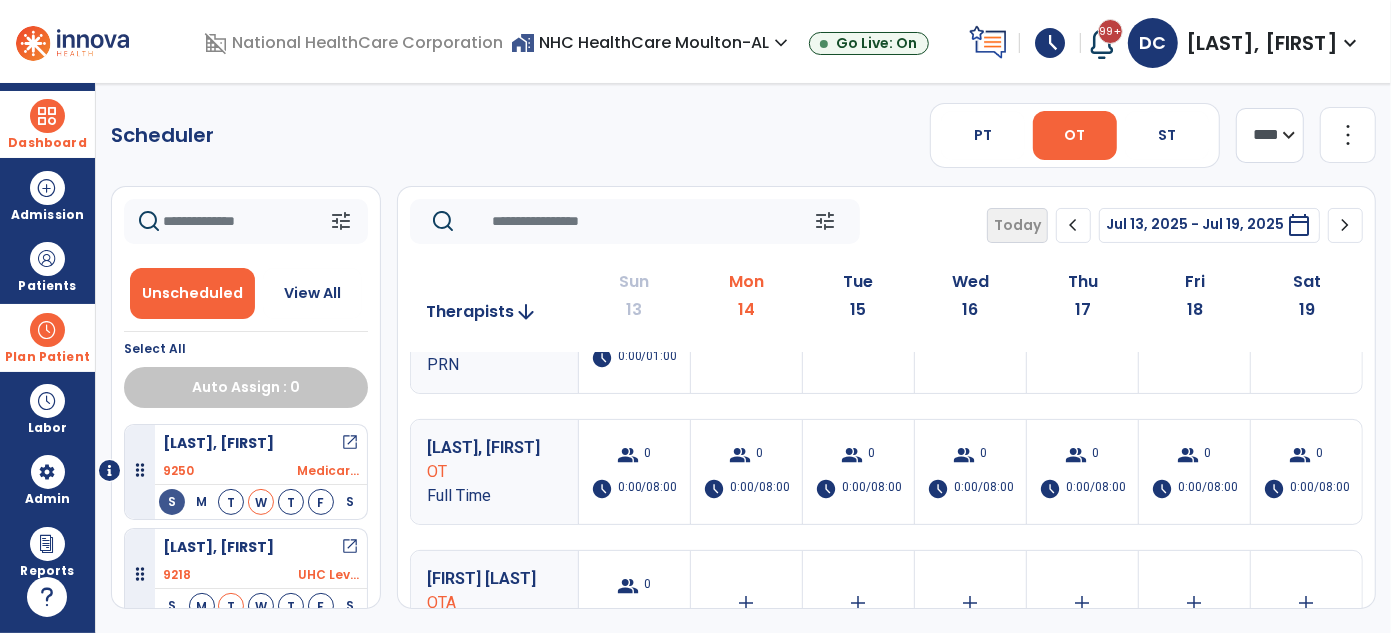 click on "[NAME], [NAME] OTA Full Time  add  Therapist not available for the day  group  12  schedule  07:05/10:00   group  11  schedule  07:25/10:00   group  12  schedule  08:05/10:00   group  12  schedule  08:05/10:00   group  13  schedule  08:45/10:00   add  [NAME], [NAME] OTA Full Time  add  Therapist not available for the day  group  11  schedule  06:10/10:00   group  12  schedule  08:00/10:00   group  11  schedule  07:20/10:00   group  11  schedule  07:20/10:00   group  10  schedule  06:40/10:00   add  [NAME], [NAME] OT PRN  add  Therapist not available for the day  group  12  schedule  01:45/08:00   group  7  schedule  03:20/06:00   group  0  schedule  00:00/00:00   group  5  schedule  03:20/06:00   group  11  schedule  05:20/08:00   add  [NAME], [NAME] OTA PRN  group  6  schedule  04:00/05:00   add   add   add   add   add   add  [NAME], [NAME] OTA PRN  add  Therapist not available for the day  group  6  schedule  03:45/04:00   group  0  schedule  00:00/10:00   add   group  0  schedule  00:00/00:00   add  0" 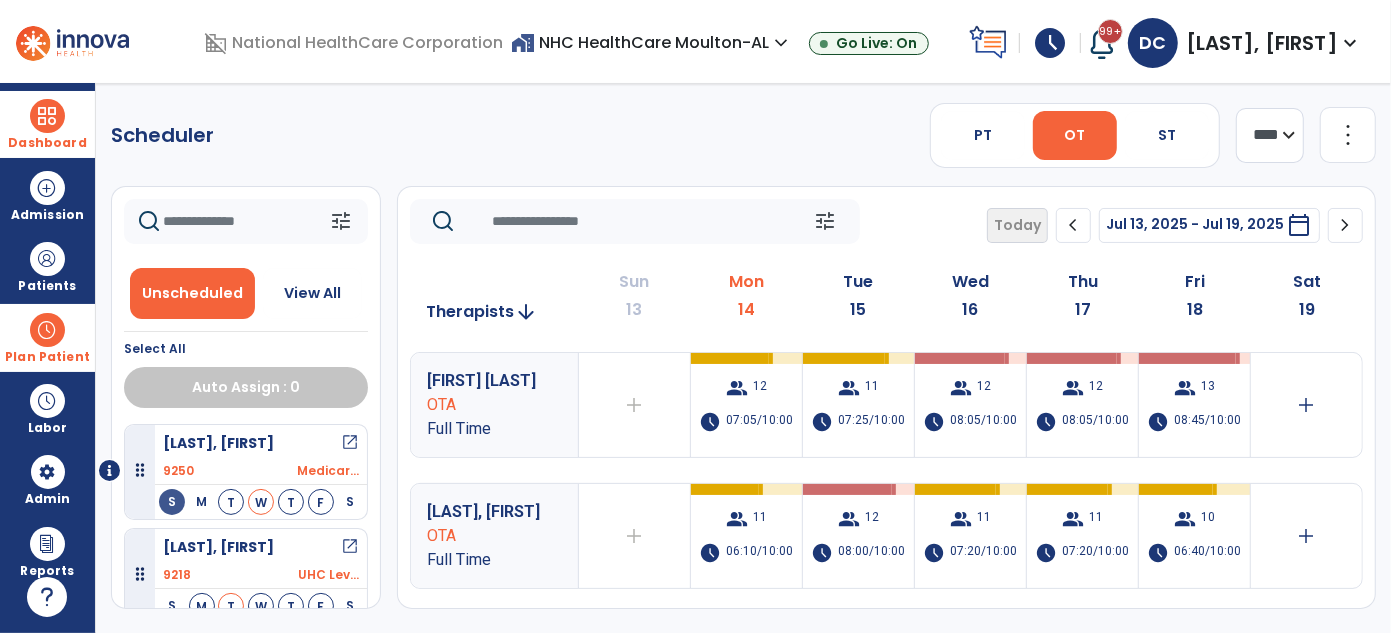 scroll, scrollTop: 0, scrollLeft: 0, axis: both 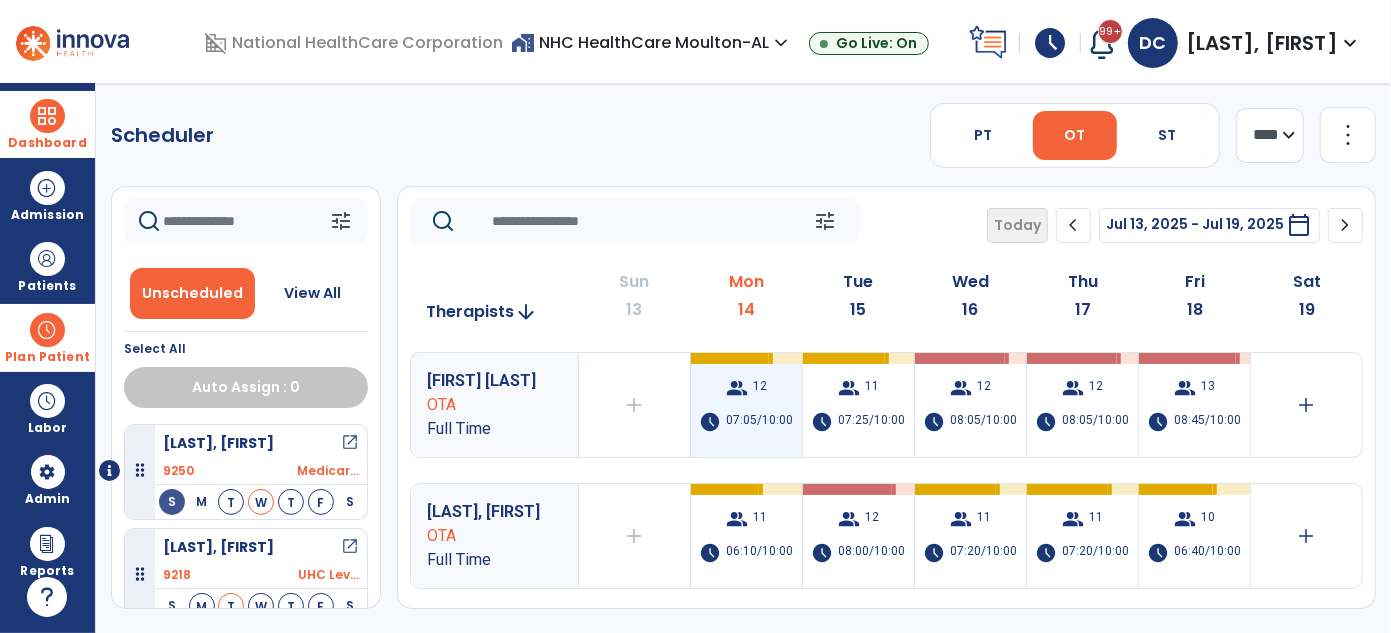 click on "group  12  schedule  07:05/10:00" at bounding box center [746, 405] 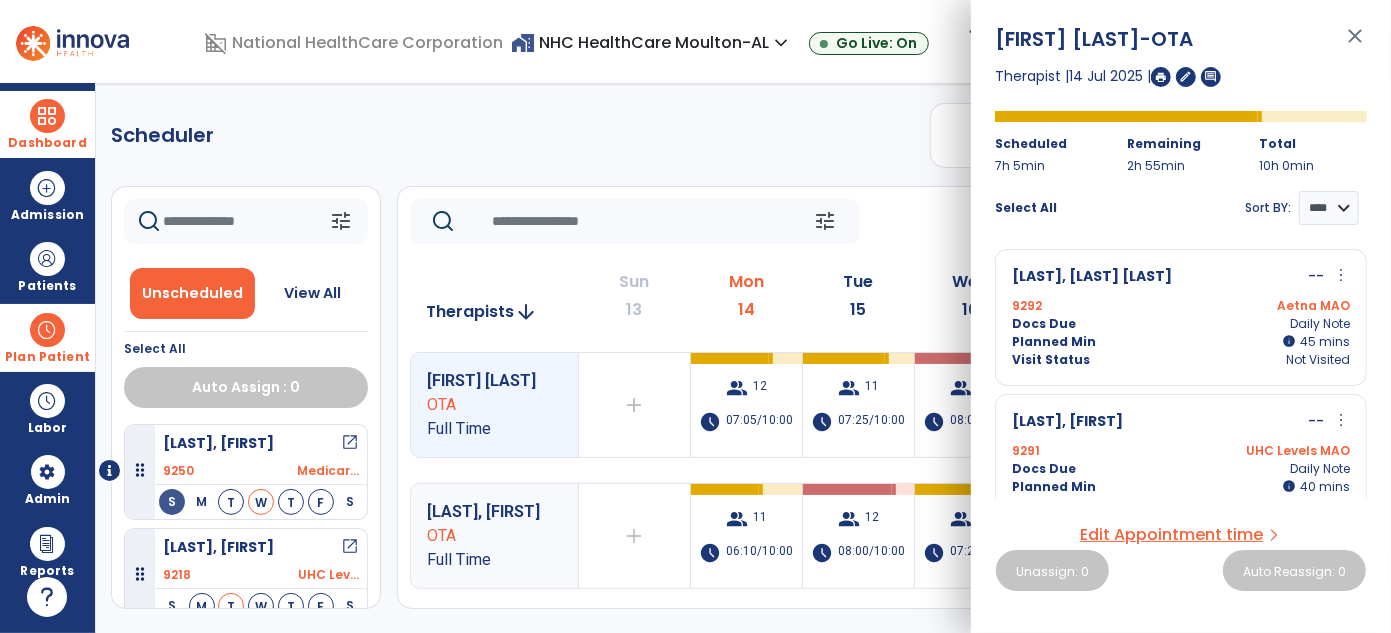 click on "Villegas, [LAST], De Torres Susana   --  more_vert  edit   Edit Session   alt_route   Split Minutes  9292 Aetna MAO  Docs Due Daily Note   Planned Min  info   45 I 45 mins  Visit Status  Not Visited   Fincher, [LAST], Beverly   --  more_vert  edit   Edit Session   alt_route   Split Minutes  9291 UHC Levels MAO  Docs Due Daily Note   Planned Min  info   40 I 40 mins  Visit Status  Not Visited   Hobbs, [LAST], Henry   --  more_vert  edit   Edit Session   alt_route   Split Minutes  8615 BlueCross BlueShield MAO  Docs Due Daily Note   Planned Min  info   40 I 40 mins  Visit Status  Not Visited   Fowler, [LAST], Virgie   --  more_vert  edit   Edit Session   alt_route   Split Minutes  9321 UHC Levels MAO  Docs Due Daily Note   Planned Min  info   40 I 40 mins  Visit Status  Not Visited   Smith, [LAST], Ruth   --  more_vert  edit   Edit Session   alt_route   Split Minutes  9306 Medicare Part A  Docs Due Daily Note   Planned Min  info   40 I 40 mins  Visit Status  Not Visited   Warren, [LAST], Joyce   --   check_circle  8810 UHC Levels MAO  Docs Due Daily Note  I" at bounding box center (1181, 370) 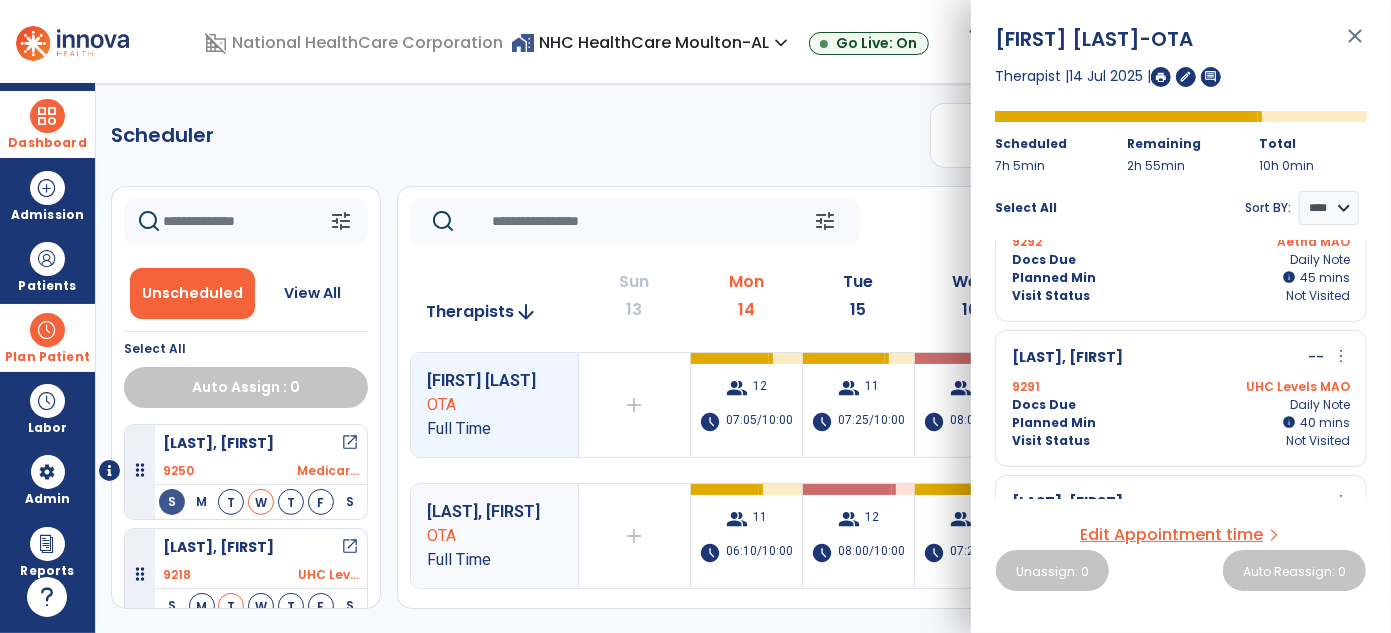 scroll, scrollTop: 0, scrollLeft: 0, axis: both 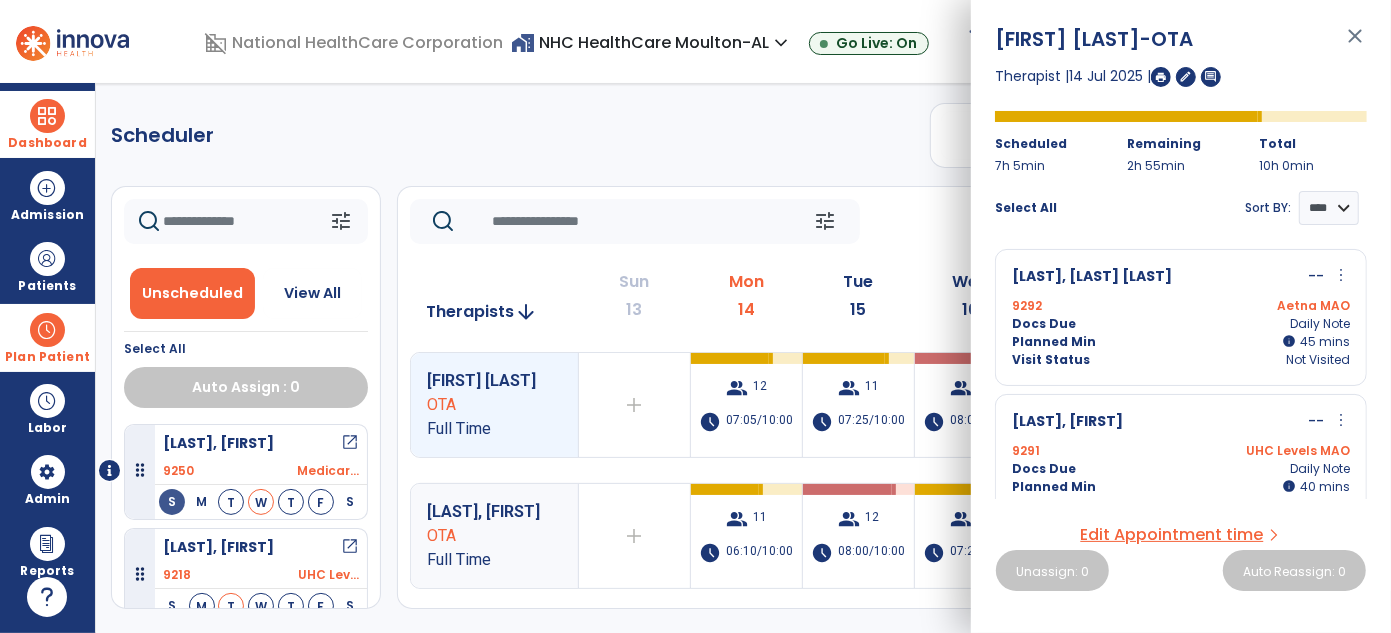 click on "Scheduler   PT   OT   ST  **** *** more_vert  Manage Labor   View All Therapists   Print" 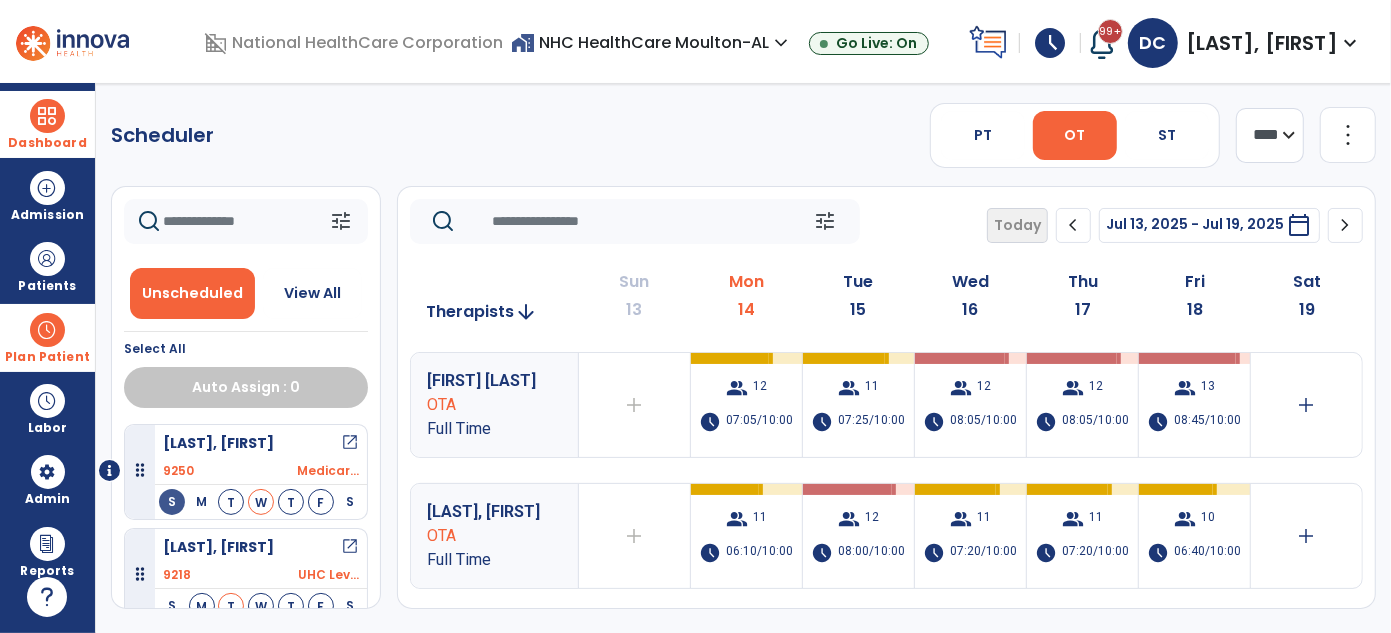 click on "[NAME], [NAME] OTA Full Time  add  Therapist not available for the day  group  12  schedule  07:05/10:00   group  11  schedule  07:25/10:00   group  12  schedule  08:05/10:00   group  12  schedule  08:05/10:00   group  13  schedule  08:45/10:00   add  [NAME], [NAME] OTA Full Time  add  Therapist not available for the day  group  11  schedule  06:10/10:00   group  12  schedule  08:00/10:00   group  11  schedule  07:20/10:00   group  11  schedule  07:20/10:00   group  10  schedule  06:40/10:00   add  [NAME], [NAME] OT PRN  add  Therapist not available for the day  group  12  schedule  01:45/08:00   group  7  schedule  03:20/06:00   group  0  schedule  00:00/00:00   group  5  schedule  03:20/06:00   group  11  schedule  05:20/08:00   add  [NAME], [NAME] OTA PRN  group  6  schedule  04:00/05:00   add   add   add   add   add   add  [NAME], [NAME] OTA PRN  add  Therapist not available for the day  group  6  schedule  03:45/04:00   group  0  schedule  00:00/10:00   add   group  0  schedule  00:00/00:00   add  0" 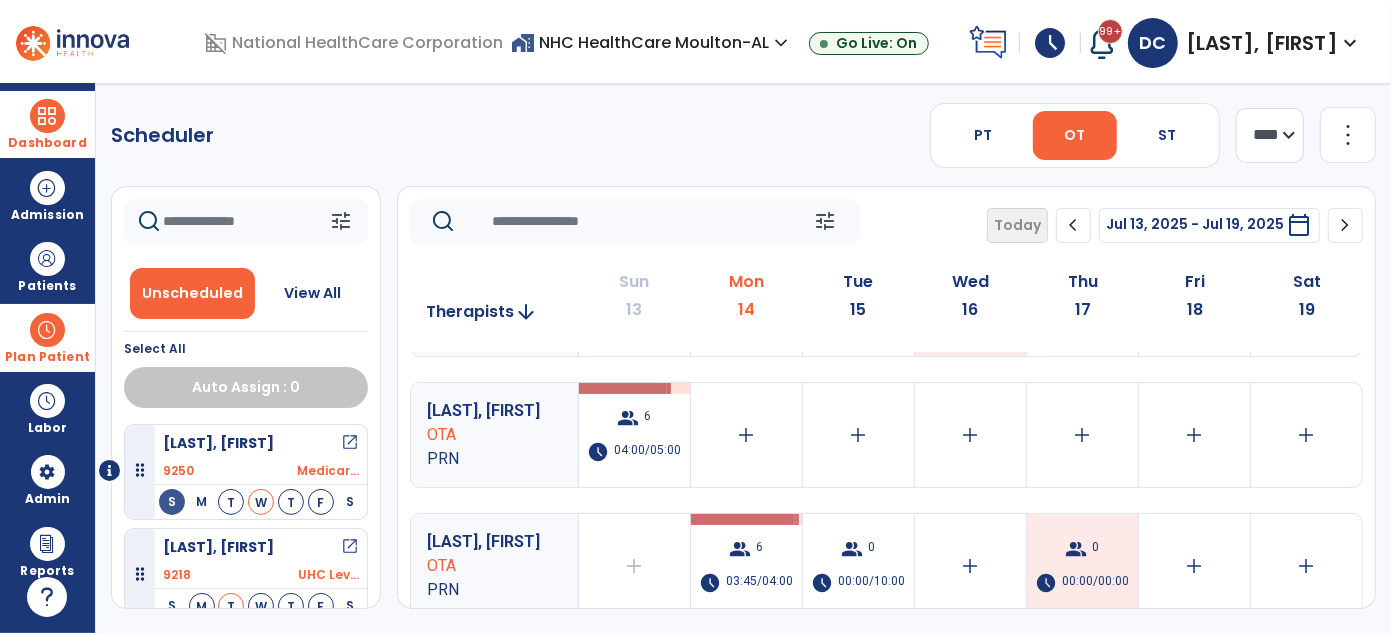scroll, scrollTop: 400, scrollLeft: 0, axis: vertical 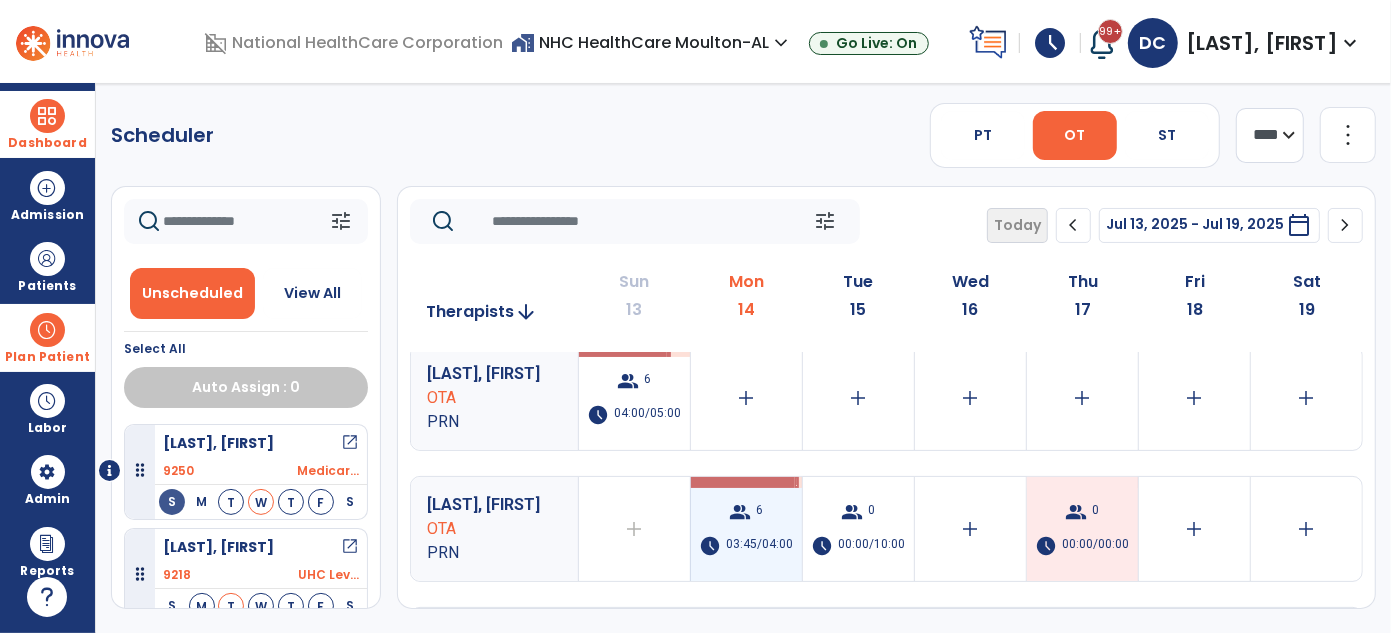 click on "group 6 schedule 03:45/04:00" at bounding box center (746, 529) 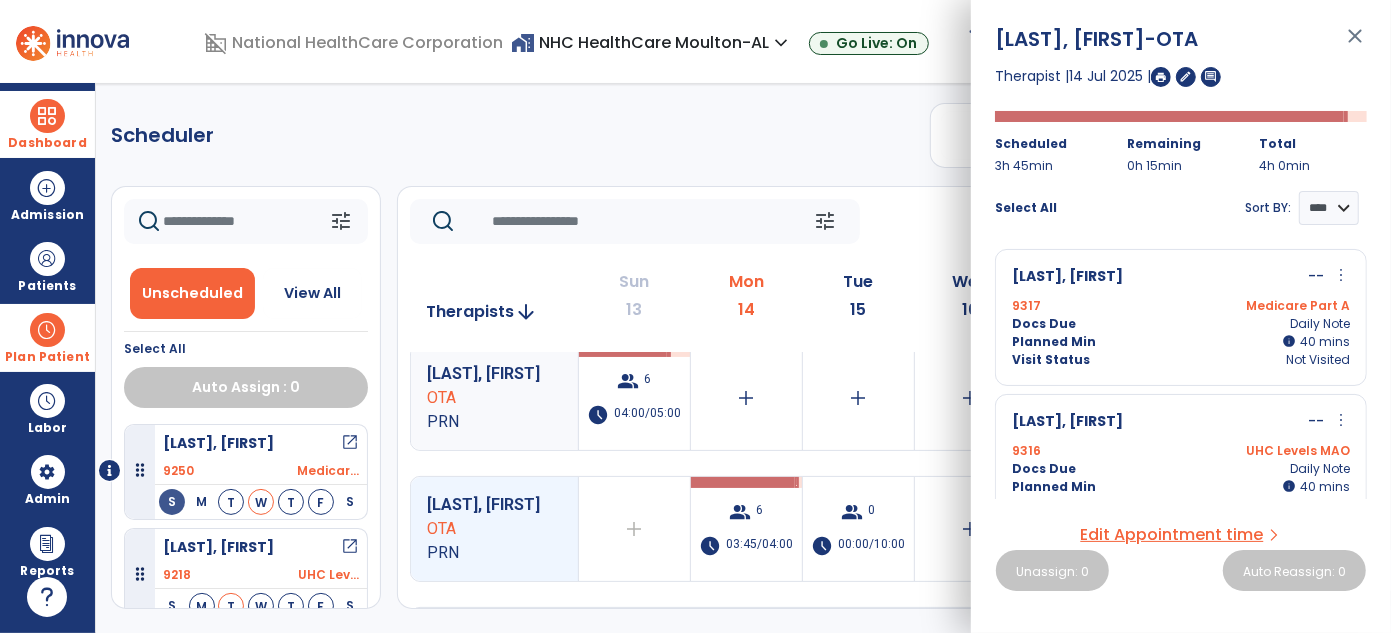click on "Sheppard, [LAST]   --  more_vert  edit   Edit Session   alt_route   Split Minutes  9317 Medicare Part A  Docs Due Daily Note   Planned Min  info   40 I 40 mins  Visit Status  Not Visited   Keenum, [LAST]   --  more_vert  edit   Edit Session   alt_route   Split Minutes  9316 UHC Levels MAO  Docs Due Daily Note   Planned Min  info   40 I 40 mins  Visit Status  Not Visited   Chandler, [LAST]   --  more_vert  edit   Edit Session   alt_route   Split Minutes  8916 Cigna MAO(HealthSpring)  Docs Due Daily Note   Planned Min  info   40 I 40 mins  Visit Status  Not Visited   Smith, [LAST]   --  more_vert  edit   Edit Session   alt_route   Split Minutes  9264 Medicare Part A  Docs Due Daily Note   Planned Min  info   40 I 40 mins  Visit Status  Not Visited   Chaney, [LAST]   --  more_vert  edit   Edit Session   alt_route   Split Minutes  9294 Medicare Part A  Docs Due Daily Note   Planned Min  info   40 I 40 mins  Visit Status  Not Visited   Brown, [LAST]   --   alt_route  chat more_vert  alt_route   Unsplit Minutes  7123 I" at bounding box center [1181, 370] 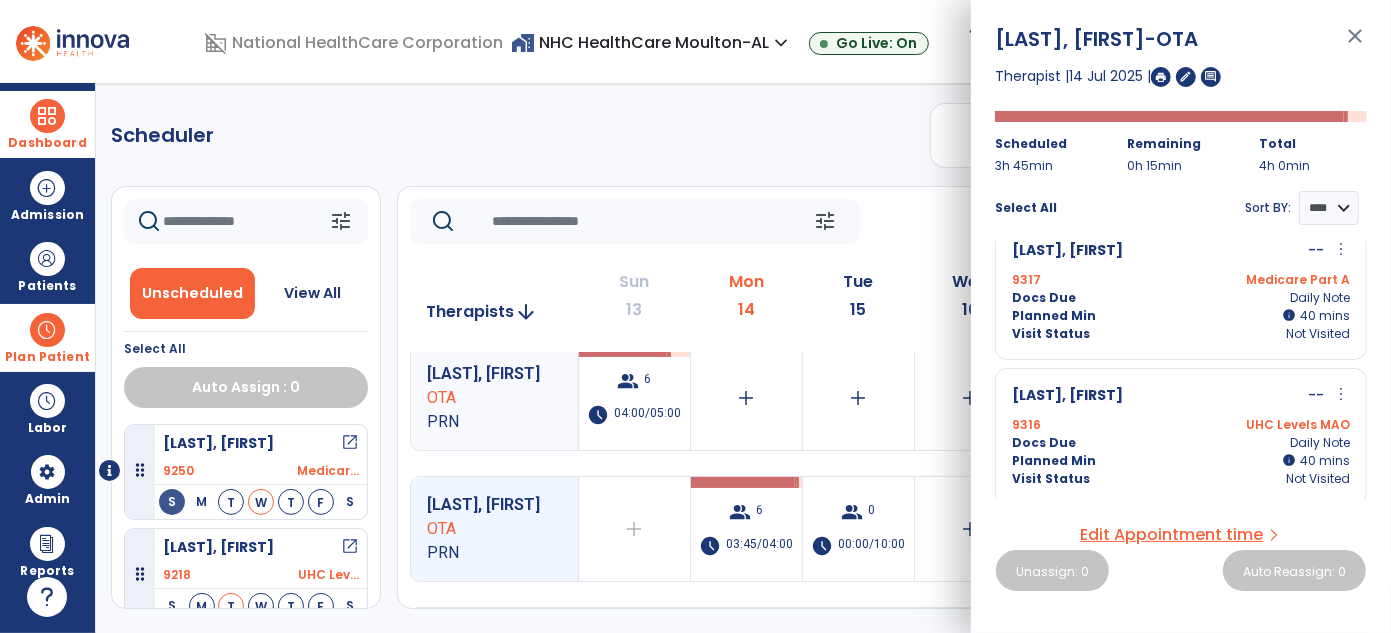 scroll, scrollTop: 0, scrollLeft: 0, axis: both 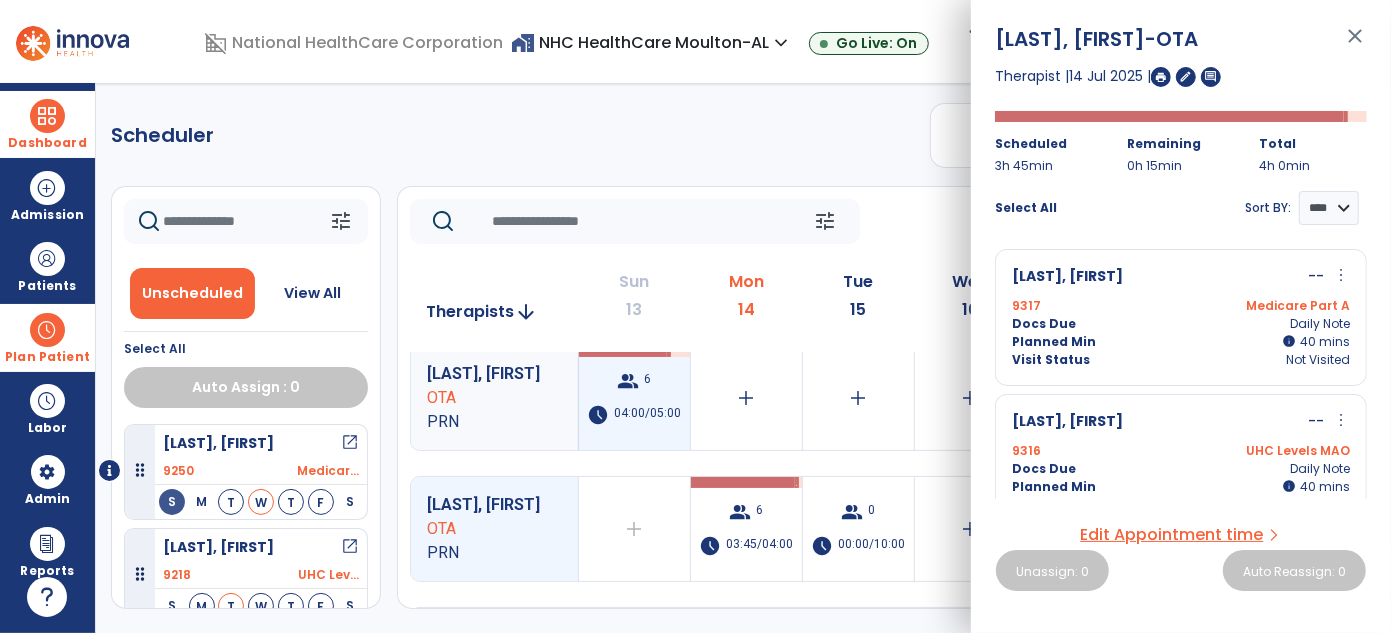 click on "group  6  schedule  04:00/05:00" at bounding box center (634, 398) 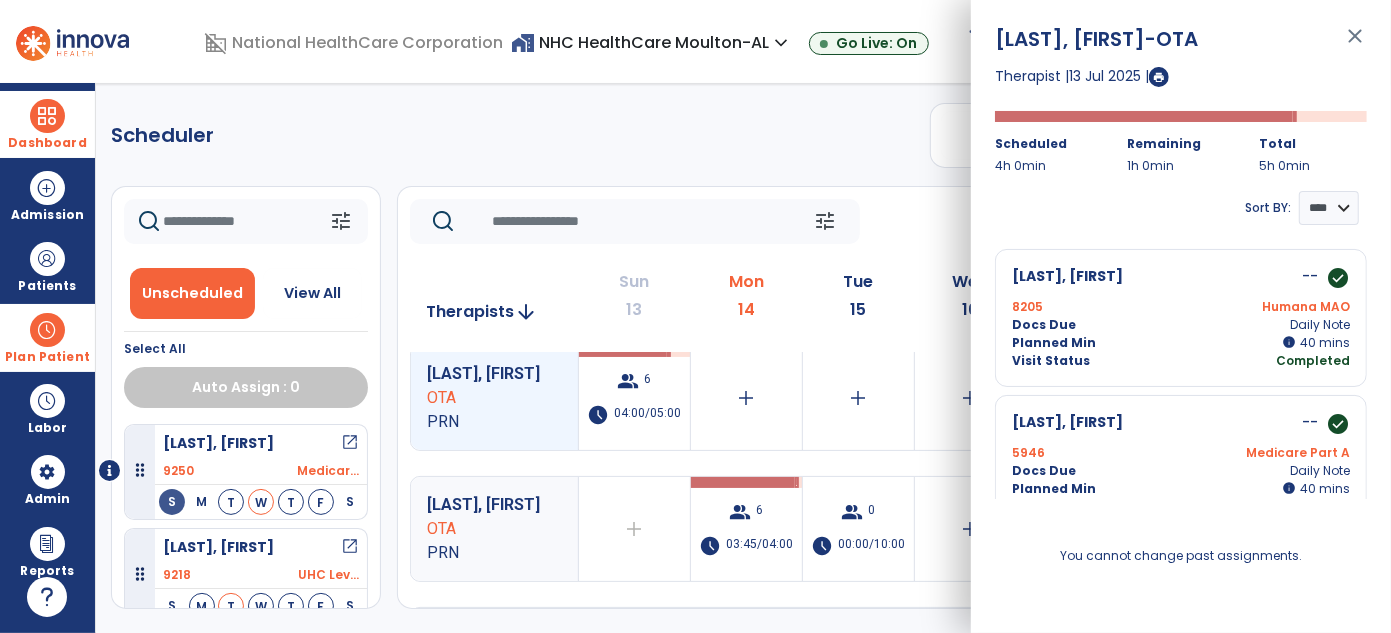 click on "[FIRST], [LAST]   --   check_circle  8205 Humana MAO  Docs Due Daily Note   Planned Min  info   40 I 40 mins  Visit Status  Completed   [FIRST], [LAST]   --   check_circle  5946 Medicare Part A  Docs Due Daily Note   Planned Min  info   40 I 40 mins  Visit Status  Completed   [FIRST], [LAST]   --   check_circle  9250 Medicare Part A  Docs Due Daily Note   Planned Min  info   40 I 40 mins  Visit Status  Completed   [FIRST], [LAST]   --   check_circle  6838 Medicare Part A  Docs Due Daily Note   Planned Min  info   40 I 40 mins  Visit Status  Completed   [FIRST], [LAST]   --   check_circle  9125 Medicare Part A  Docs Due Daily Note   Planned Min  info   40 I 40 mins  Visit Status  Completed   [FIRST], [LAST]   --   check_circle  9282 Medicare Part A  Docs Due Daily Note   Planned Min  info   40 I 40 mins  Visit Status  Completed" at bounding box center [1181, 370] 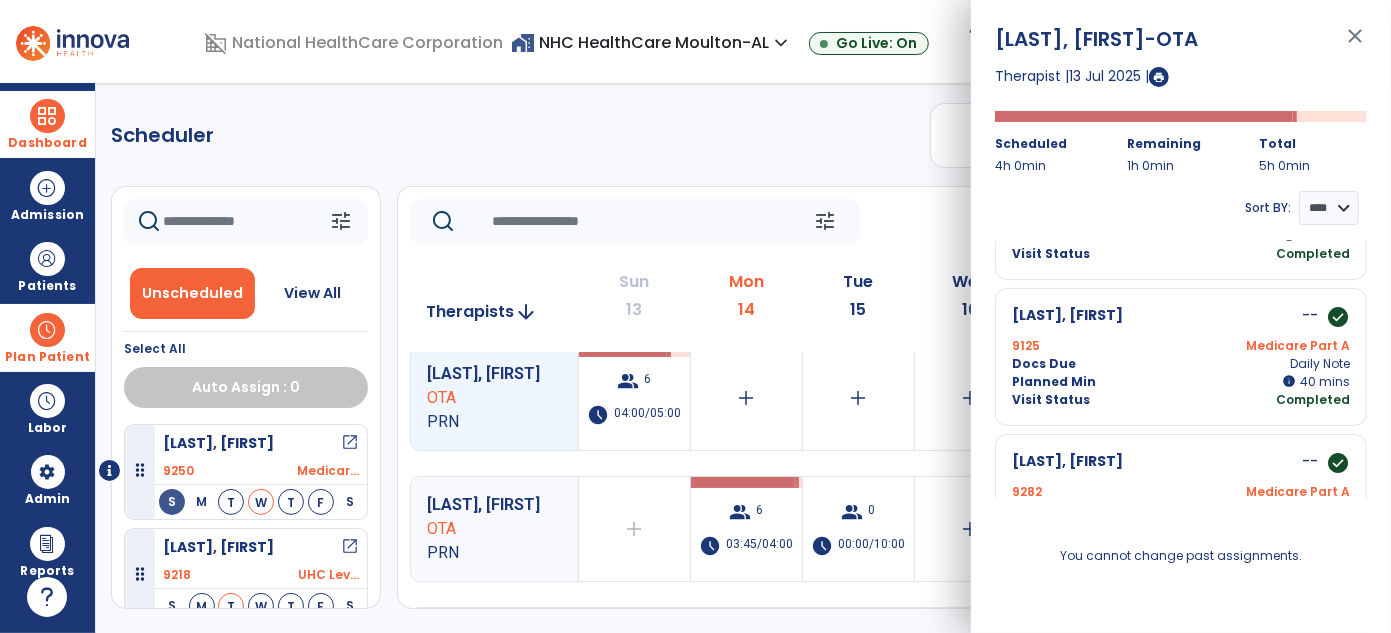 scroll, scrollTop: 615, scrollLeft: 0, axis: vertical 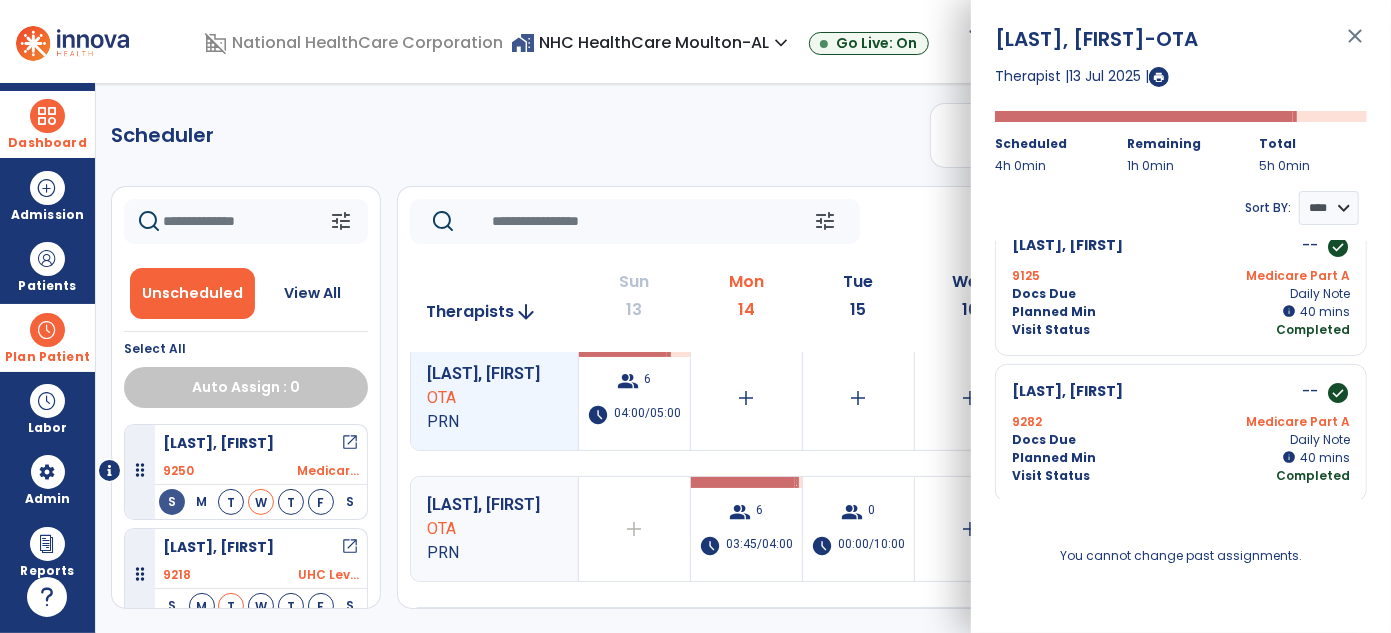 click on "Scheduler   PT   OT   ST  **** *** more_vert  Manage Labor   View All Therapists   Print" 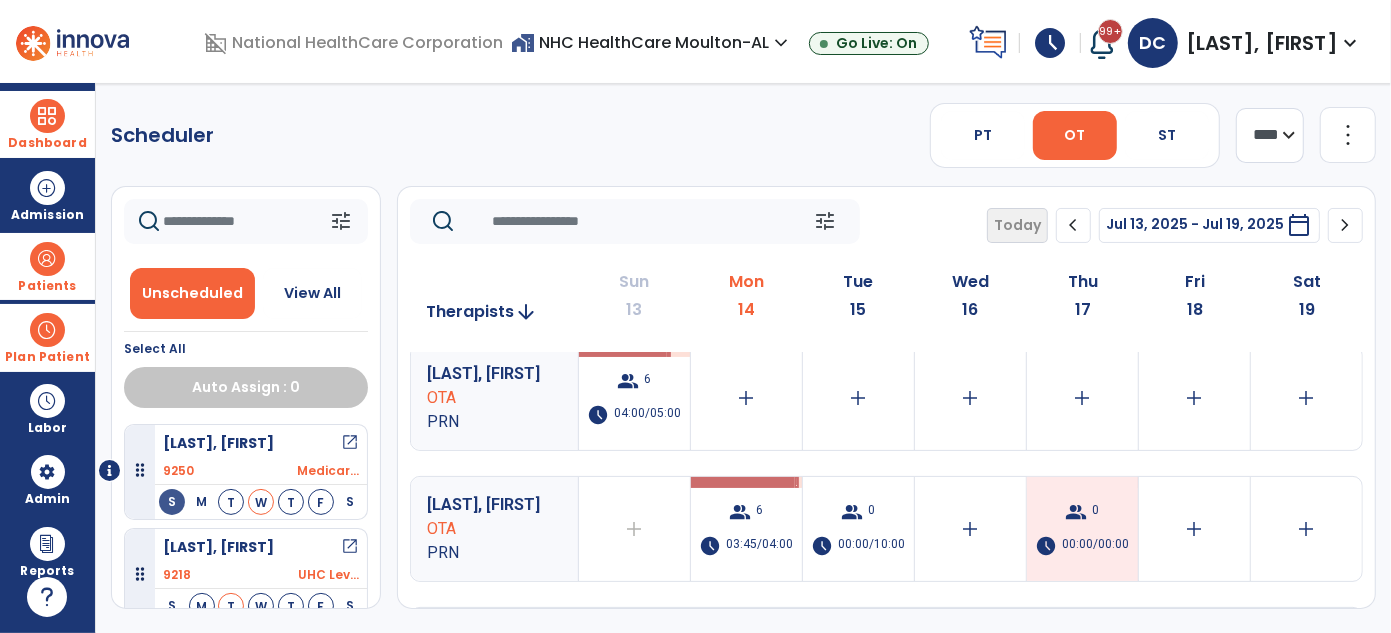click on "Patients  format_list_bulleted  Patient List  space_dashboard  Patient Board  insert_chart  PDPM Board" at bounding box center (47, 266) 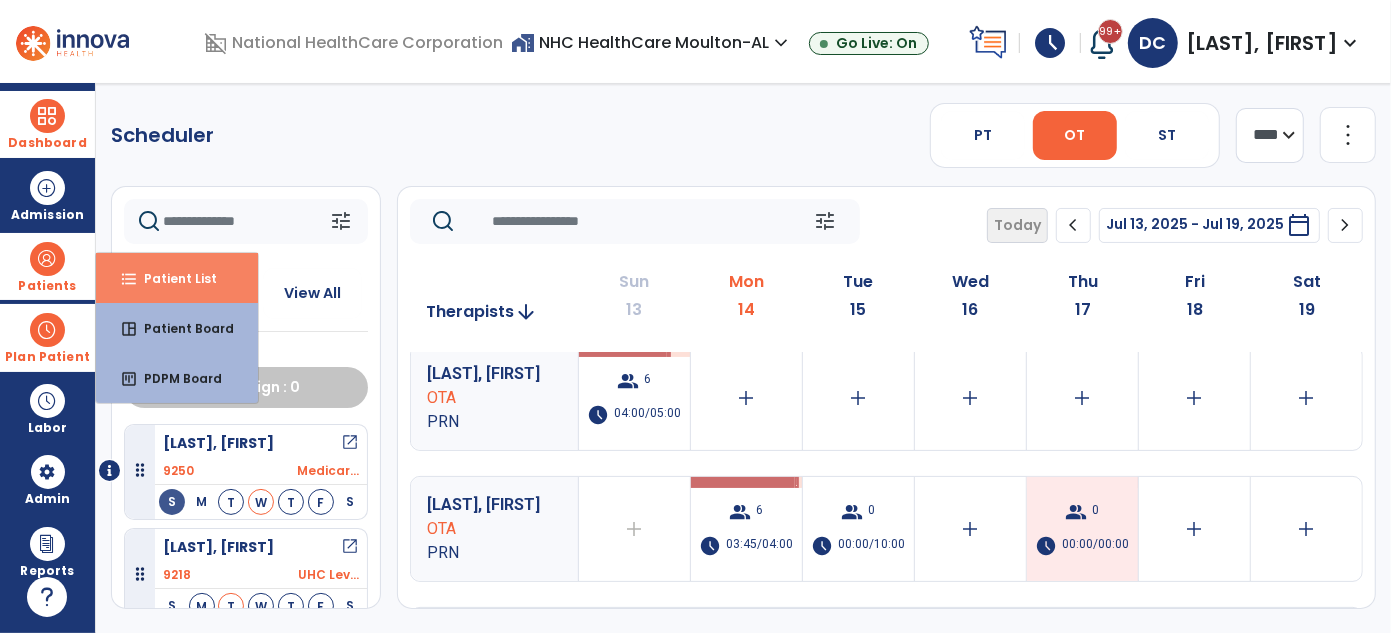 click on "format_list_bulleted  Patient List" at bounding box center [177, 278] 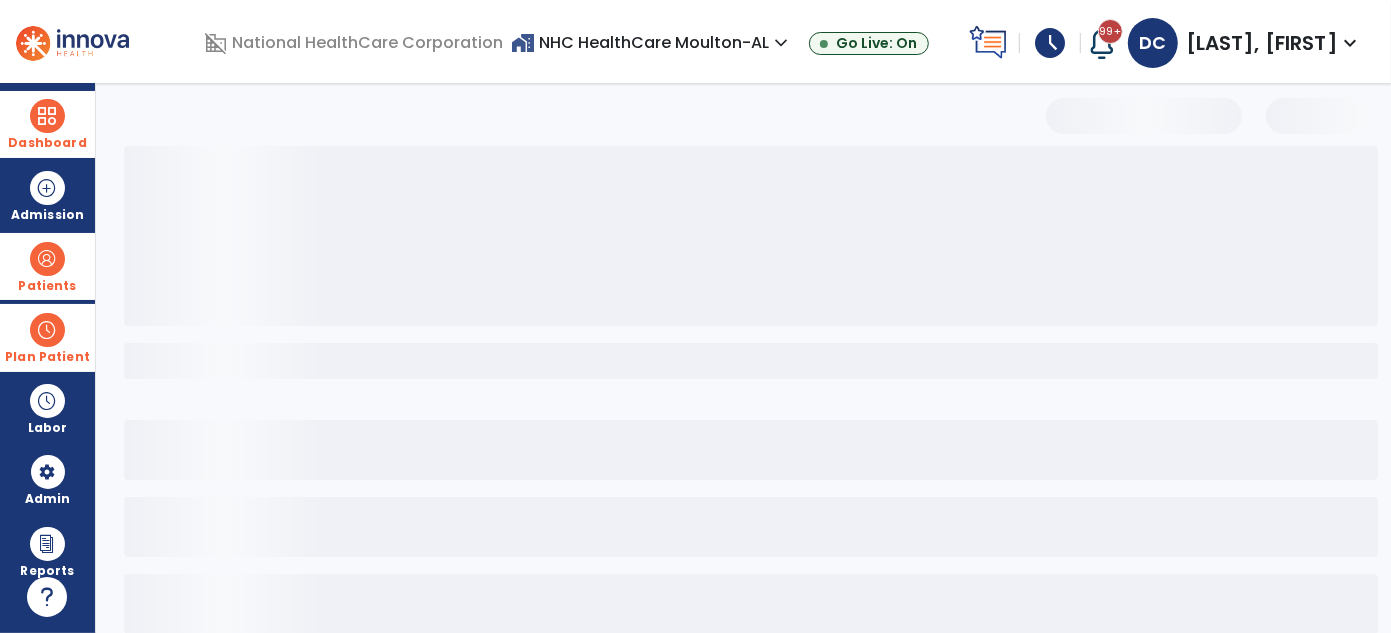 select on "***" 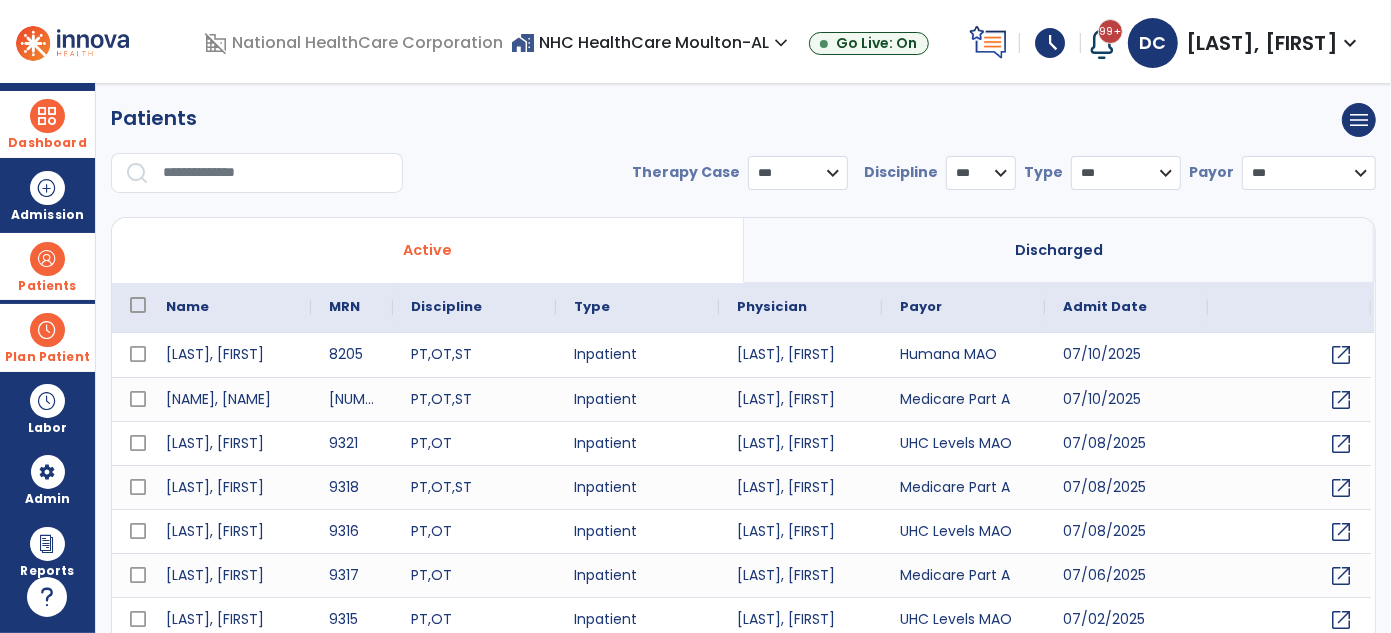 click at bounding box center [276, 173] 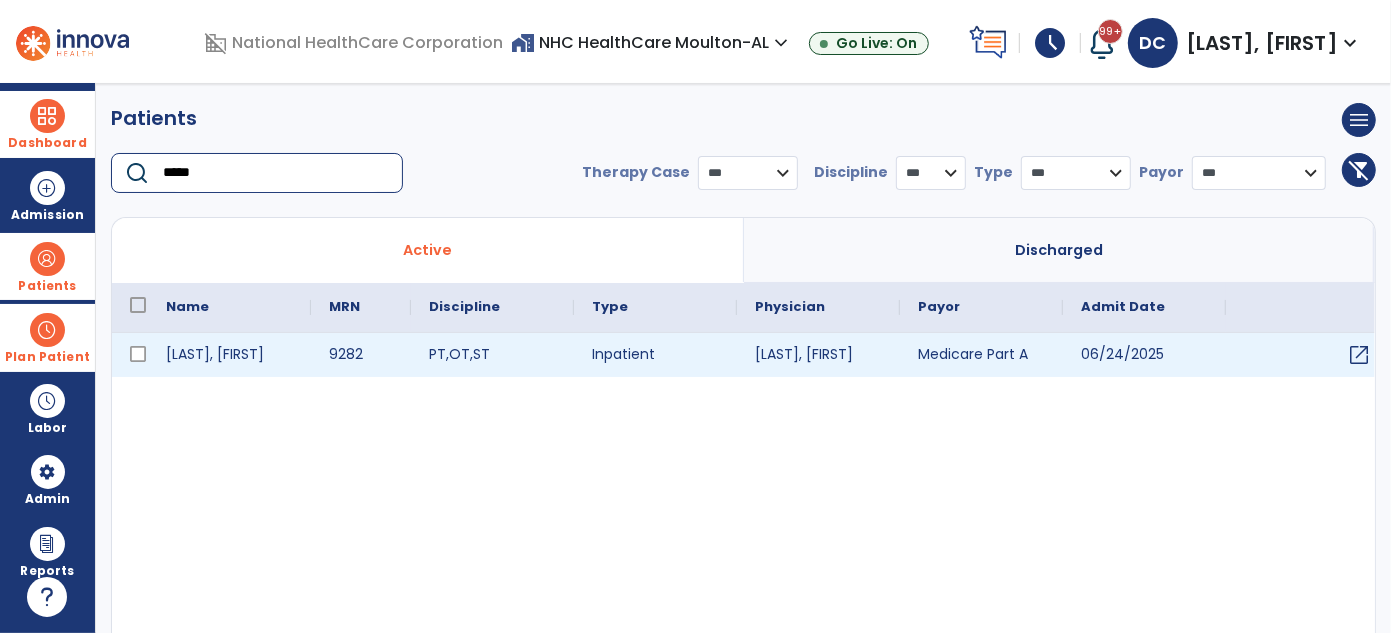 type on "*****" 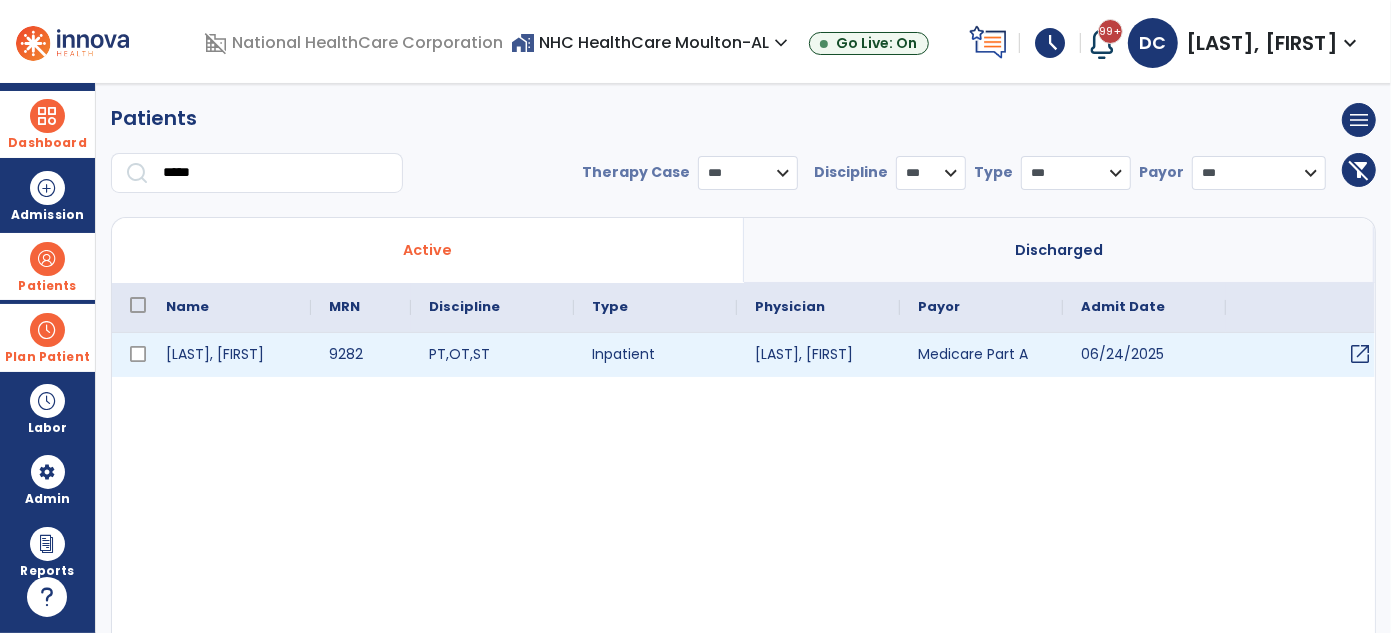 click on "open_in_new" at bounding box center (1360, 354) 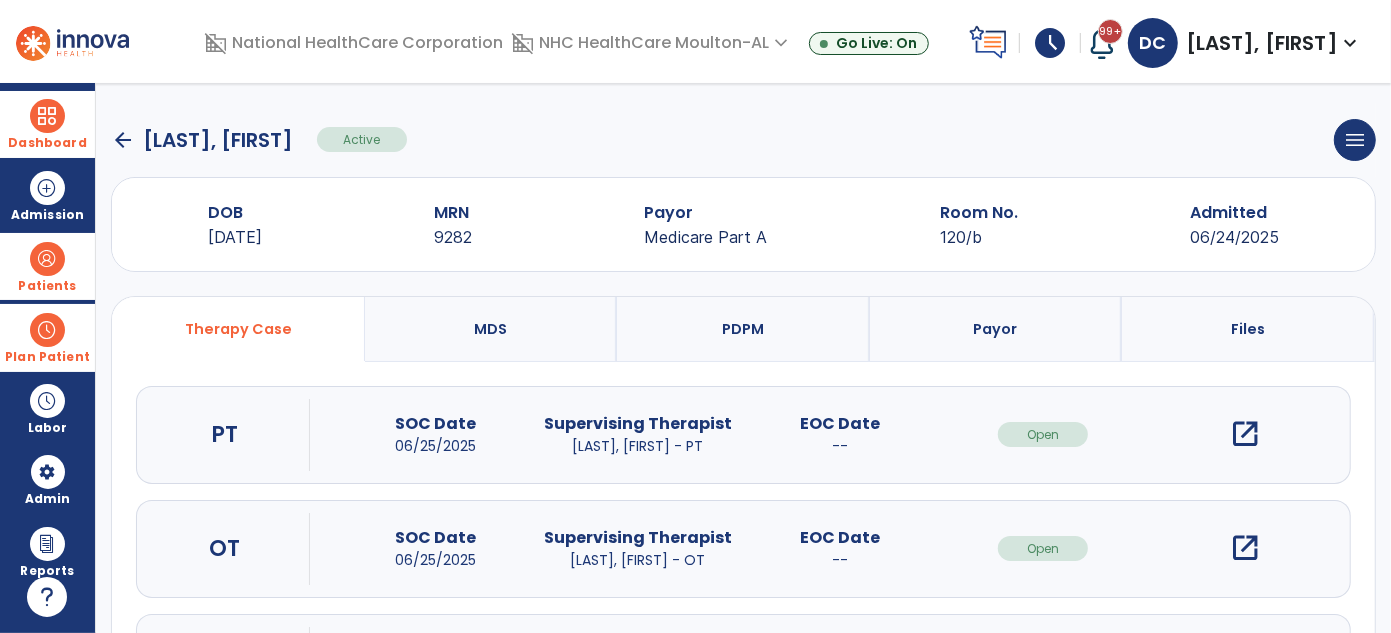 click on "open_in_new" at bounding box center (1246, 434) 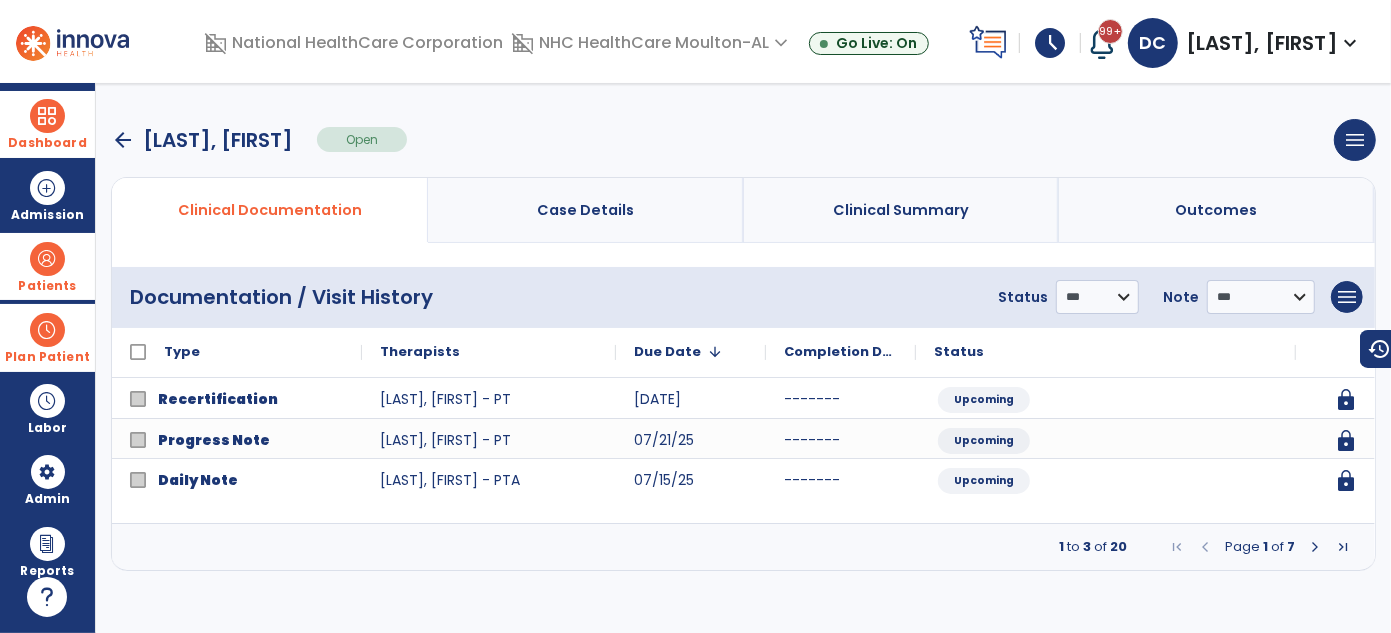 click on "arrow_back" at bounding box center (123, 140) 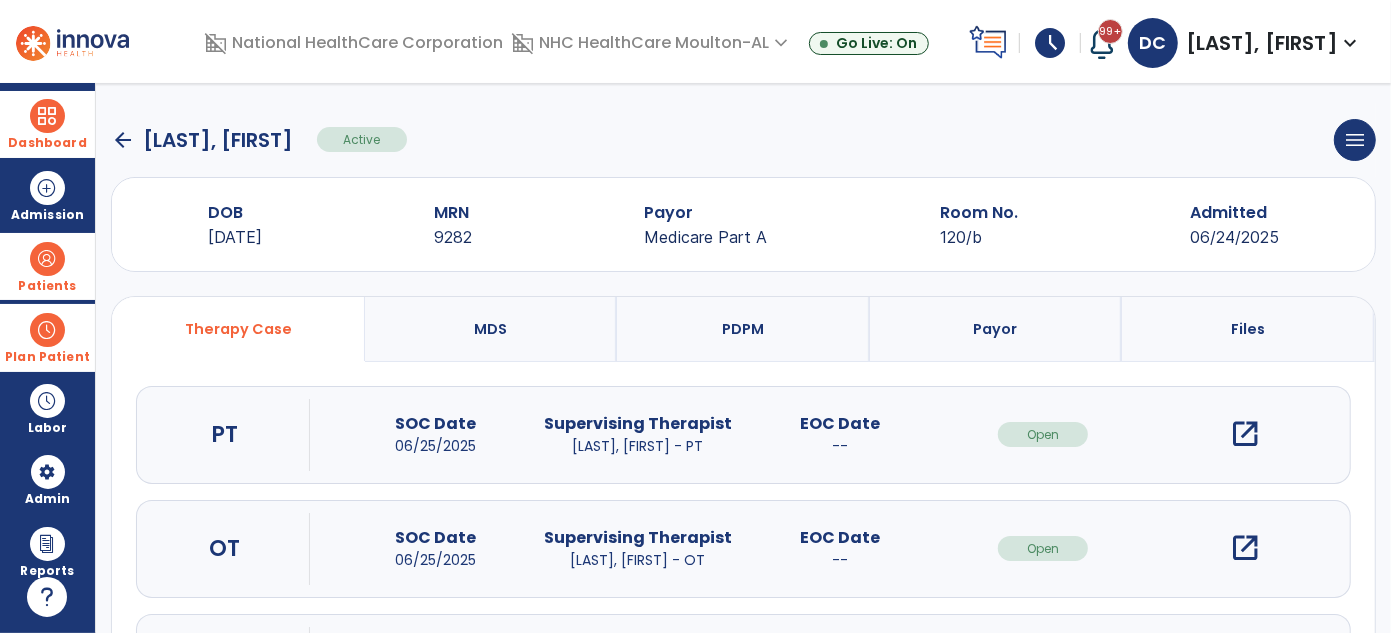 click on "open_in_new" at bounding box center (1246, 548) 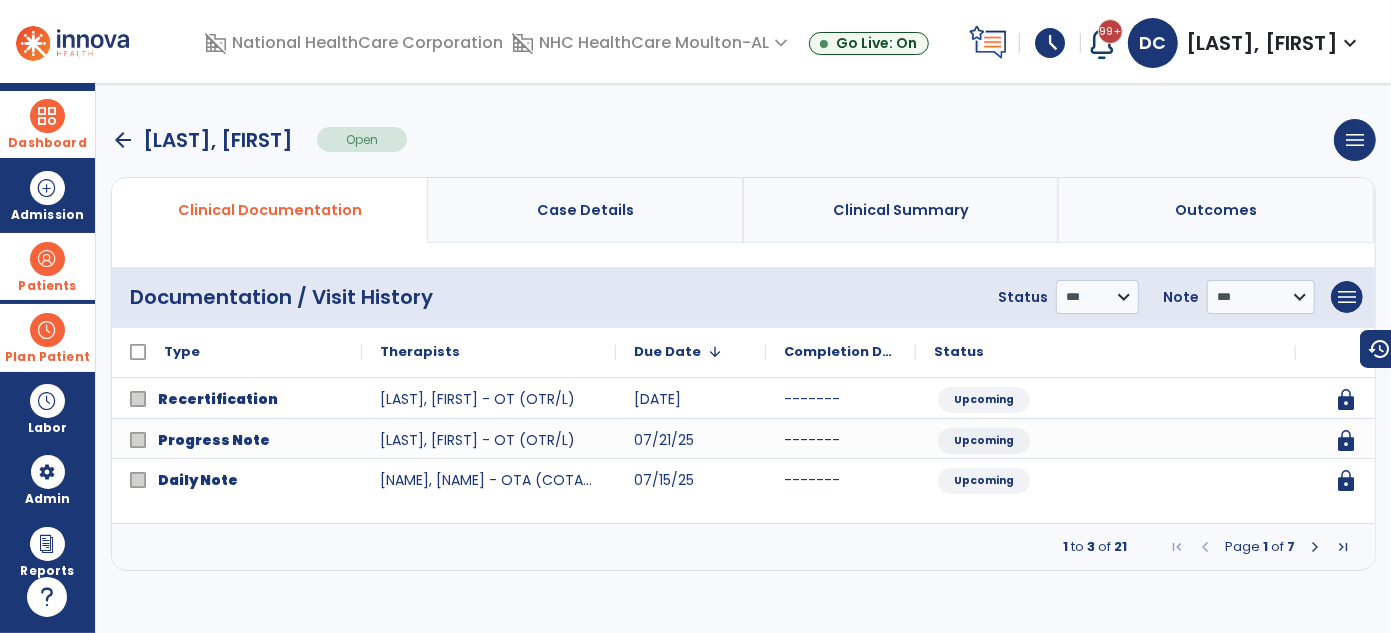click at bounding box center (1315, 547) 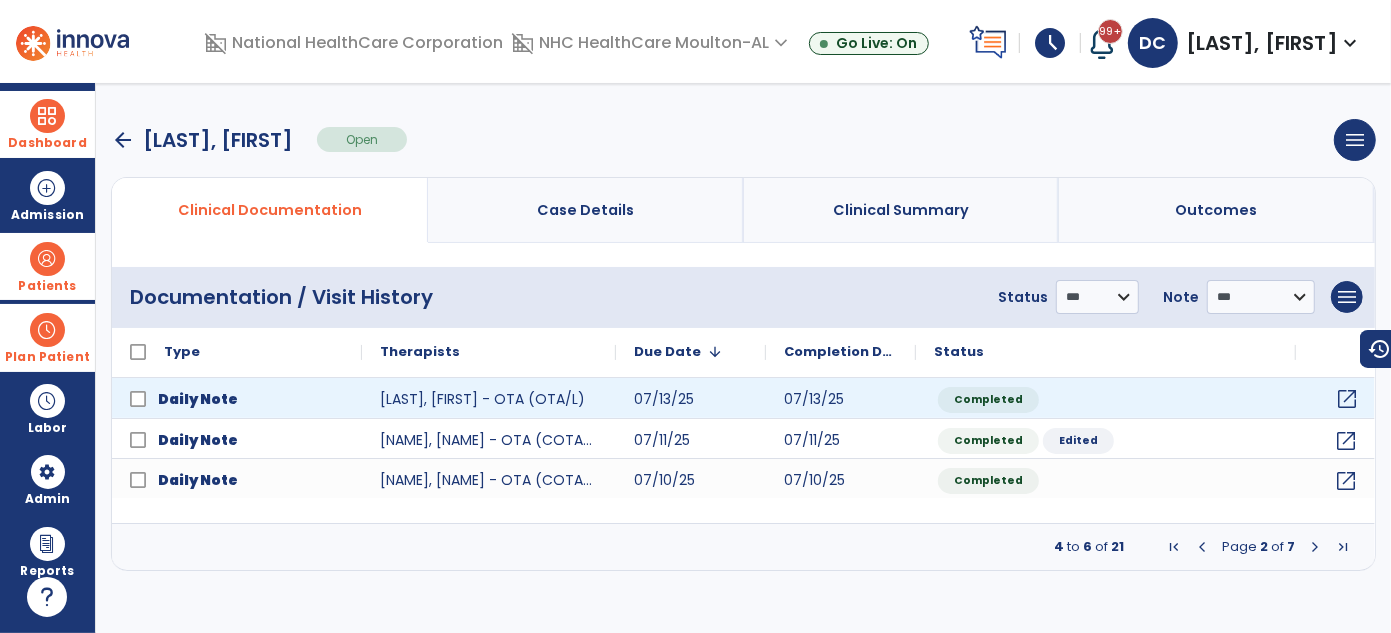 click on "open_in_new" 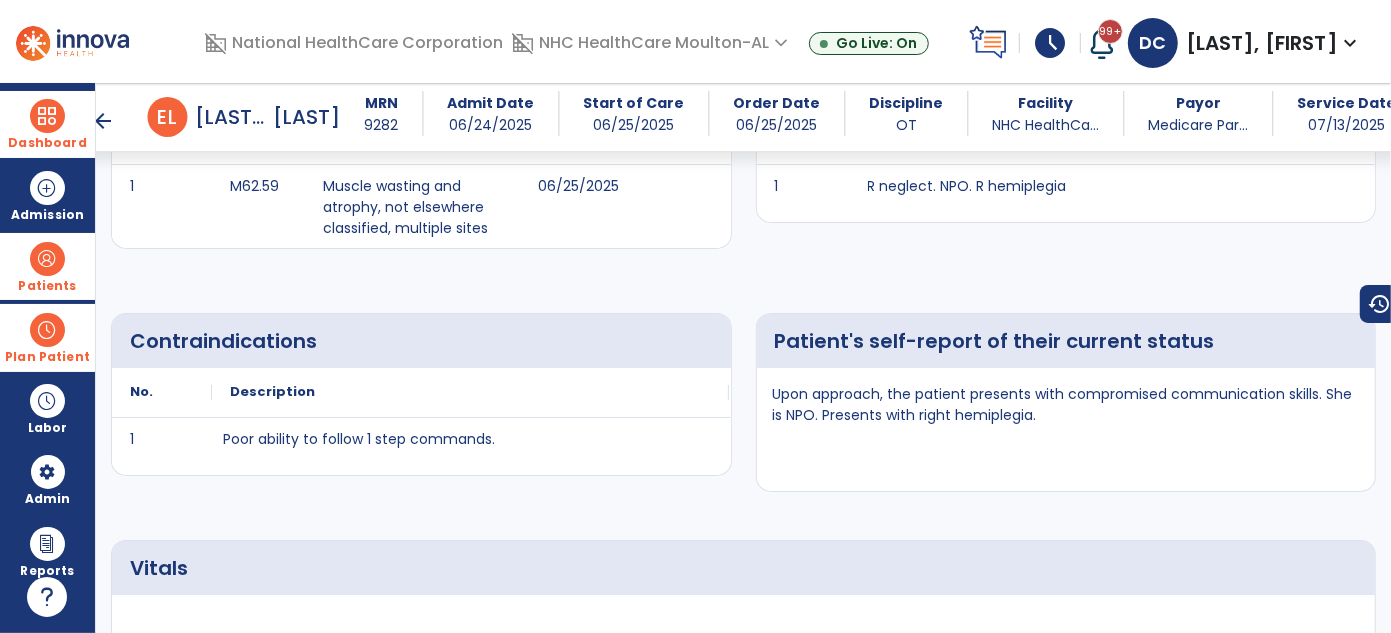 scroll, scrollTop: 448, scrollLeft: 0, axis: vertical 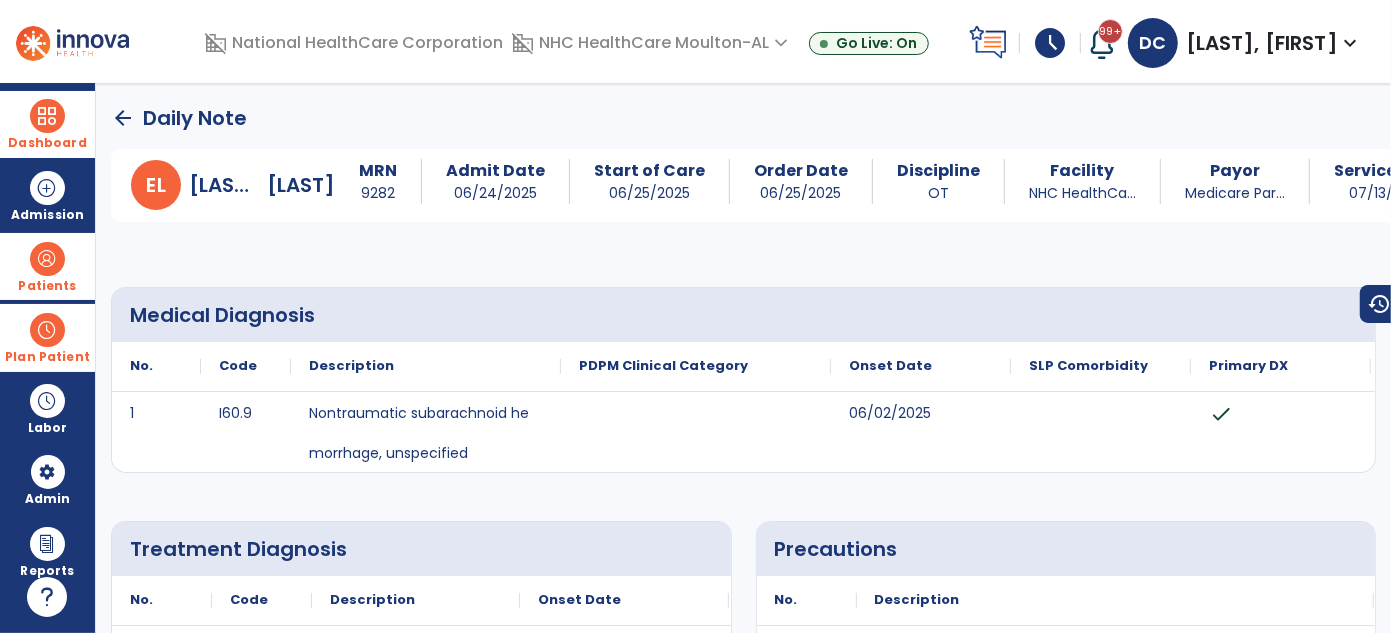 click on "arrow_back" 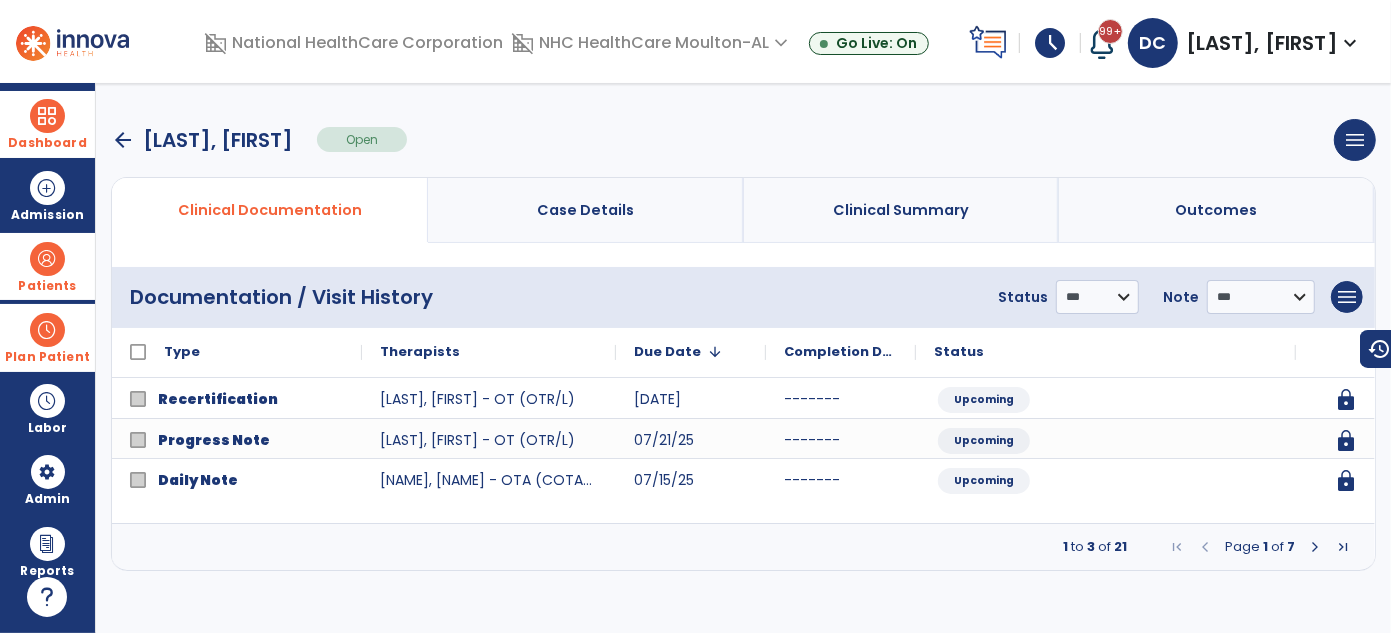 click on "arrow_back [LAST], [FIRST]" at bounding box center [202, 140] 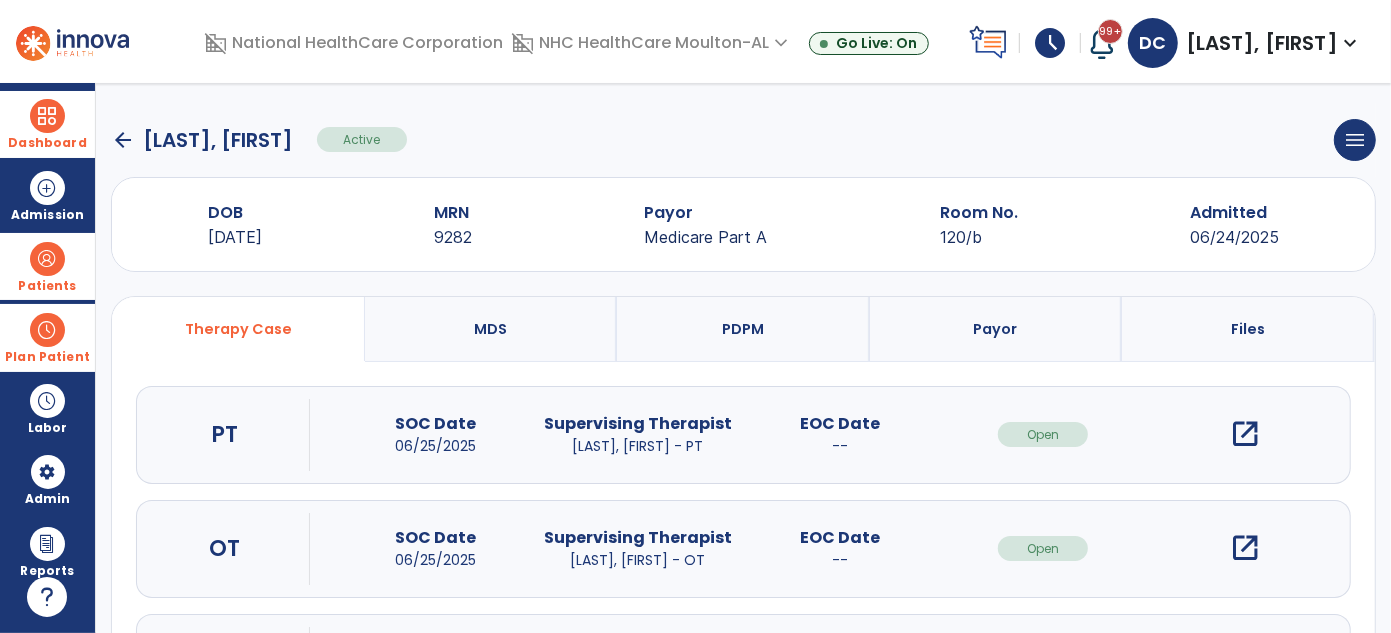 click at bounding box center [47, 116] 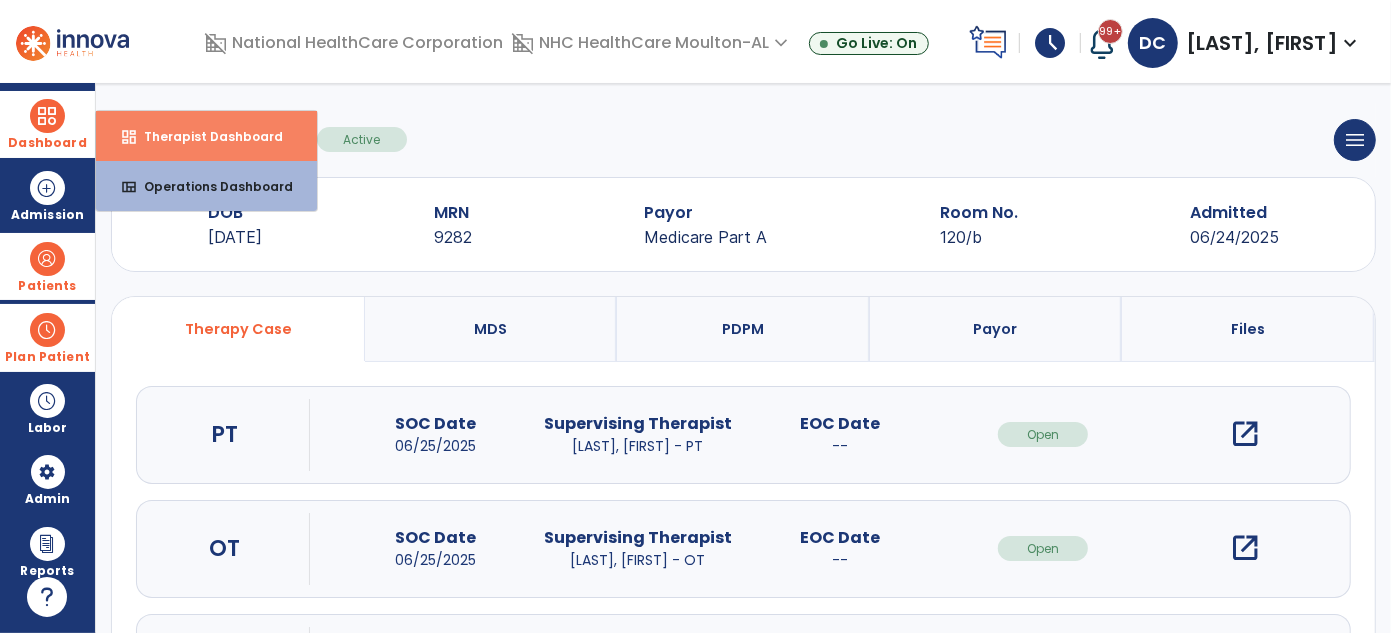 click on "Therapist Dashboard" at bounding box center (205, 136) 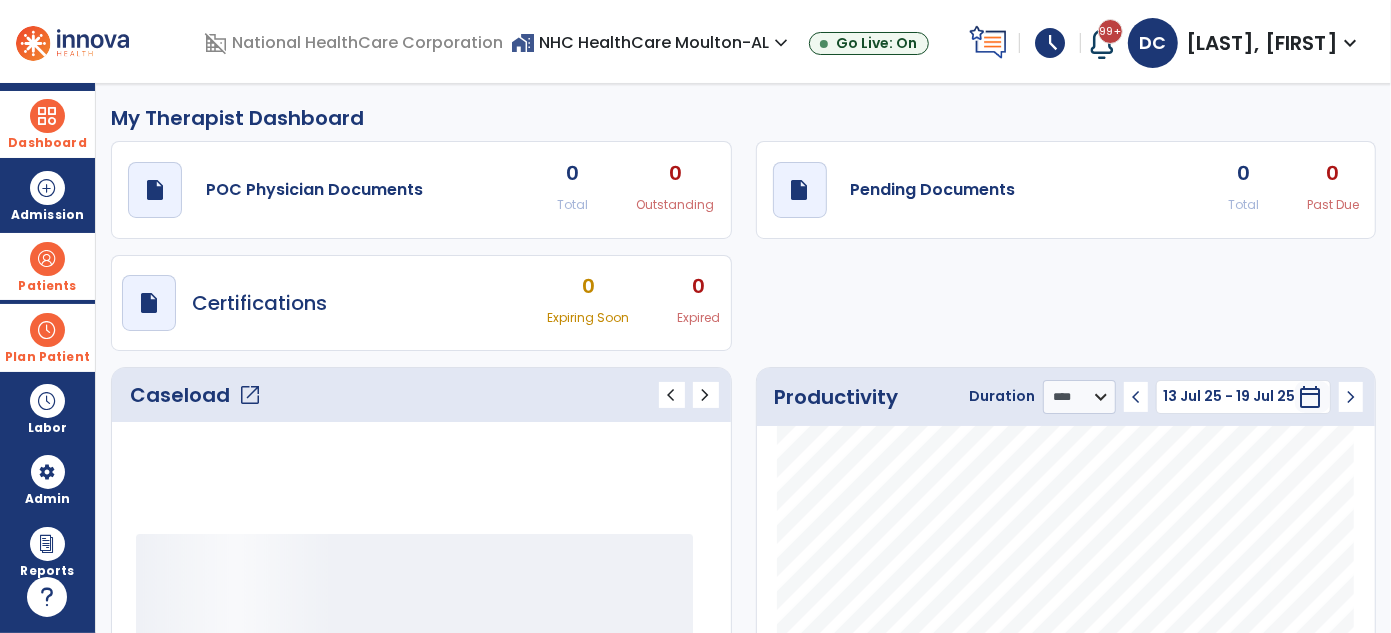 click on "open_in_new" 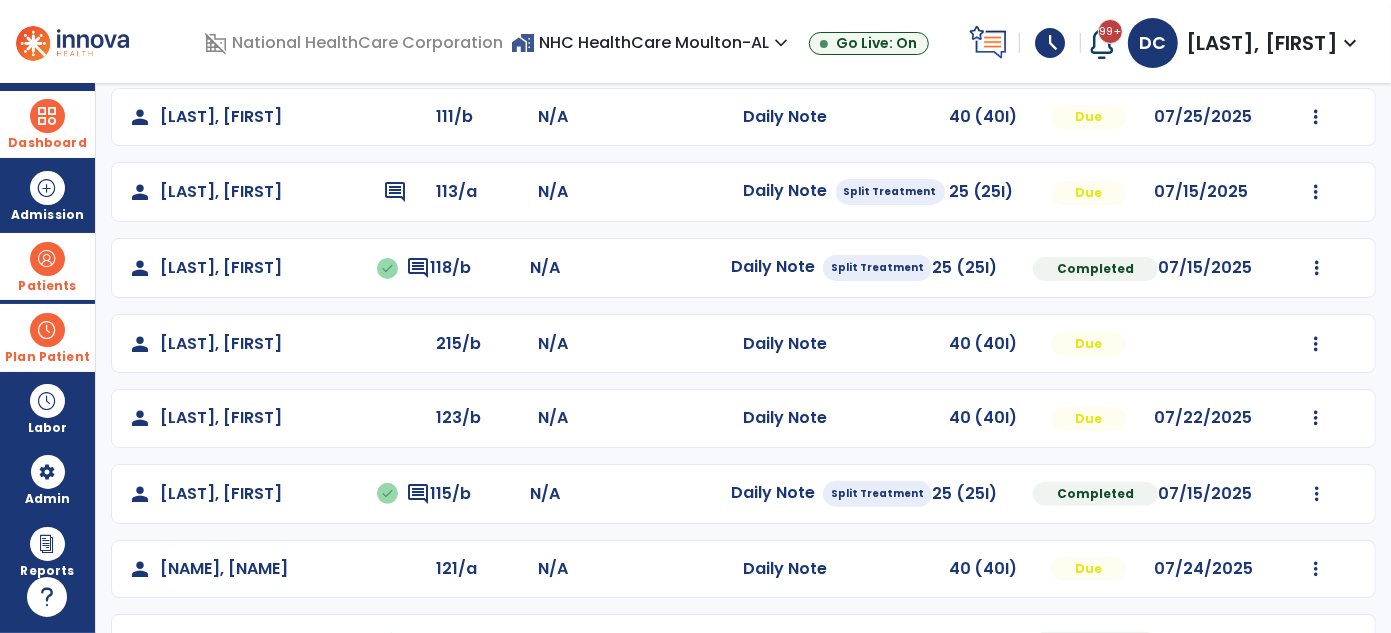 scroll, scrollTop: 321, scrollLeft: 0, axis: vertical 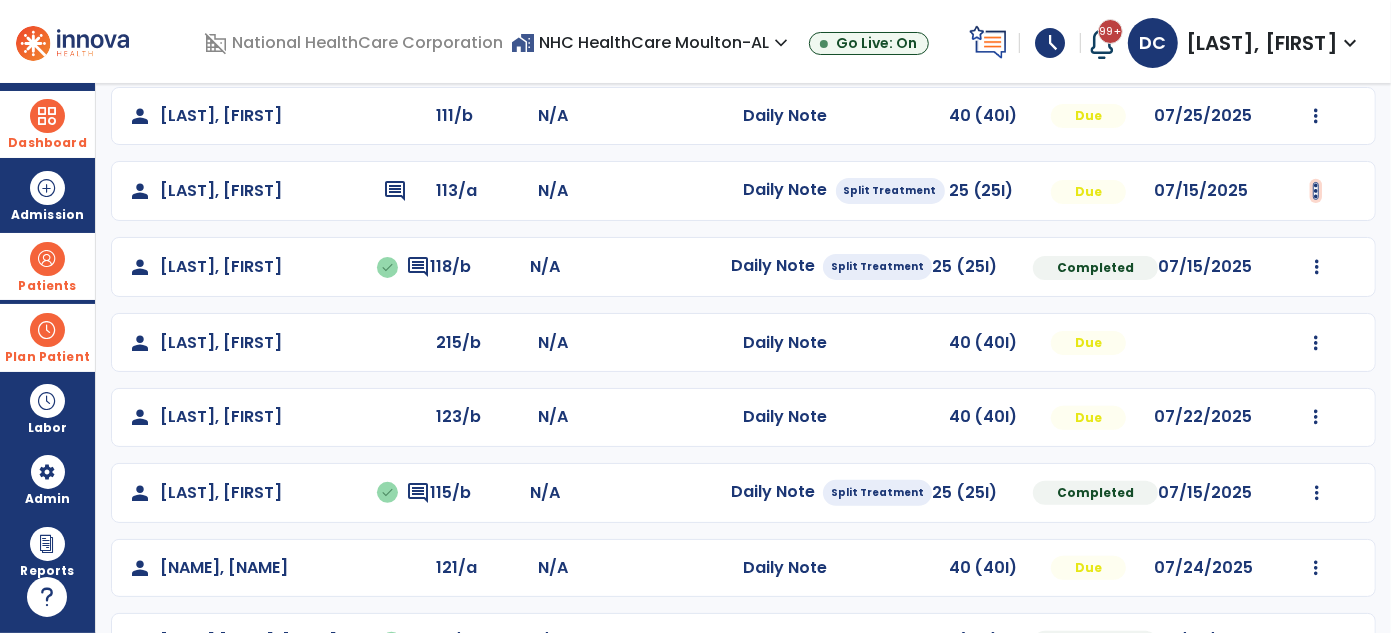 click at bounding box center (1317, -33) 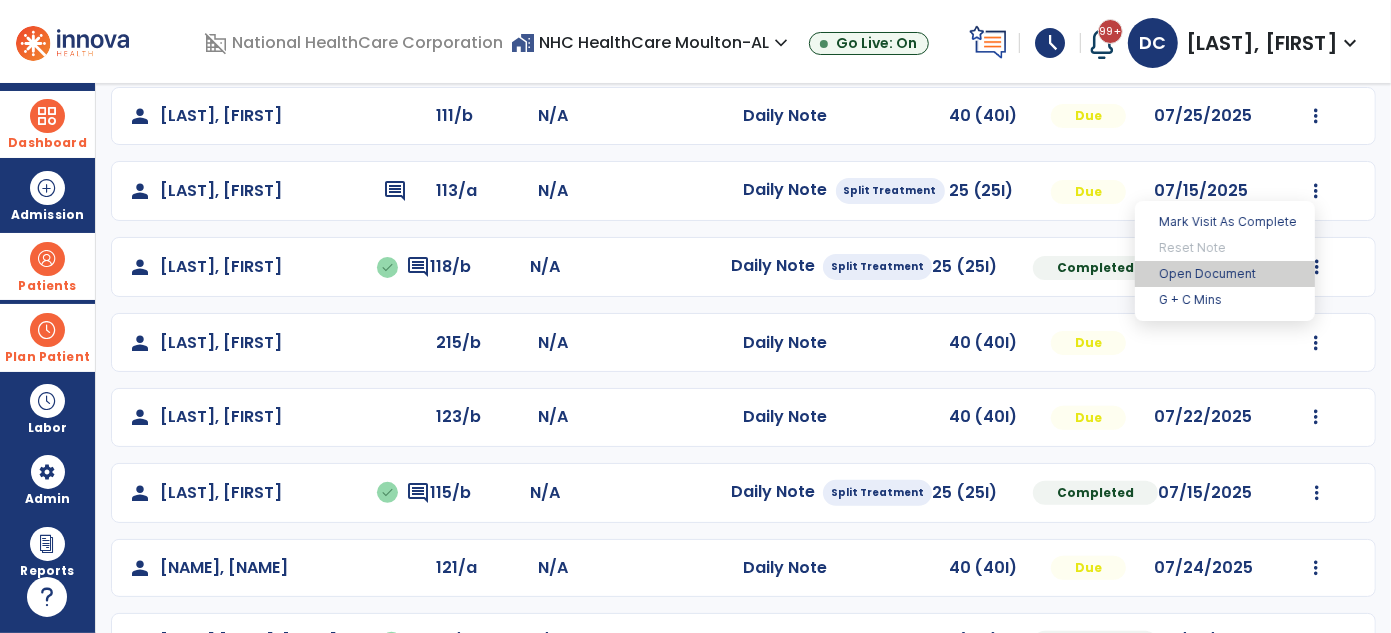 click on "Open Document" at bounding box center [1225, 274] 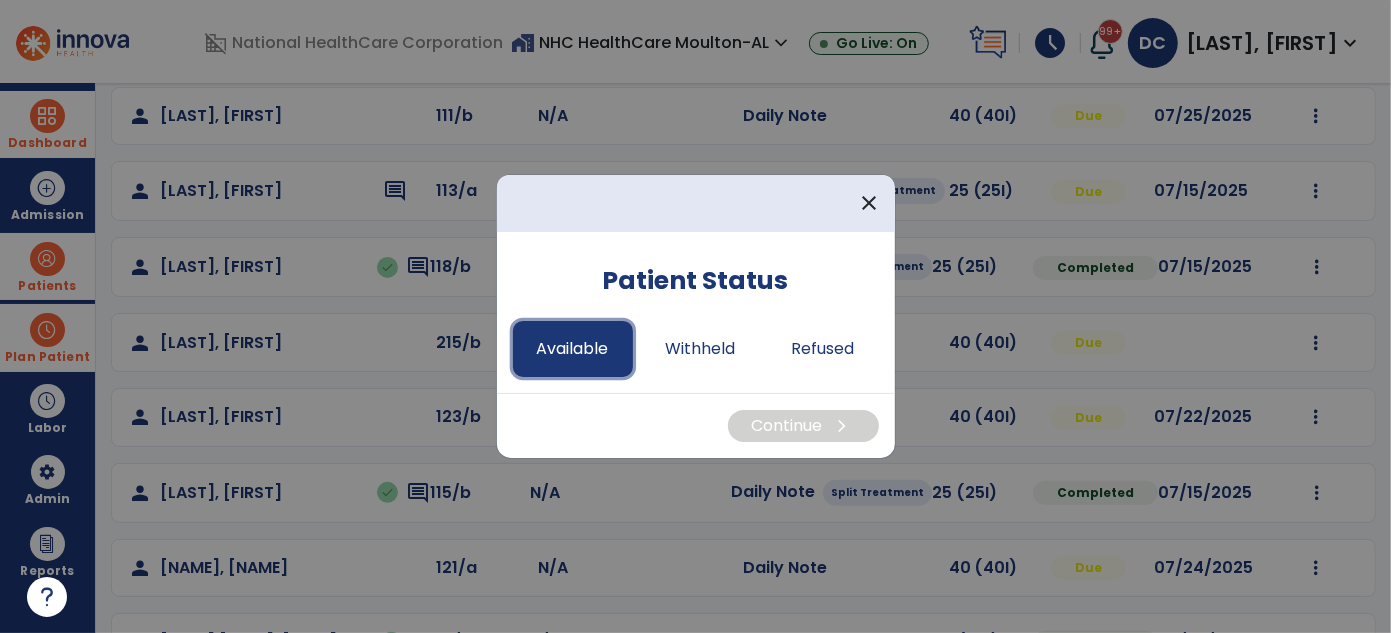 click on "Available" at bounding box center (573, 349) 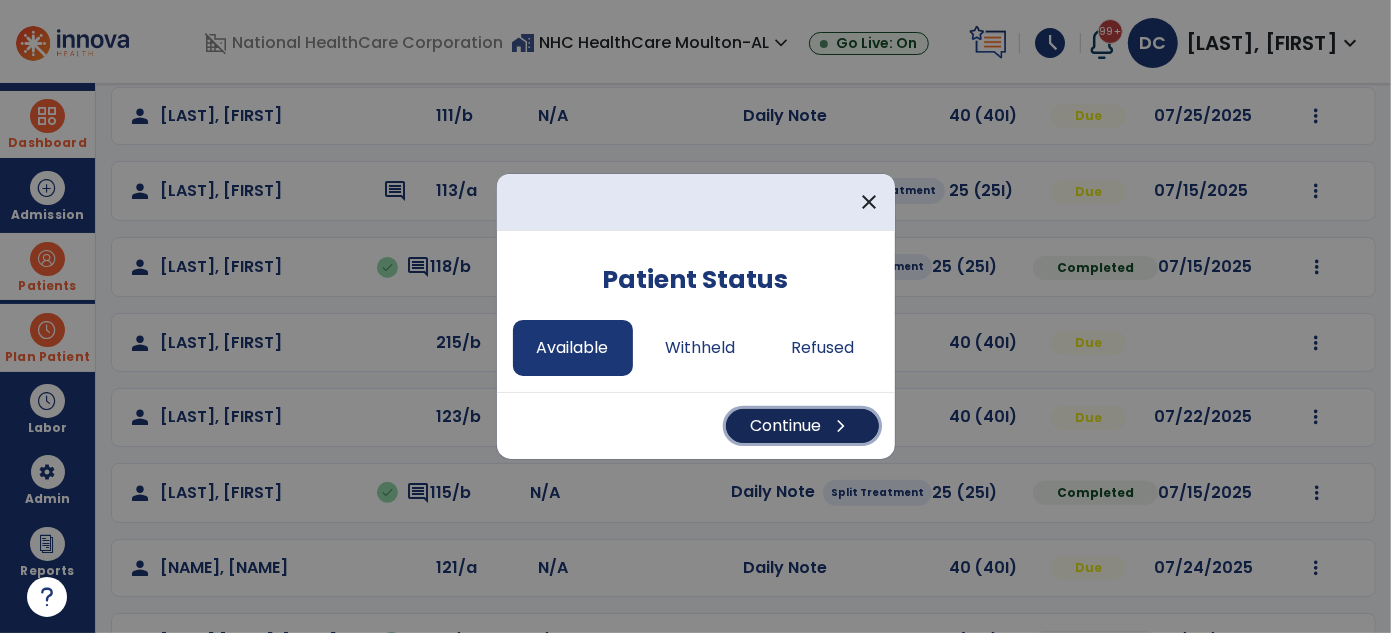 click on "Continue   chevron_right" at bounding box center [802, 426] 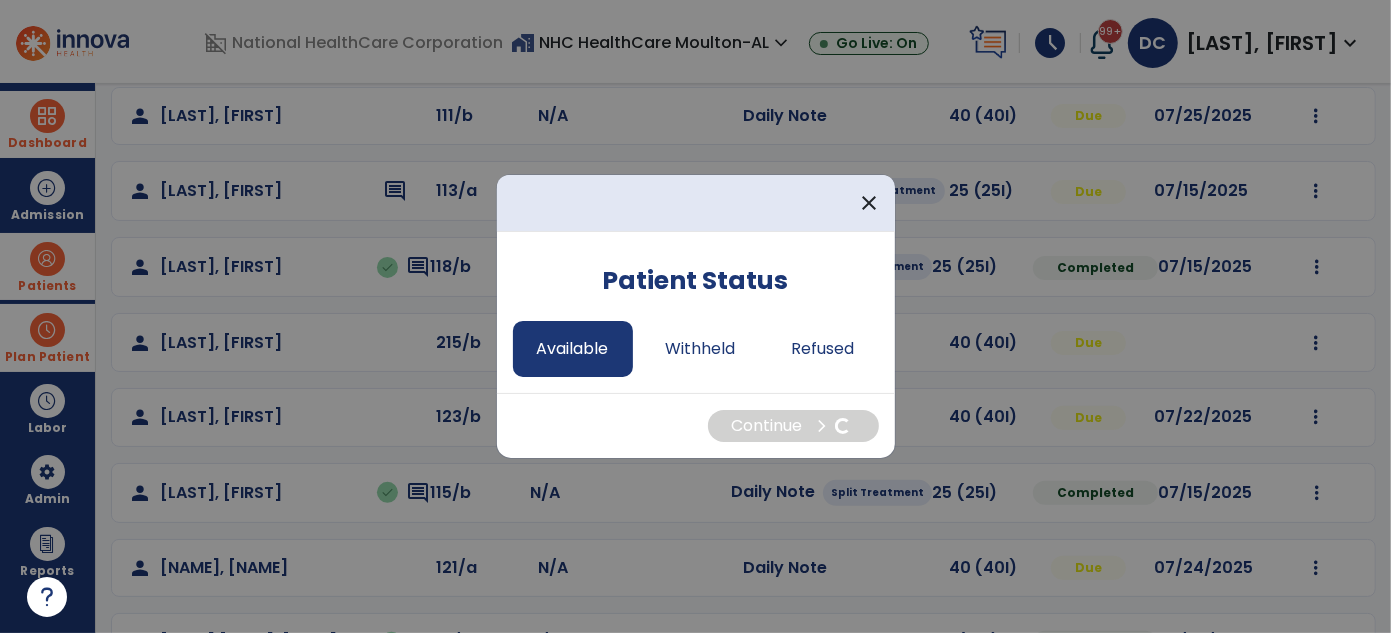 select on "*" 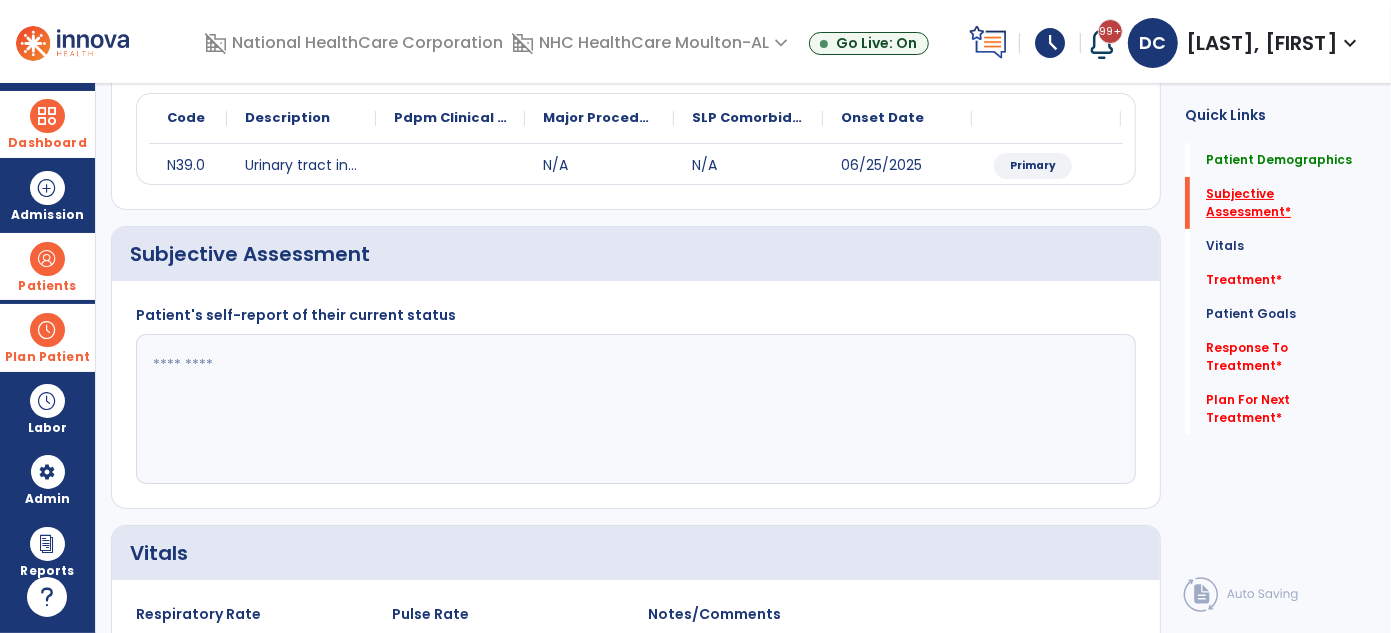 click on "Subjective Assessment   *" 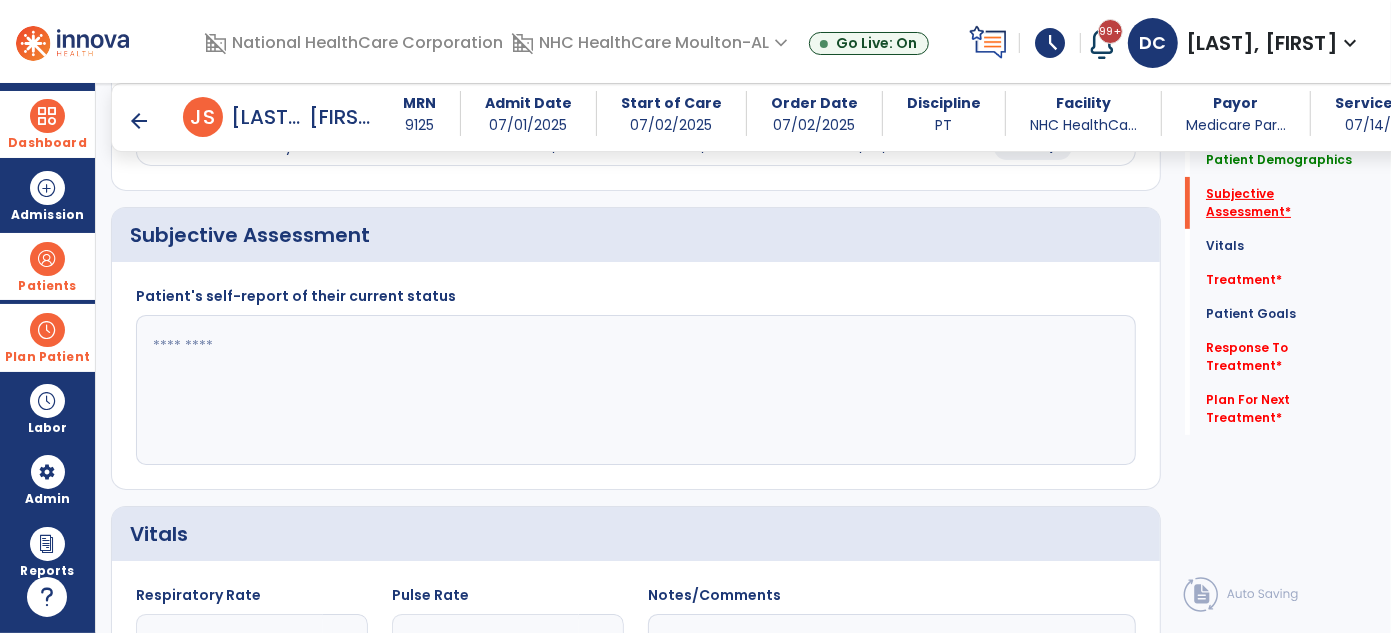 scroll, scrollTop: 328, scrollLeft: 0, axis: vertical 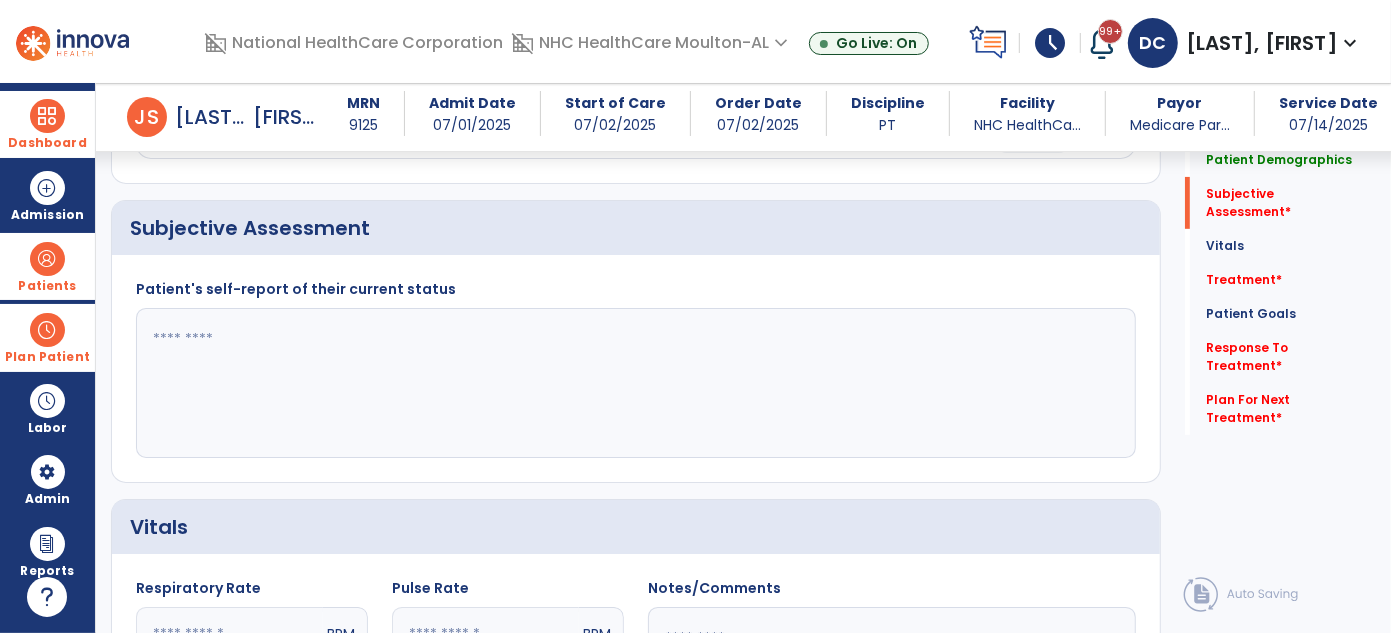 click 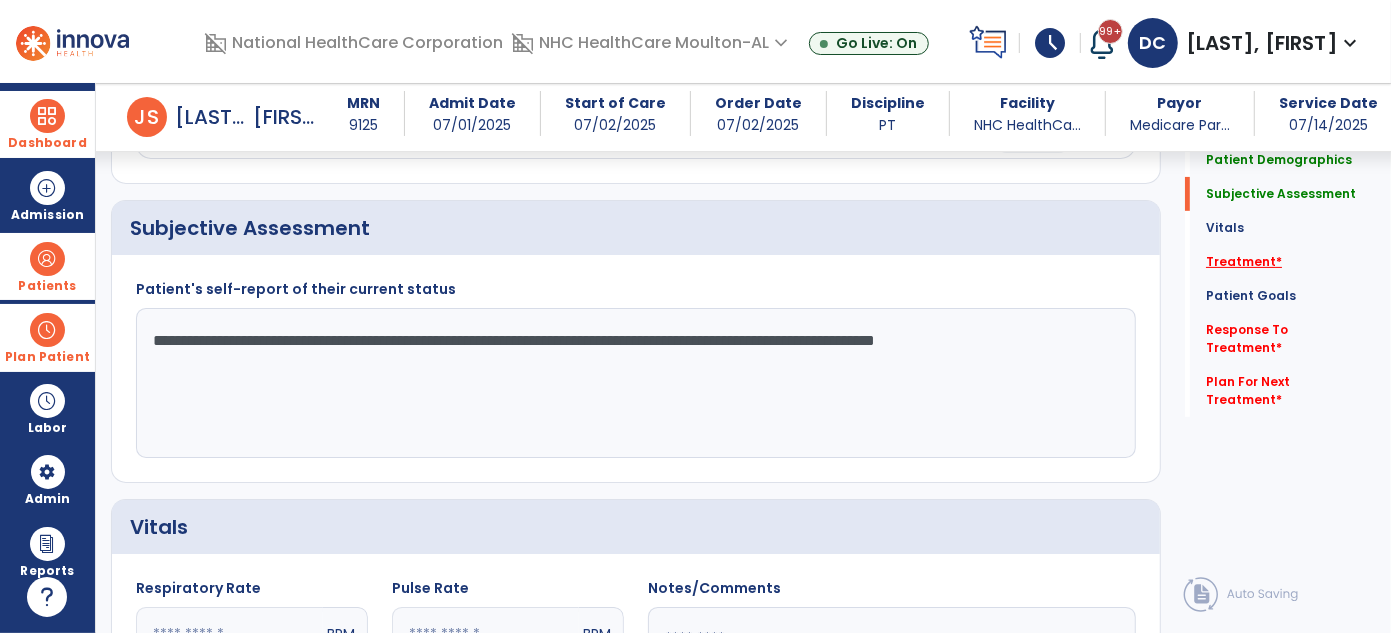 type on "**********" 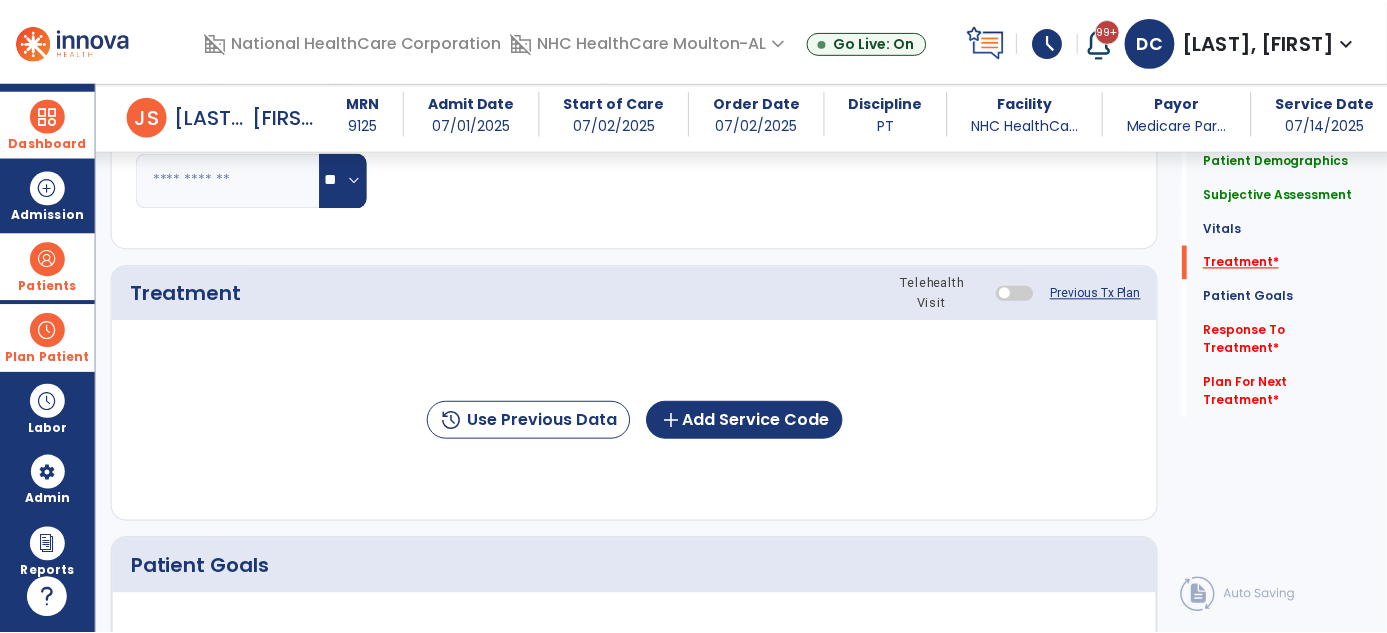 scroll, scrollTop: 1017, scrollLeft: 0, axis: vertical 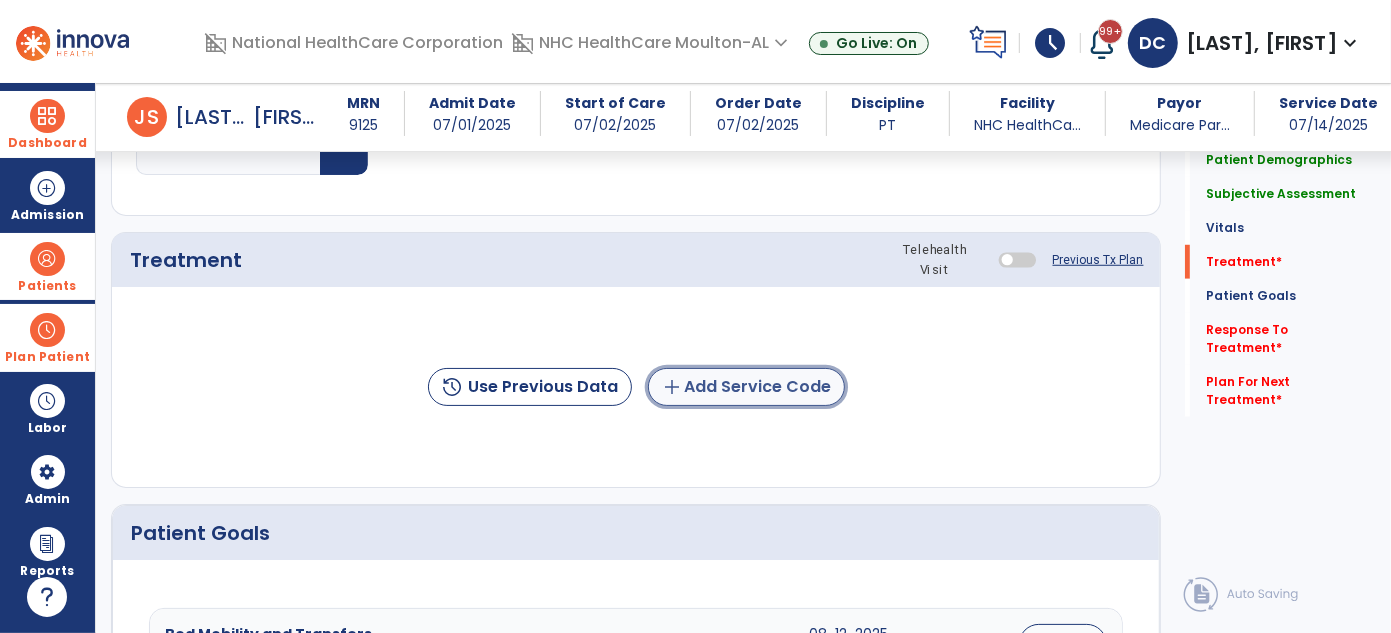 click on "add  Add Service Code" 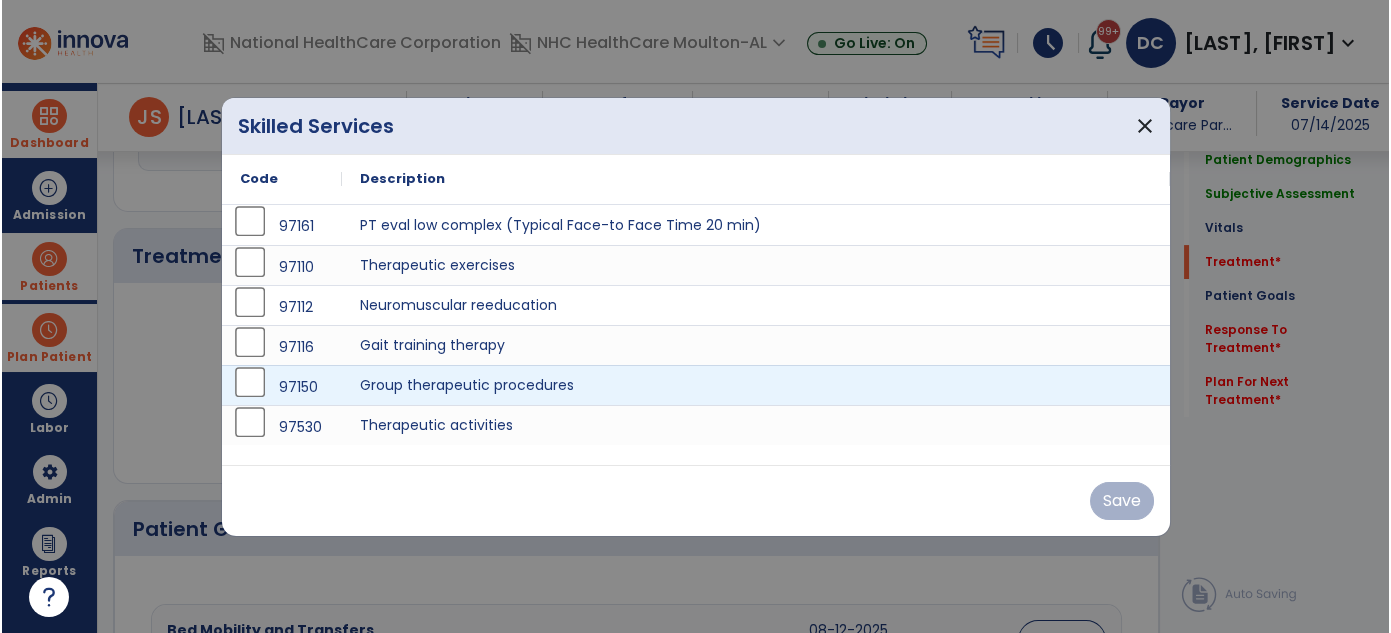 scroll, scrollTop: 1017, scrollLeft: 0, axis: vertical 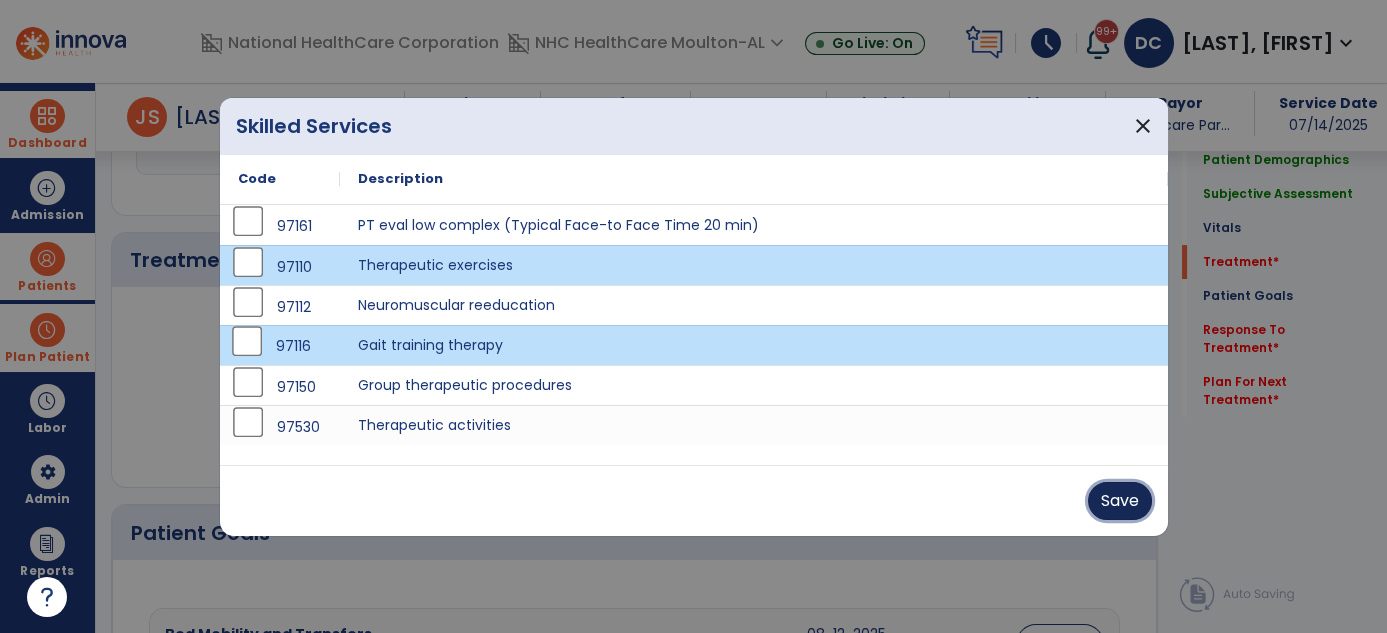 click on "Save" at bounding box center (1120, 501) 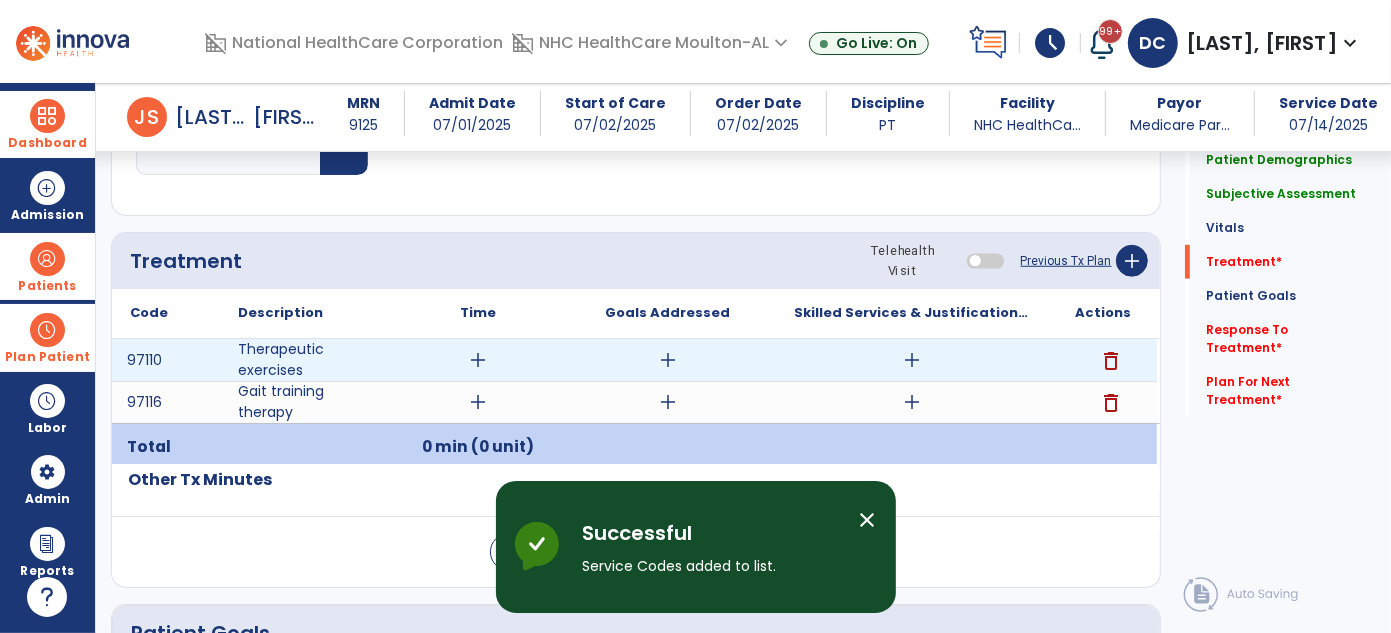 click on "add" at bounding box center (912, 360) 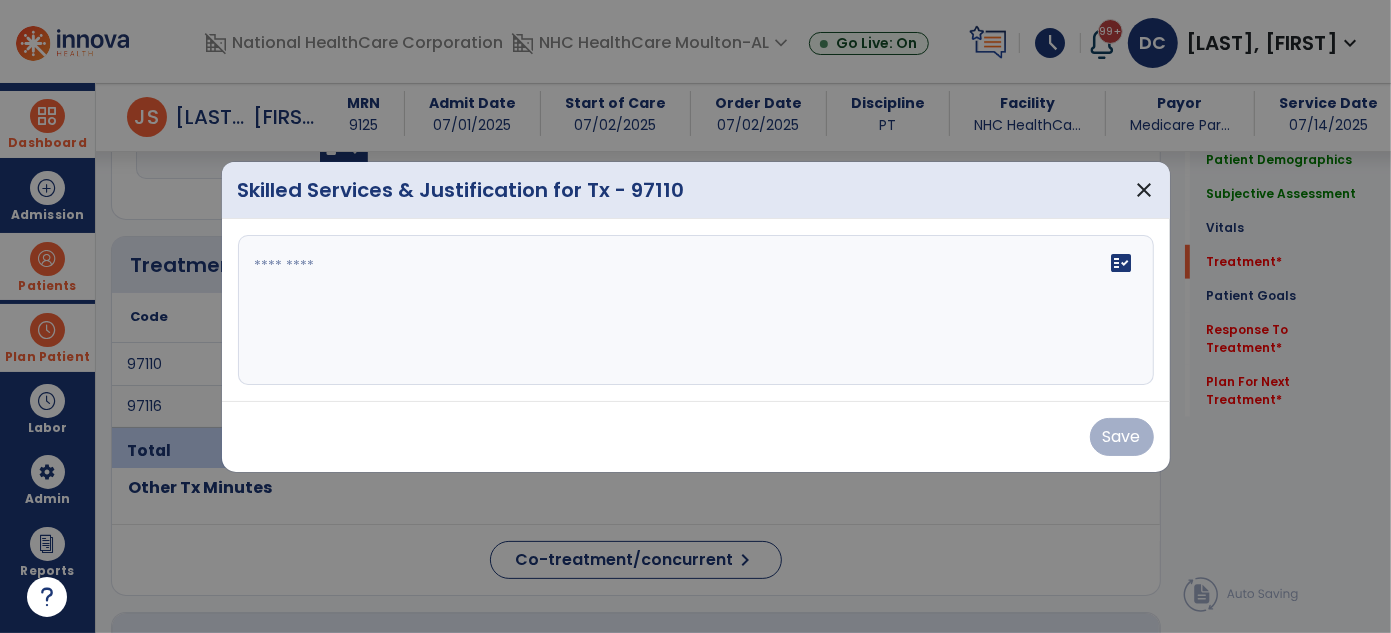 scroll, scrollTop: 1017, scrollLeft: 0, axis: vertical 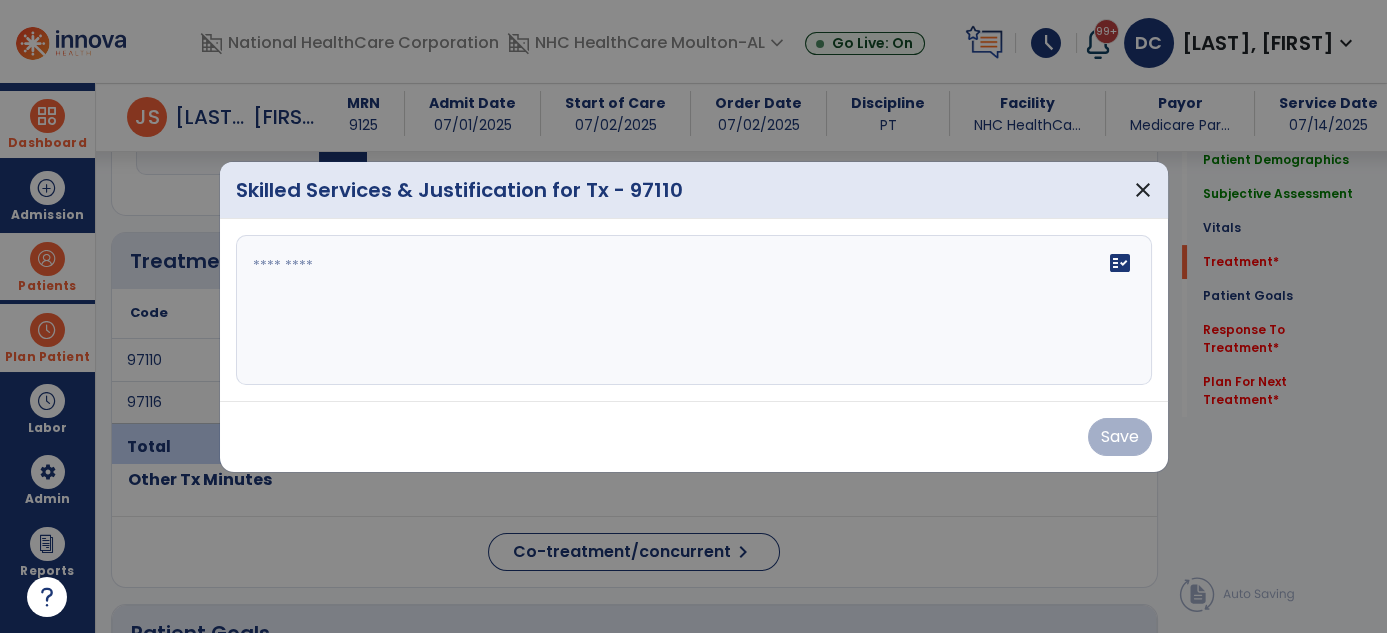 click on "fact_check" at bounding box center [694, 310] 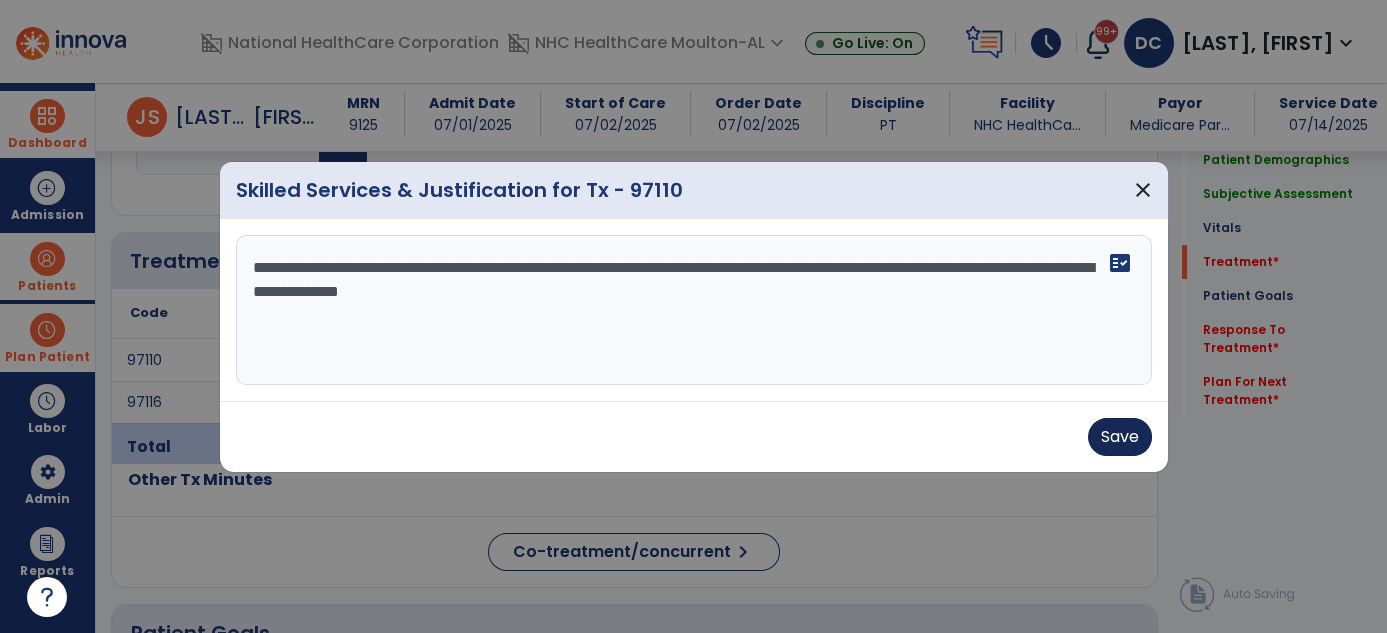 type on "**********" 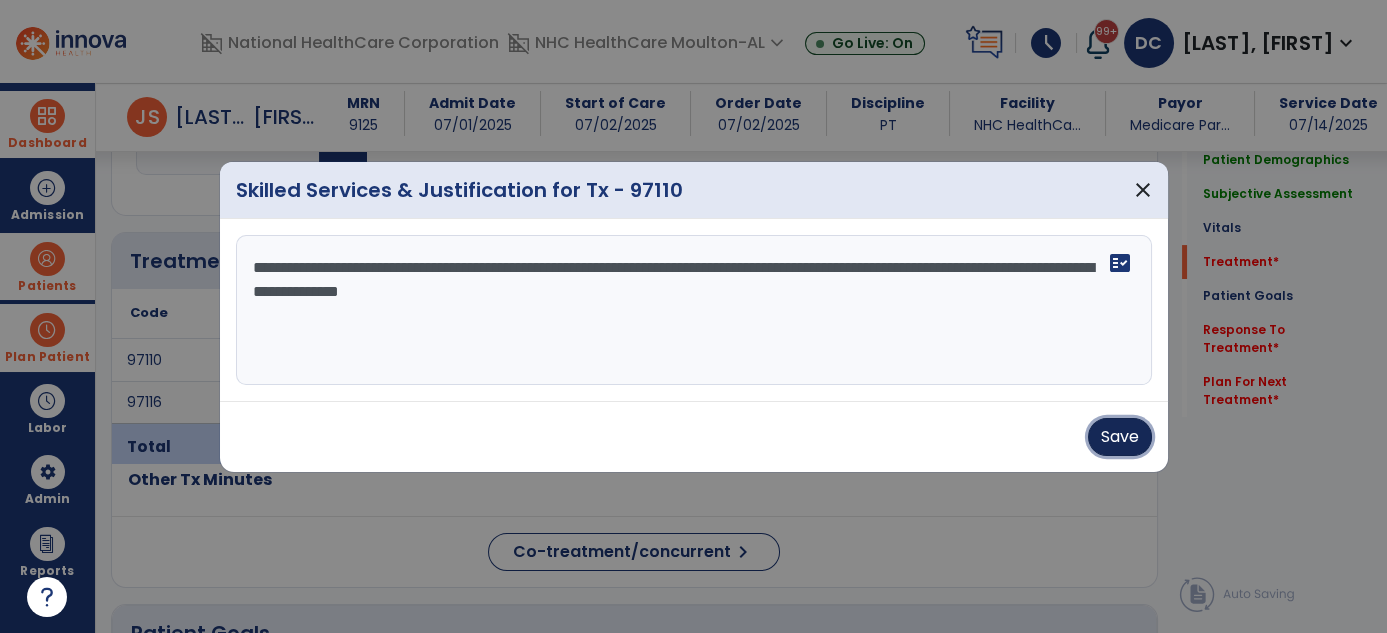 click on "Save" at bounding box center (1120, 437) 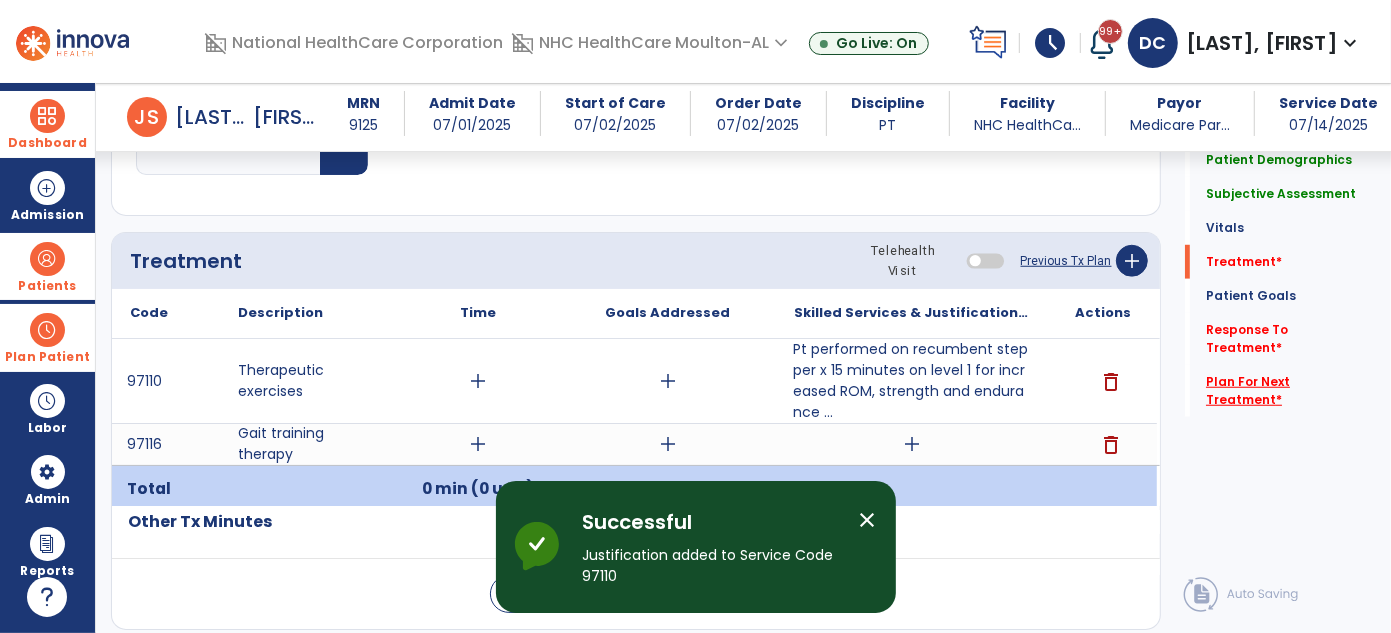 click on "Plan For Next Treatment   *" 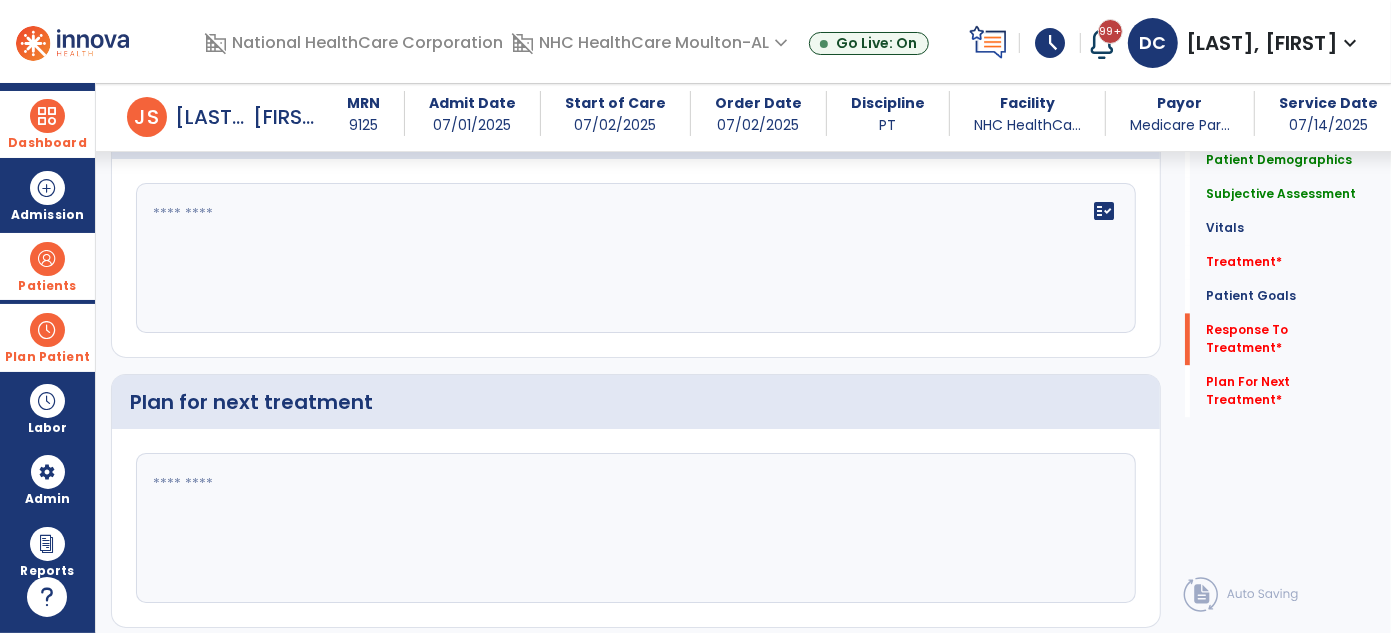 scroll, scrollTop: 2885, scrollLeft: 0, axis: vertical 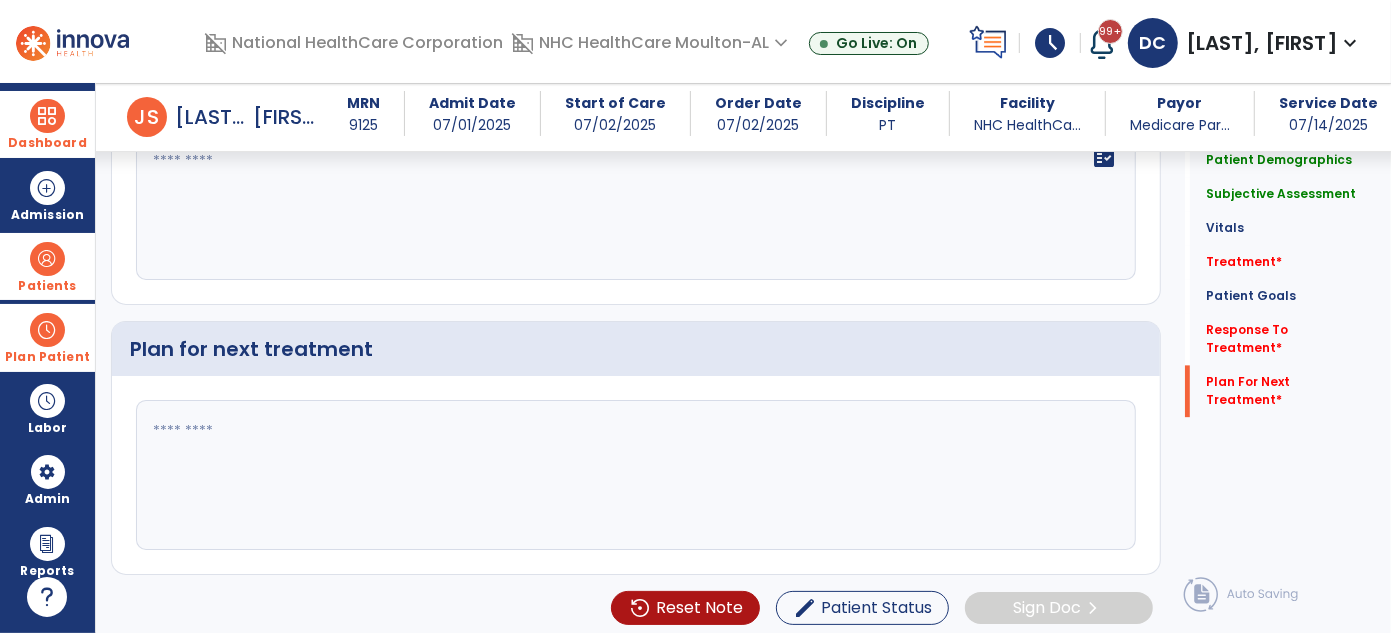click 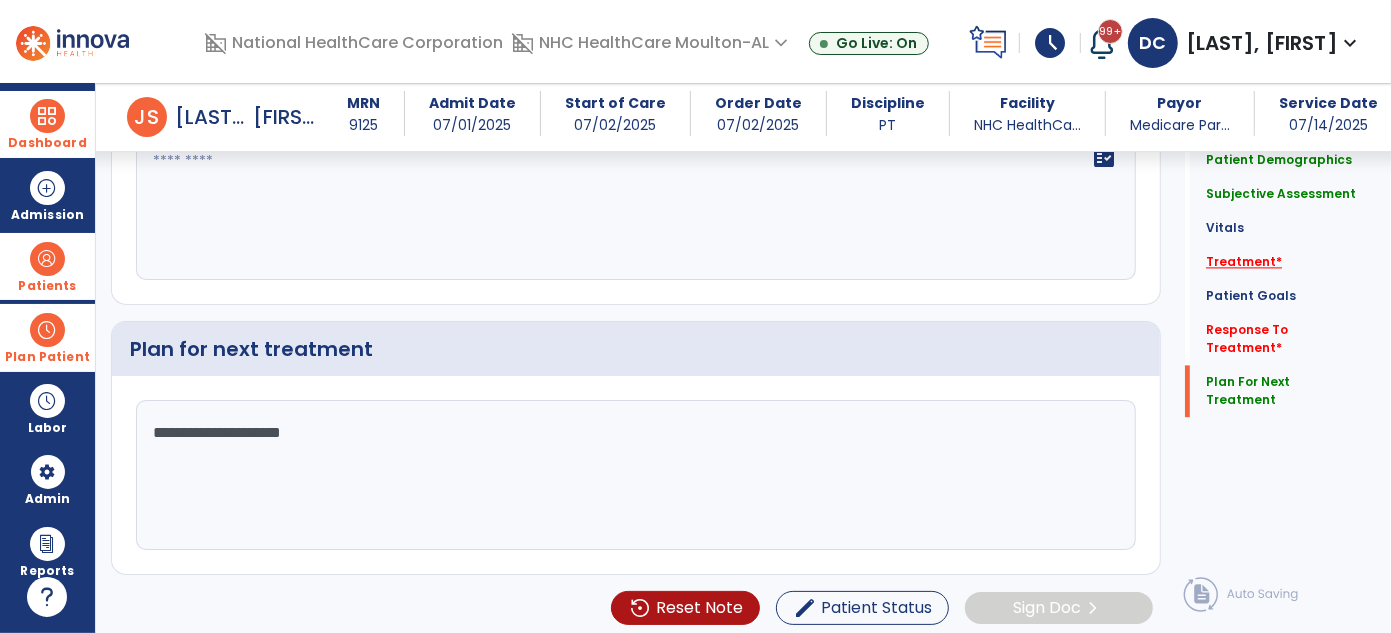 type on "**********" 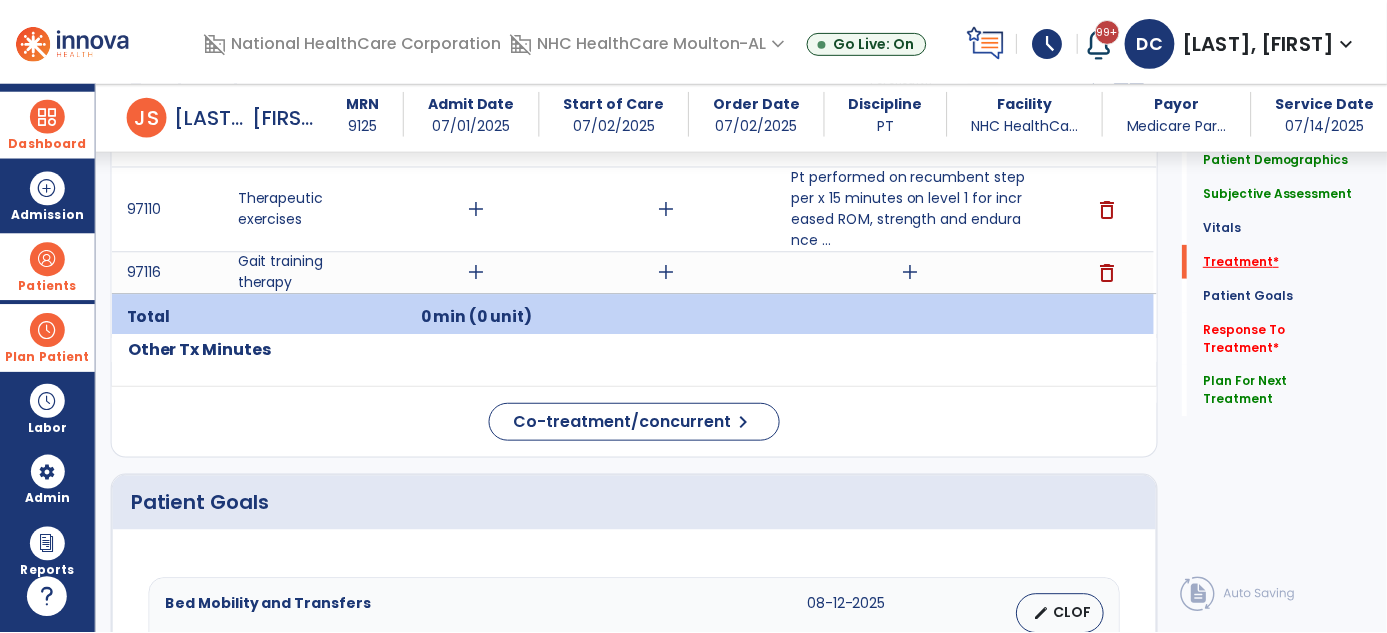 scroll, scrollTop: 1088, scrollLeft: 0, axis: vertical 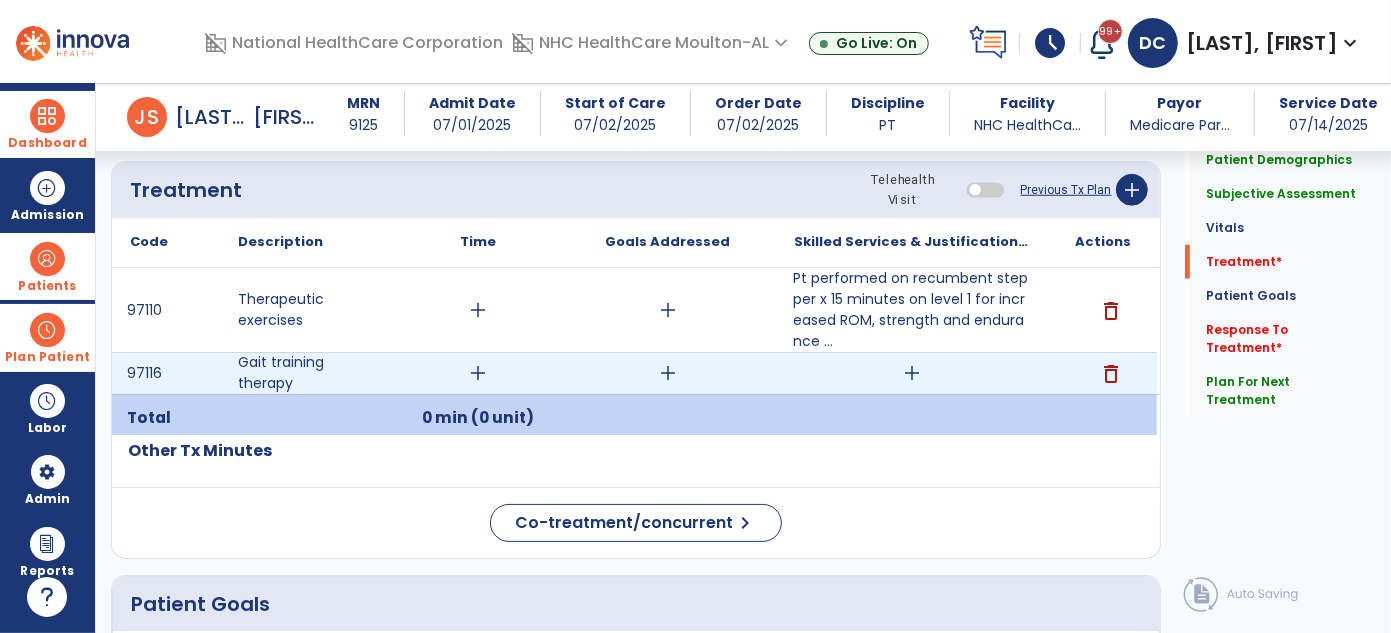 click on "add" at bounding box center (912, 373) 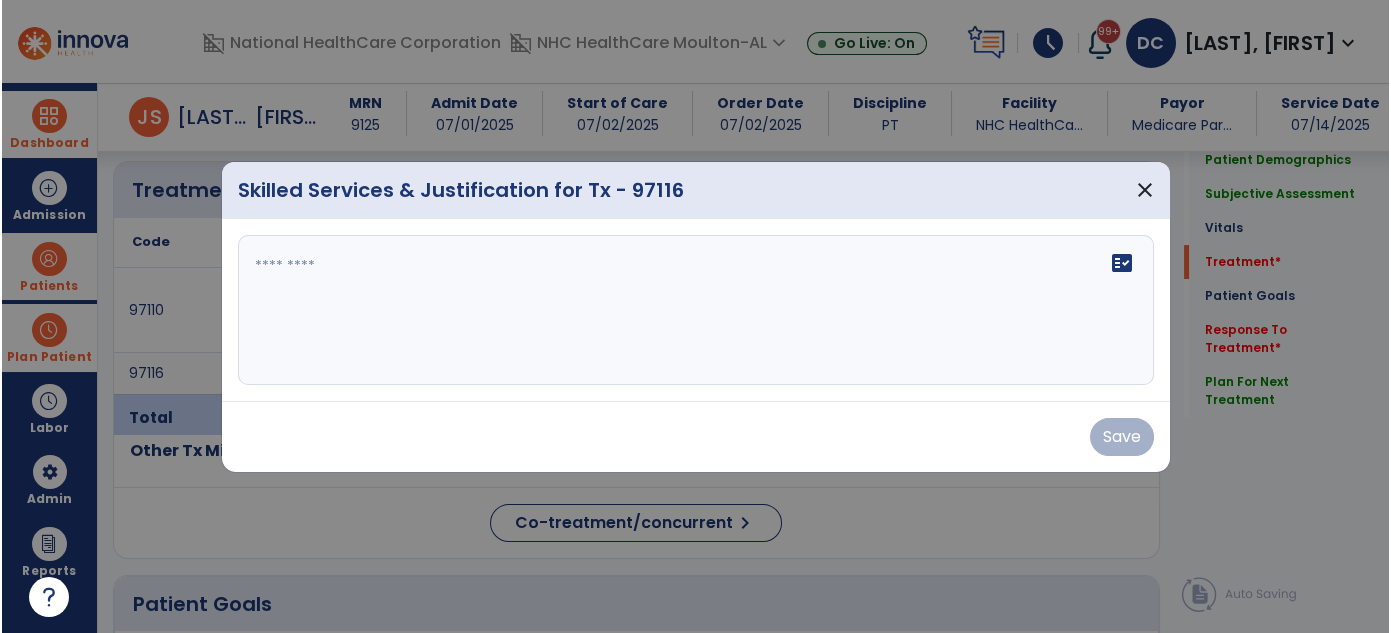 scroll, scrollTop: 1088, scrollLeft: 0, axis: vertical 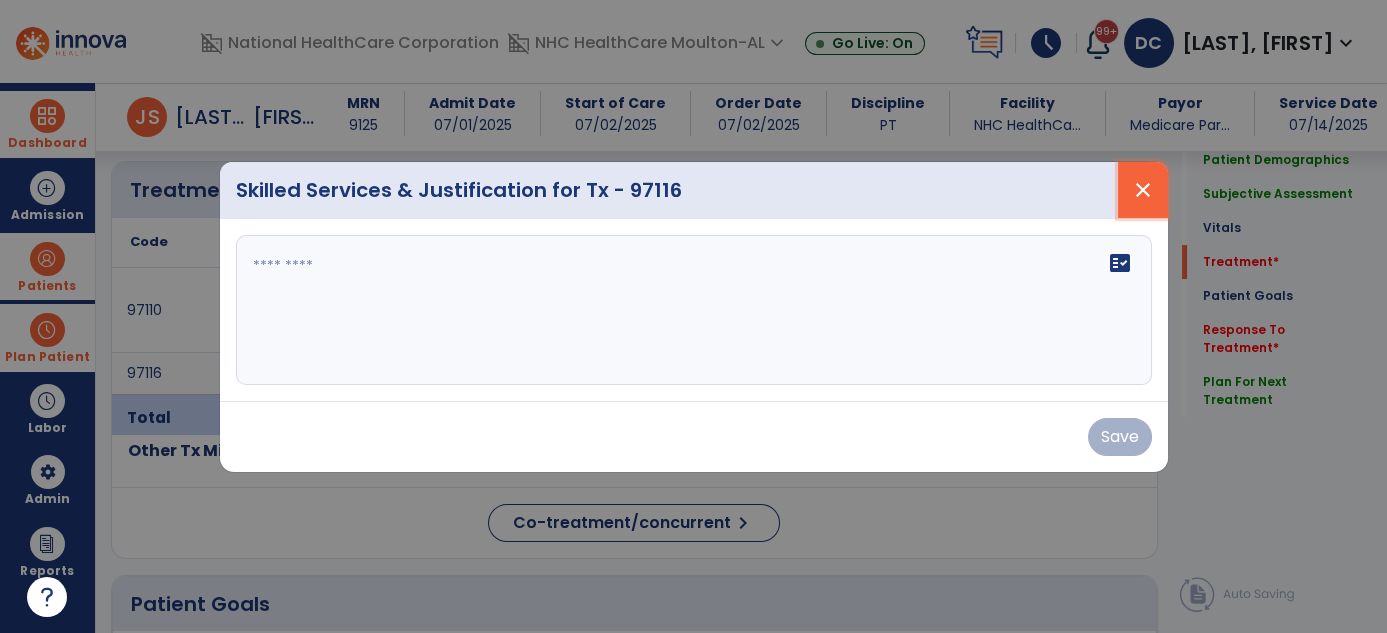 click on "close" at bounding box center (1143, 190) 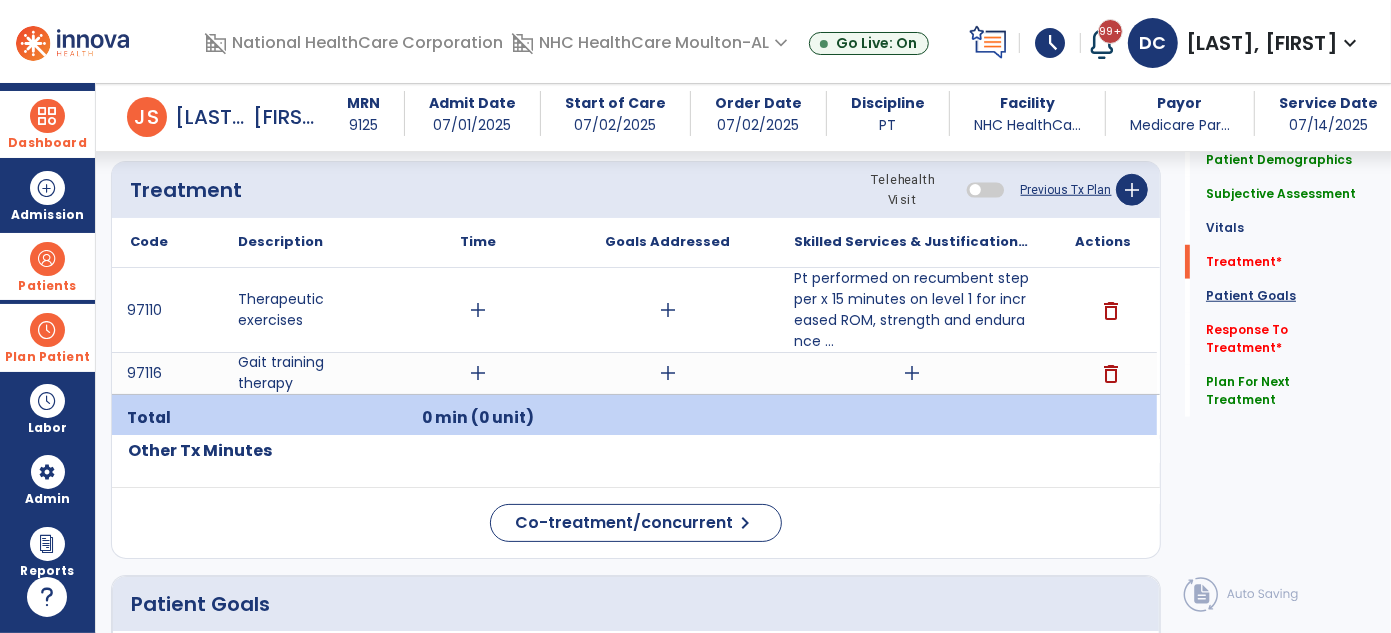 click on "Patient Goals" 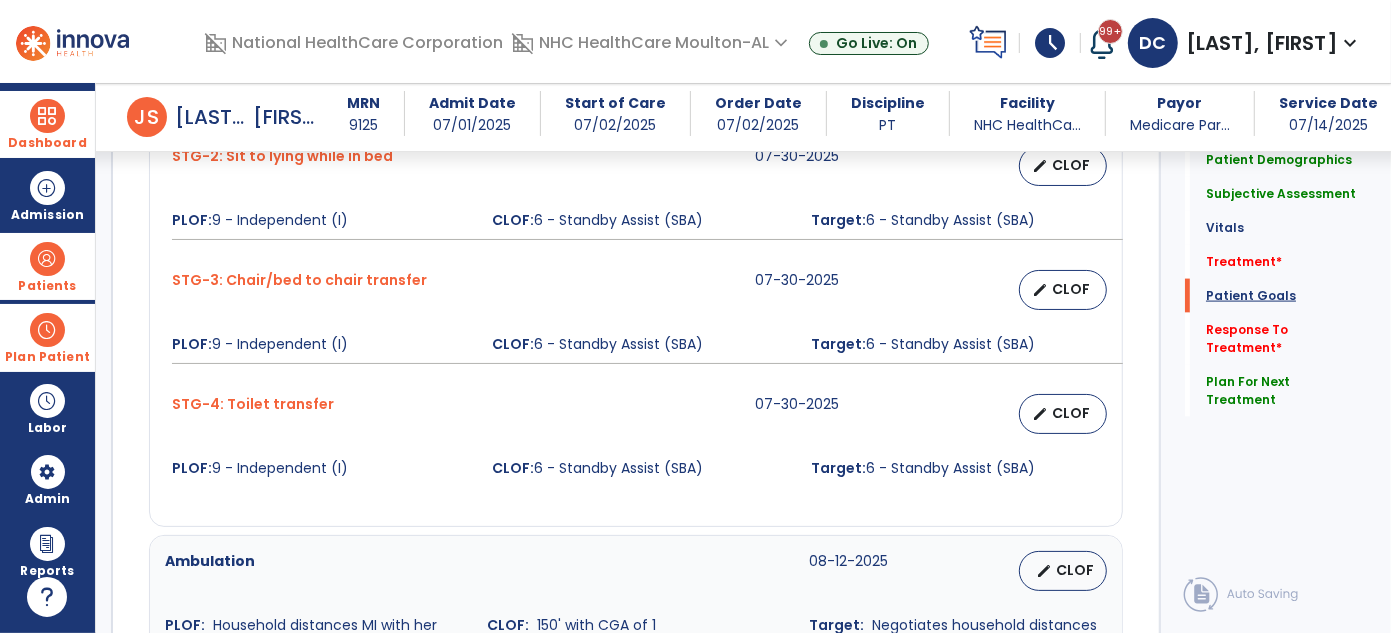 scroll, scrollTop: 1929, scrollLeft: 0, axis: vertical 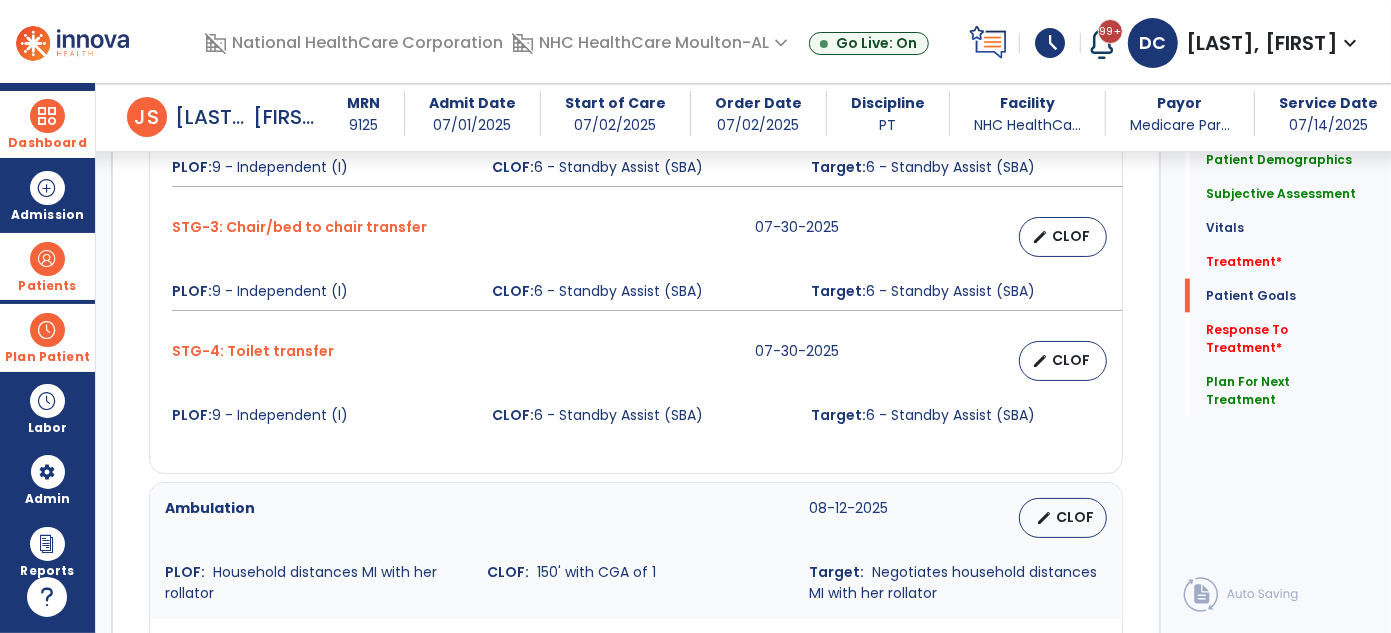 drag, startPoint x: 1216, startPoint y: 258, endPoint x: 810, endPoint y: 266, distance: 406.0788 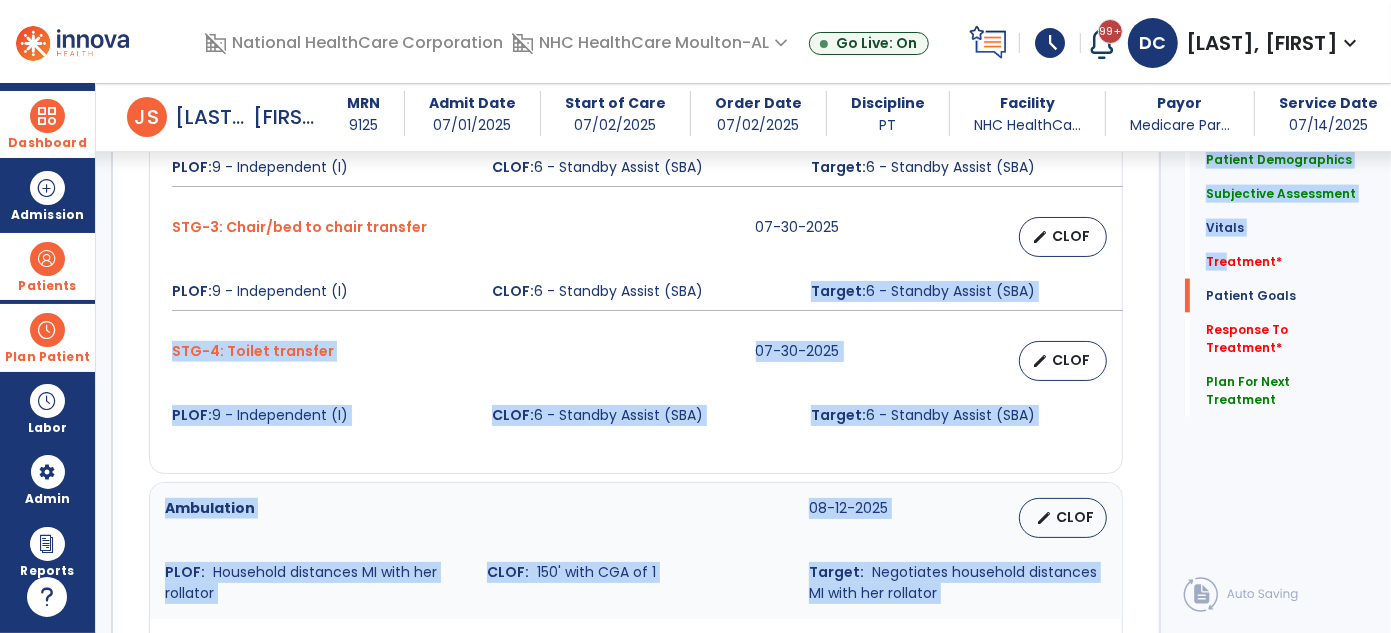 click on "STG-3: Chair/bed to chair transfer 07-30-2025 edit CLOF PLOF: 9 - Independent (I) CLOF: 6 - Standby Assist (SBA) Target: 6 - Standby Assist (SBA)" at bounding box center [636, 264] 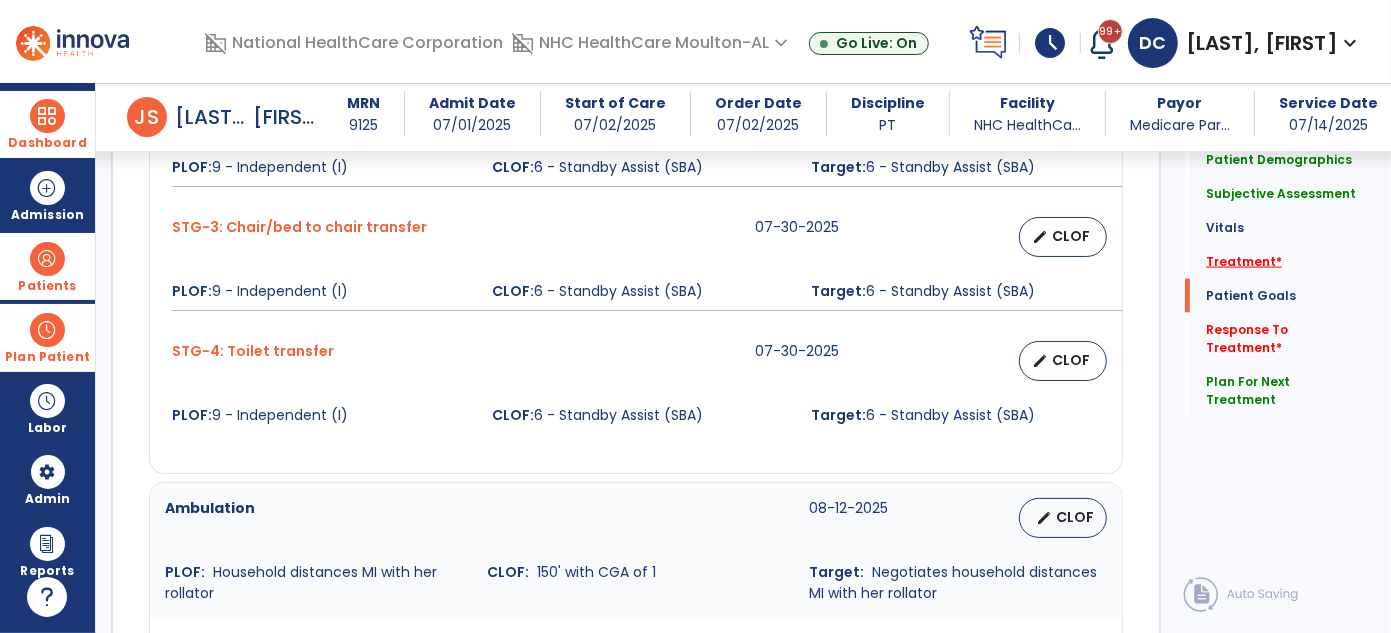click on "Treatment   *" 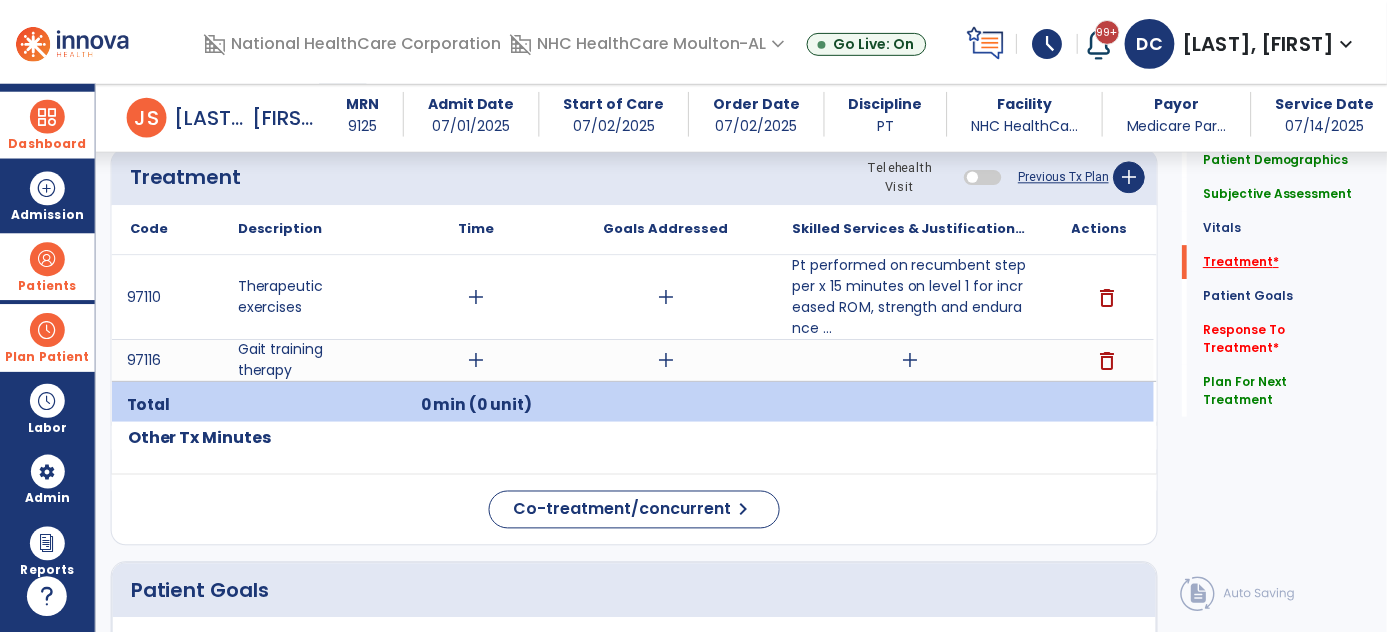 scroll, scrollTop: 1088, scrollLeft: 0, axis: vertical 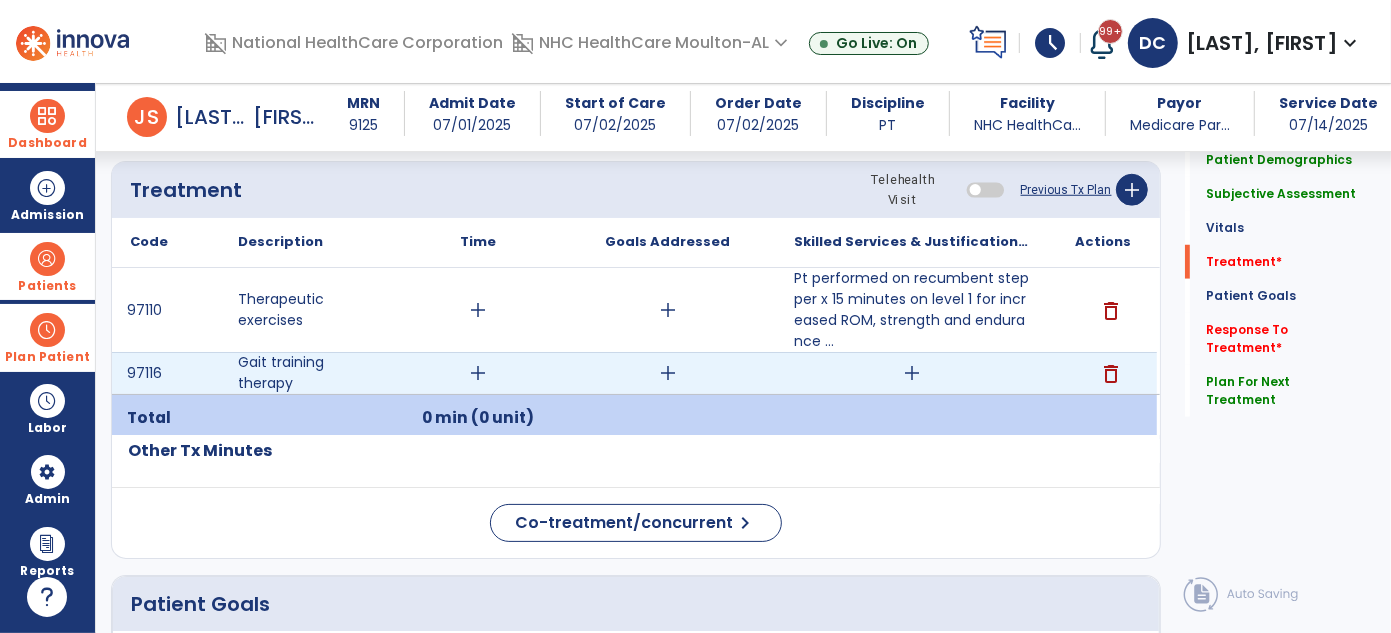 click on "add" at bounding box center [912, 373] 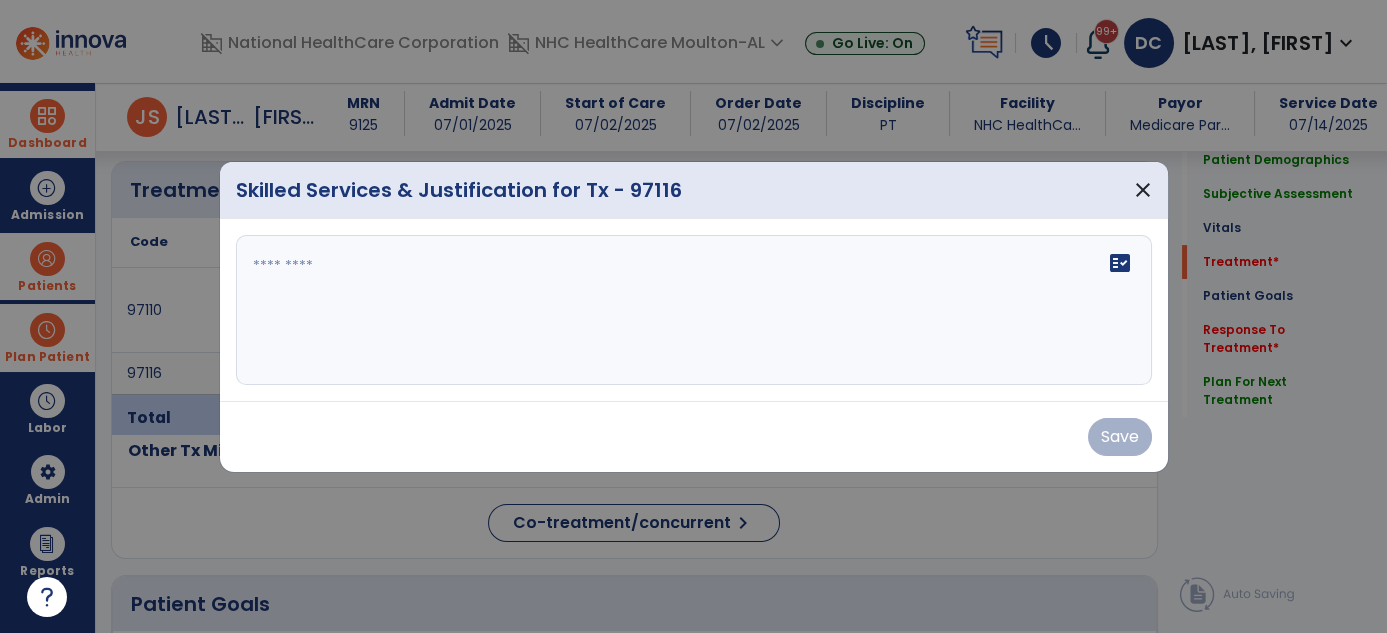 scroll, scrollTop: 1088, scrollLeft: 0, axis: vertical 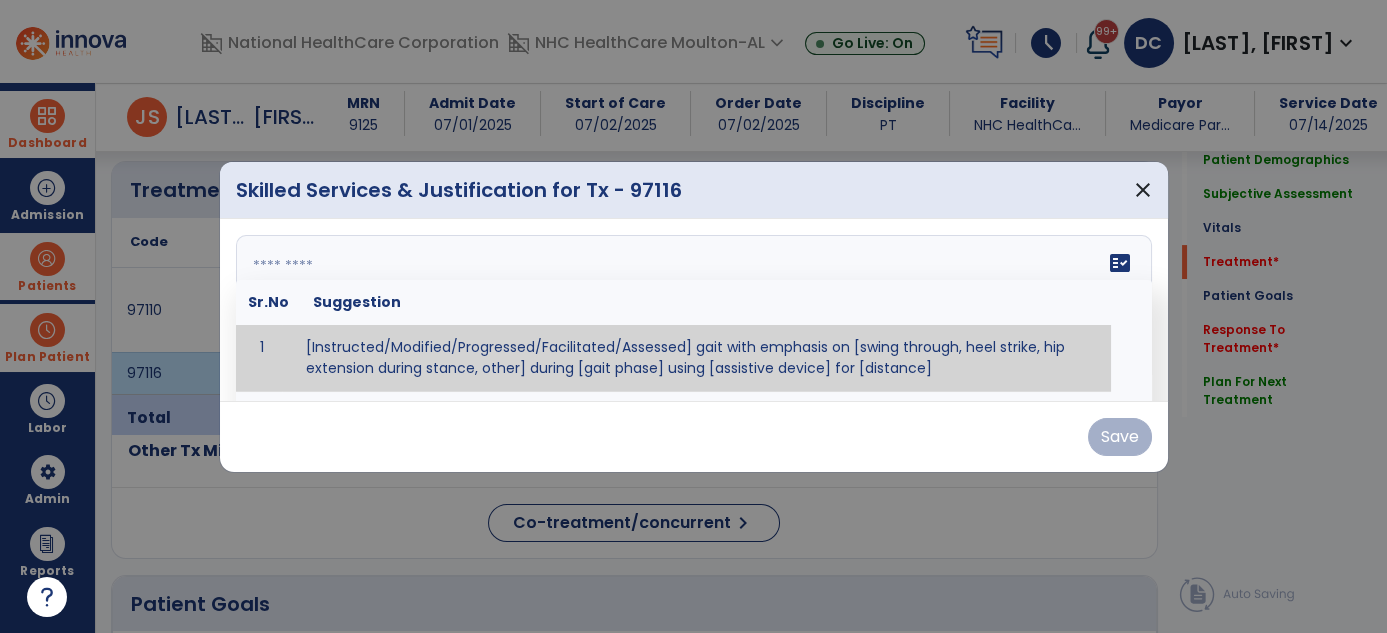 click on "fact_check  Sr.No Suggestion 1 [Instructed/Modified/Progressed/Facilitated/Assessed] gait with emphasis on [swing through, heel strike, hip extension during stance, other] during [gait phase] using [assistive device] for [distance] 2 [Instructed/Modified/Progressed/Facilitated/Assessed] use of [assistive device] and [NWB, PWB, step-to gait pattern, step through gait pattern] 3 [Instructed/Modified/Progressed/Facilitated/Assessed] patient's ability to [ascend/descend # of steps, perform directional changes, walk on even/uneven surfaces, pick-up objects off floor, velocity changes, other] using [assistive device]. 4 [Instructed/Modified/Progressed/Facilitated/Assessed] pre-gait activities including [identify exercise] in order to prepare for gait training. 5" at bounding box center [694, 310] 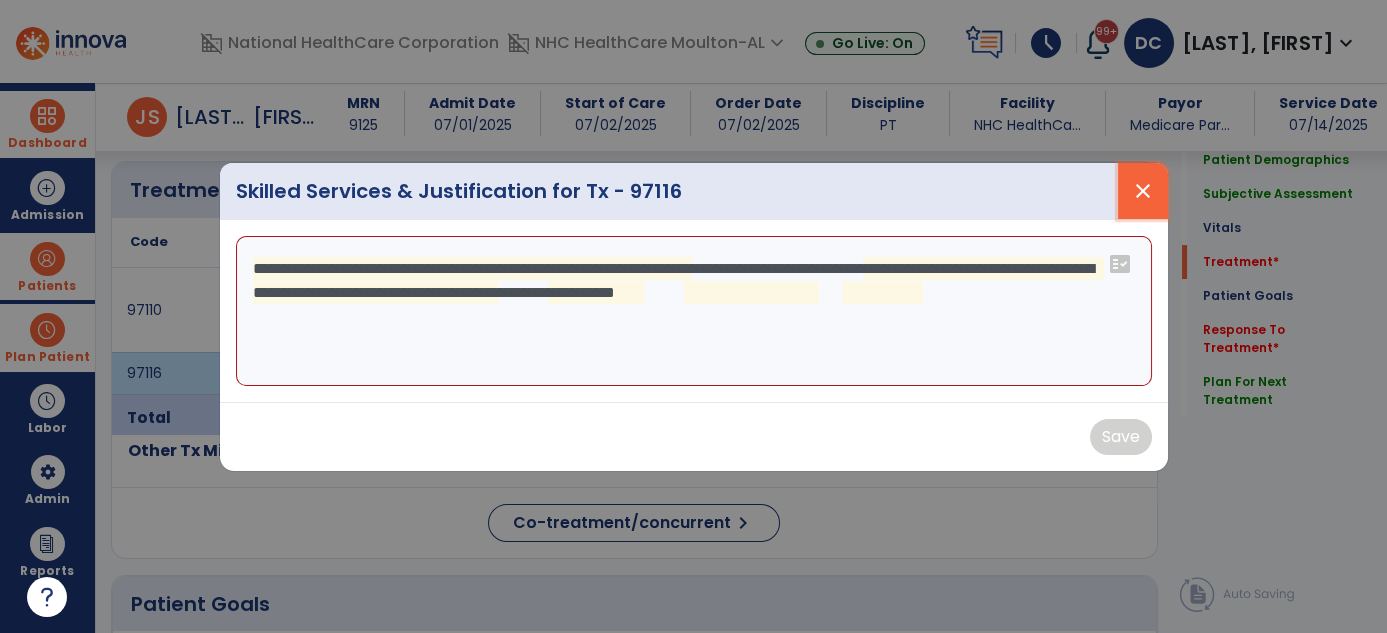 click on "close" at bounding box center (1143, 191) 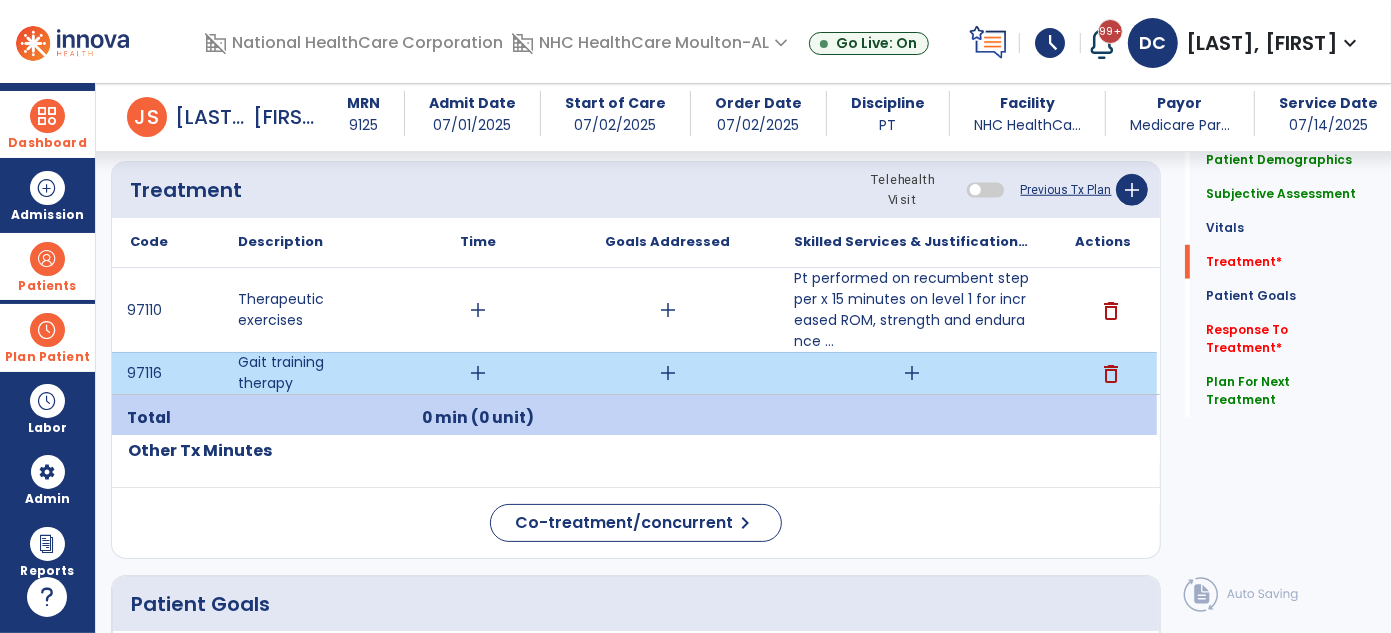 click on "add" at bounding box center [912, 373] 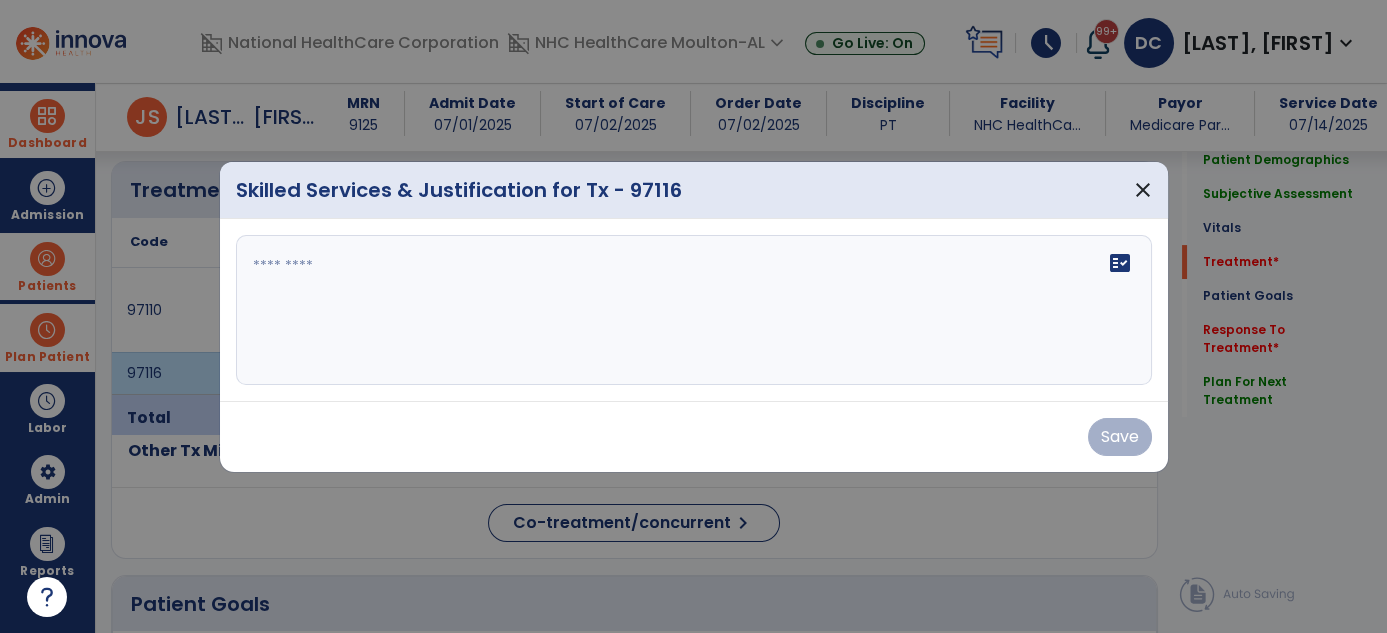 scroll, scrollTop: 1088, scrollLeft: 0, axis: vertical 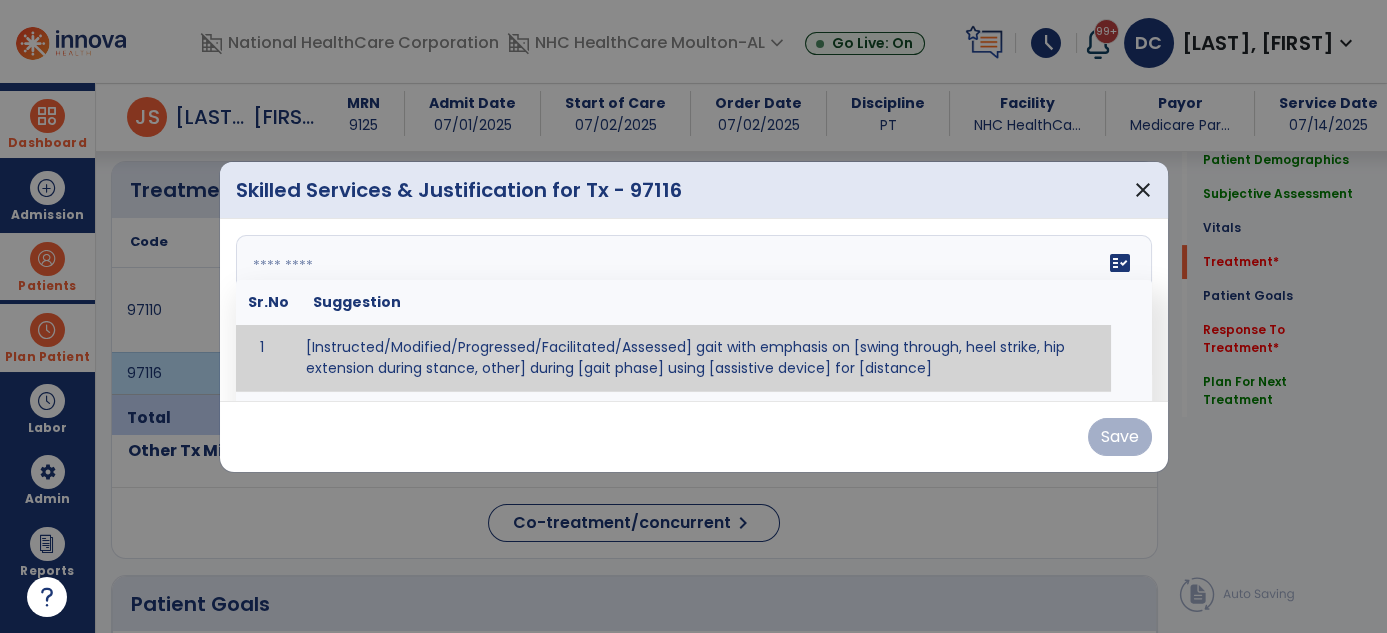 click on "fact_check  Sr.No Suggestion 1 [Instructed/Modified/Progressed/Facilitated/Assessed] gait with emphasis on [swing through, heel strike, hip extension during stance, other] during [gait phase] using [assistive device] for [distance] 2 [Instructed/Modified/Progressed/Facilitated/Assessed] use of [assistive device] and [NWB, PWB, step-to gait pattern, step through gait pattern] 3 [Instructed/Modified/Progressed/Facilitated/Assessed] patient's ability to [ascend/descend # of steps, perform directional changes, walk on even/uneven surfaces, pick-up objects off floor, velocity changes, other] using [assistive device]. 4 [Instructed/Modified/Progressed/Facilitated/Assessed] pre-gait activities including [identify exercise] in order to prepare for gait training. 5" at bounding box center (694, 310) 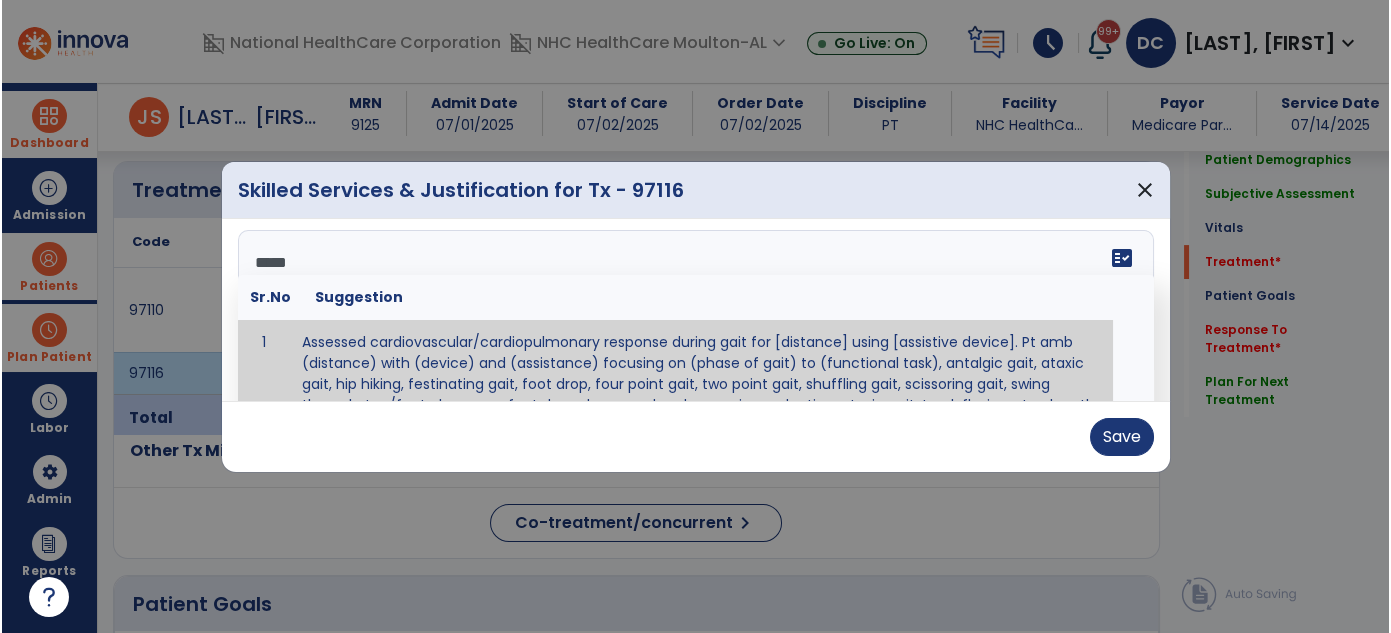 scroll, scrollTop: 0, scrollLeft: 0, axis: both 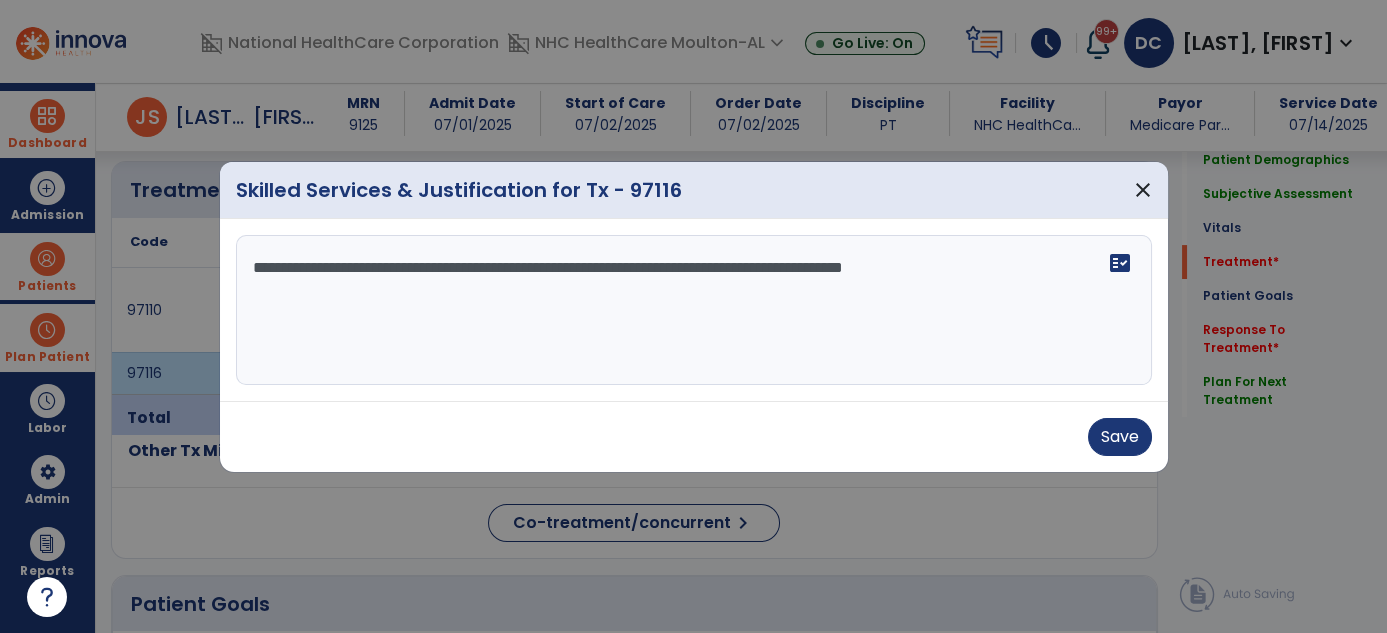 click on "**********" at bounding box center (694, 310) 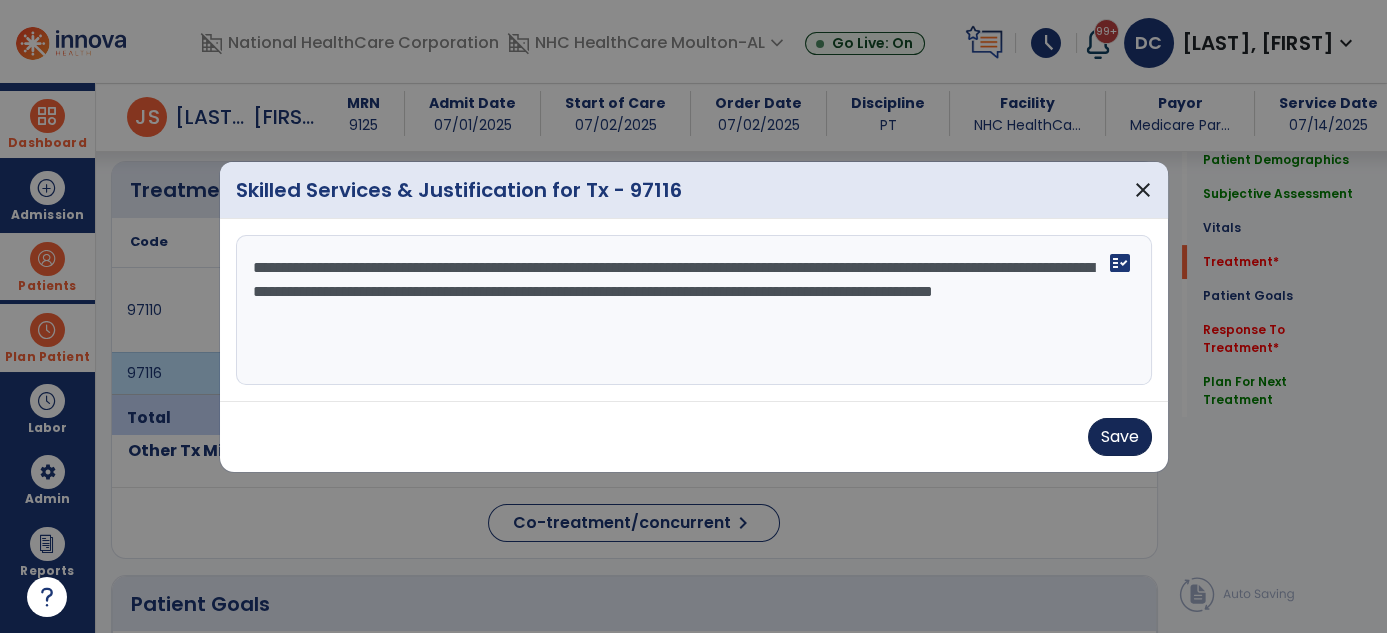 type on "**********" 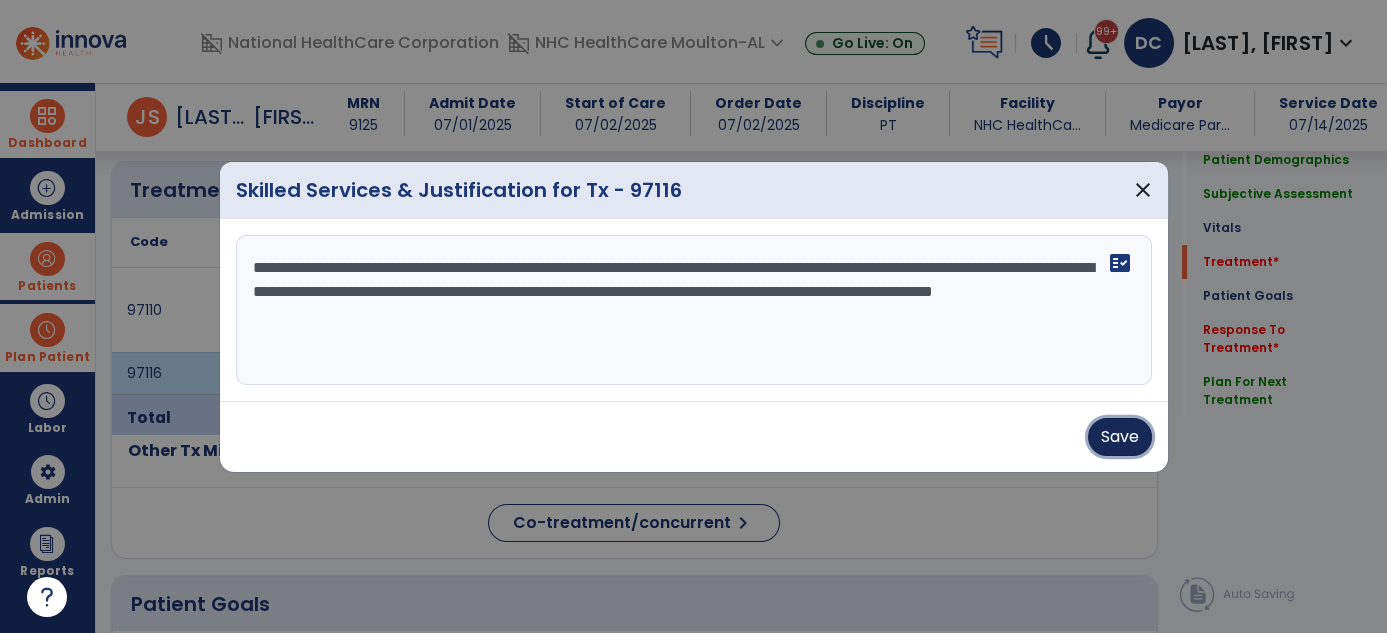 click on "Save" at bounding box center [1120, 437] 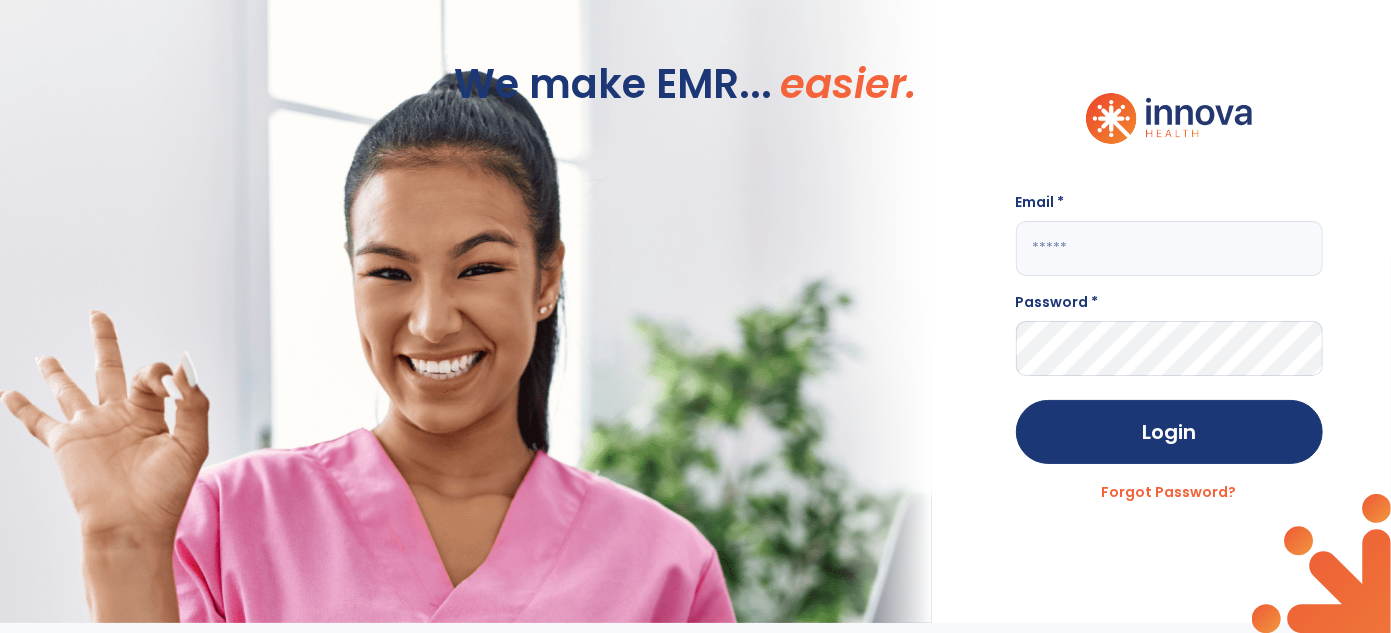 scroll, scrollTop: 0, scrollLeft: 0, axis: both 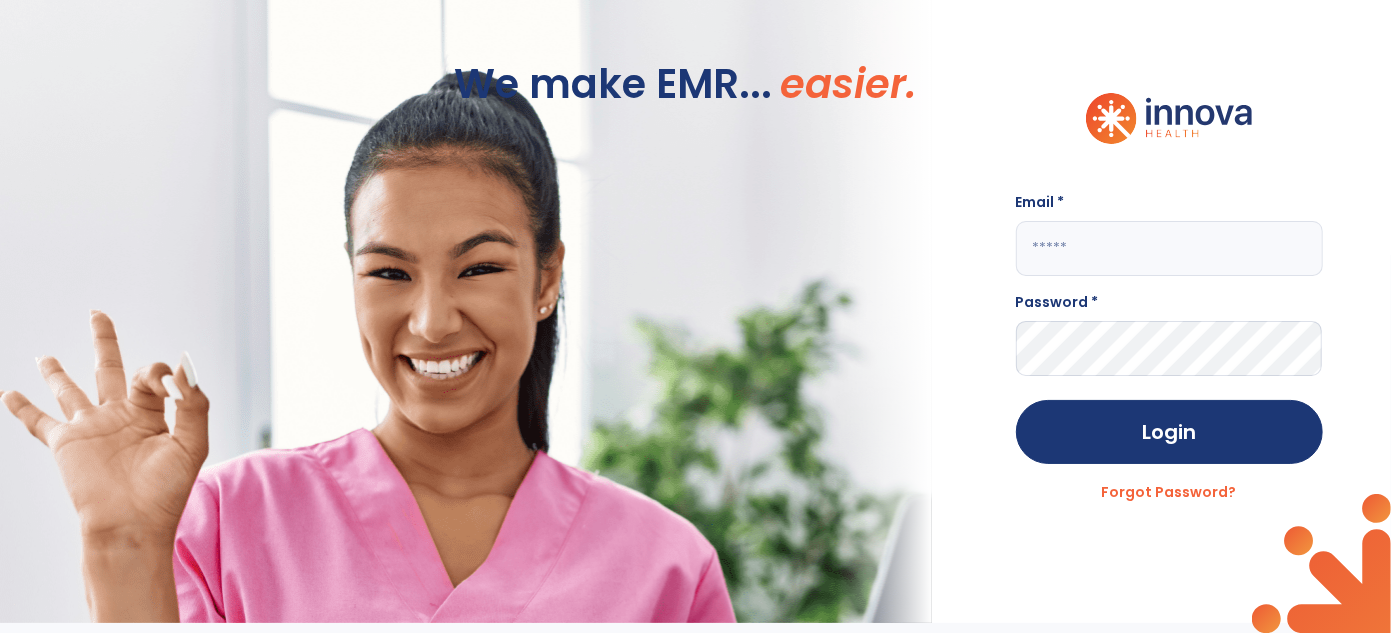 click 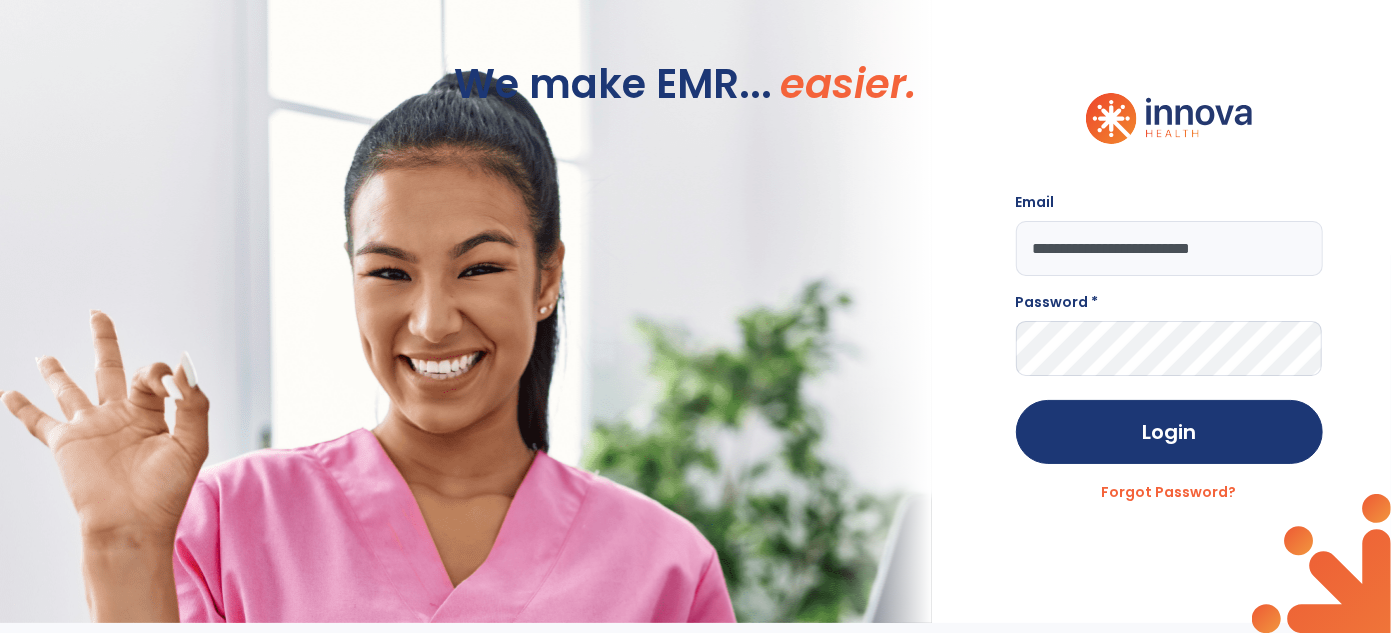 type on "**********" 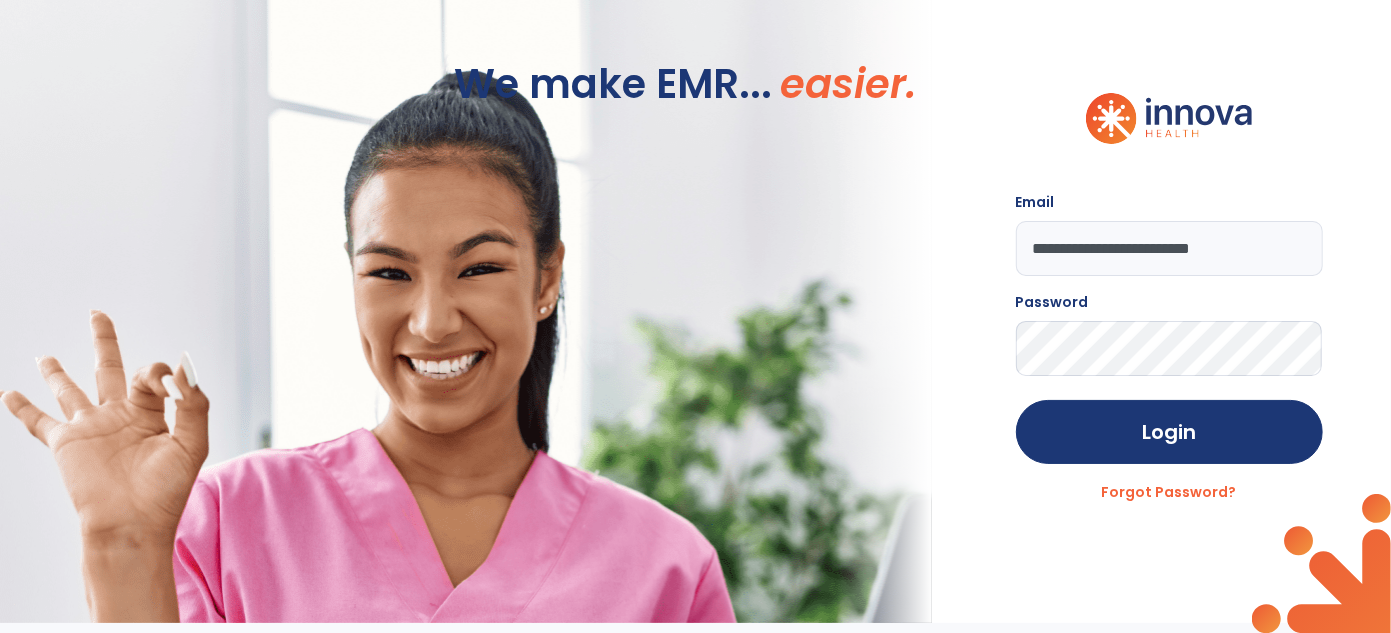 click on "Login" 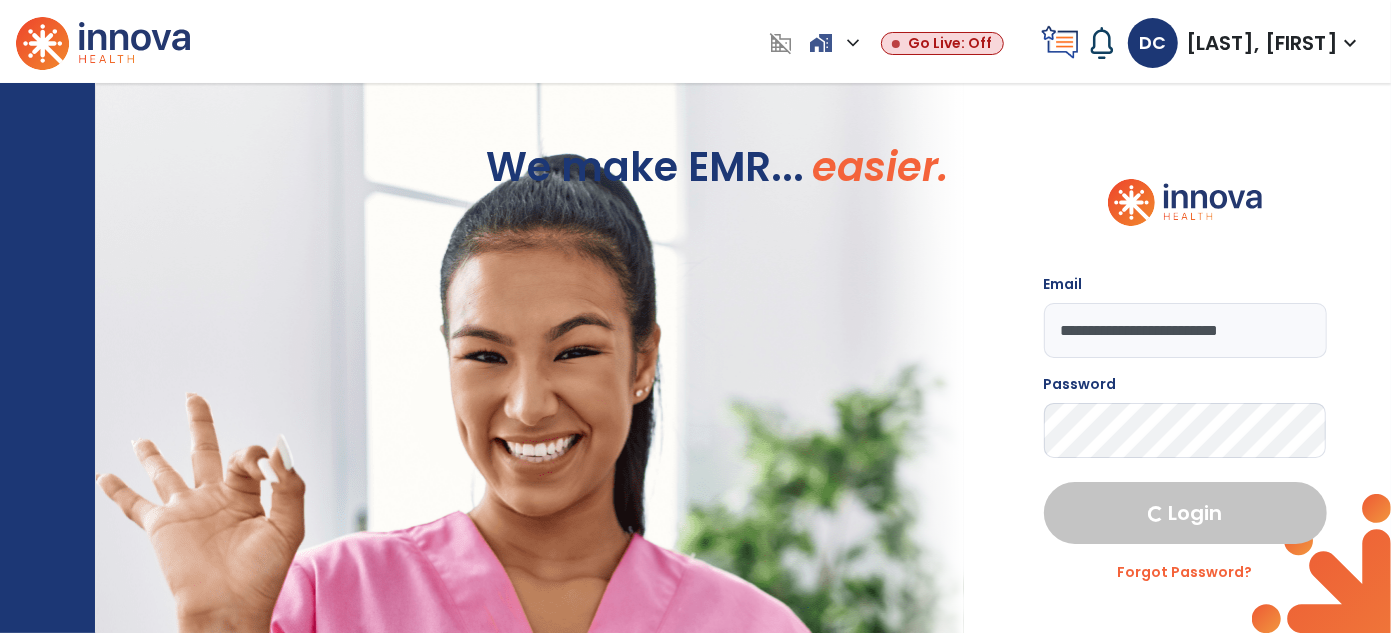 select on "***" 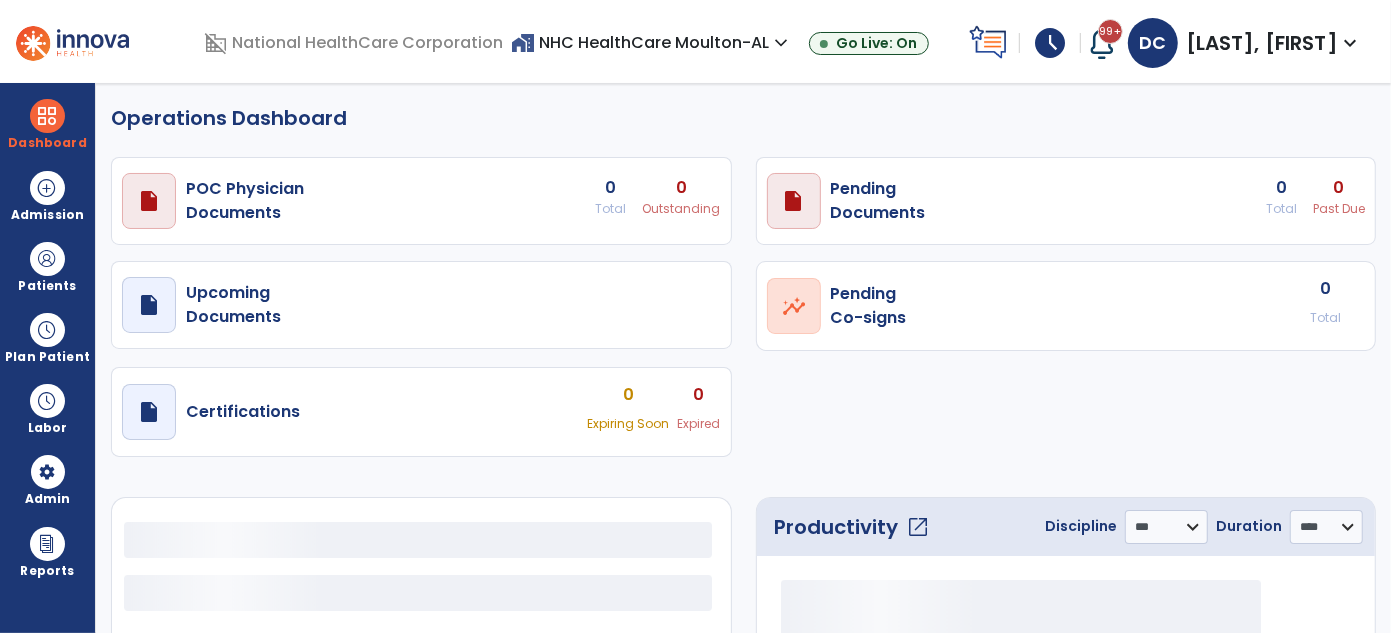 select on "***" 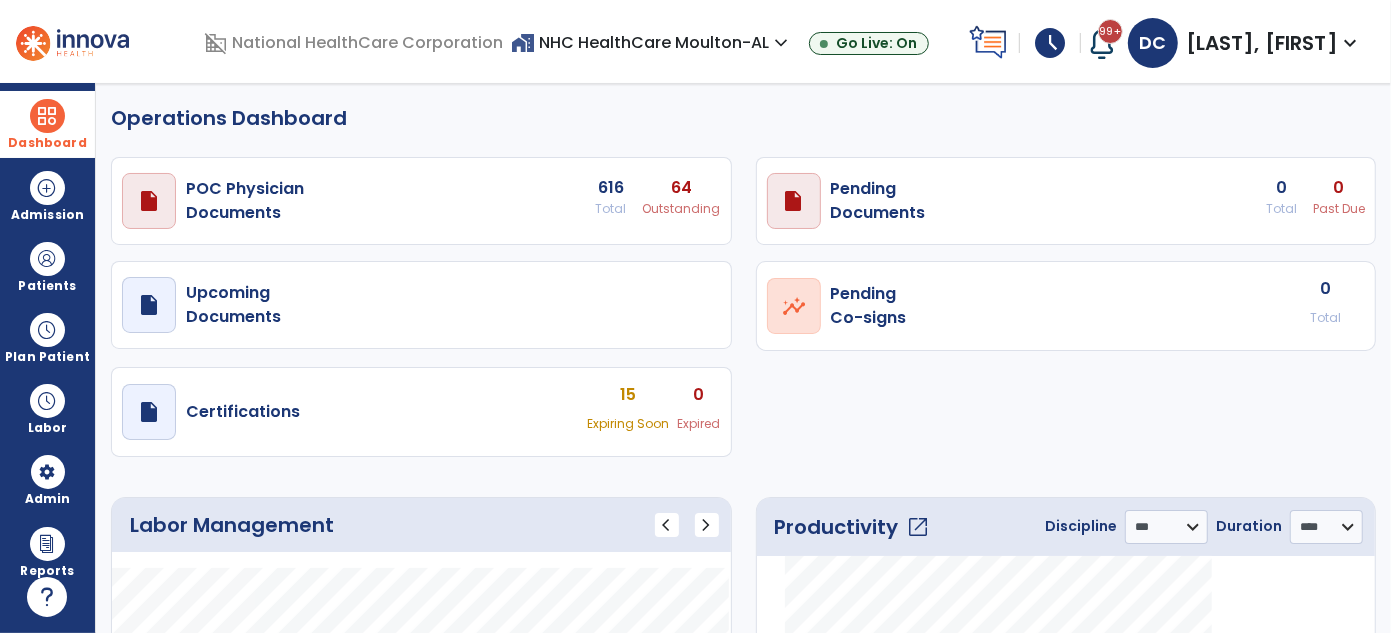 click on "Dashboard" at bounding box center [47, 124] 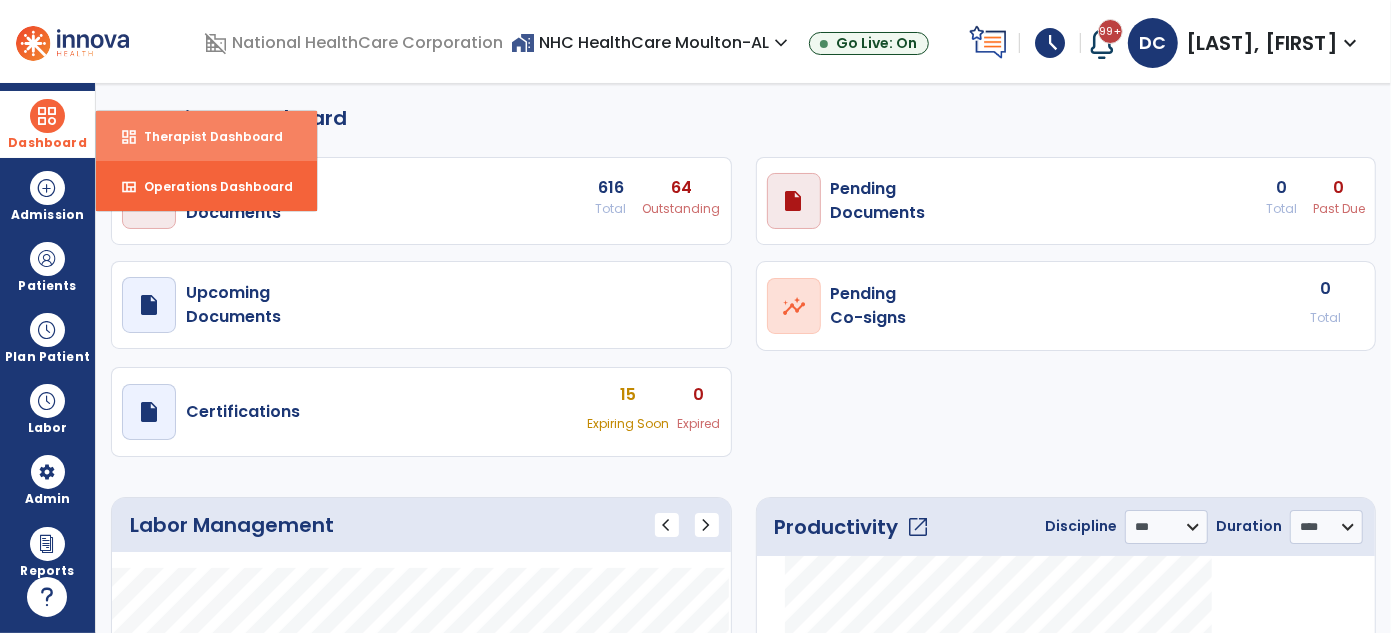 click on "dashboard  Therapist Dashboard" at bounding box center (206, 136) 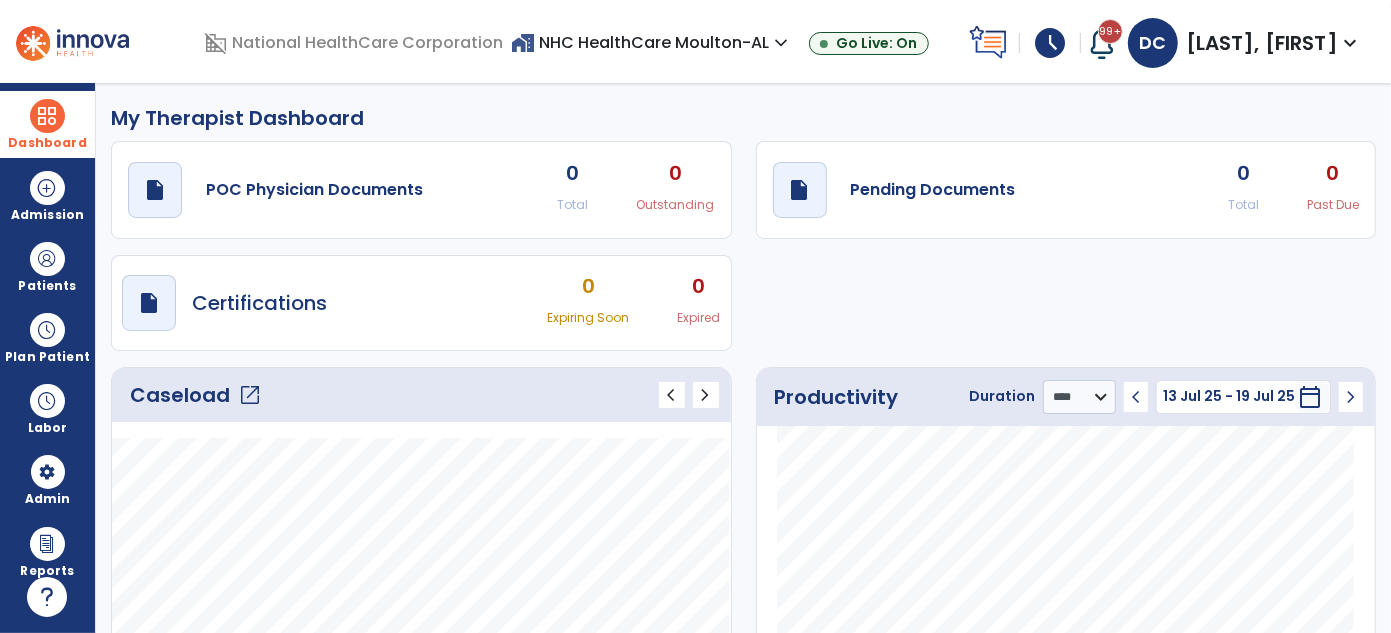 click on "open_in_new" 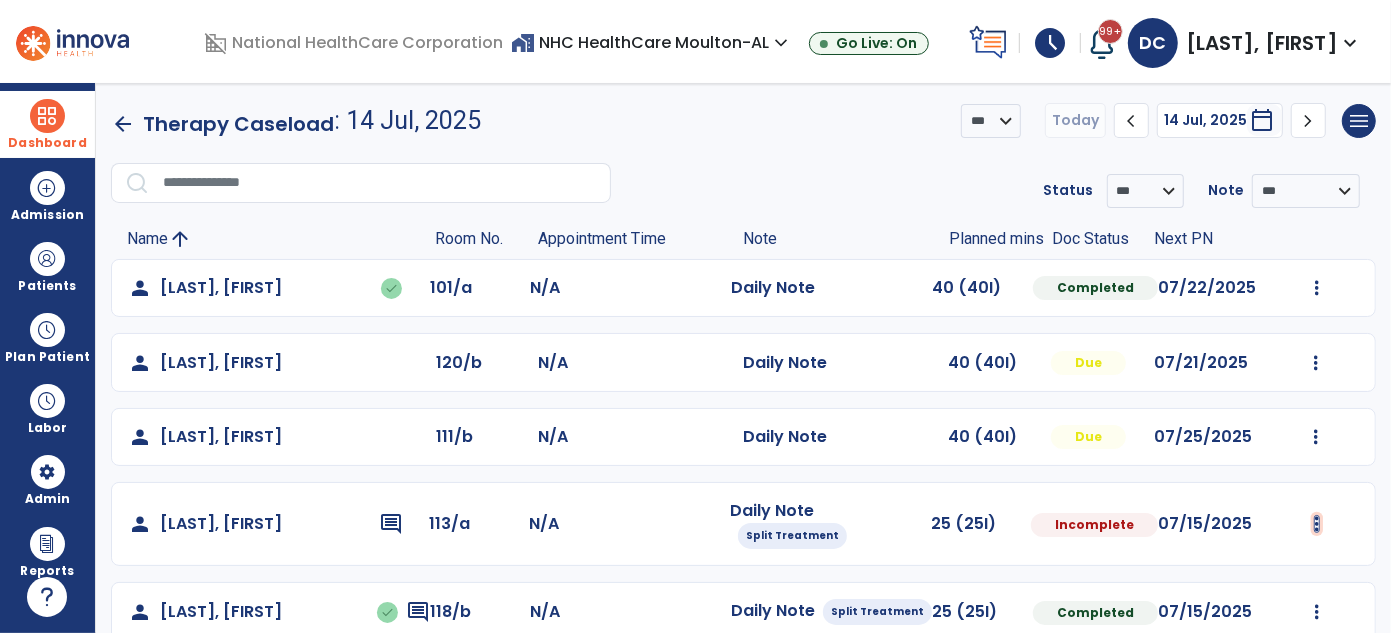 click at bounding box center (1317, 288) 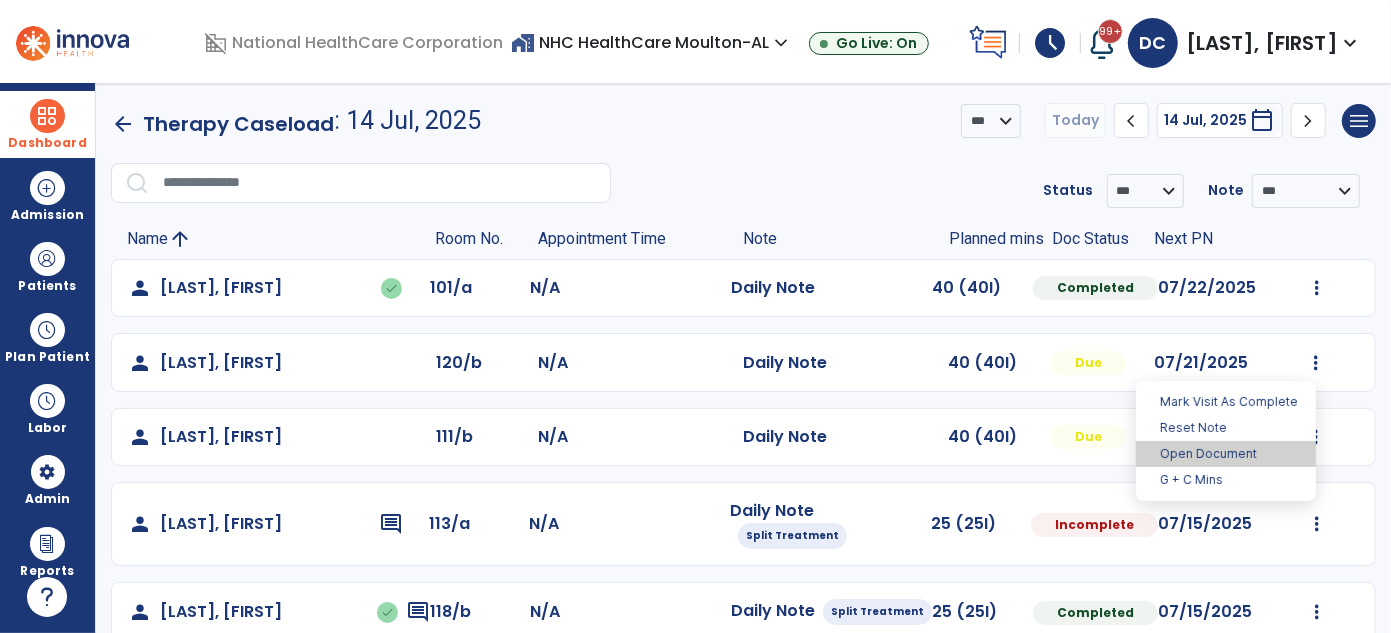 click on "Open Document" at bounding box center [1226, 454] 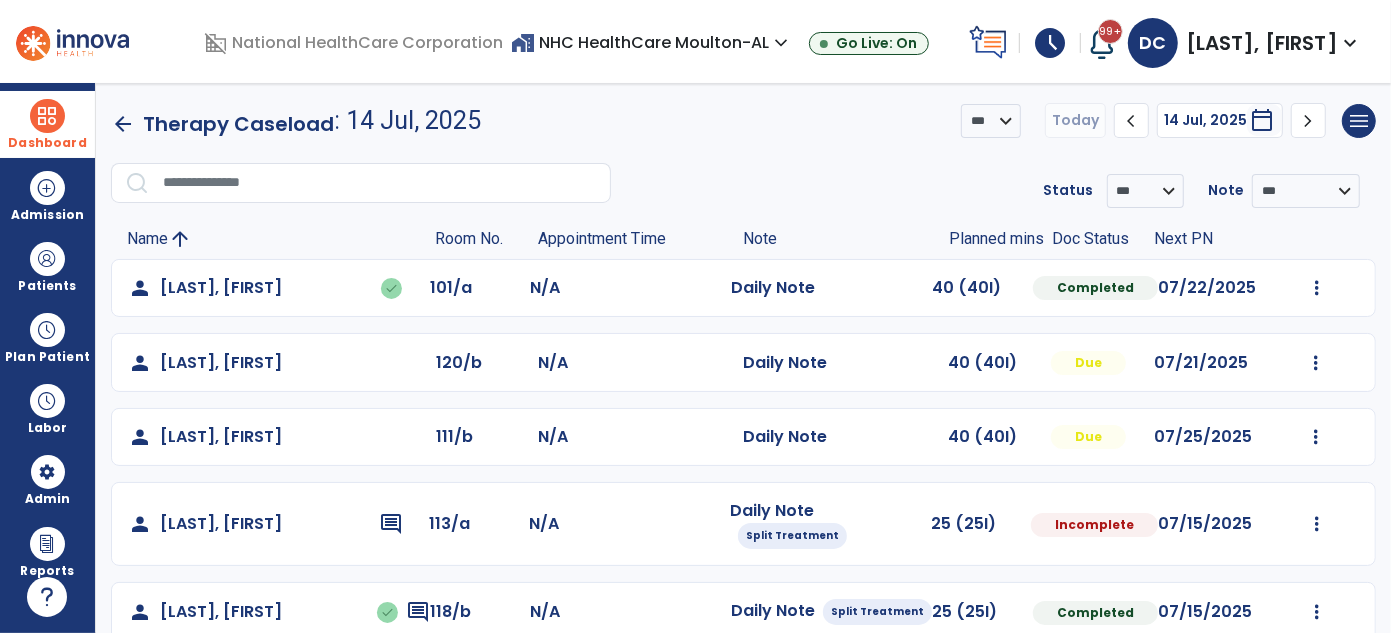select on "*" 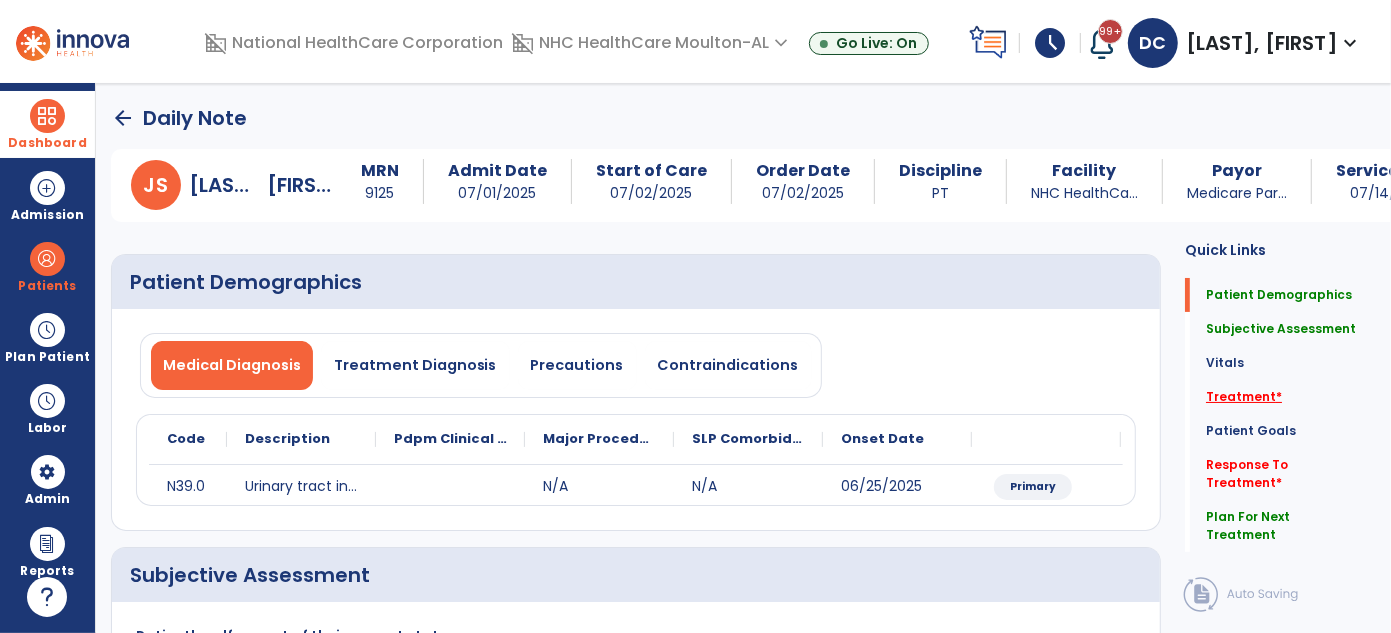 click on "Treatment   *" 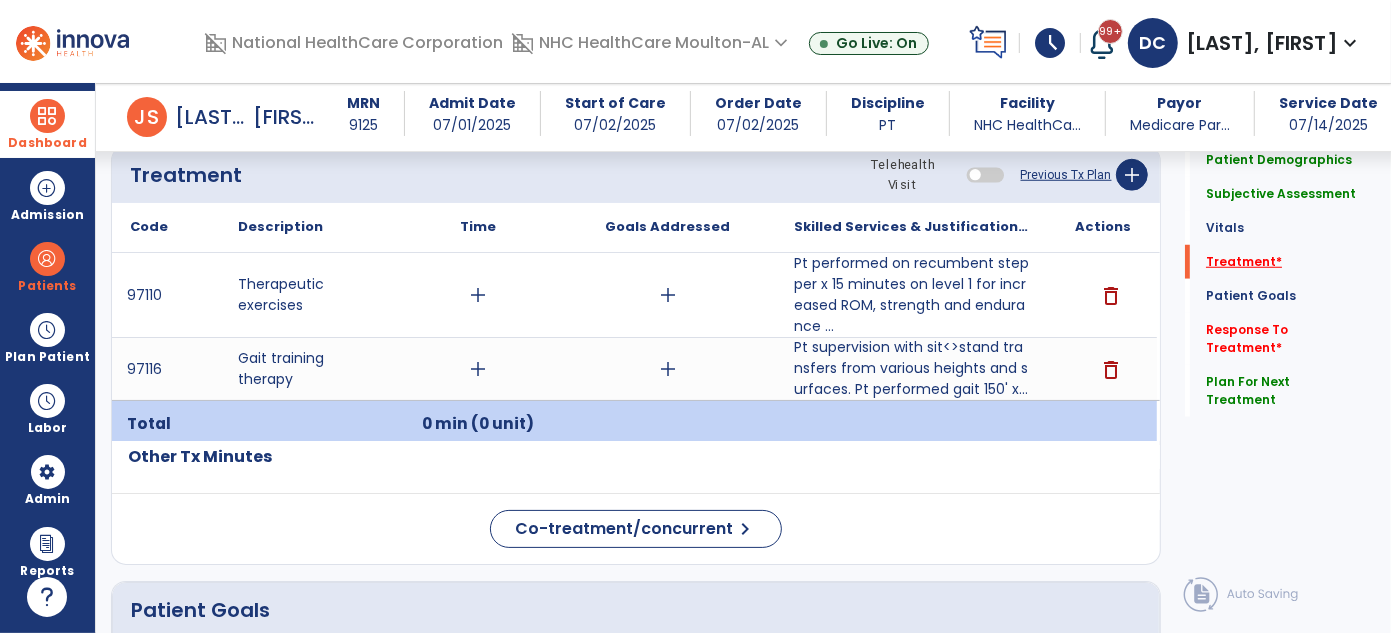 scroll, scrollTop: 1117, scrollLeft: 0, axis: vertical 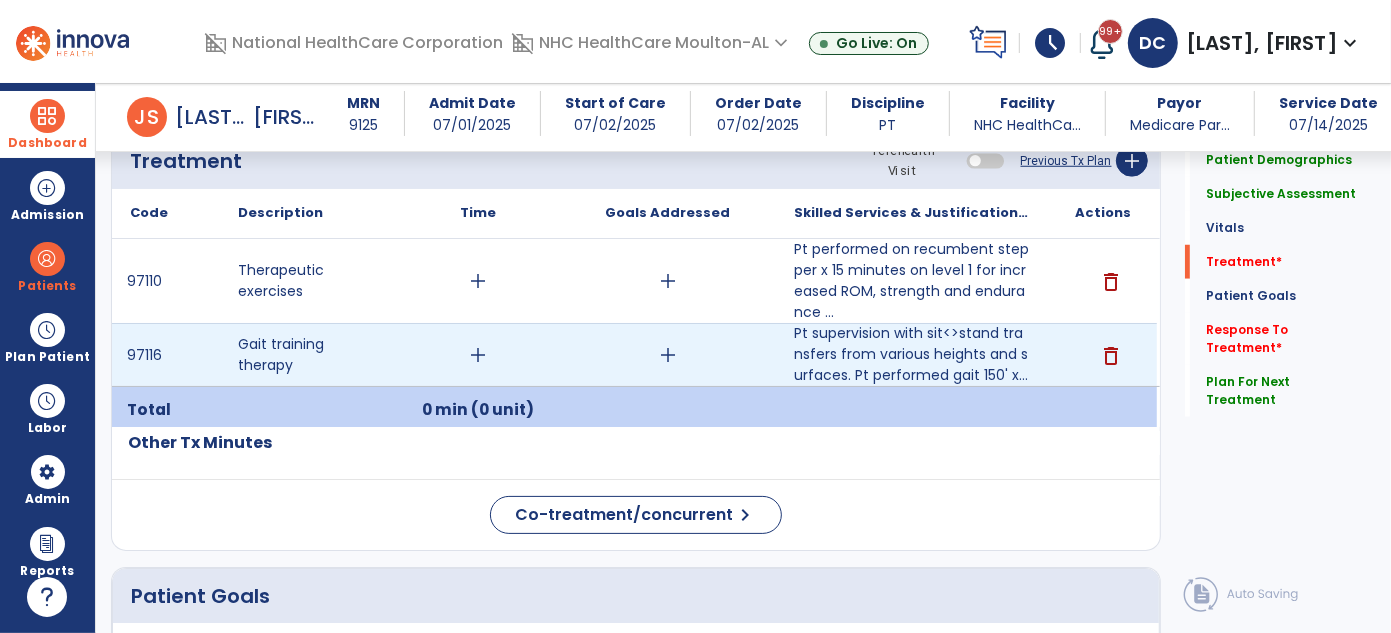 click on "add" at bounding box center (478, 355) 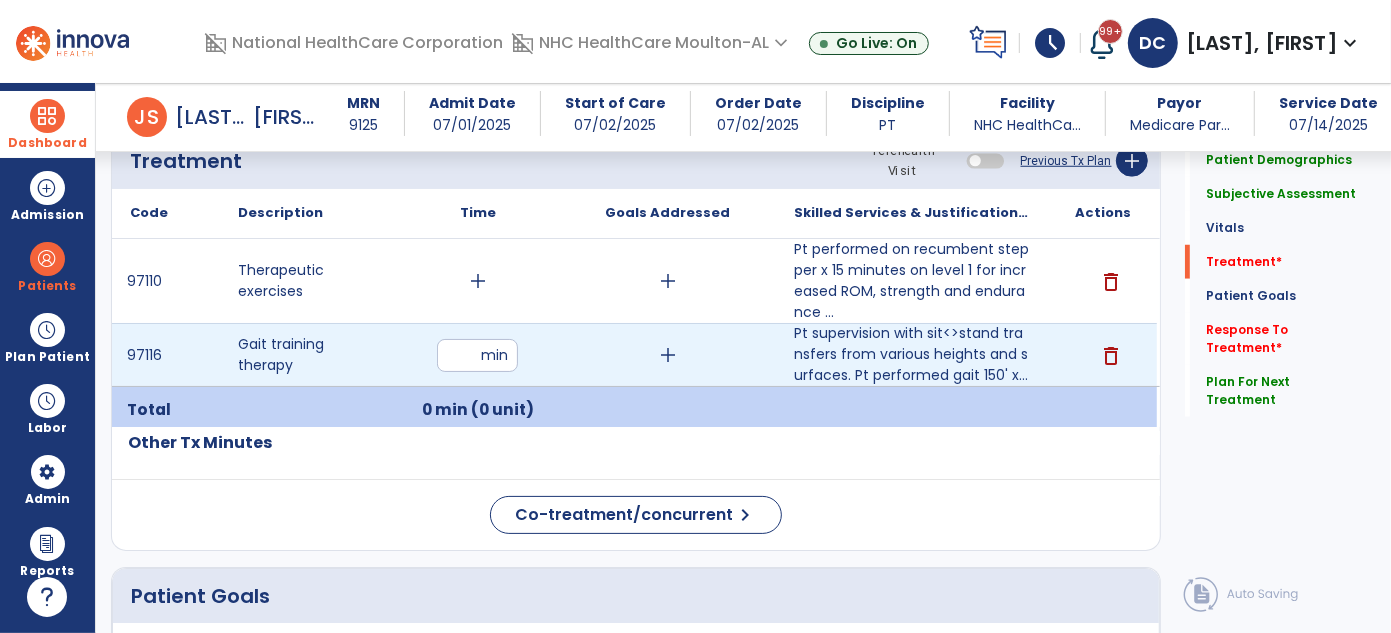 type on "**" 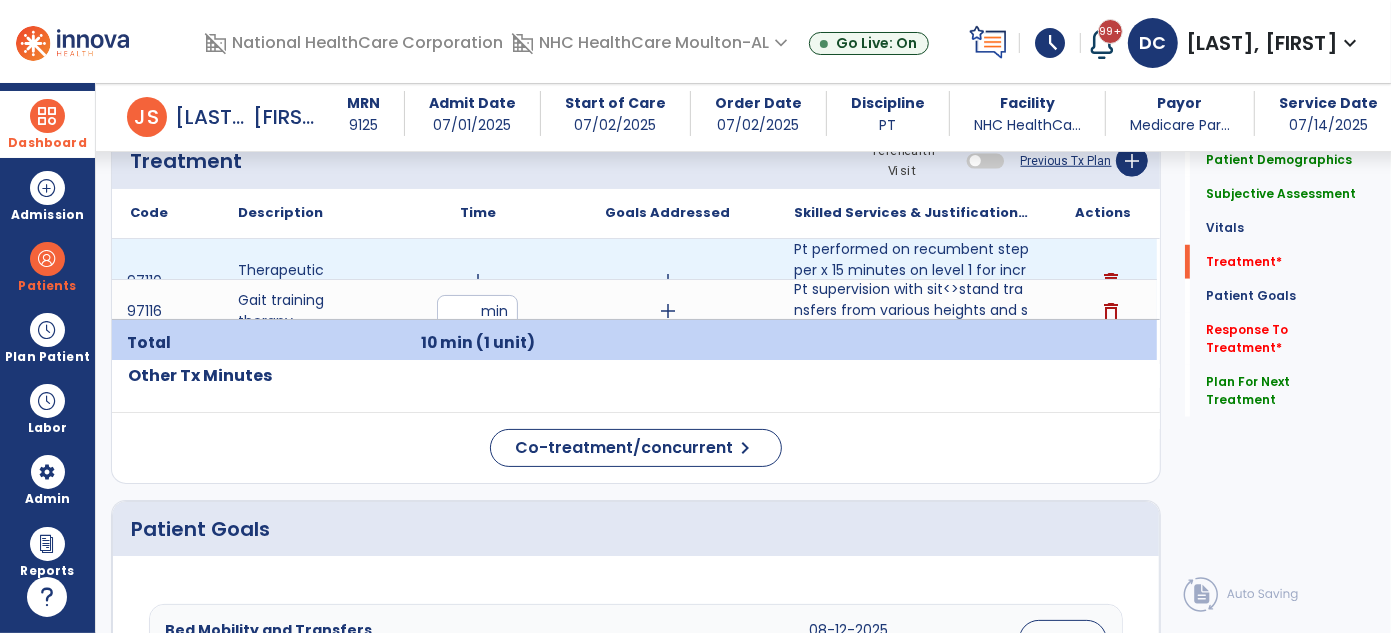 click on "add" at bounding box center [478, 281] 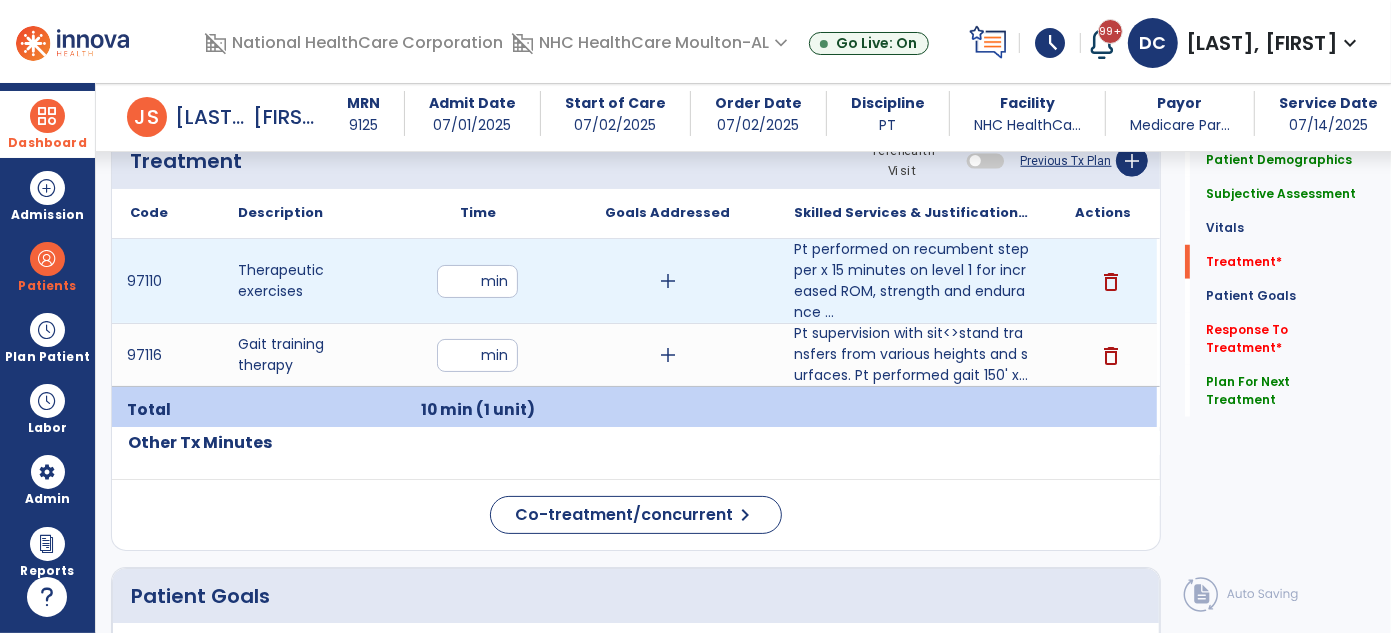 type on "**" 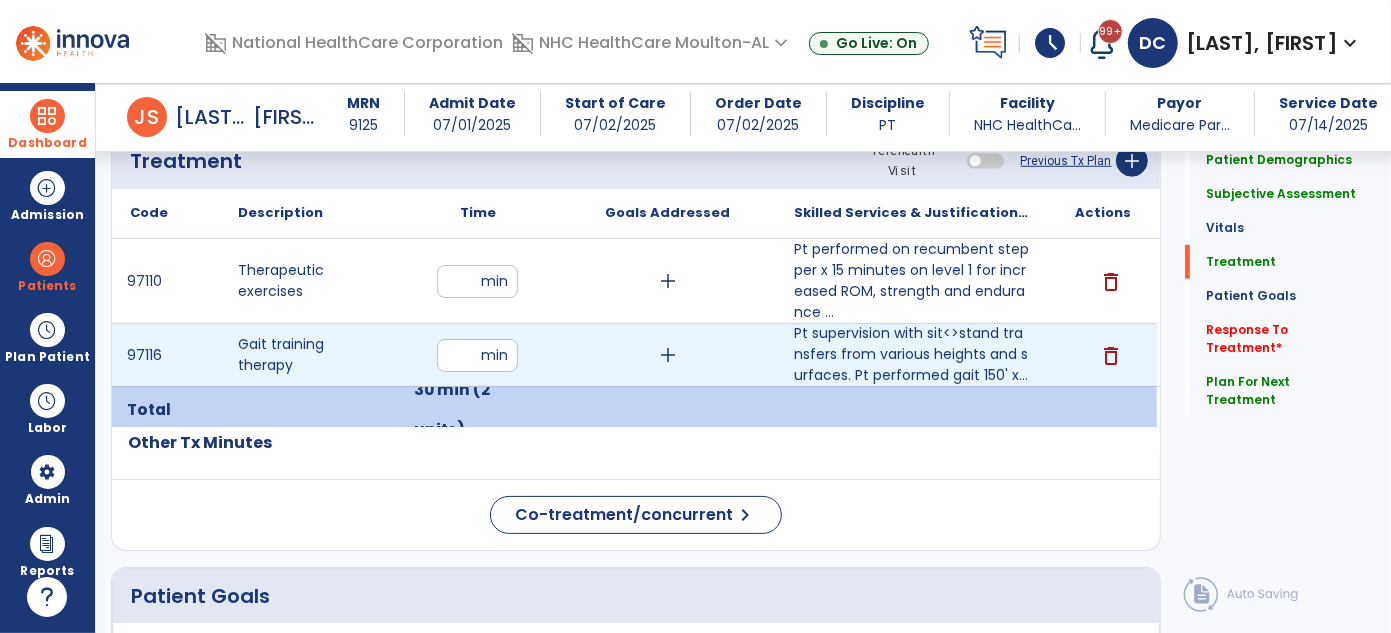 click on "**" at bounding box center [477, 355] 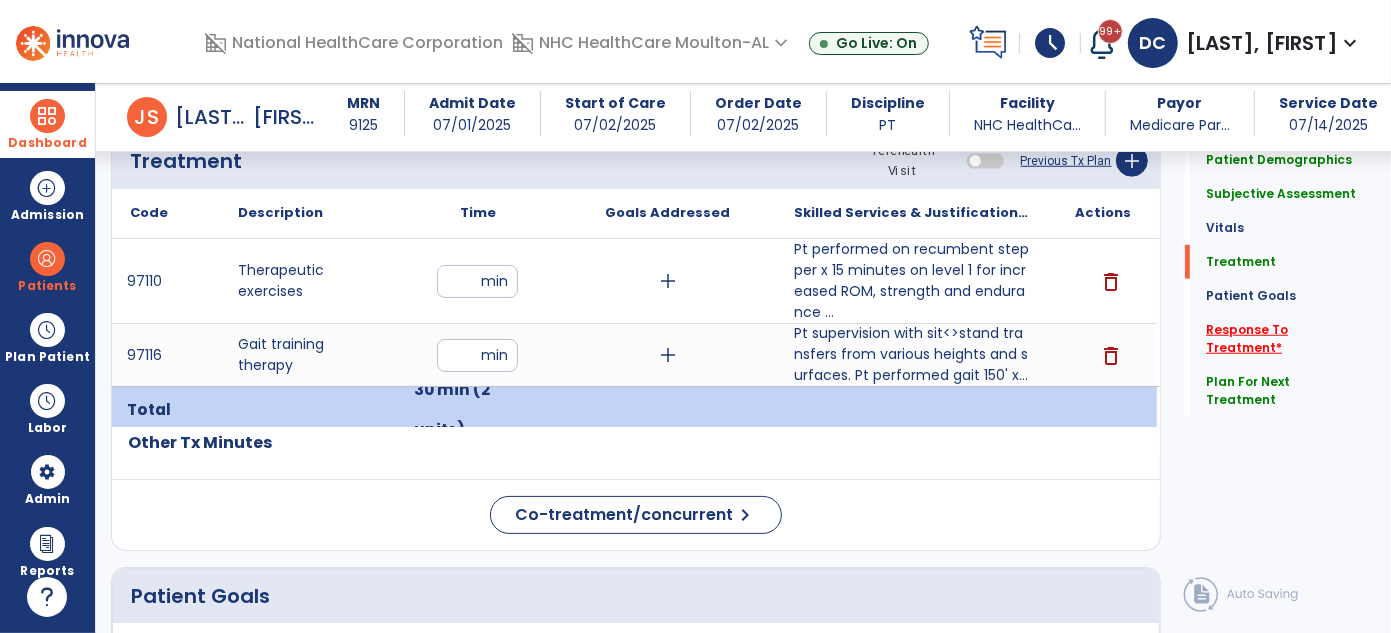 click on "Response To Treatment   *" 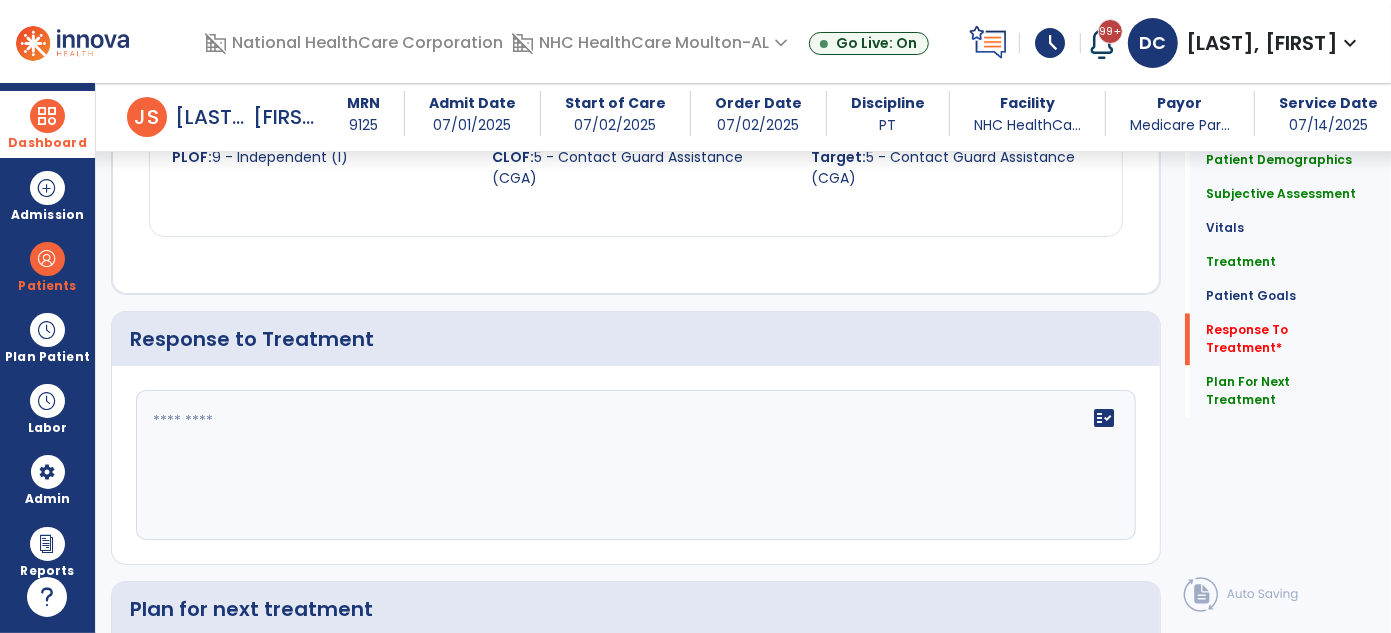 scroll, scrollTop: 2653, scrollLeft: 0, axis: vertical 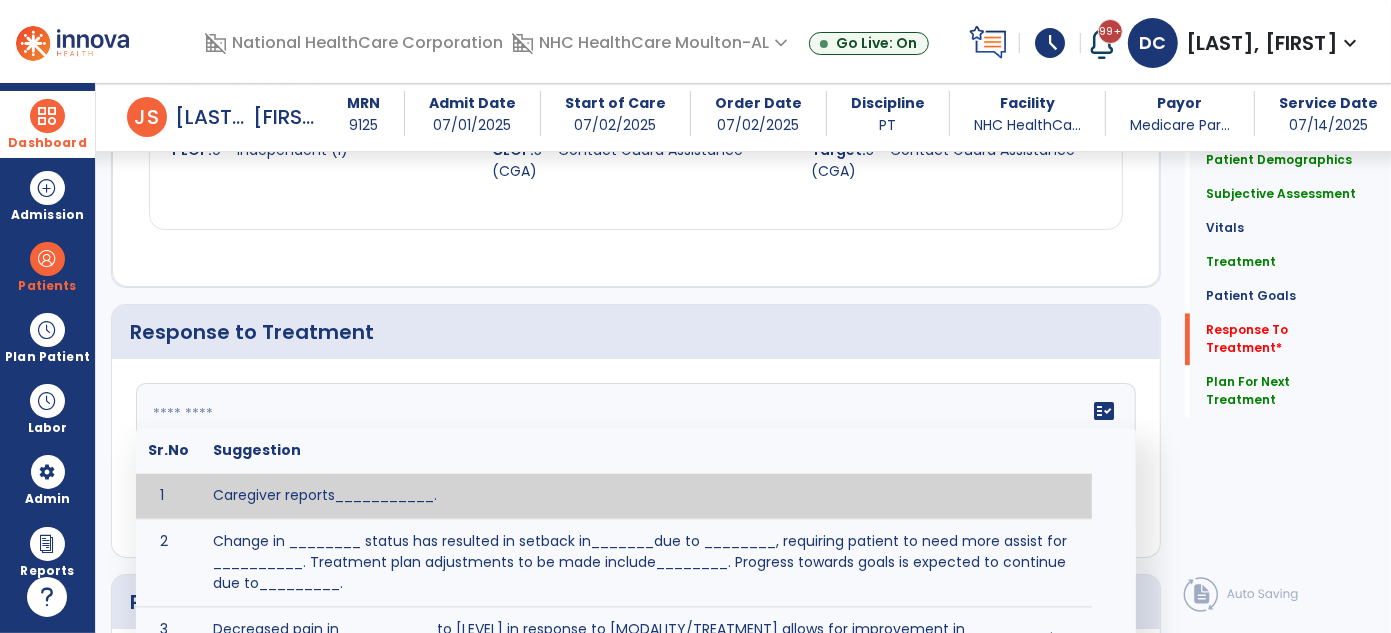 click on "fact_check  Sr.No Suggestion 1 Caregiver reports___________. 2 Change in ________ status has resulted in setback in_______due to ________, requiring patient to need more assist for __________.   Treatment plan adjustments to be made include________.  Progress towards goals is expected to continue due to_________. 3 Decreased pain in __________ to [LEVEL] in response to [MODALITY/TREATMENT] allows for improvement in _________. 4 Functional gains in _______ have impacted the patient's ability to perform_________ with a reduction in assist levels to_________. 5 Functional progress this week has been significant due to__________. 6 Gains in ________ have improved the patient's ability to perform ______with decreased levels of assist to___________. 7 Improvement in ________allows patient to tolerate higher levels of challenges in_________. 8 Pain in [AREA] has decreased to [LEVEL] in response to [TREATMENT/MODALITY], allowing fore ease in completing__________. 9 10 11 12 13 14 15 16 17 18 19 20 21" 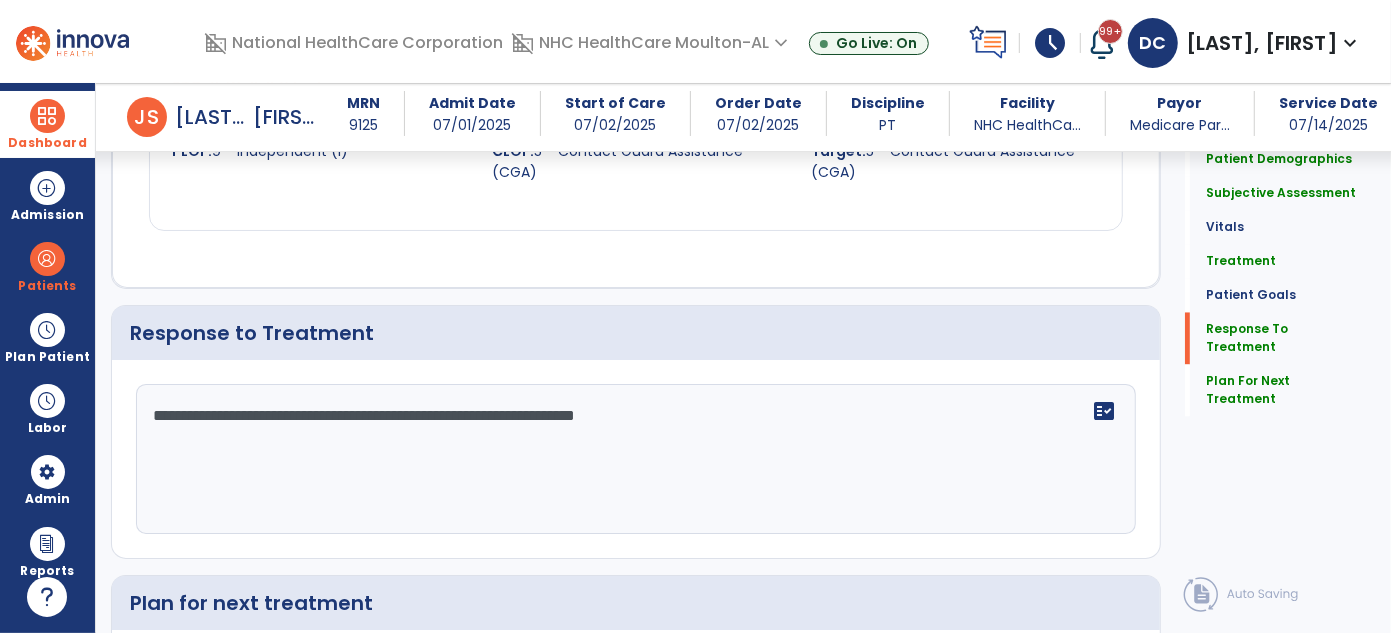 scroll, scrollTop: 2652, scrollLeft: 0, axis: vertical 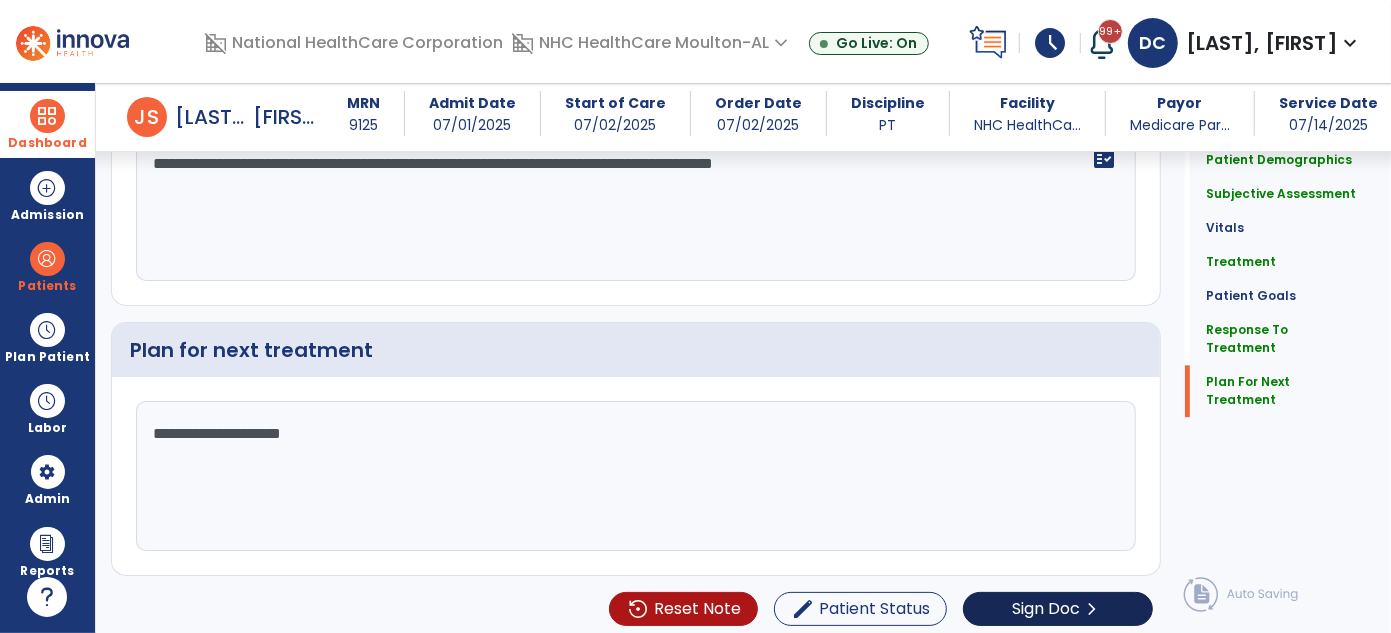 type on "**********" 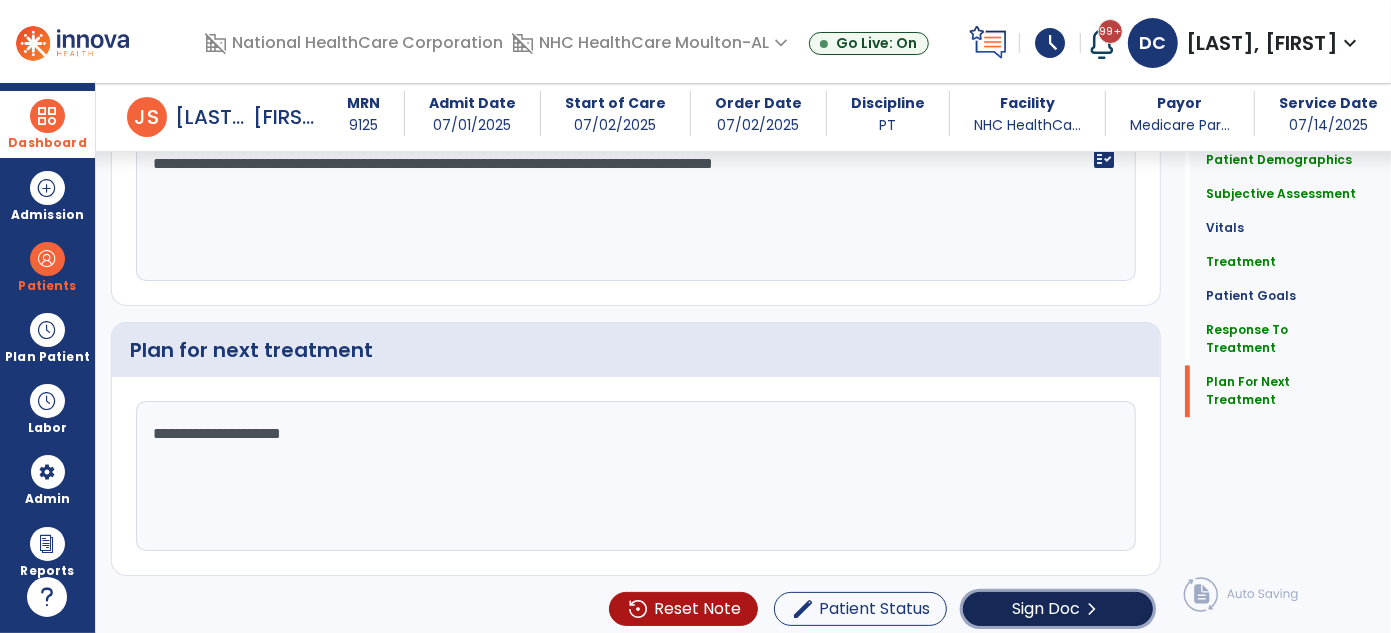 click on "Sign Doc" 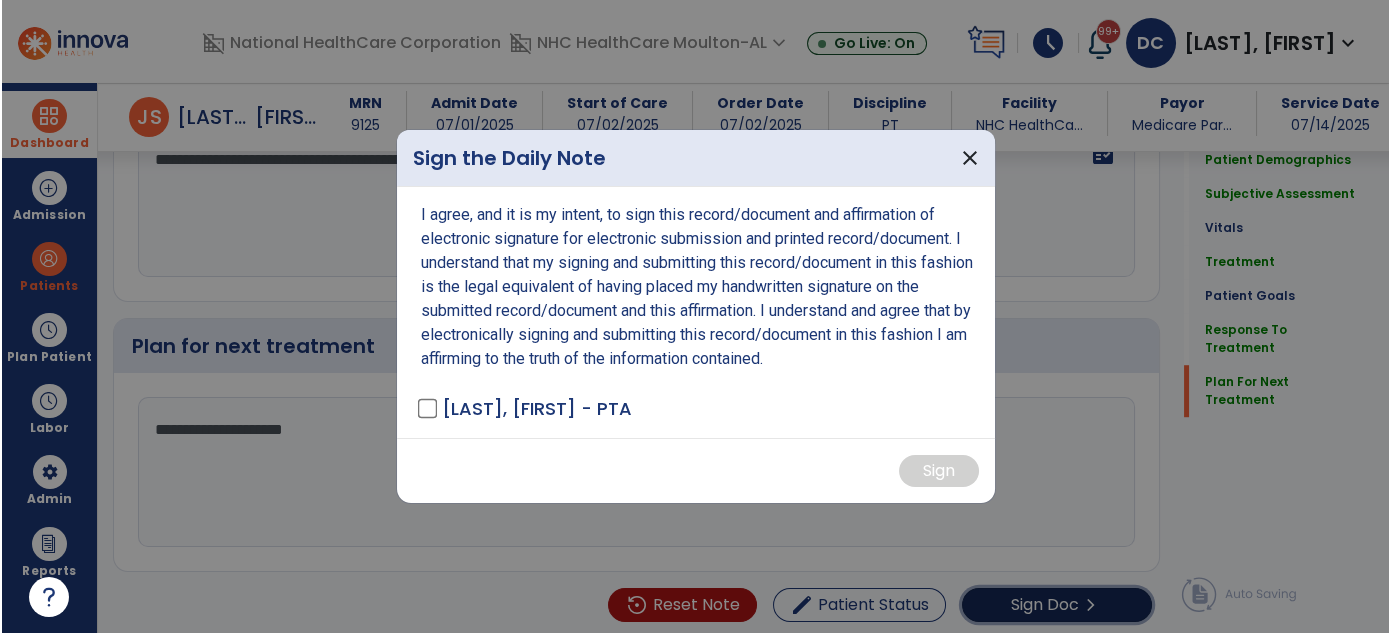 scroll, scrollTop: 2905, scrollLeft: 0, axis: vertical 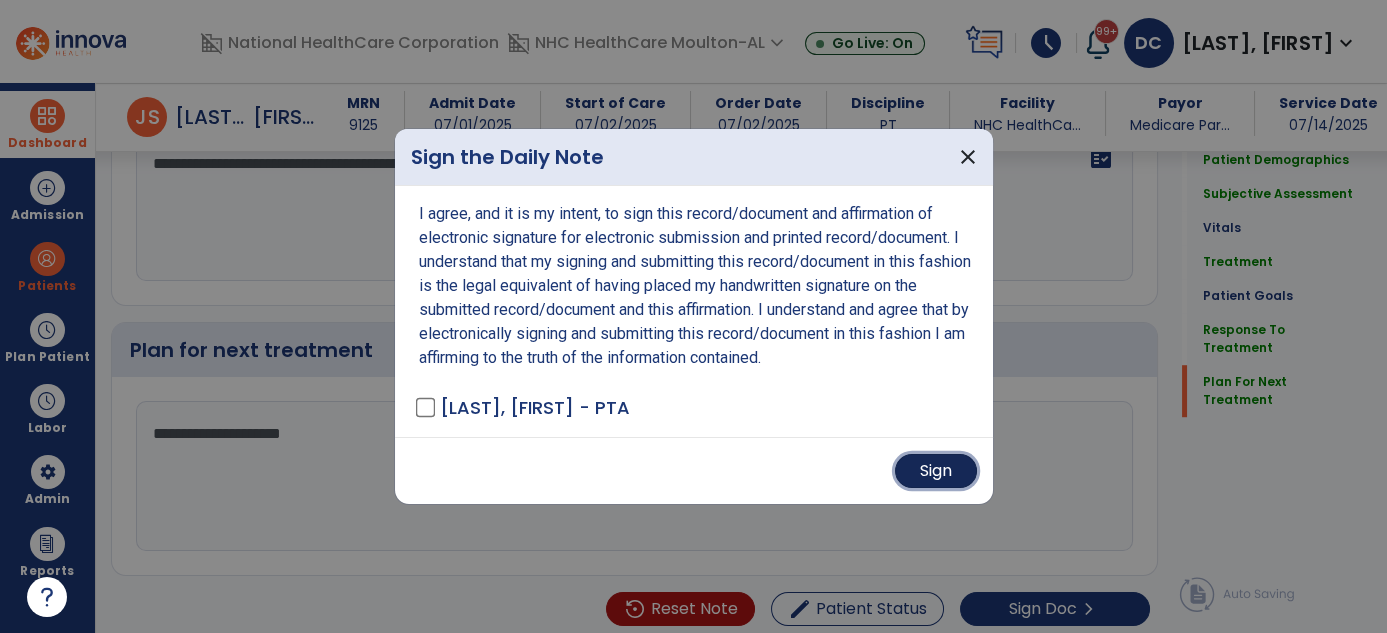click on "Sign" at bounding box center (936, 471) 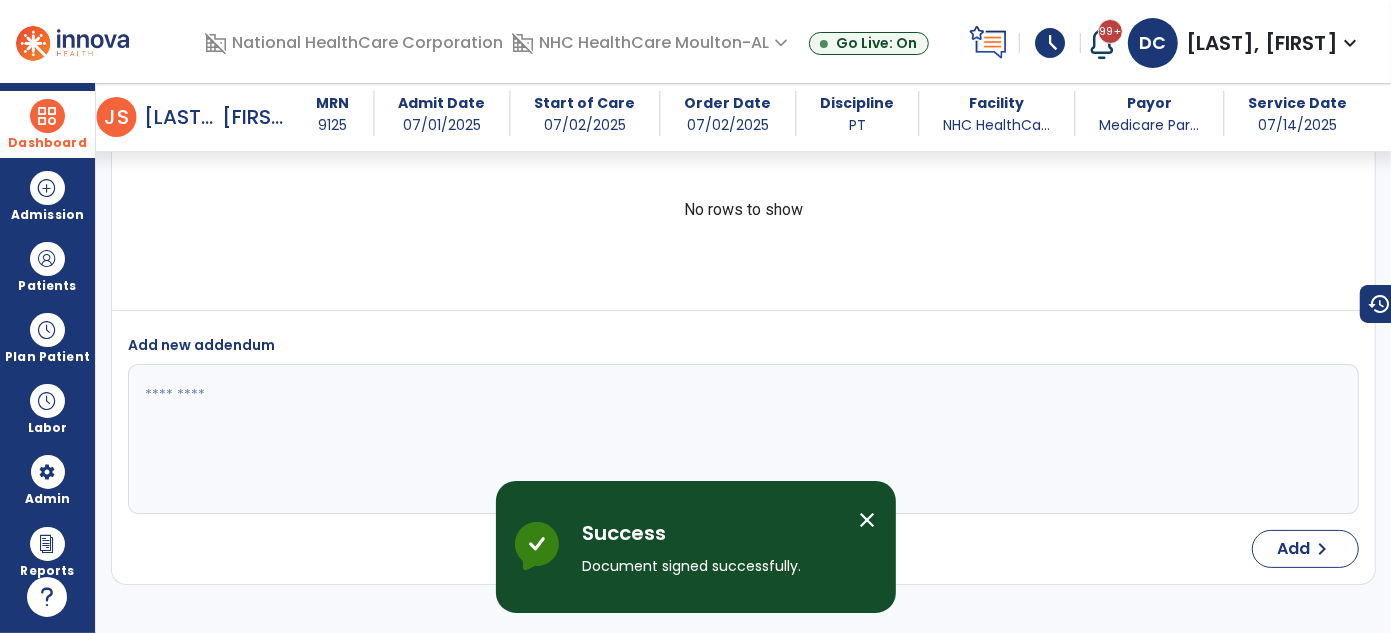 scroll, scrollTop: 4358, scrollLeft: 0, axis: vertical 